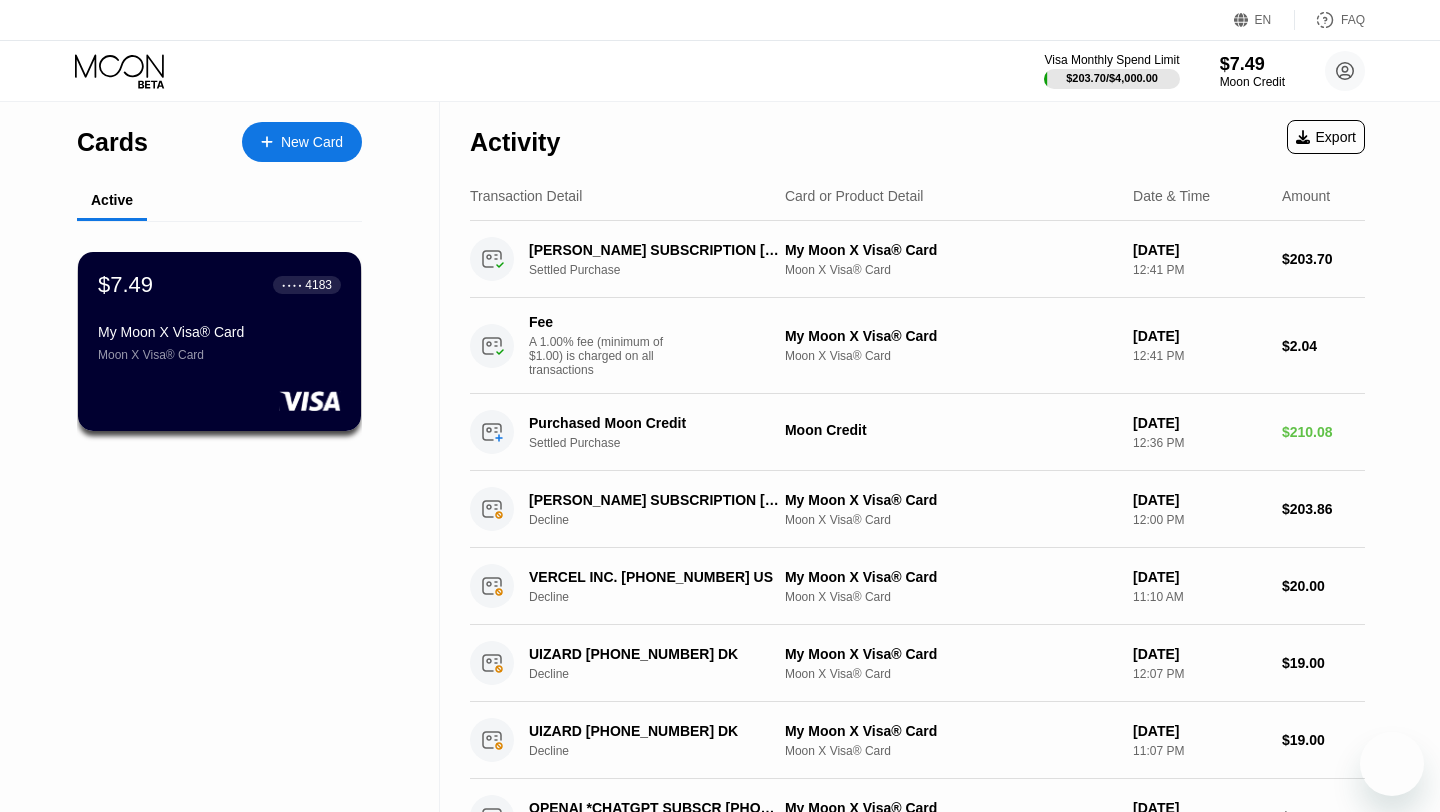 scroll, scrollTop: 0, scrollLeft: 0, axis: both 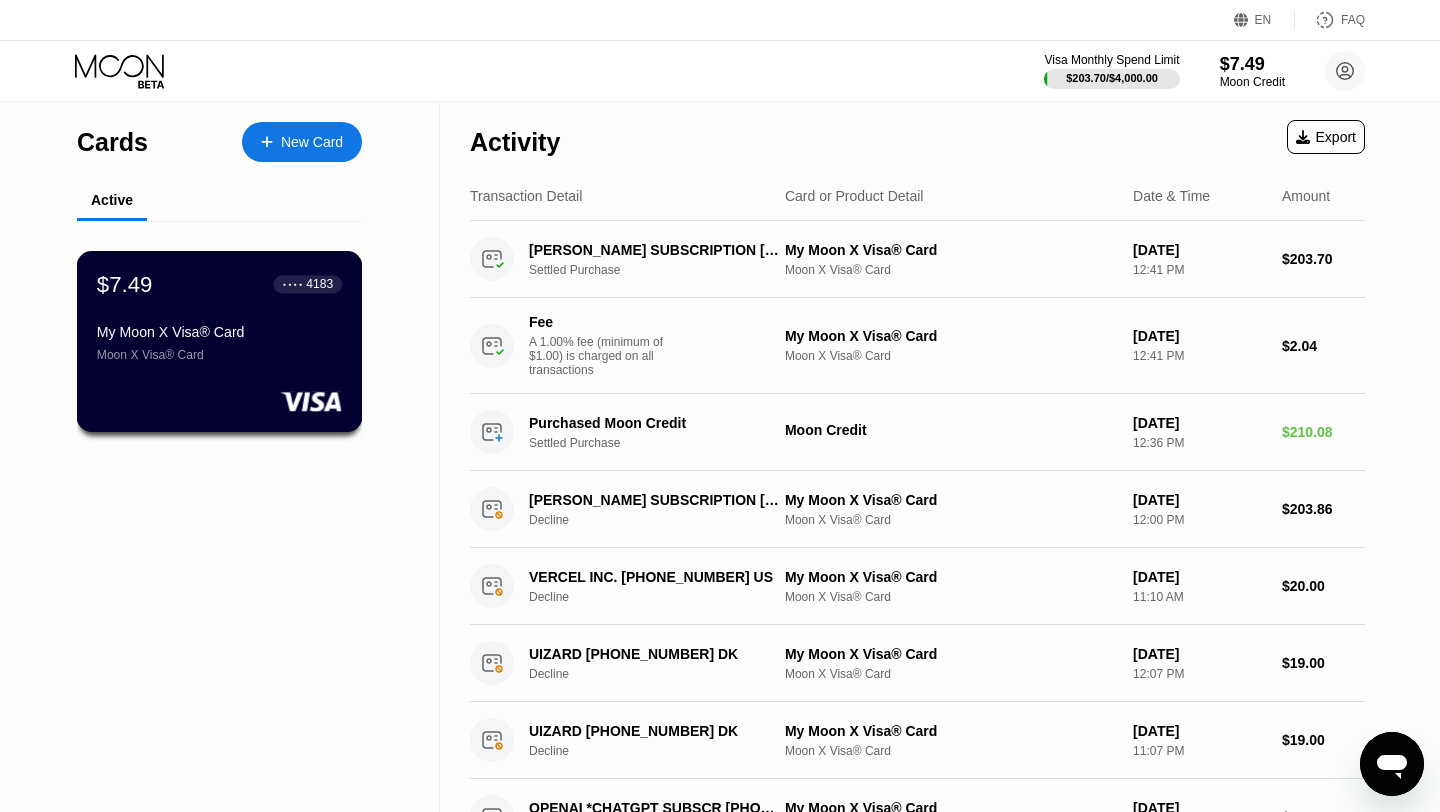 click on "$7.49 ● ● ● ● 4183 My Moon X Visa® Card Moon X Visa® Card" at bounding box center (219, 316) 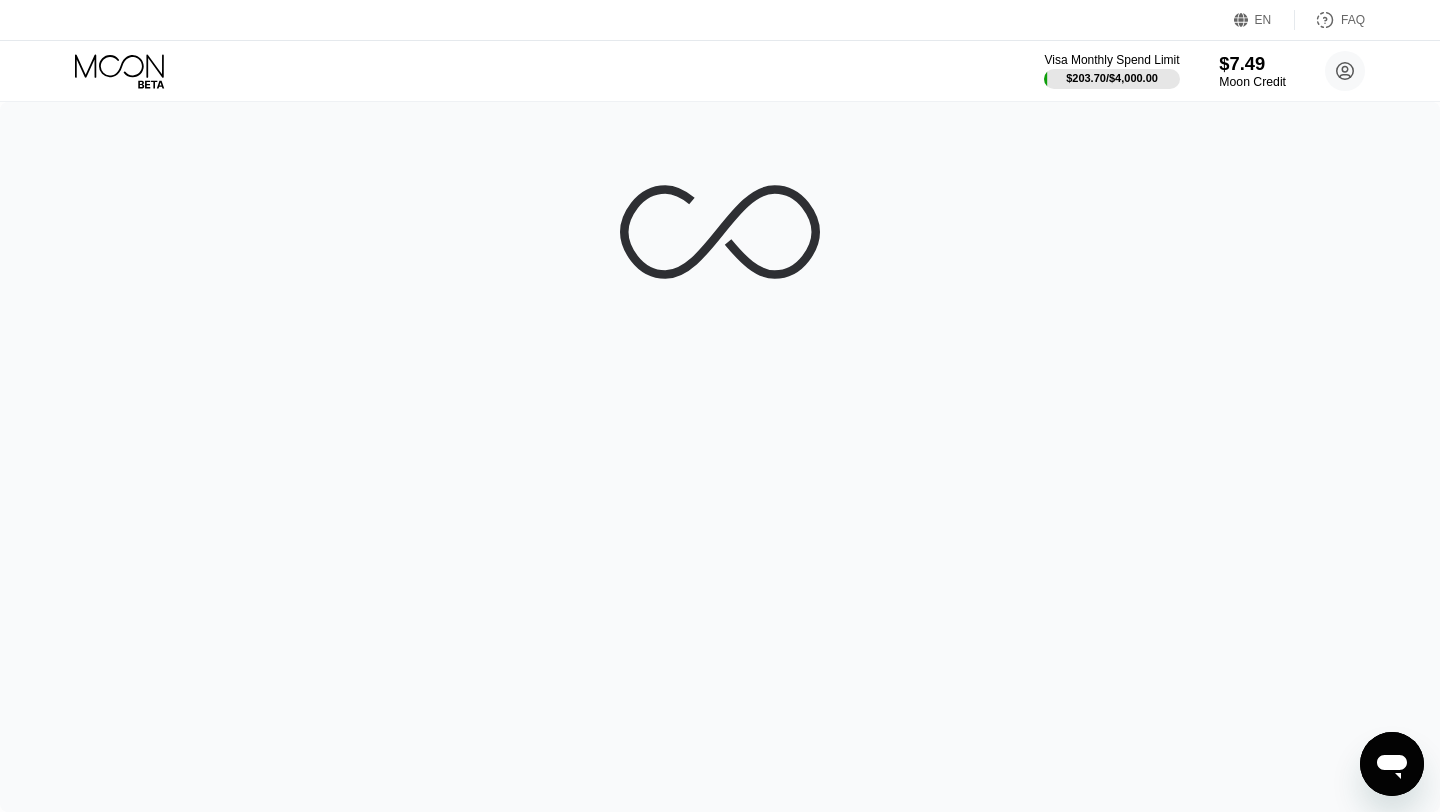 click on "Moon Credit" at bounding box center [1252, 82] 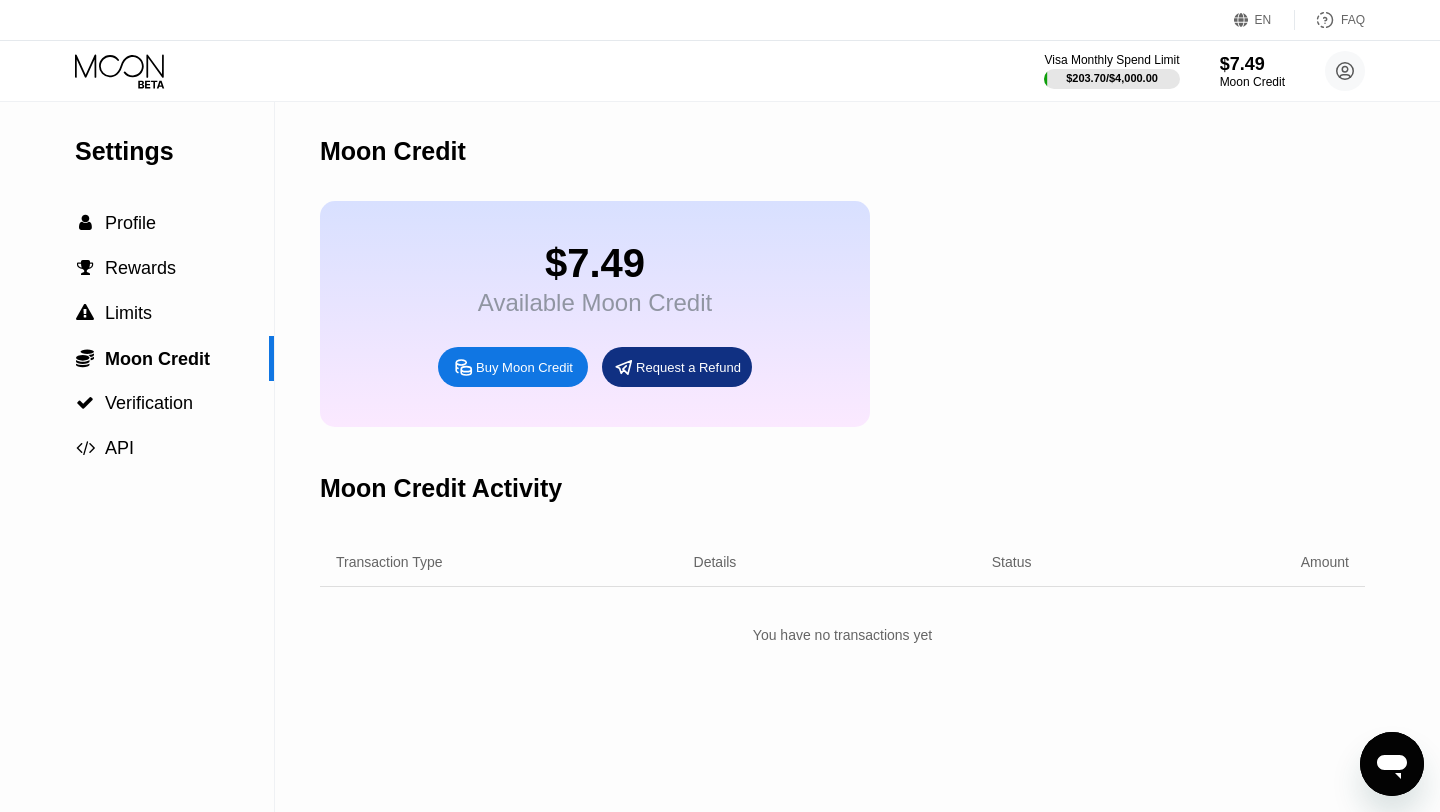click on "Buy Moon Credit" at bounding box center (513, 367) 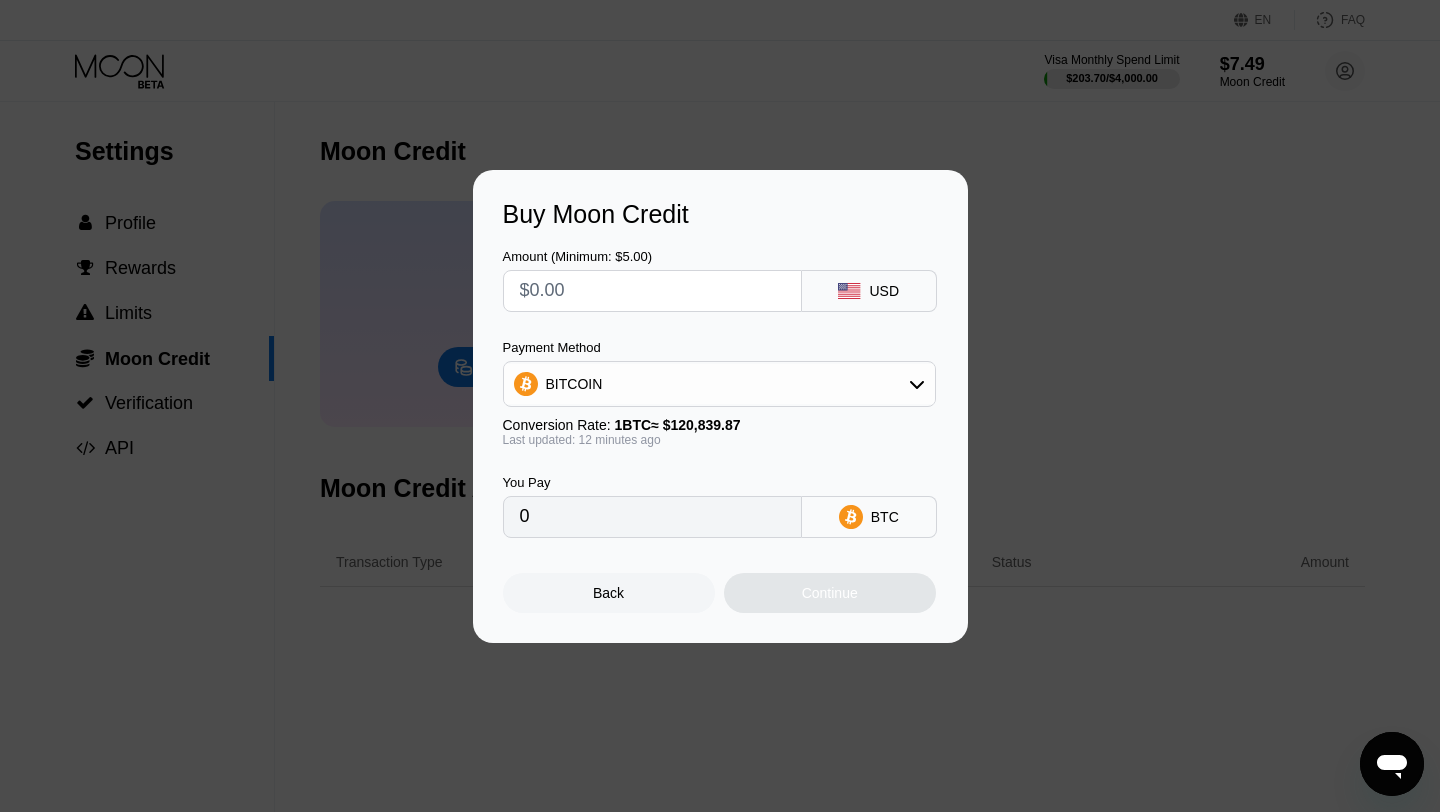 click at bounding box center [652, 291] 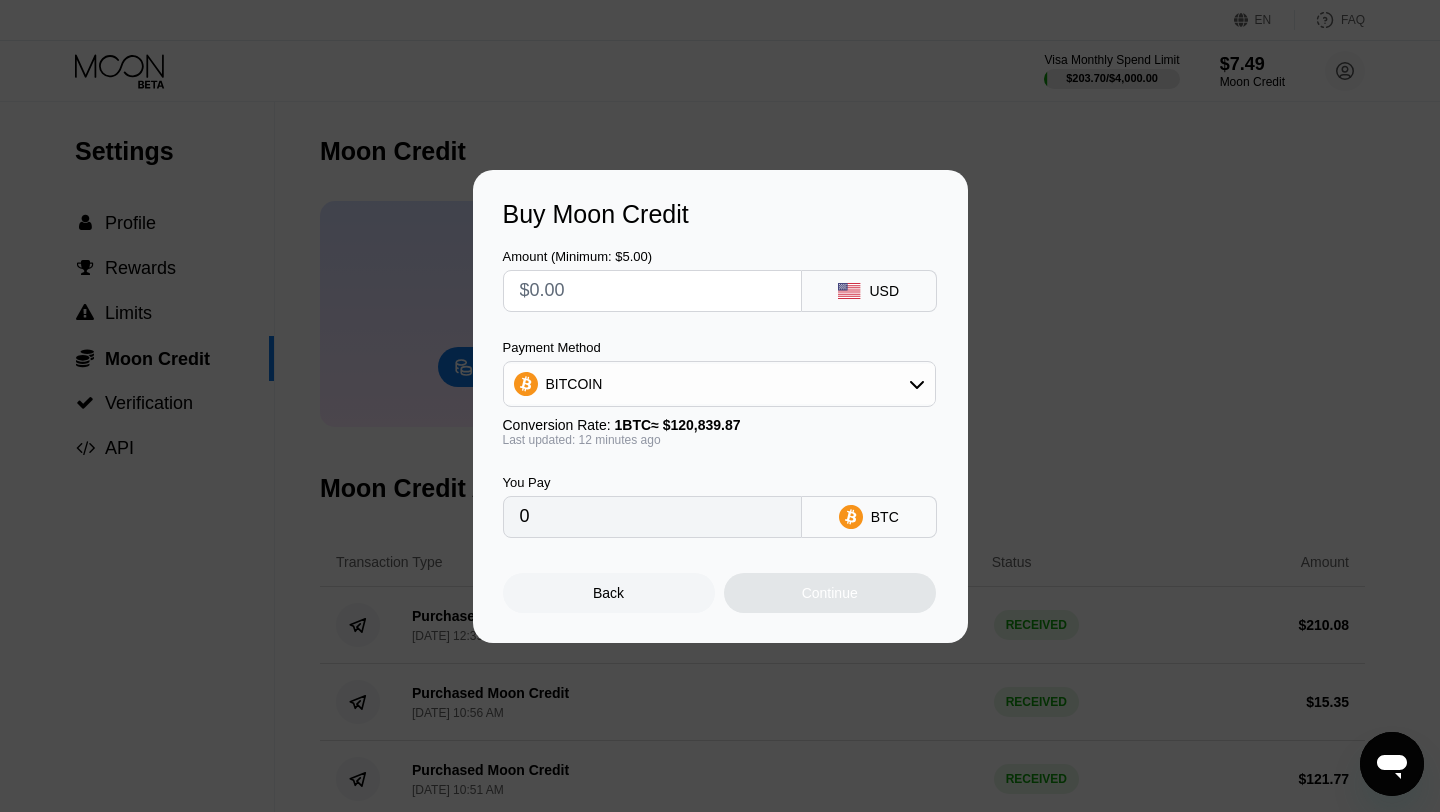 type on "$6" 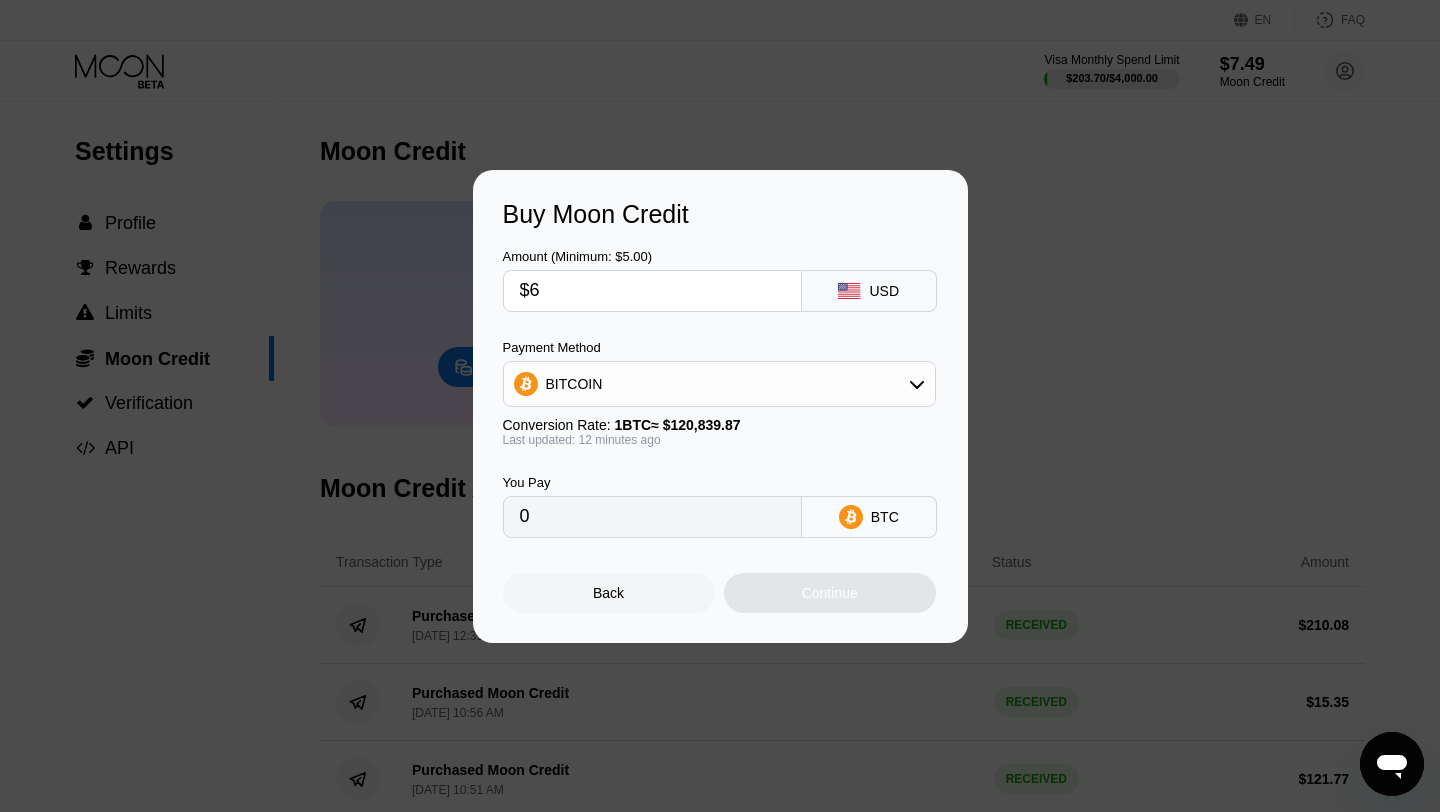 type on "0.00004970" 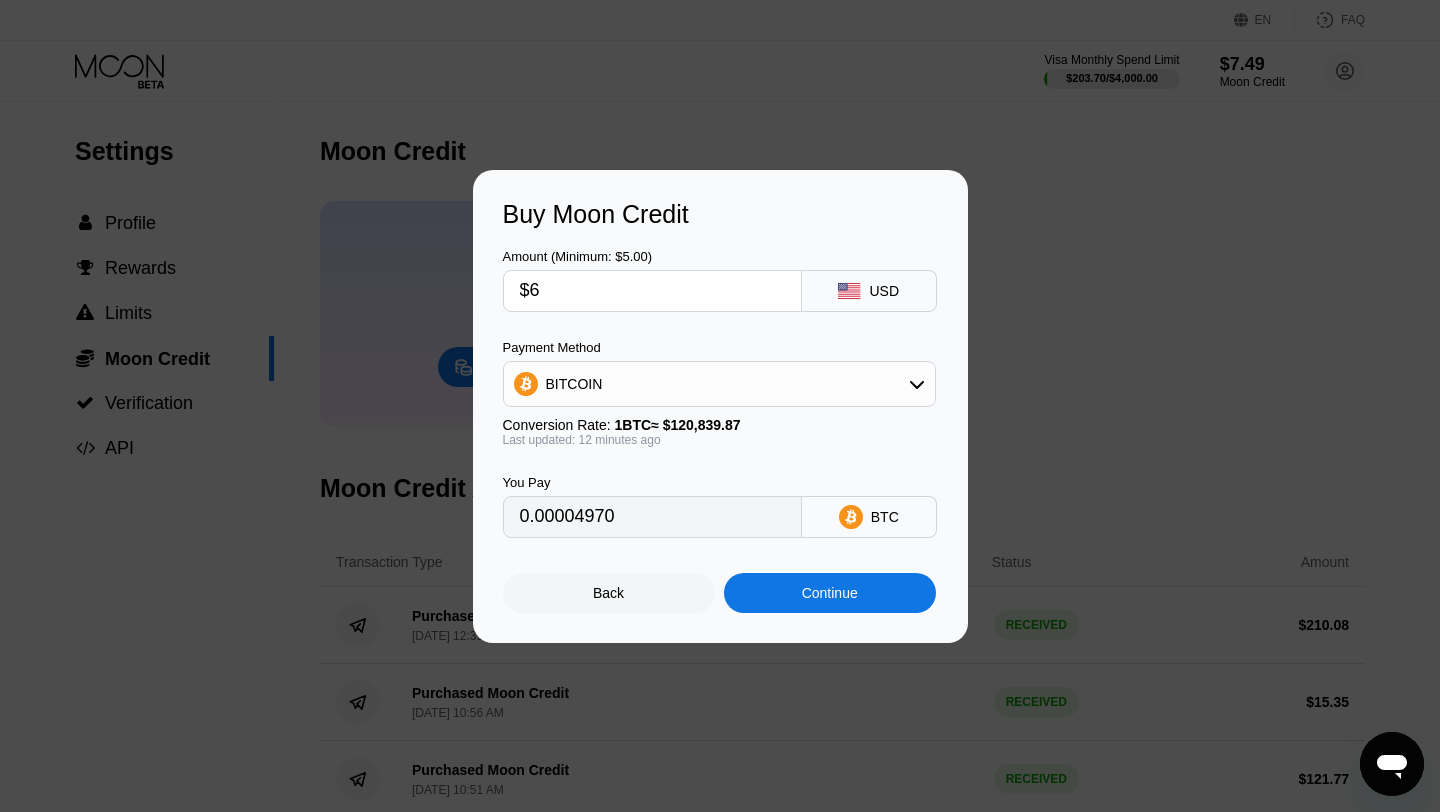 type 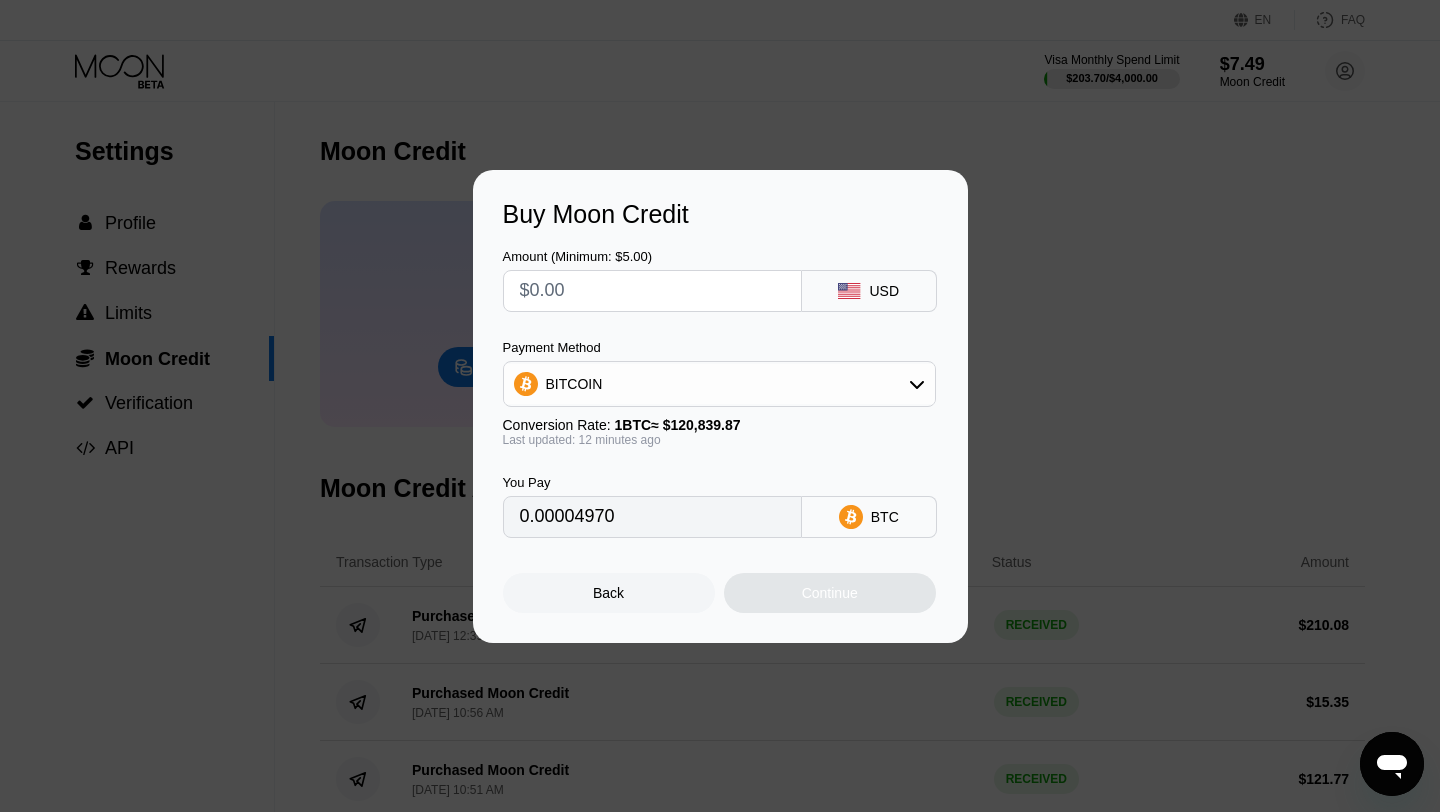 type on "0" 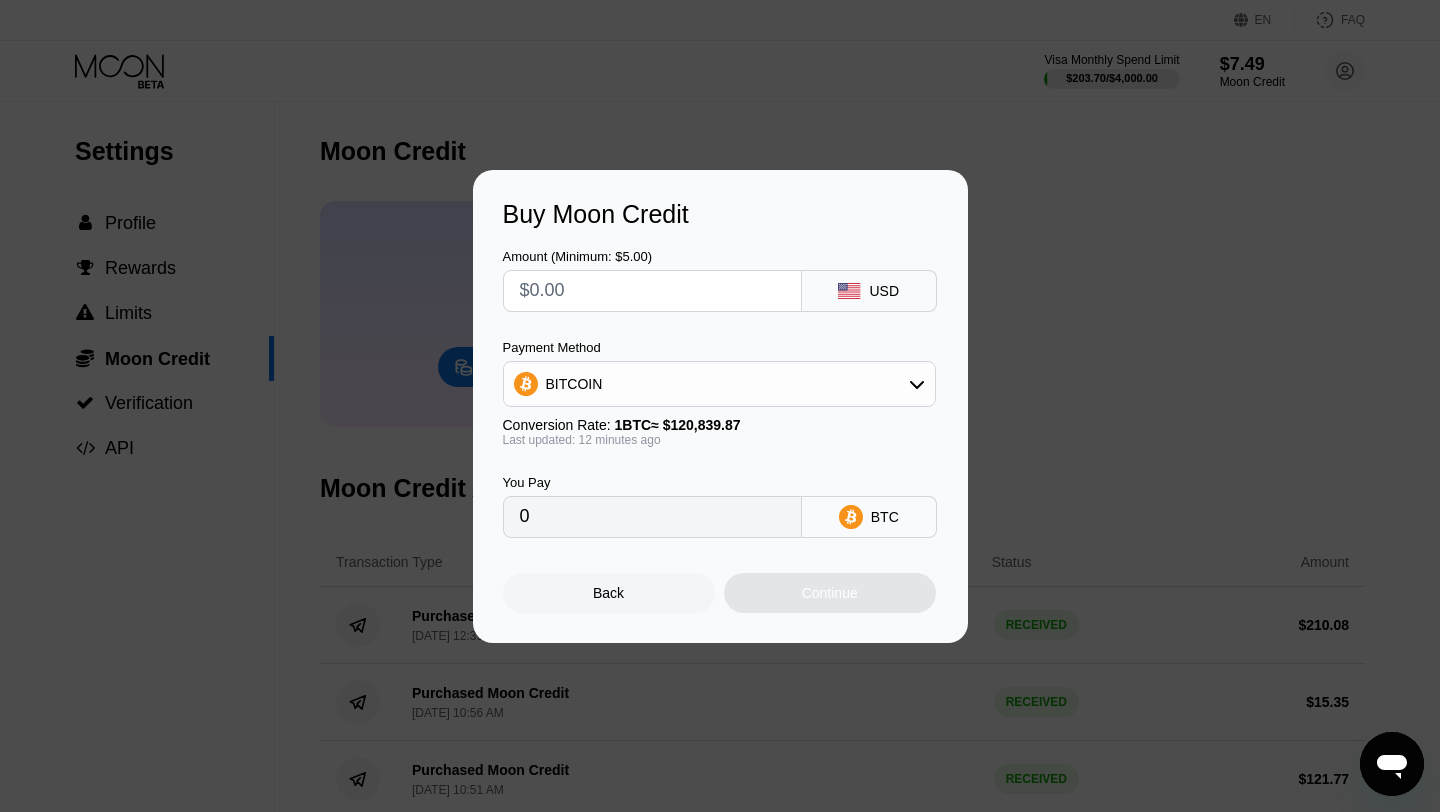 type on "$7" 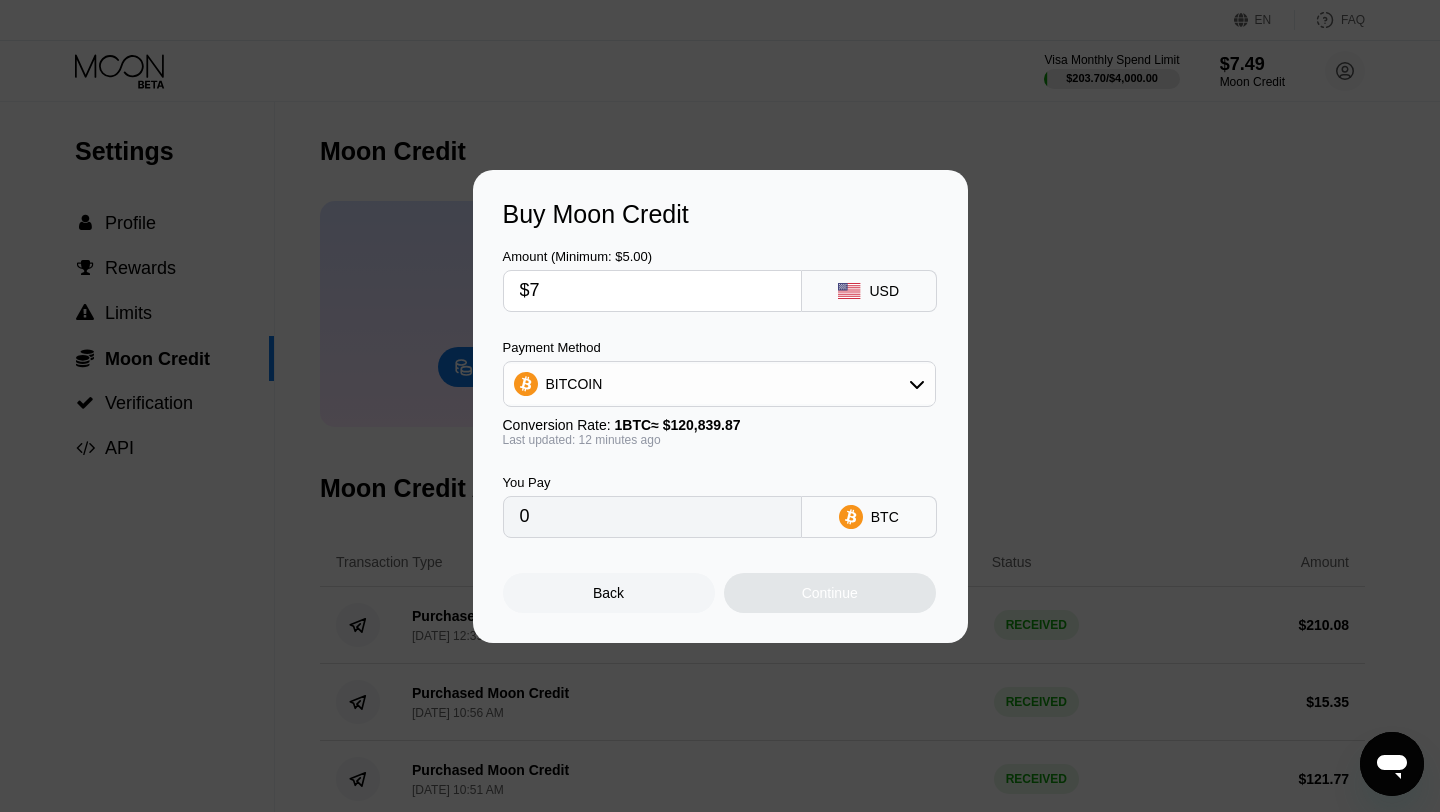 type on "0.00005798" 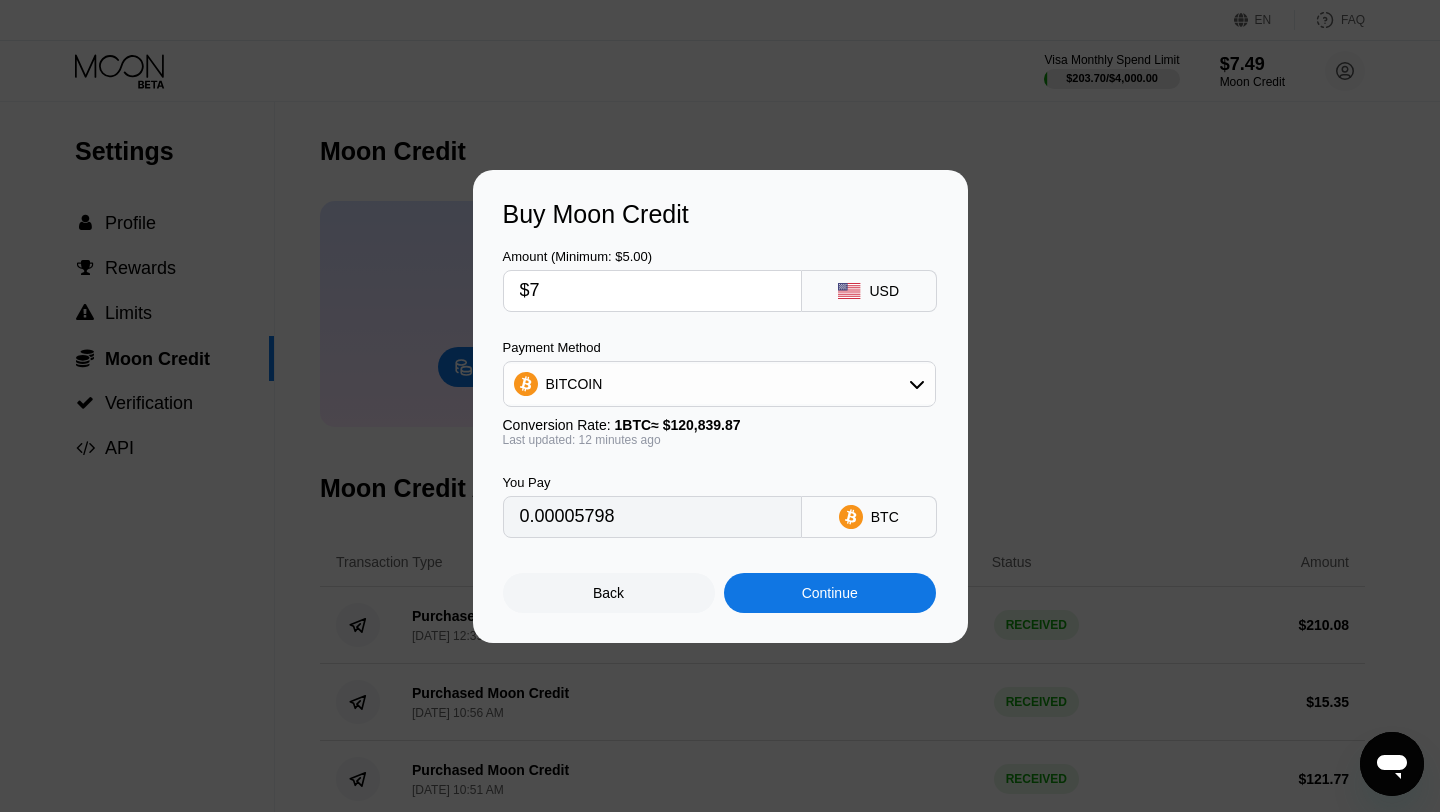 type on "$7" 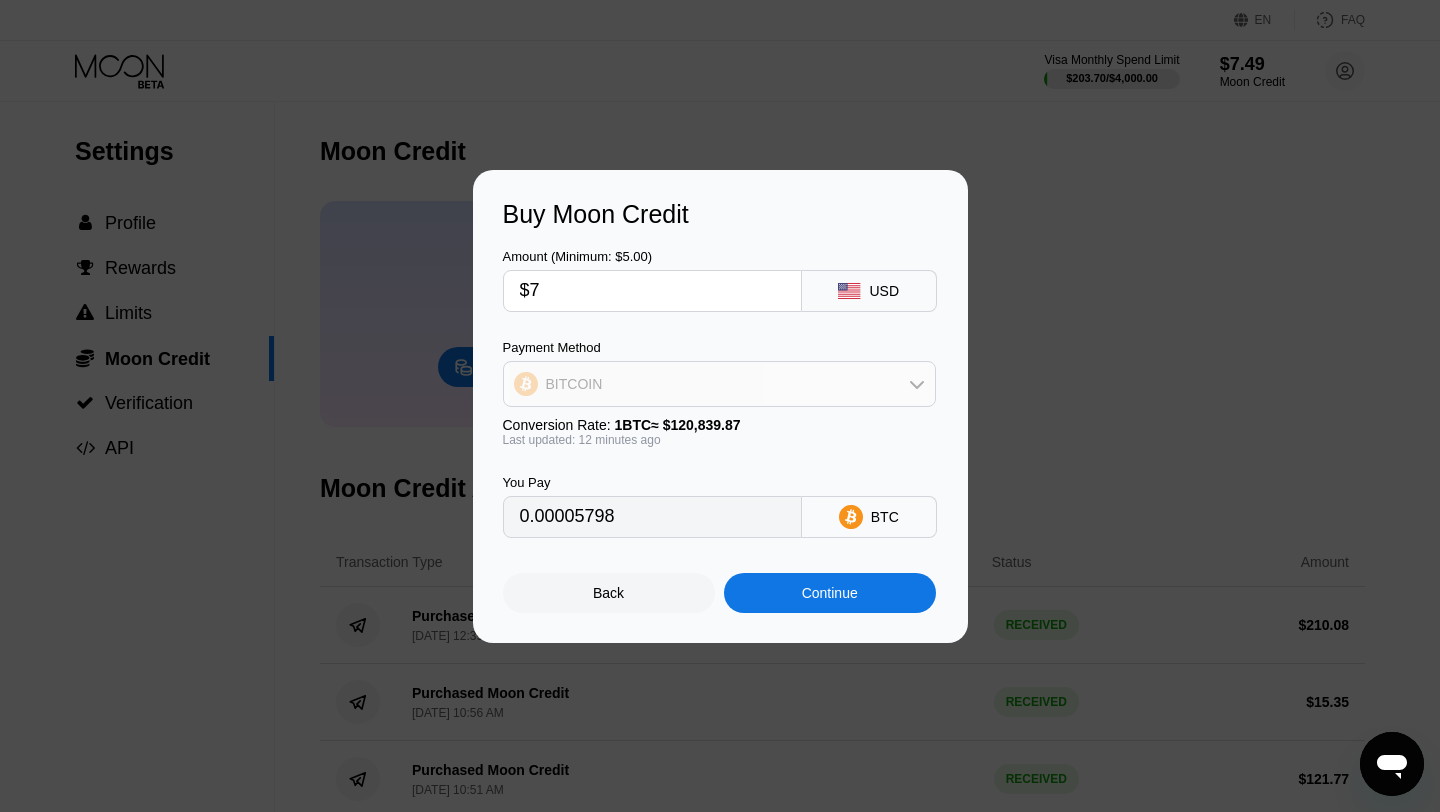 click on "BITCOIN" at bounding box center [719, 384] 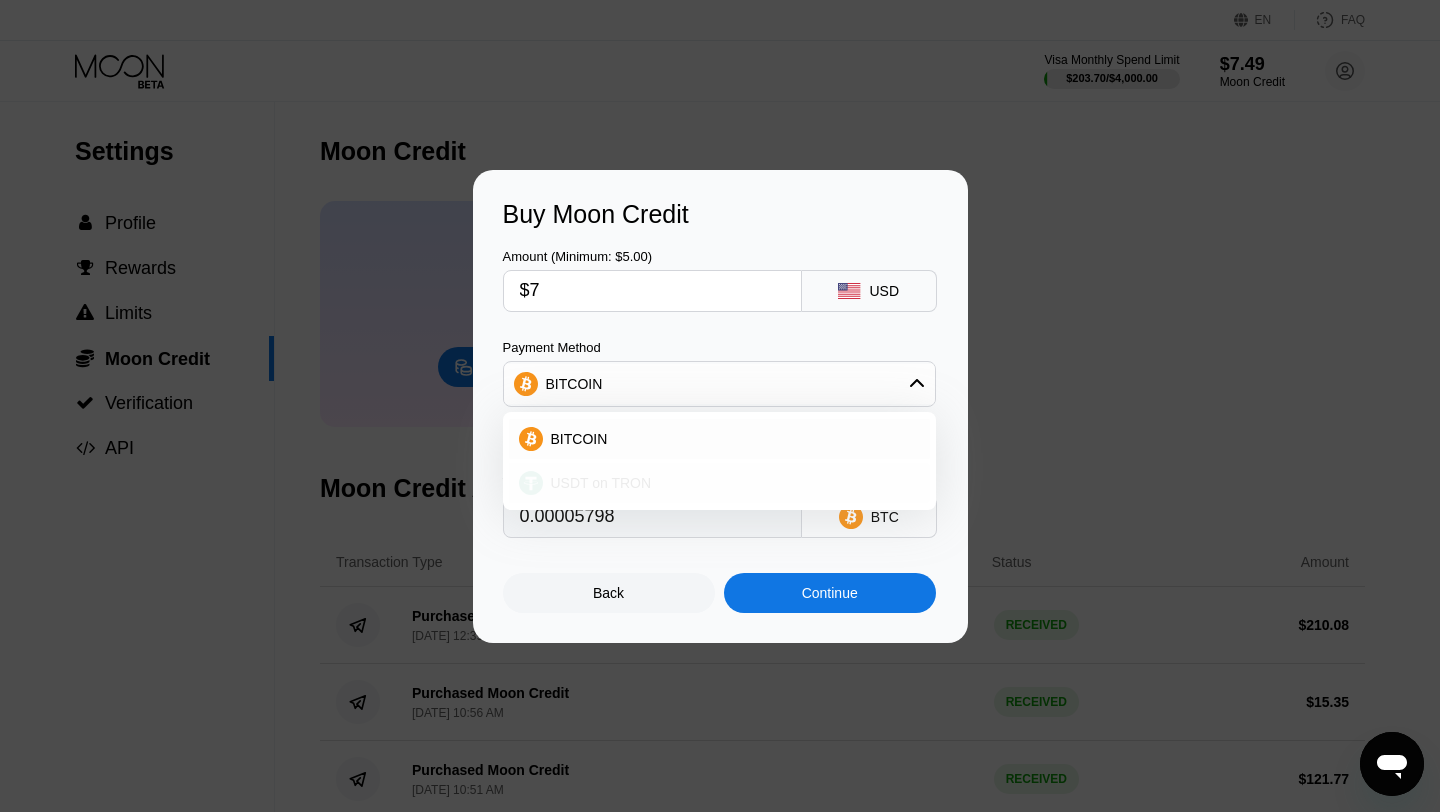click on "USDT on TRON" at bounding box center (719, 483) 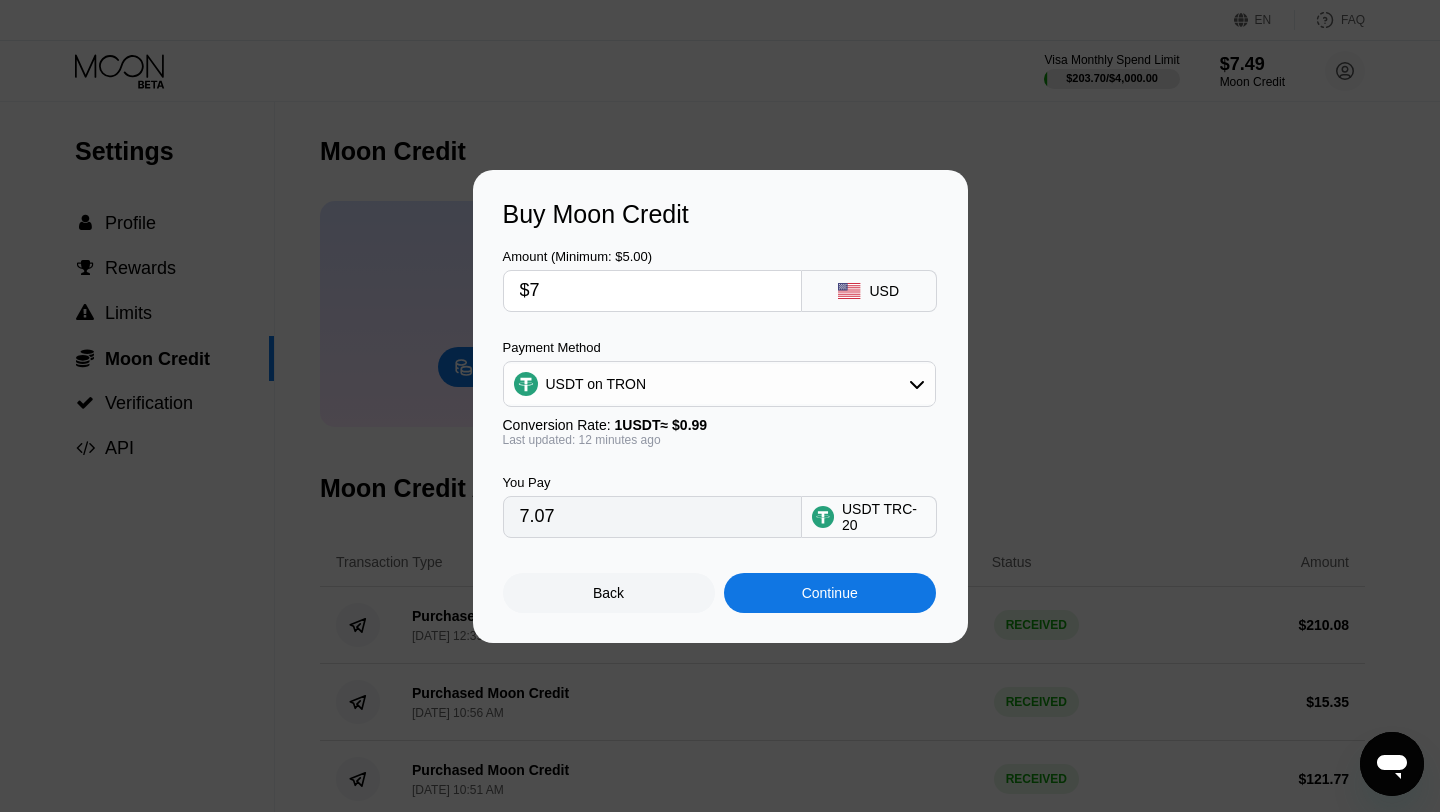 click on "Continue" at bounding box center (830, 593) 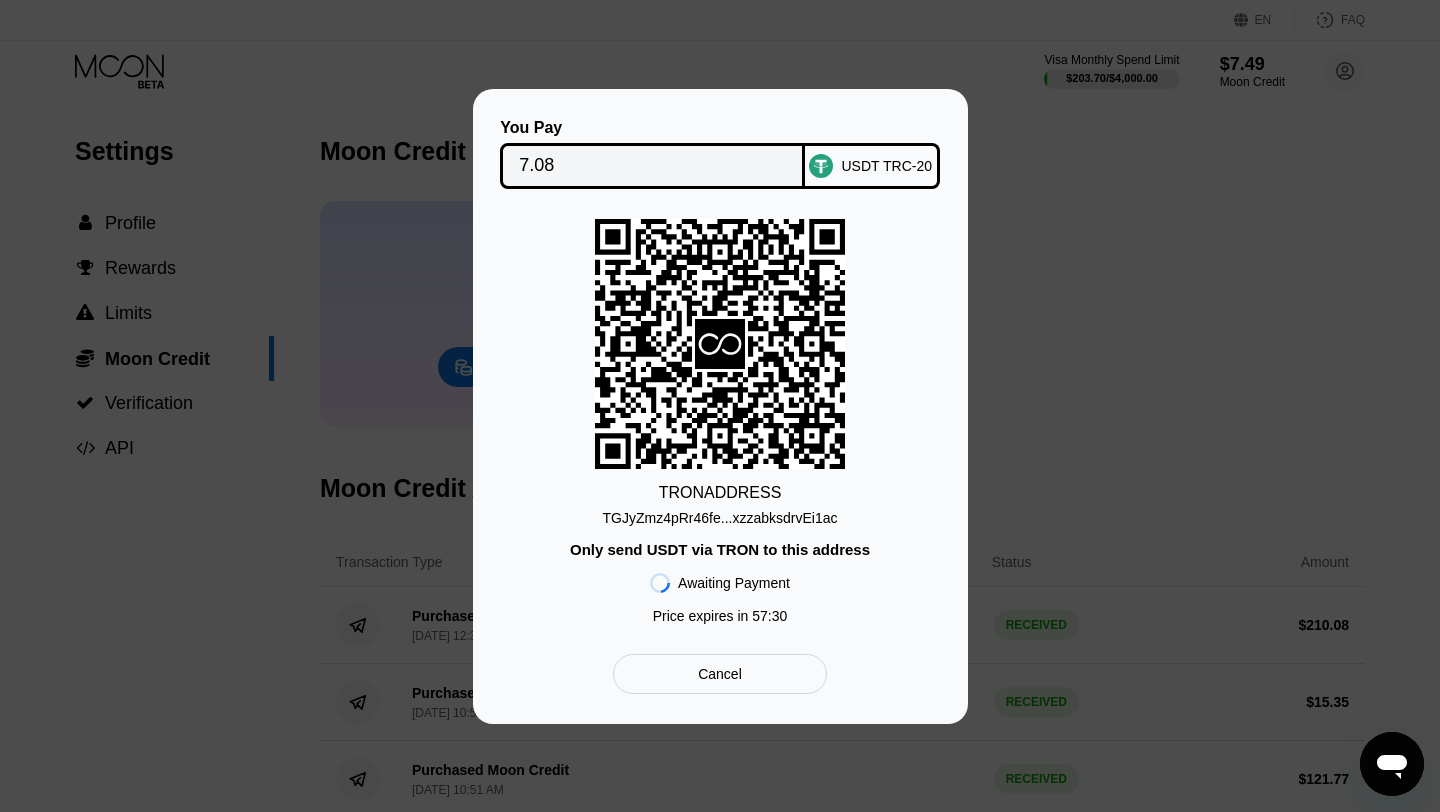 click on "You Pay 7.08 USDT TRC-20 TRON  ADDRESS TGJyZmz4pRr46fe...xzzabksdrvEi1ac Only send USDT via TRON to this address Awaiting Payment Price expires in   57 : 30 Cancel" at bounding box center (720, 406) 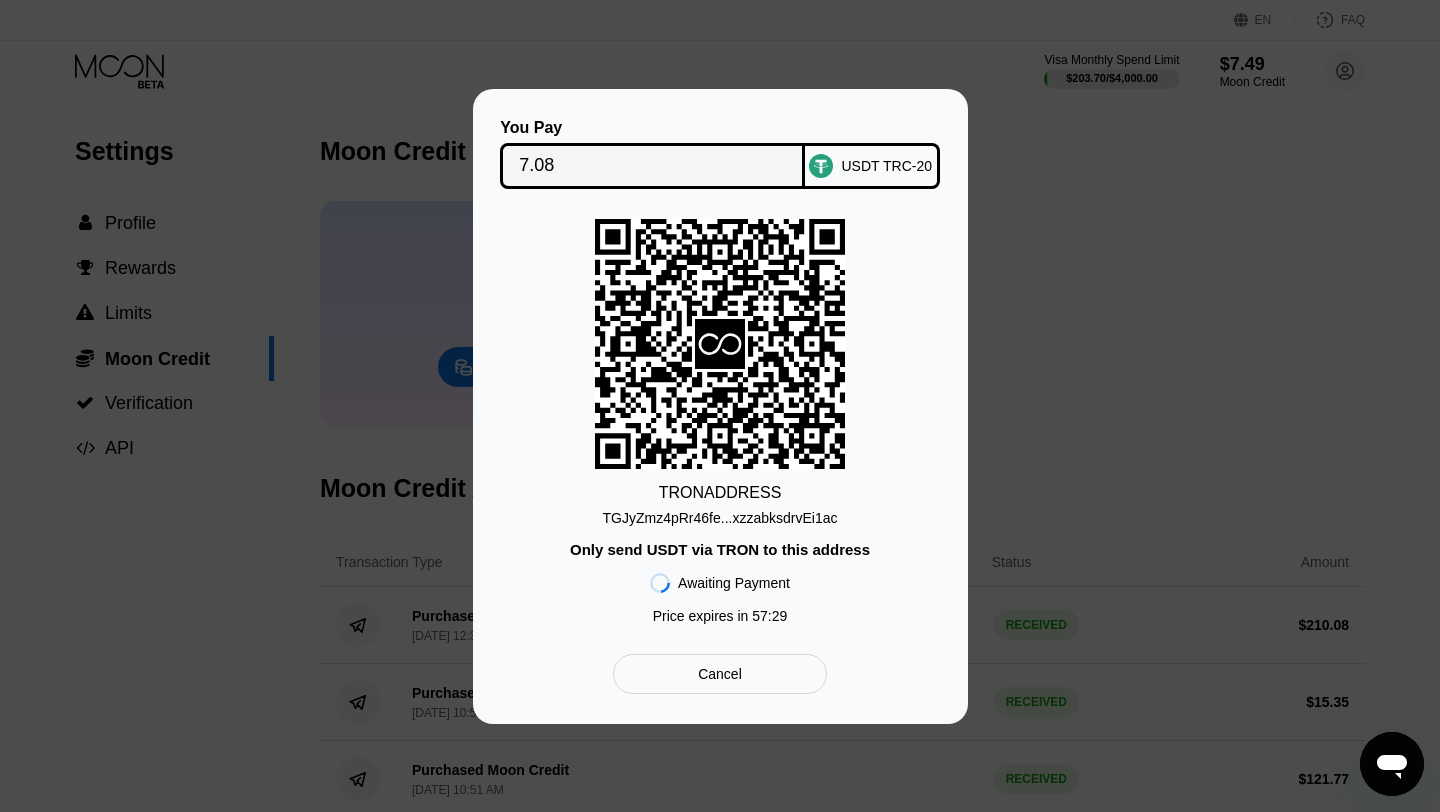 click on "You Pay 7.08 USDT TRC-20 TRON  ADDRESS TGJyZmz4pRr46fe...xzzabksdrvEi1ac Only send USDT via TRON to this address Awaiting Payment Price expires in   57 : 29 Cancel" at bounding box center [720, 406] 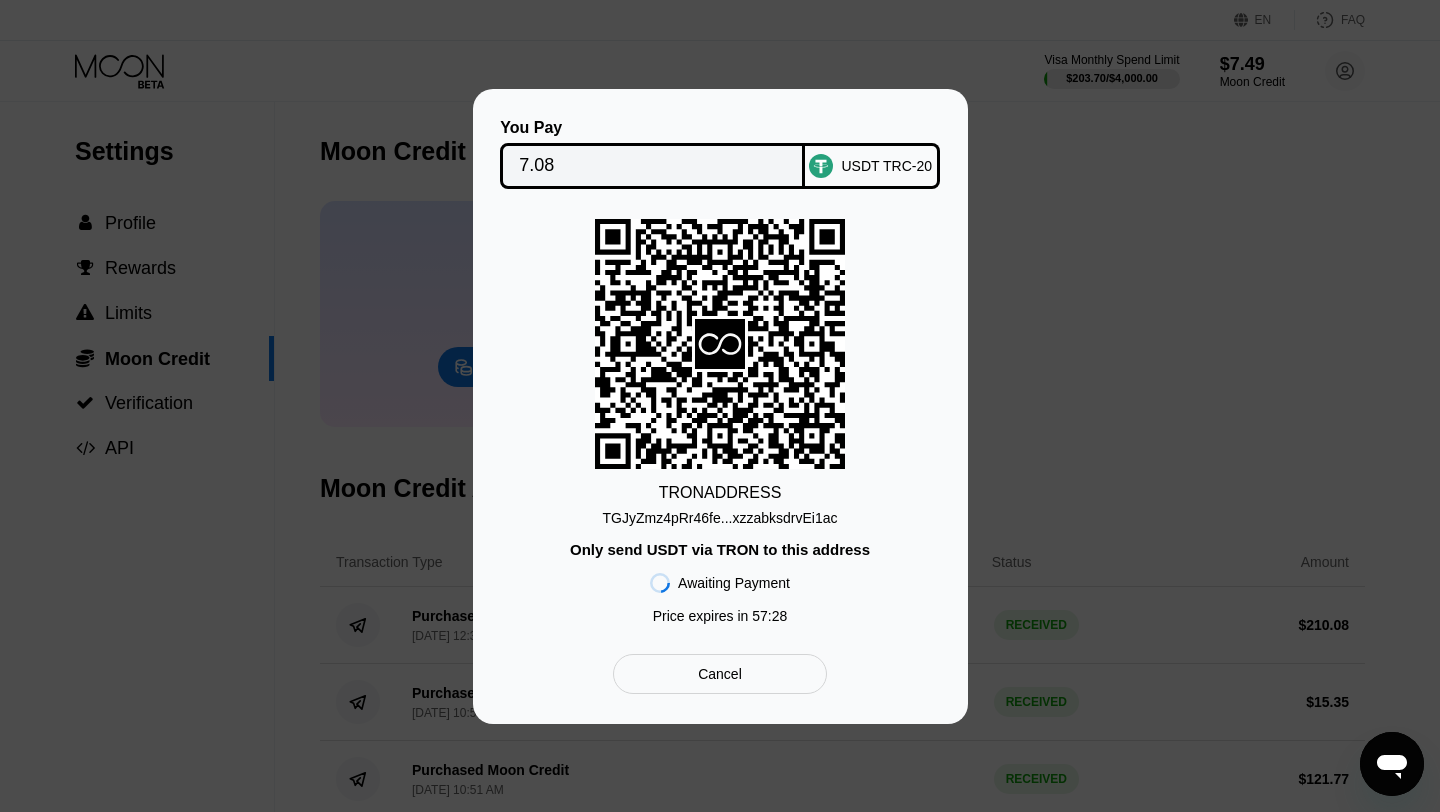 click on "Cancel" at bounding box center (719, 674) 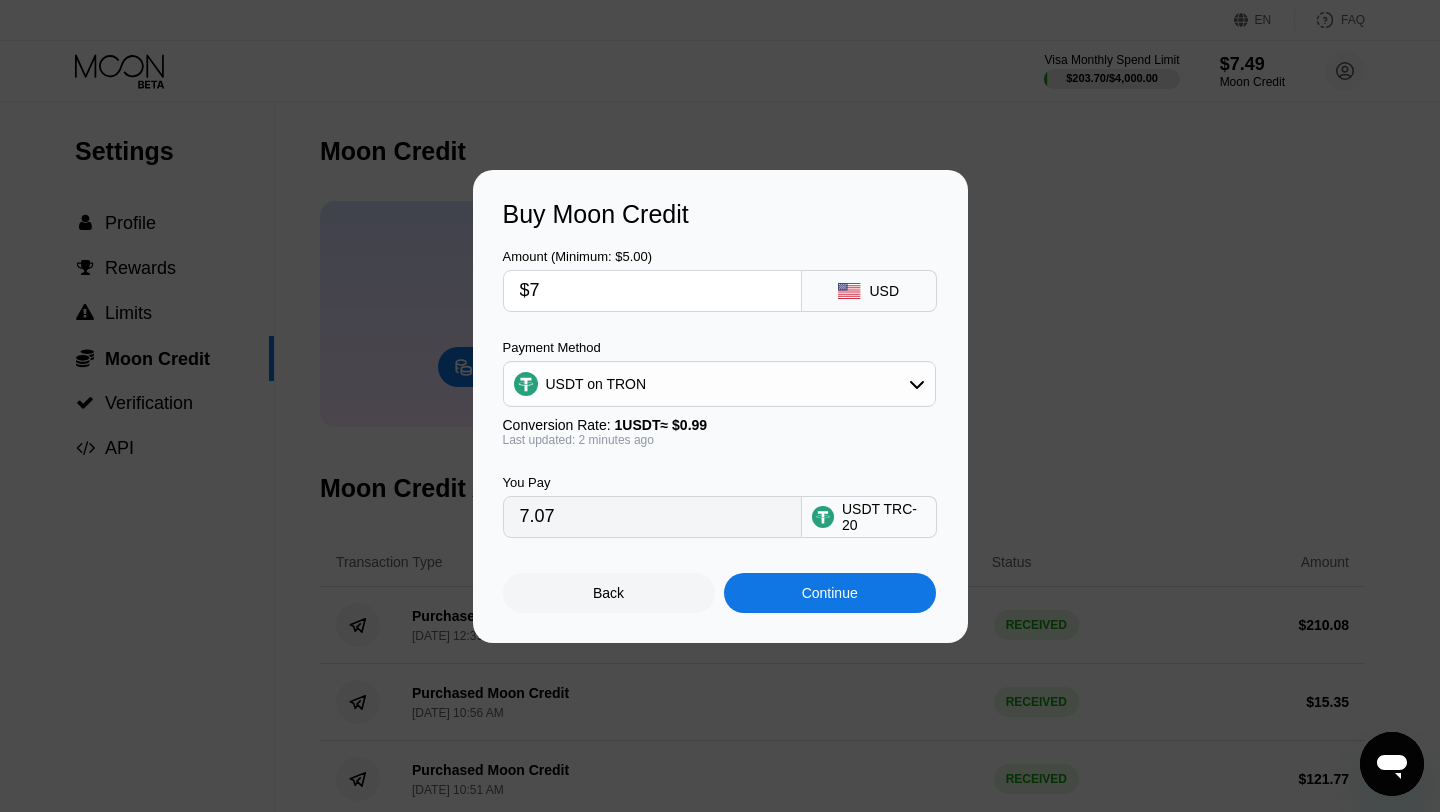 click on "Back" at bounding box center [609, 593] 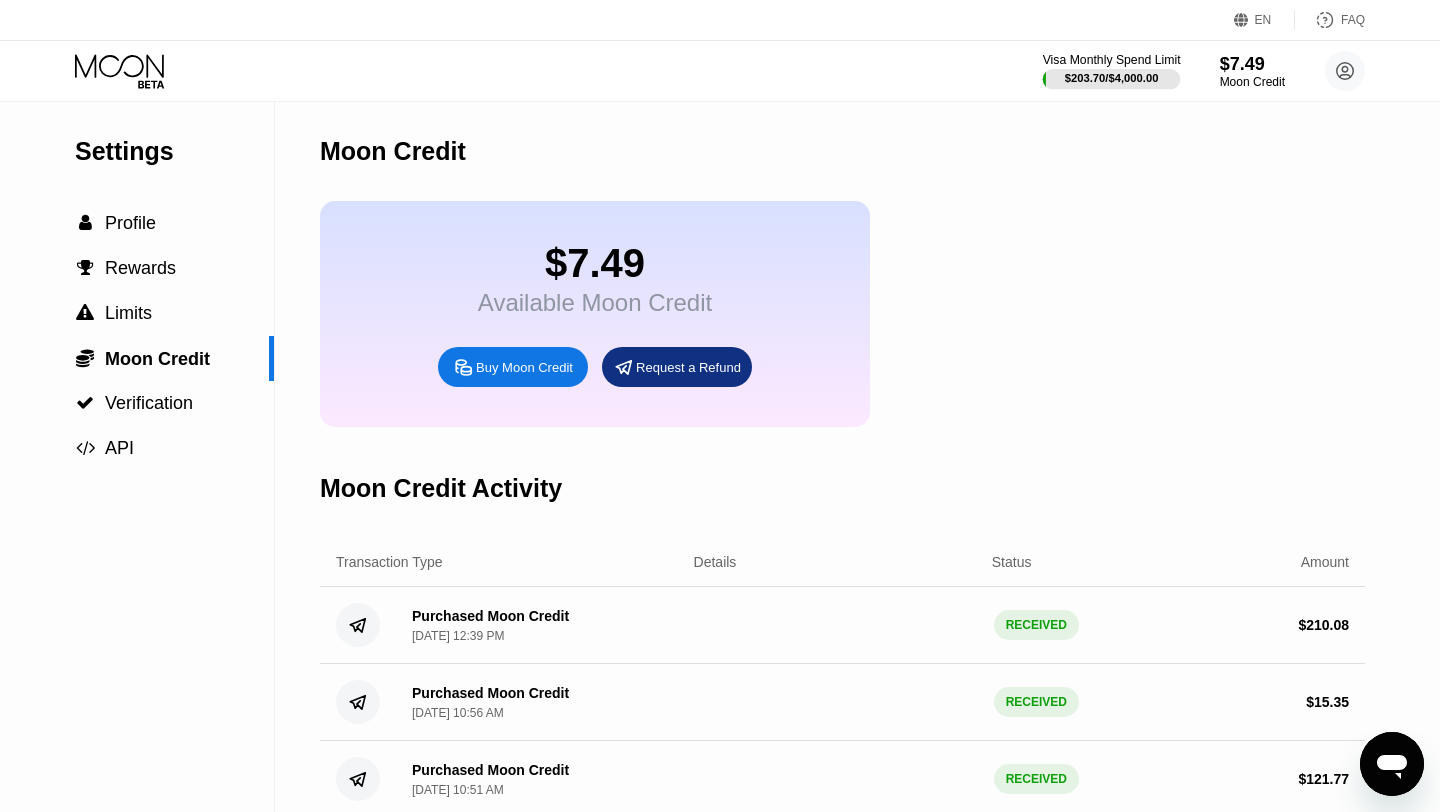 click on "$203.70 / $4,000.00" at bounding box center (1112, 78) 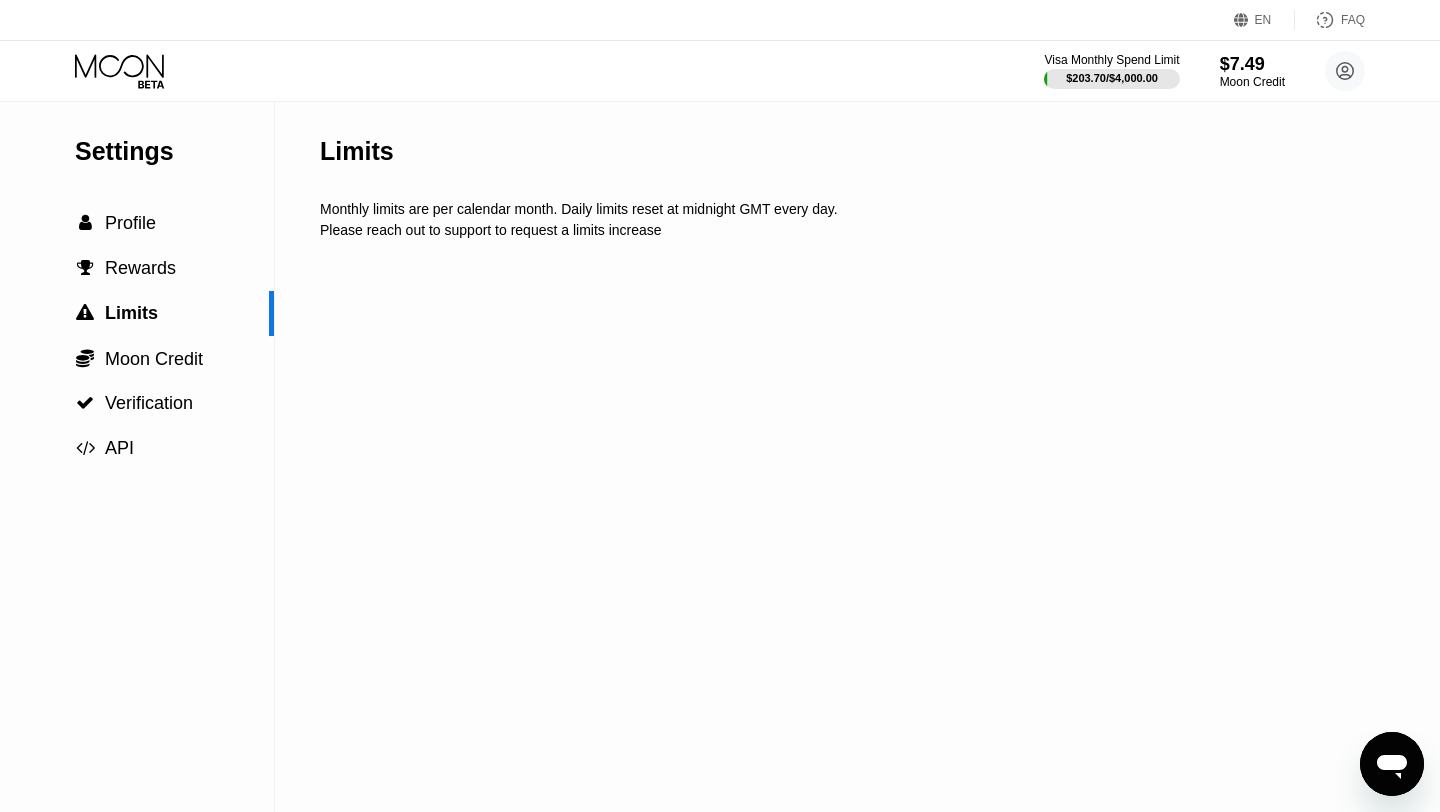 click 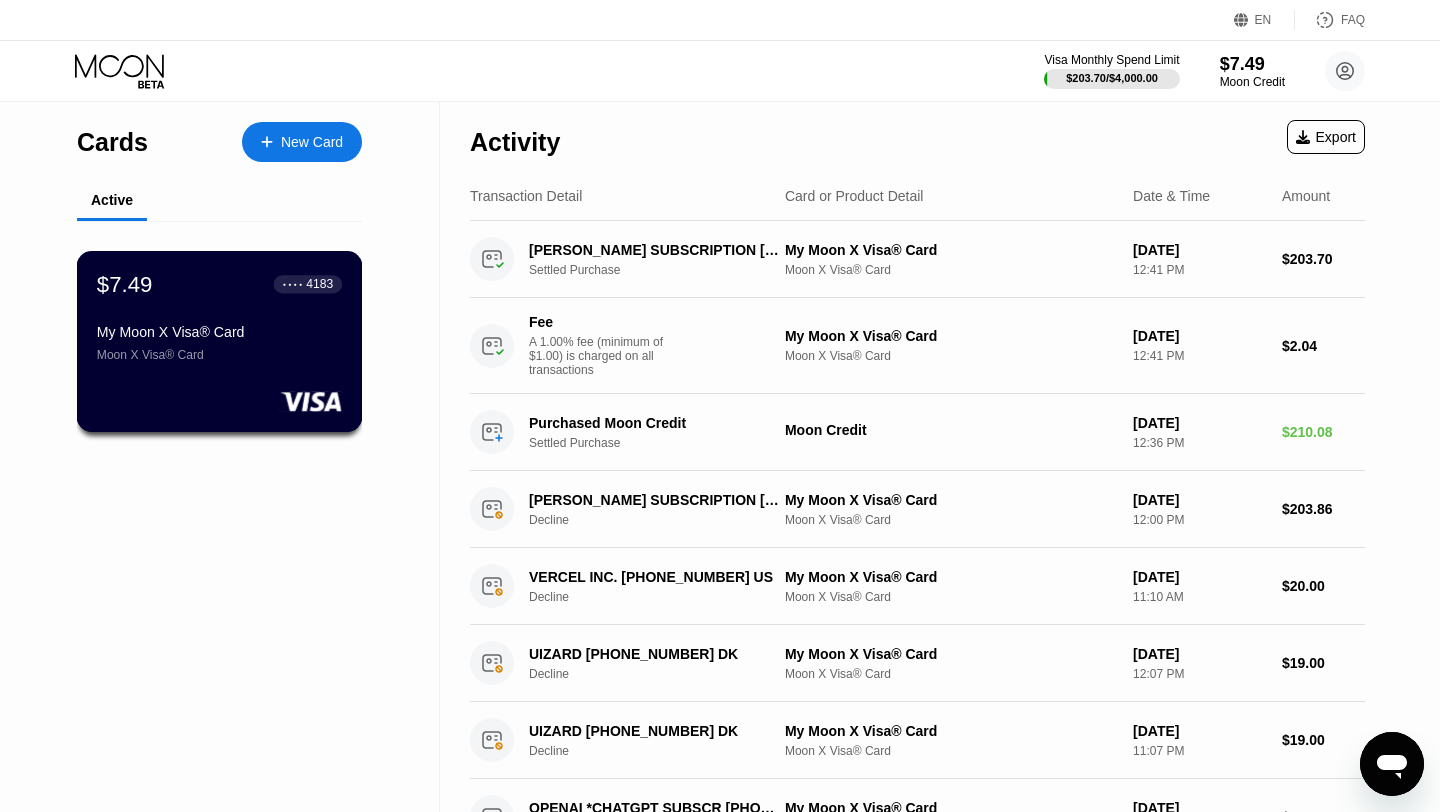 click on "$7.49 ● ● ● ● 4183" at bounding box center [219, 284] 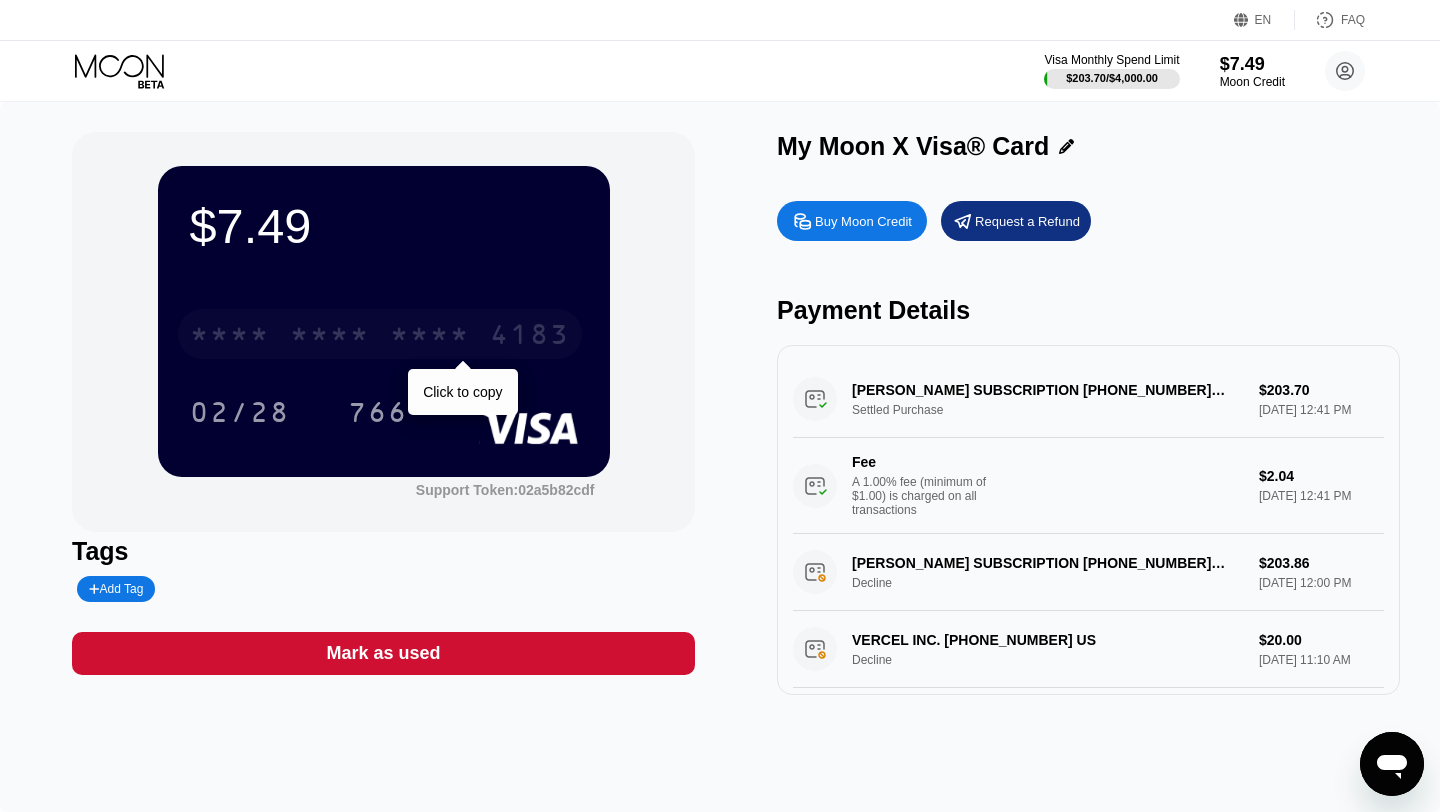 click on "* * * * * * * * * * * * 4183" at bounding box center (380, 334) 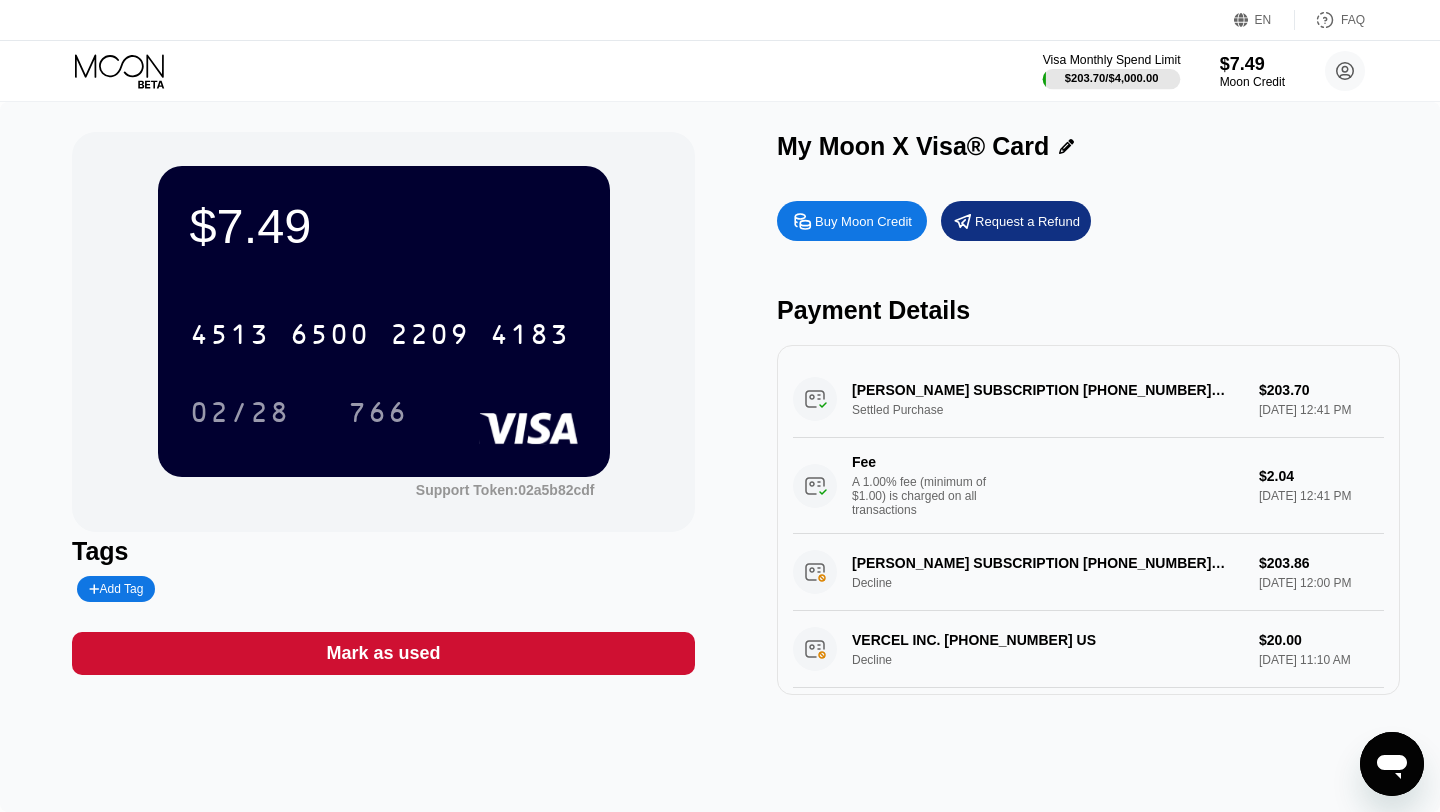 click on "Visa Monthly Spend Limit" at bounding box center [1112, 60] 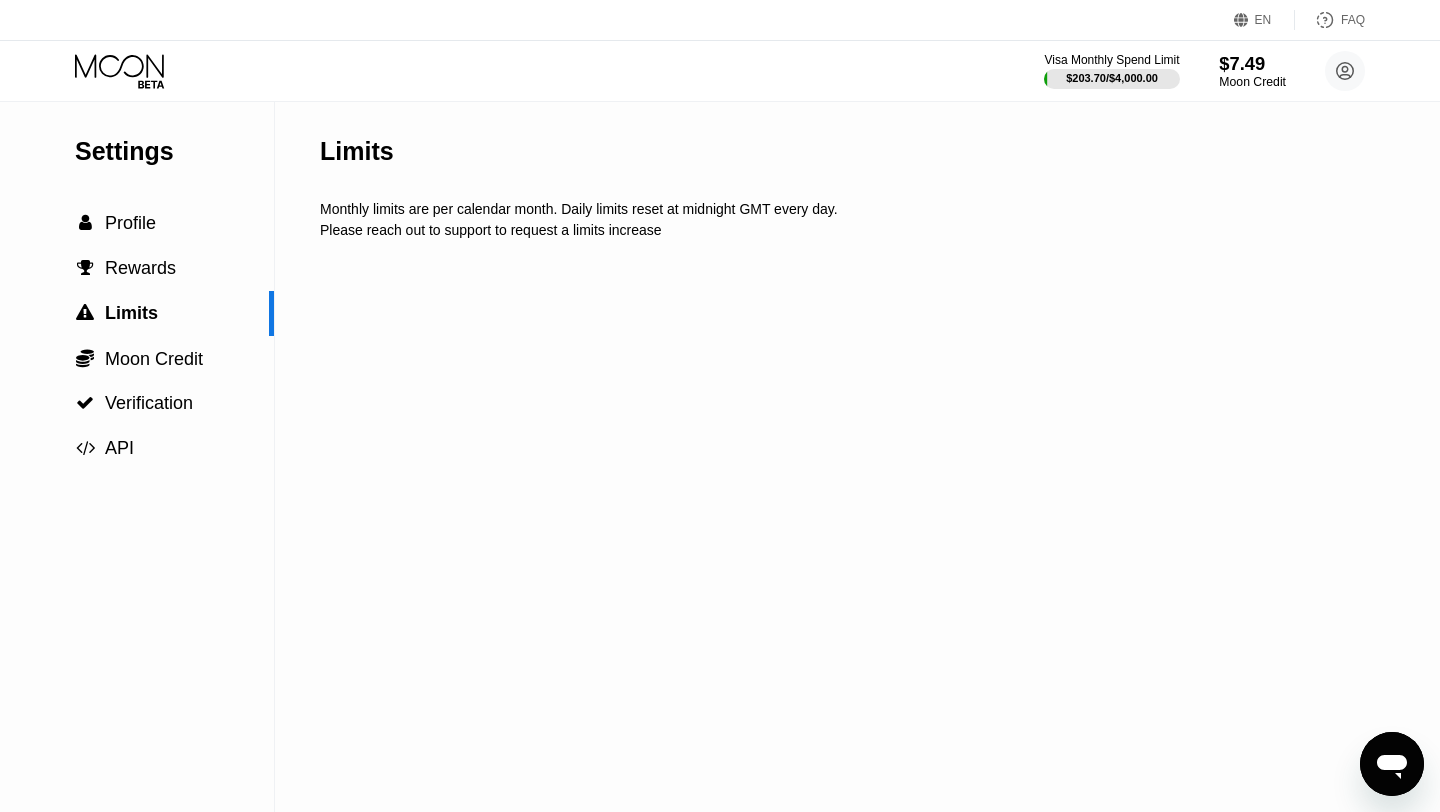 click on "$7.49" at bounding box center [1252, 63] 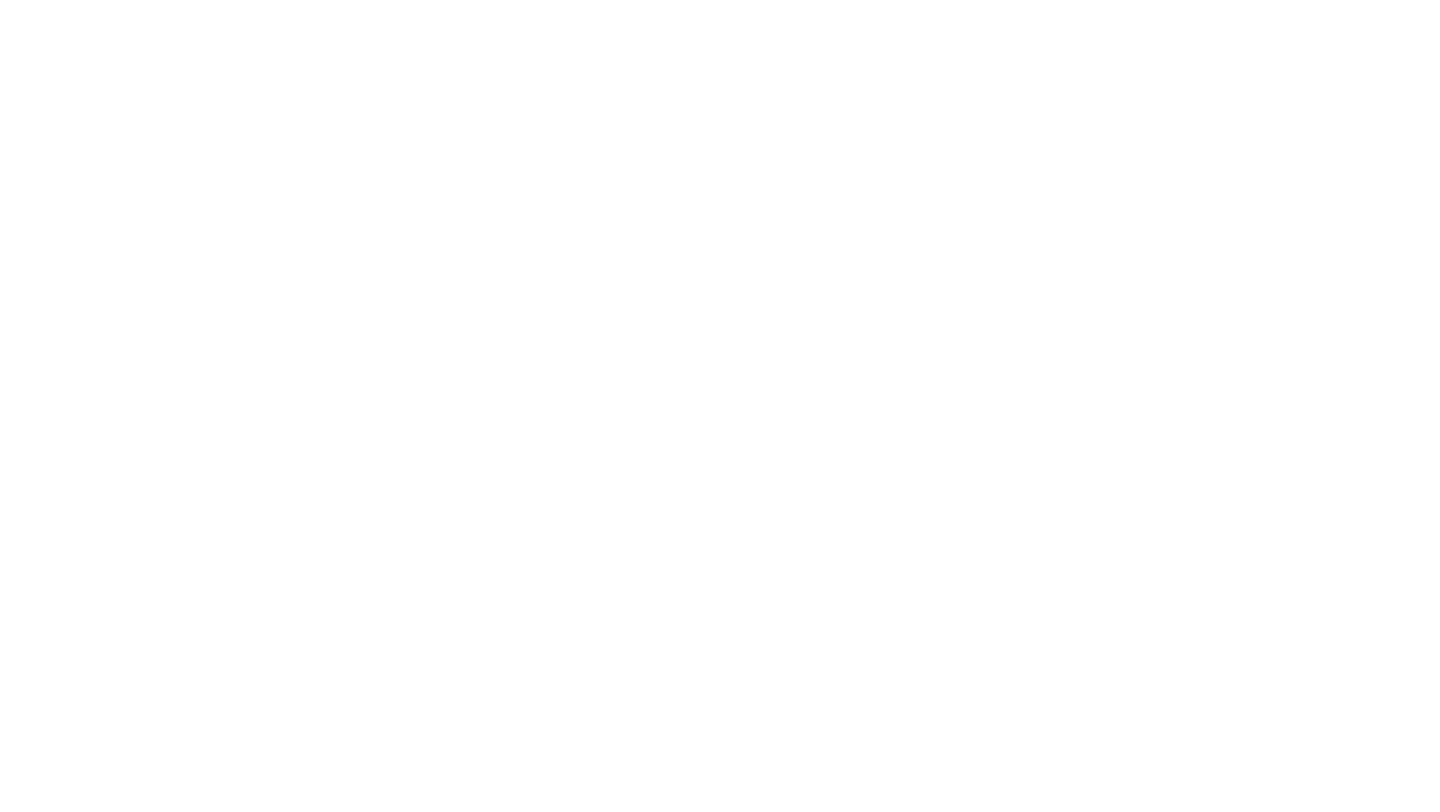 scroll, scrollTop: 0, scrollLeft: 0, axis: both 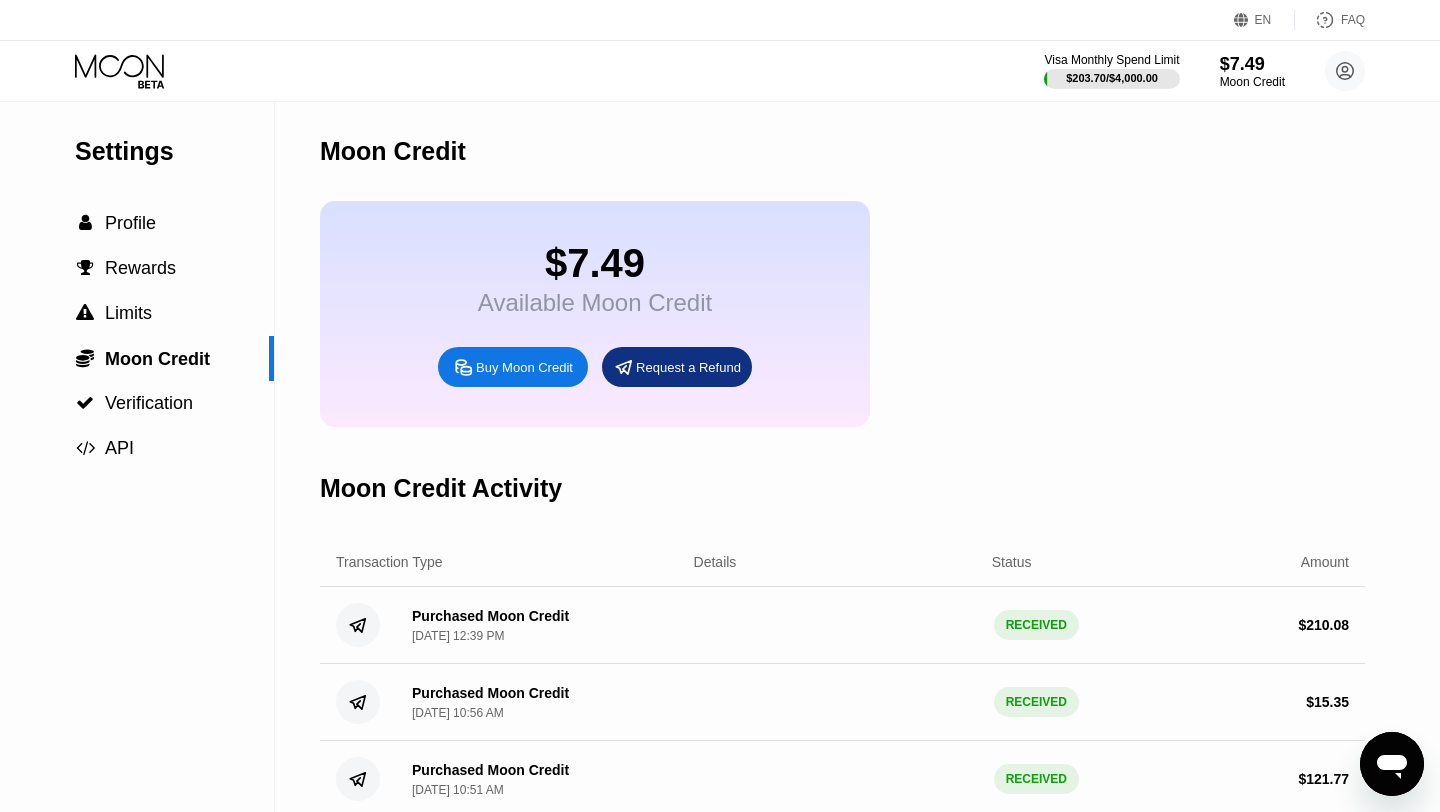 click on "$7.49 Available Moon Credit Buy Moon Credit Request a Refund" at bounding box center [842, 314] 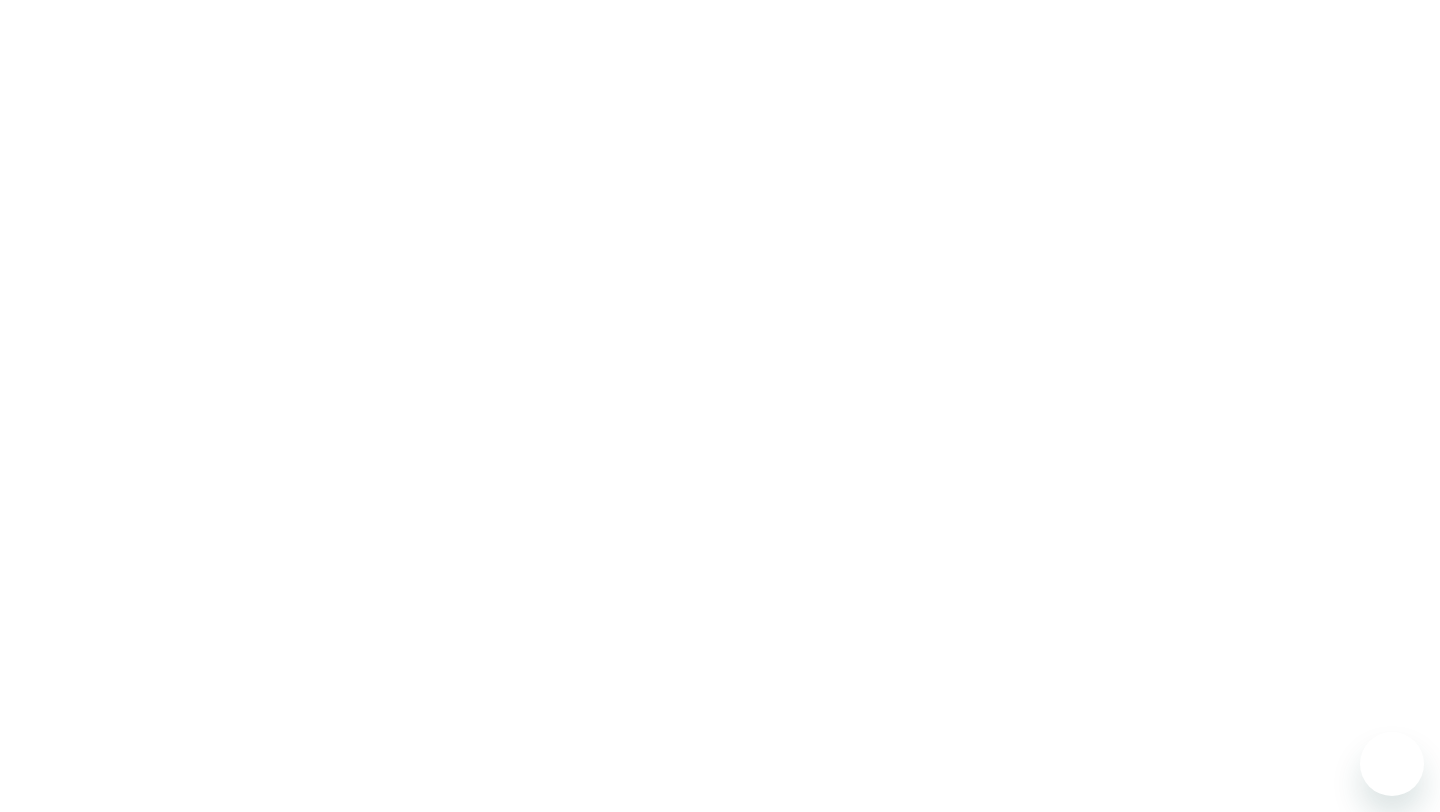 scroll, scrollTop: 0, scrollLeft: 0, axis: both 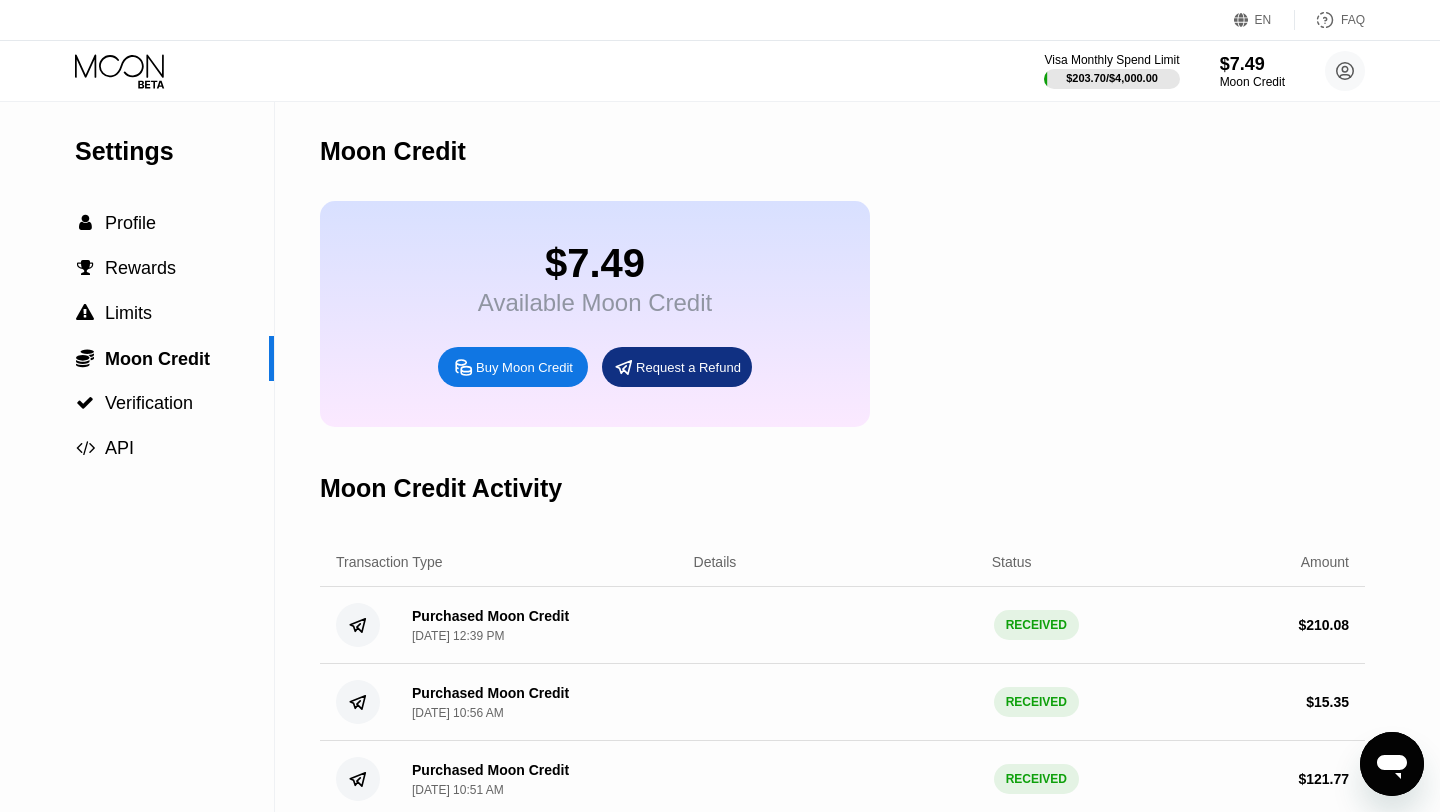 click 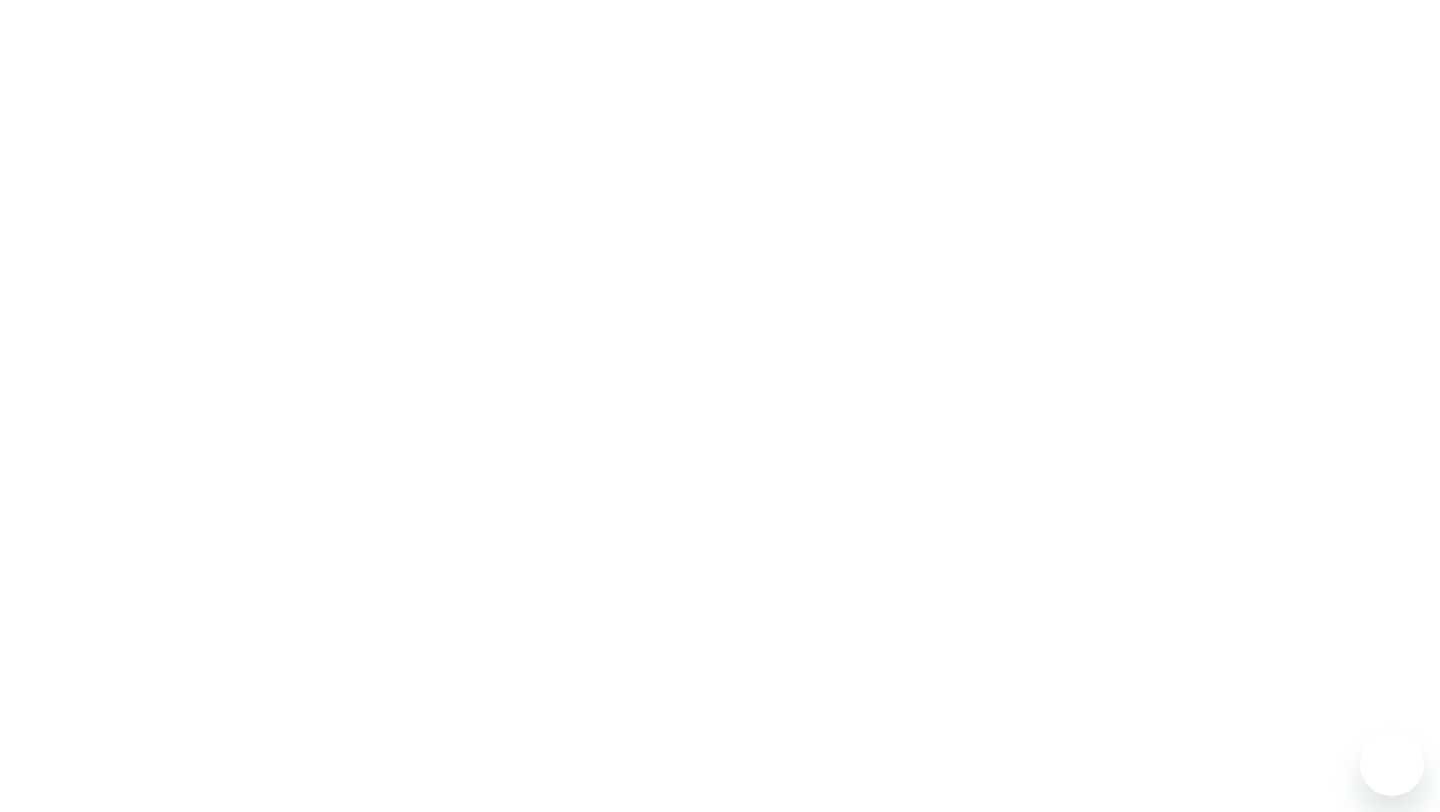 scroll, scrollTop: 0, scrollLeft: 0, axis: both 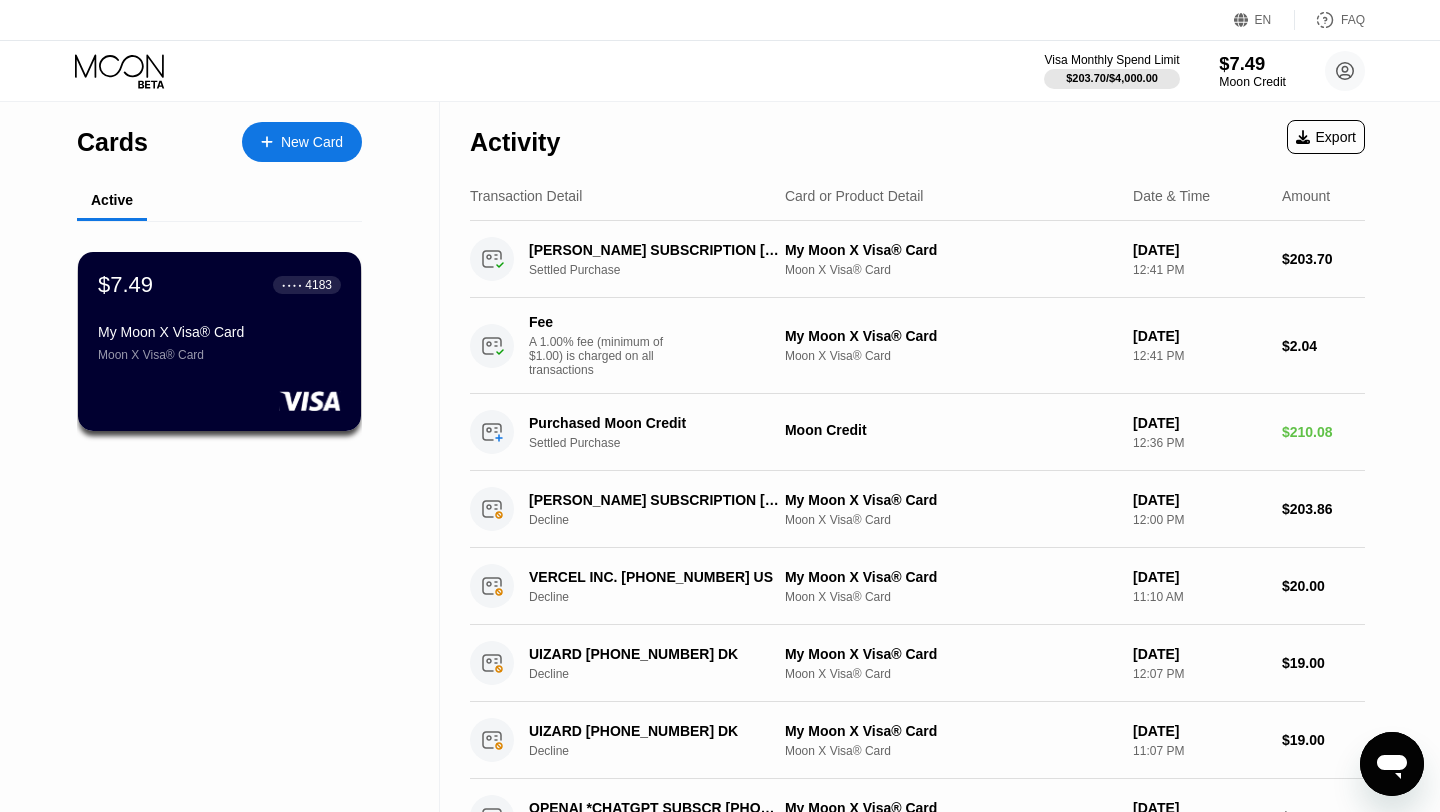 click on "Moon Credit" at bounding box center [1252, 82] 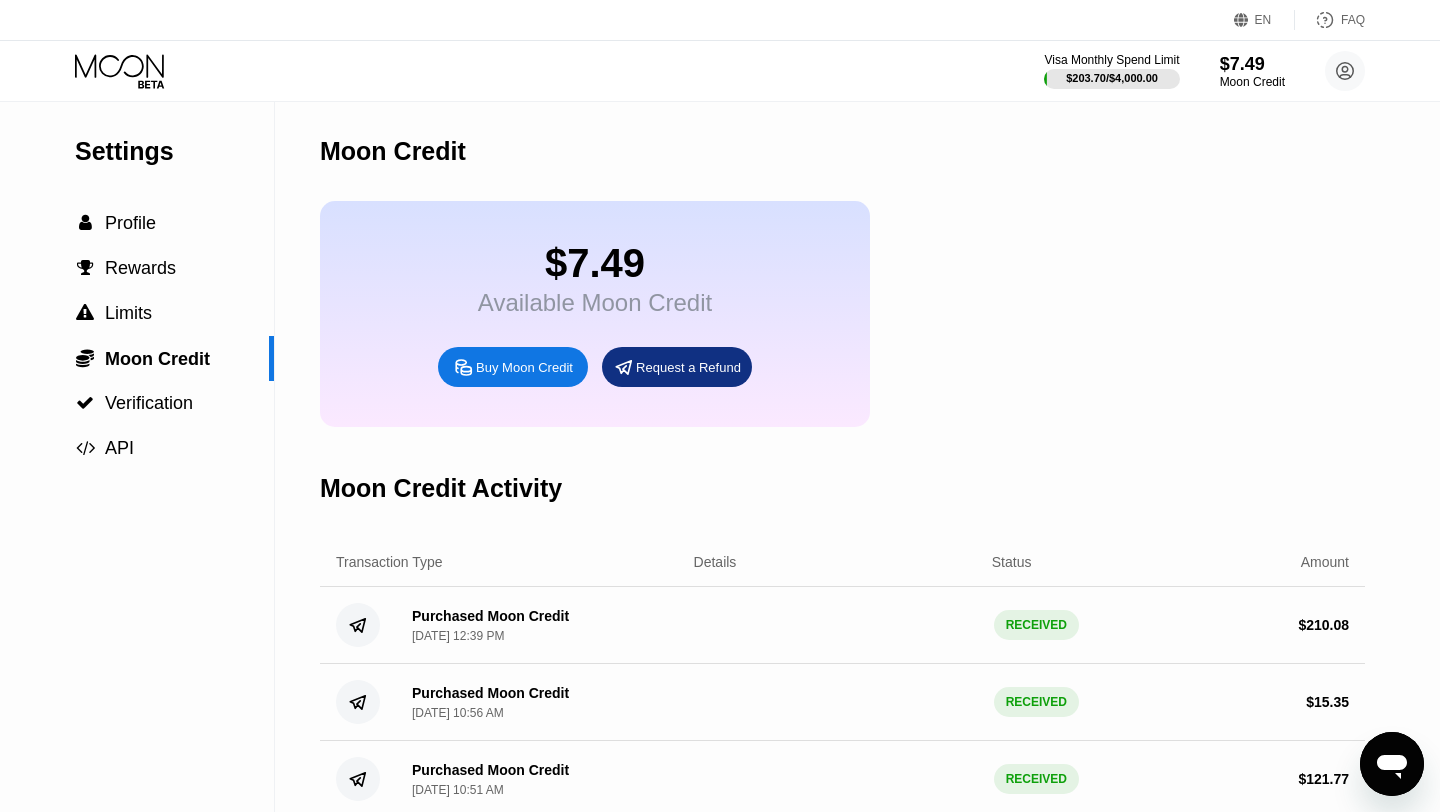 click on "$7.49" at bounding box center (595, 263) 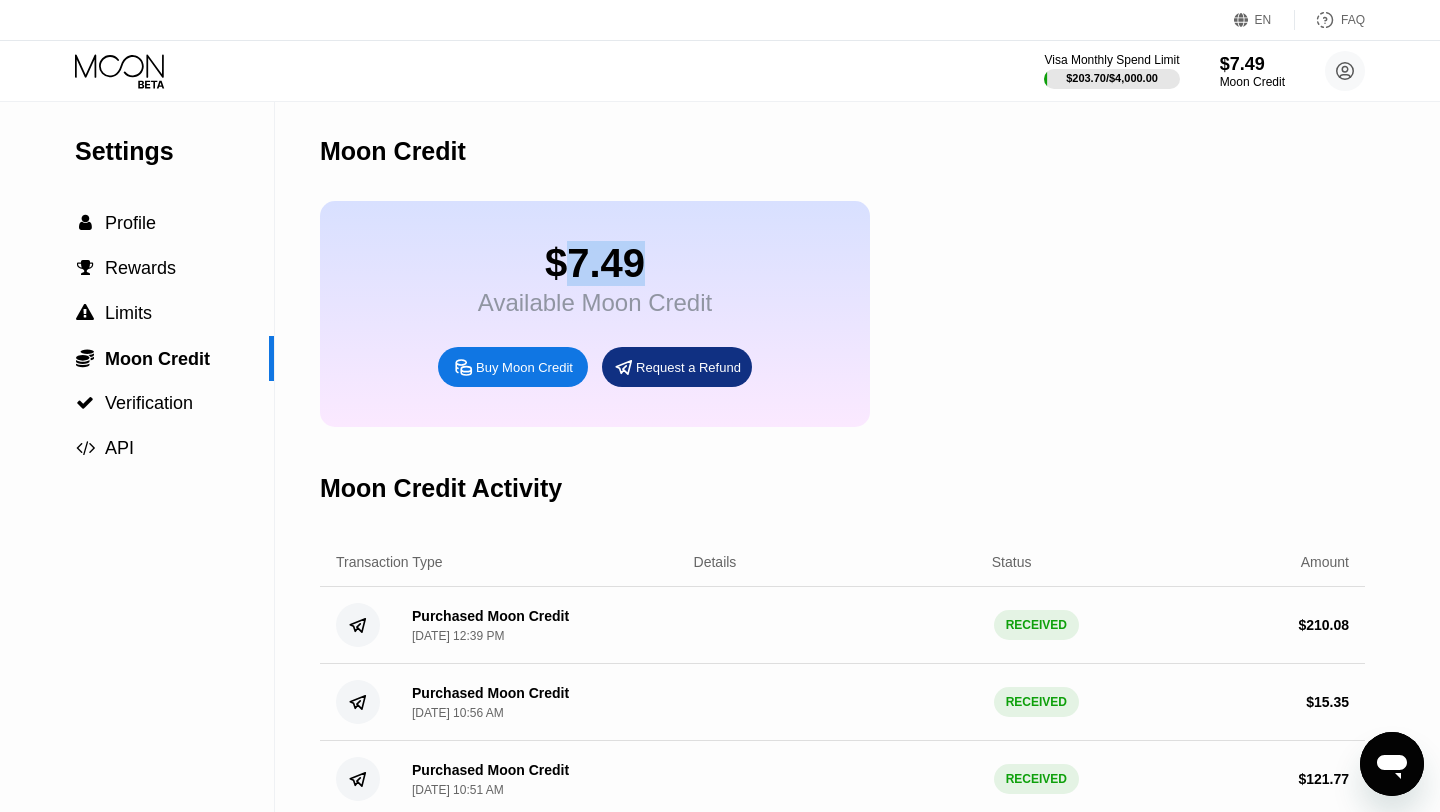 click on "$7.49" at bounding box center [595, 263] 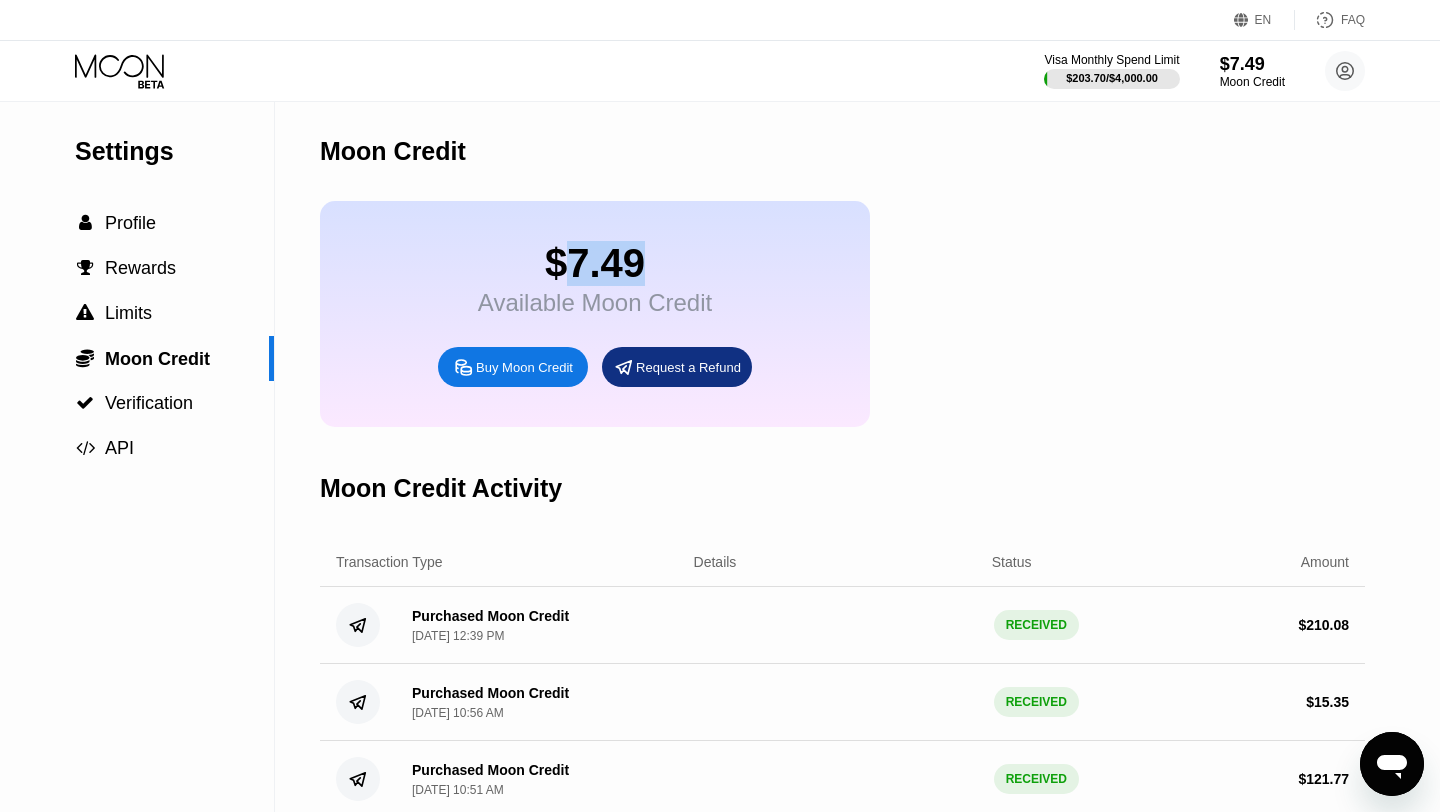 click on "$7.49" at bounding box center (595, 263) 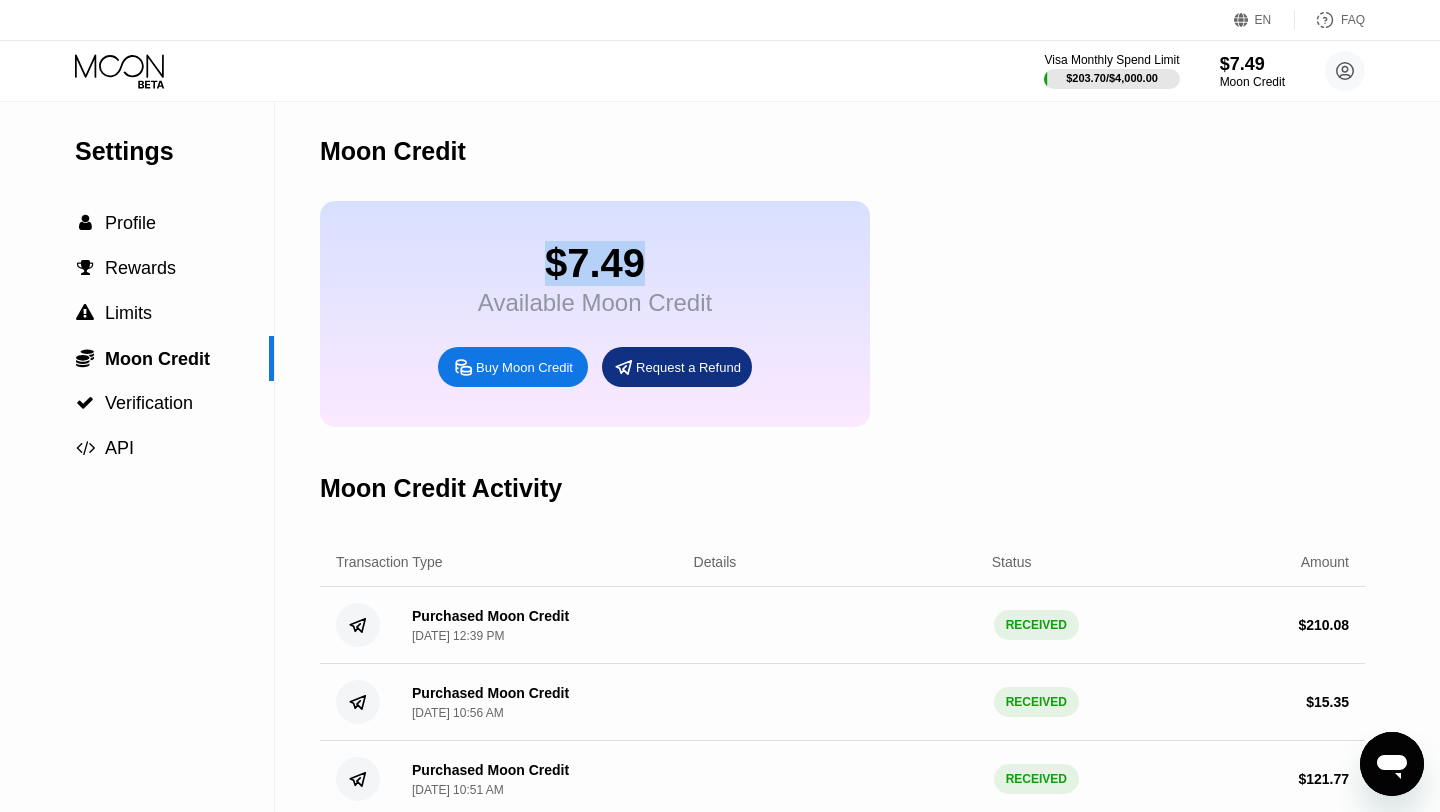 drag, startPoint x: 555, startPoint y: 258, endPoint x: 542, endPoint y: 262, distance: 13.601471 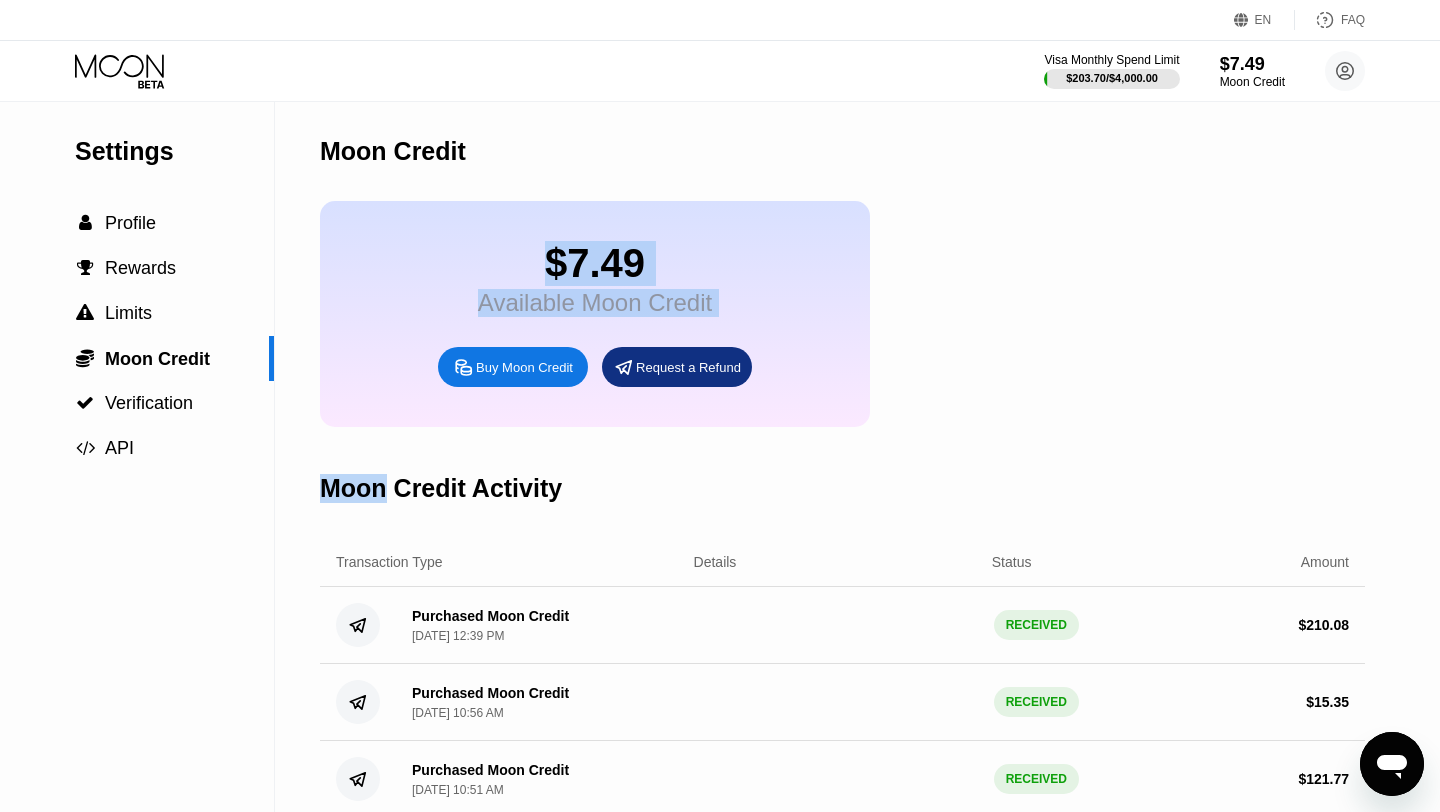 drag, startPoint x: 542, startPoint y: 262, endPoint x: 745, endPoint y: 399, distance: 244.90407 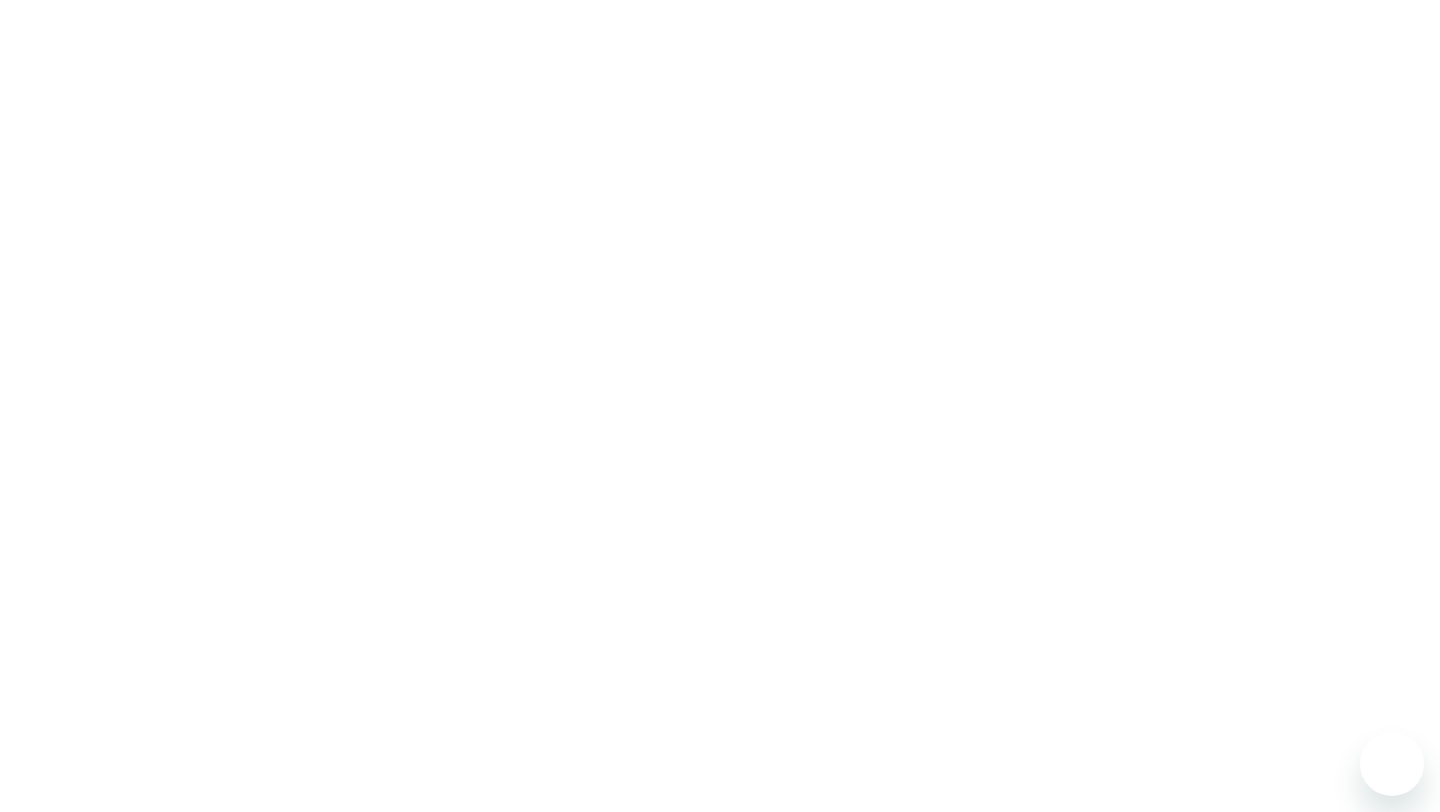 scroll, scrollTop: 0, scrollLeft: 0, axis: both 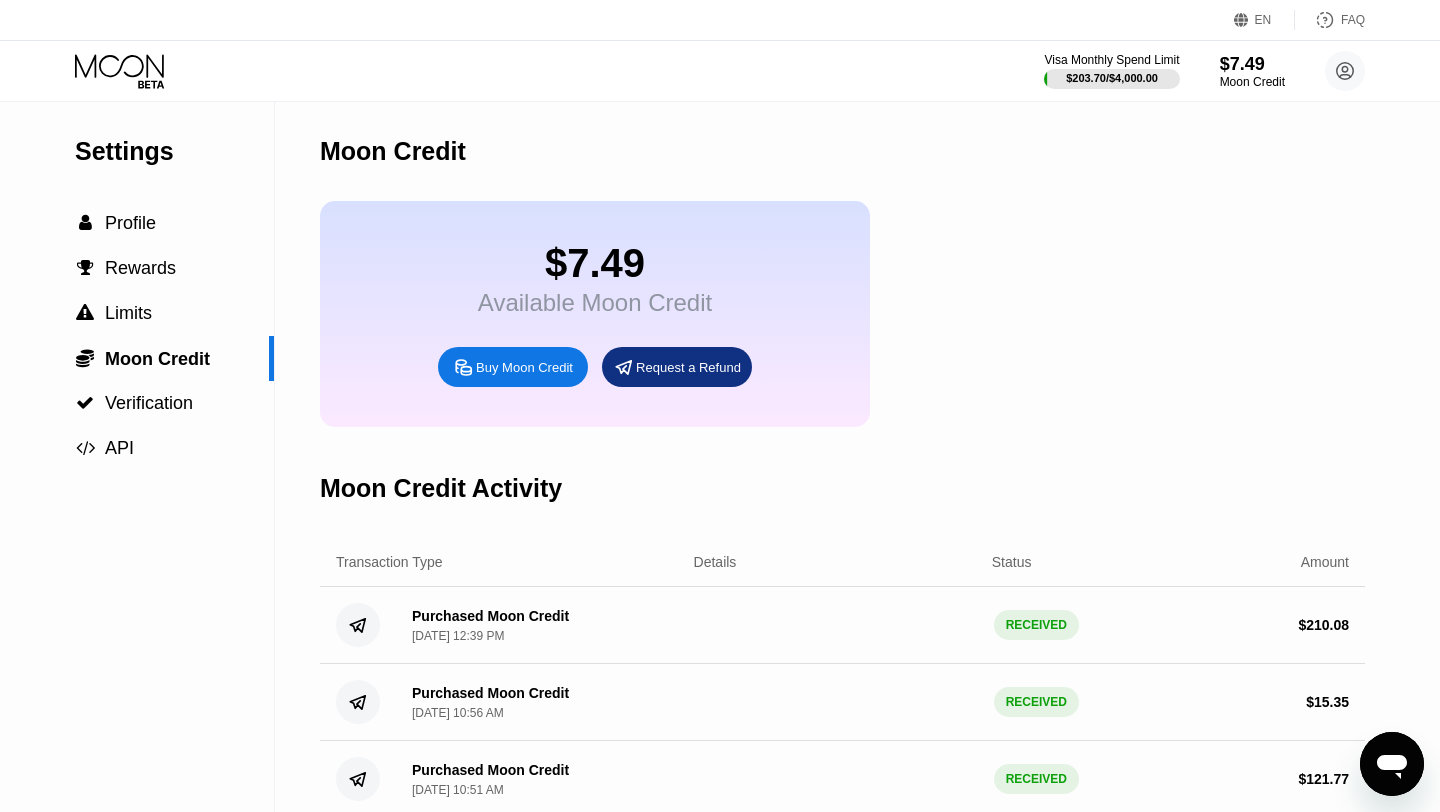 click 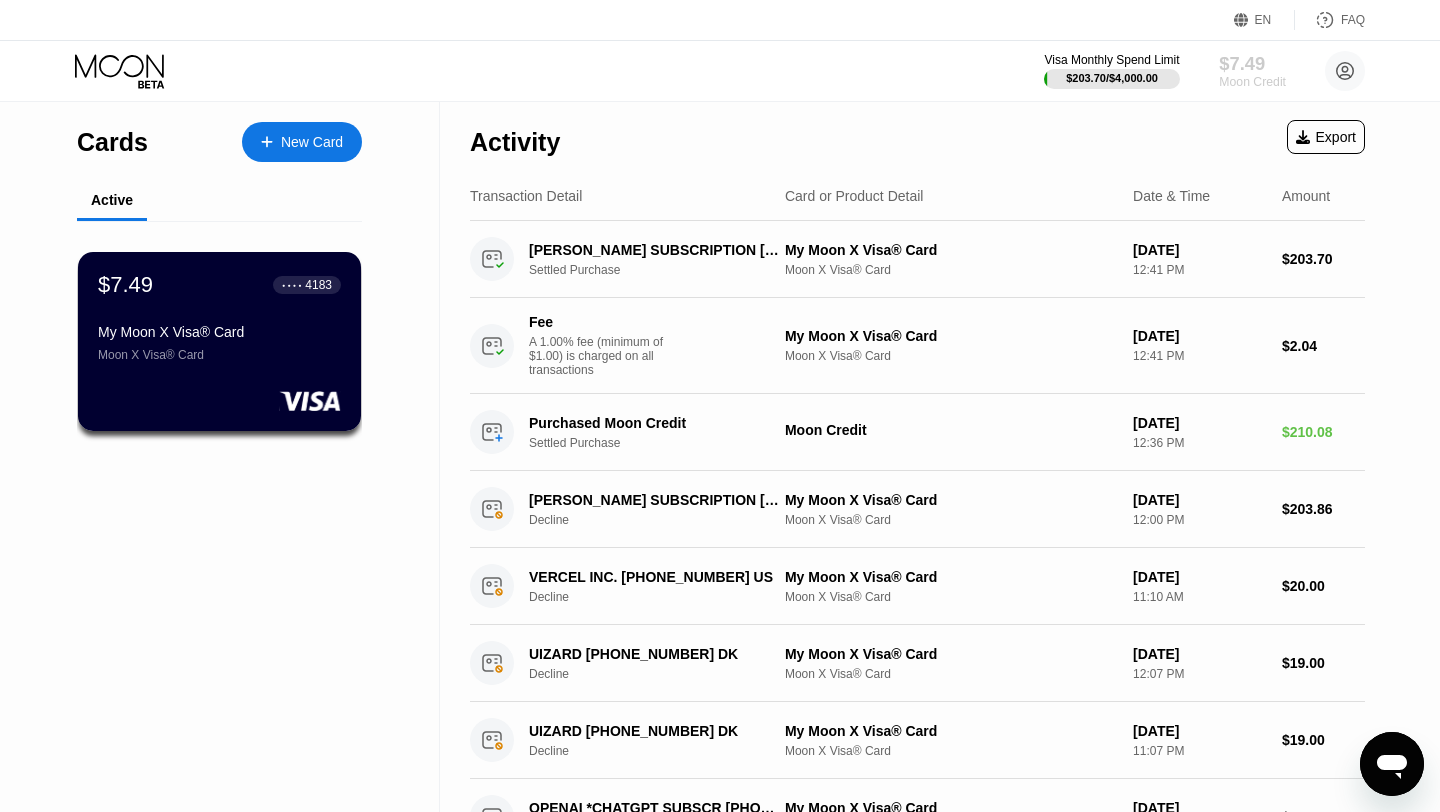 click on "Moon Credit" at bounding box center [1252, 82] 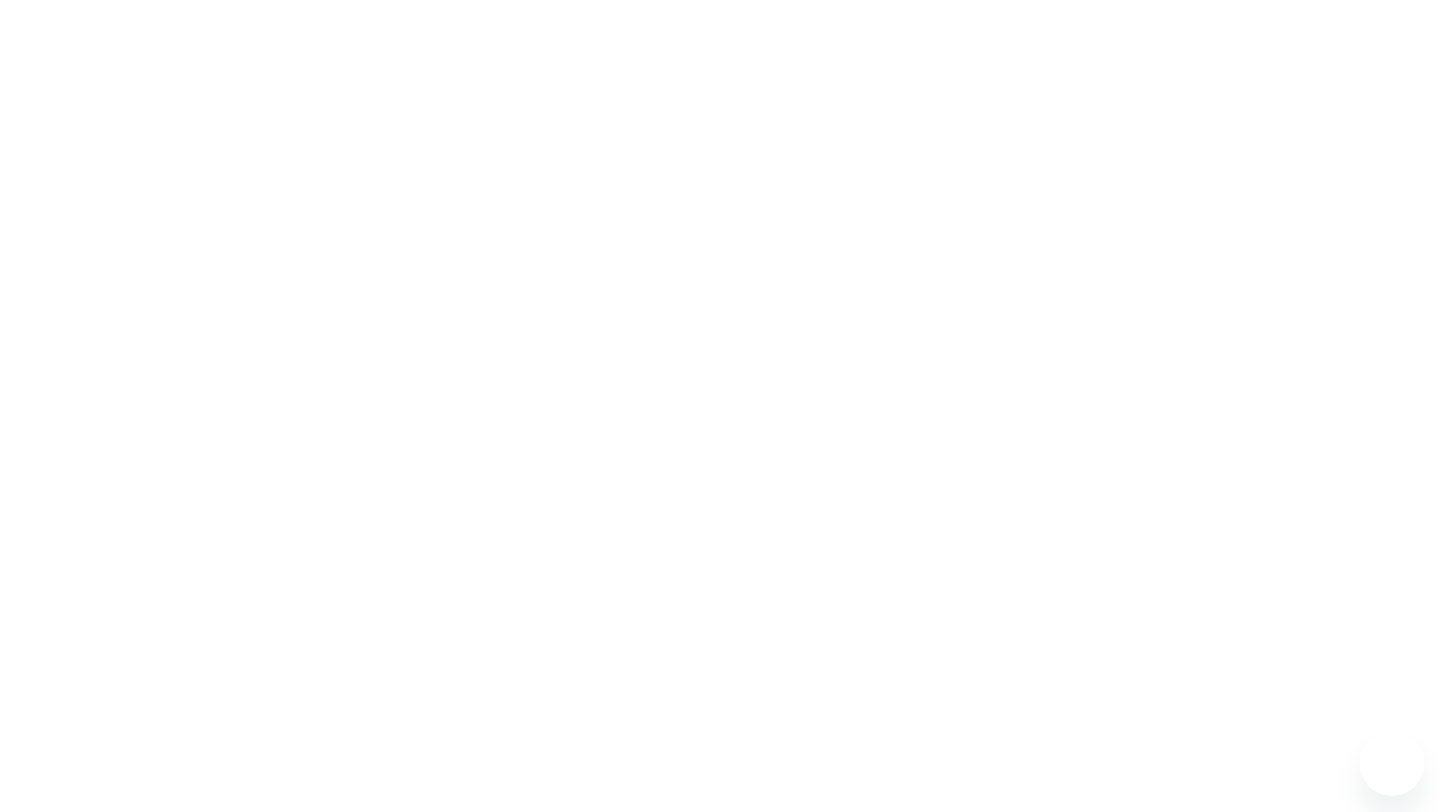 scroll, scrollTop: 0, scrollLeft: 0, axis: both 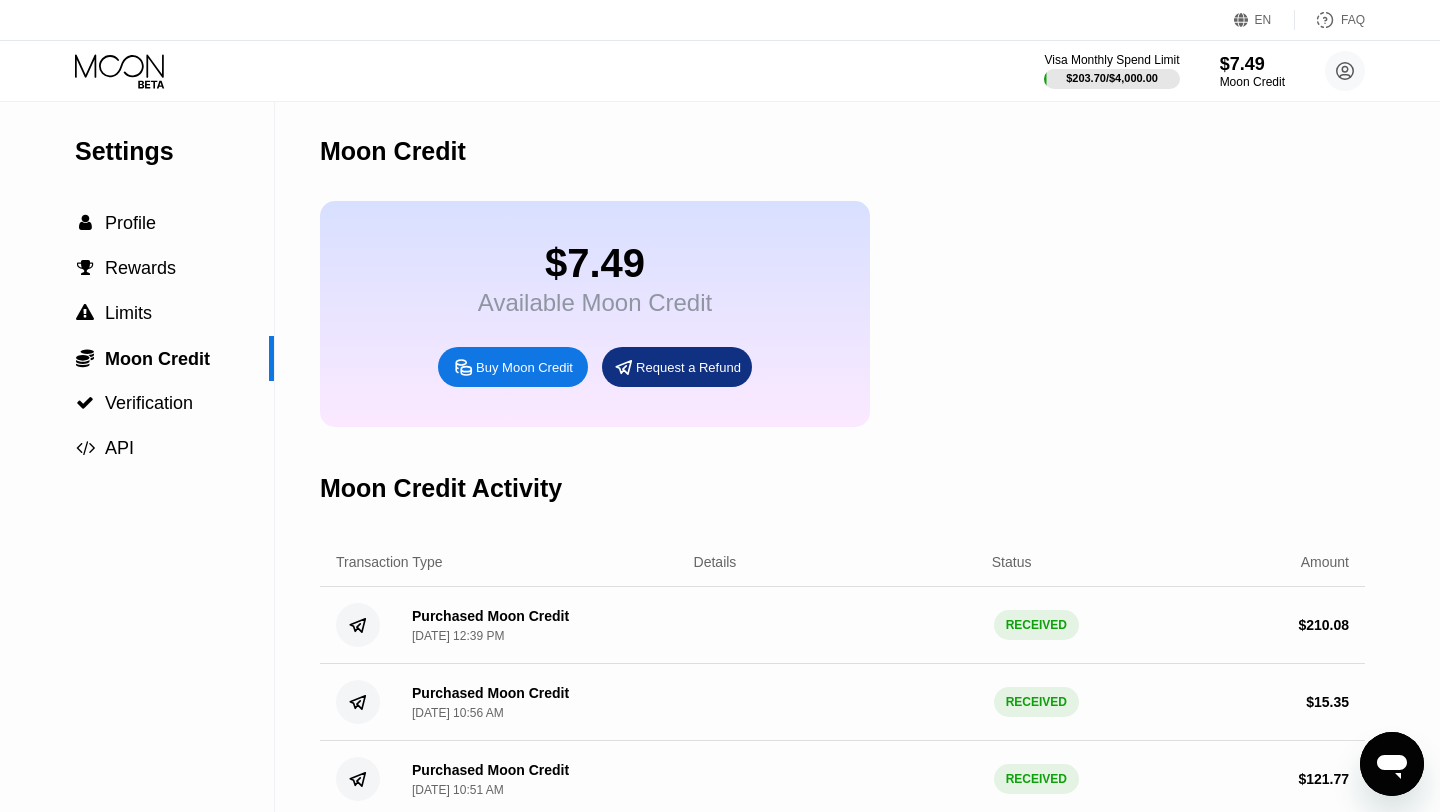 click on "$7.49" at bounding box center [595, 263] 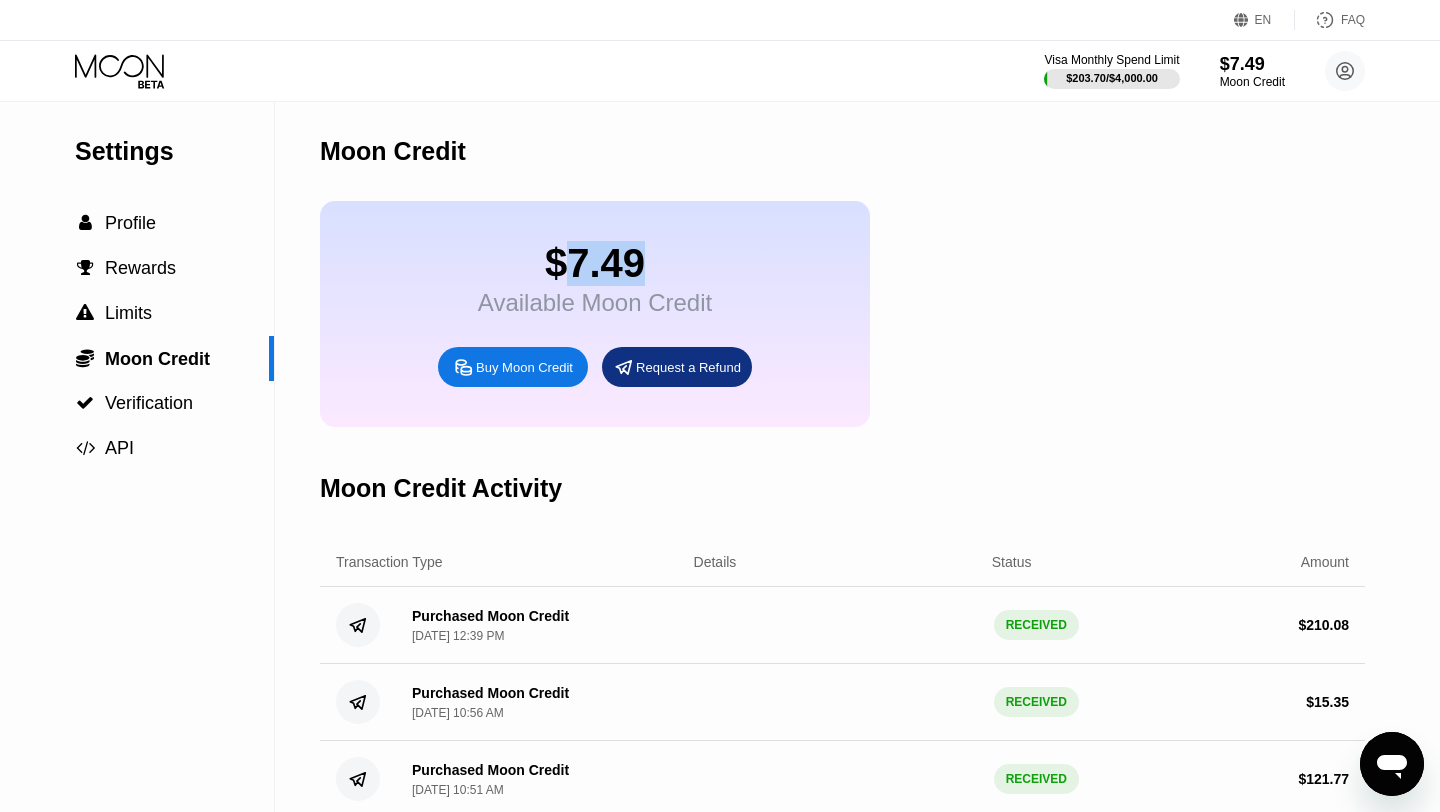 click on "$7.49" at bounding box center (595, 263) 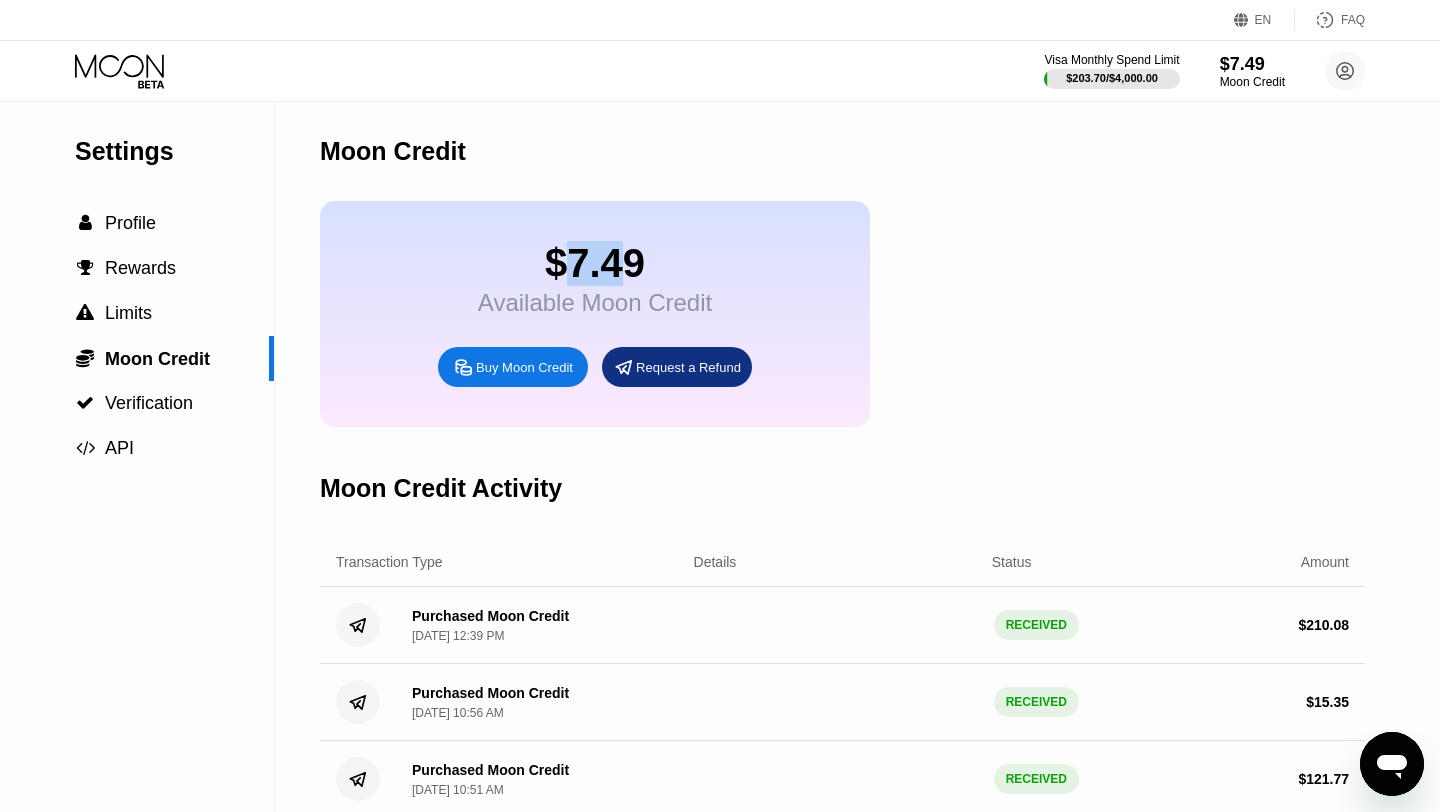 drag, startPoint x: 575, startPoint y: 267, endPoint x: 616, endPoint y: 267, distance: 41 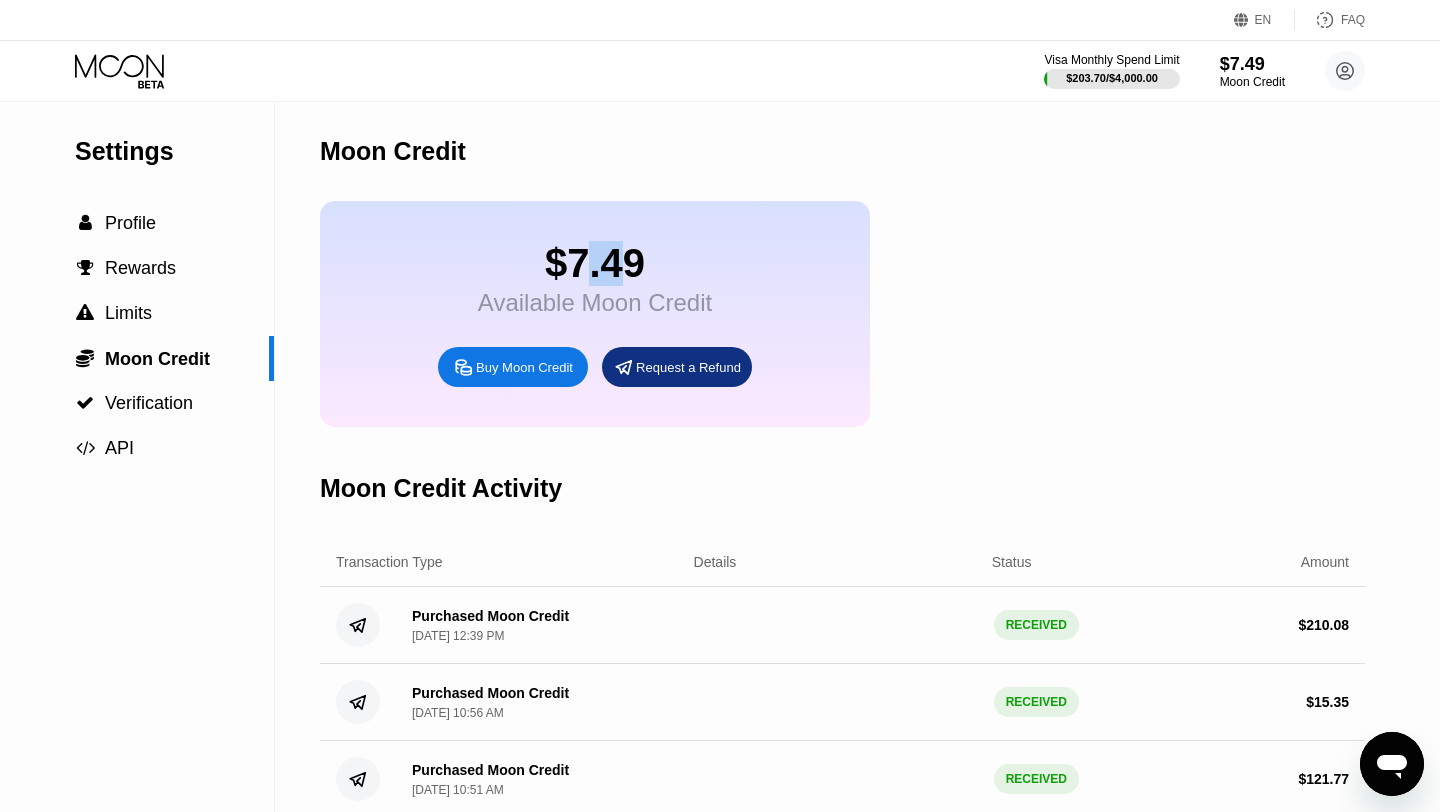 drag, startPoint x: 588, startPoint y: 271, endPoint x: 621, endPoint y: 272, distance: 33.01515 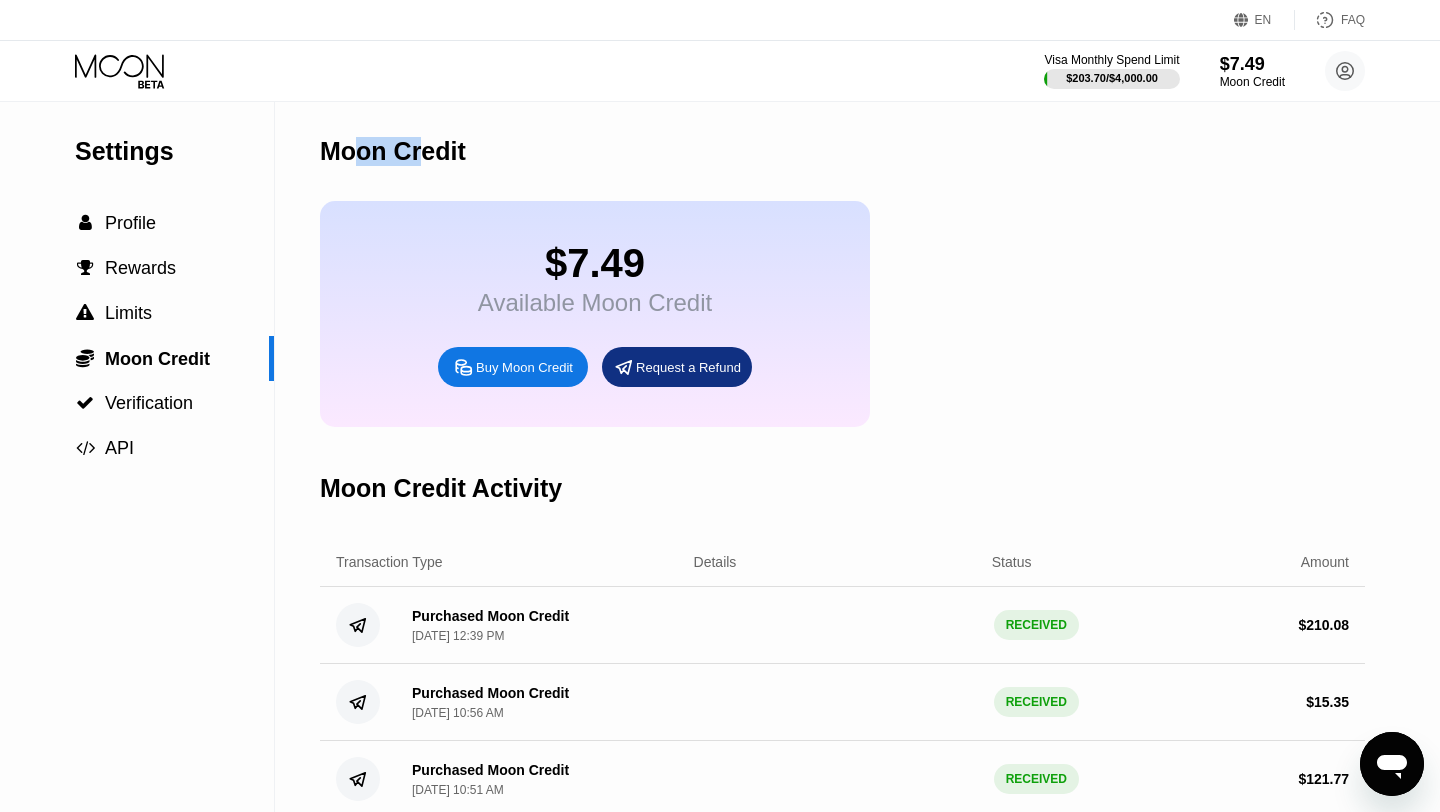 drag, startPoint x: 363, startPoint y: 150, endPoint x: 419, endPoint y: 153, distance: 56.0803 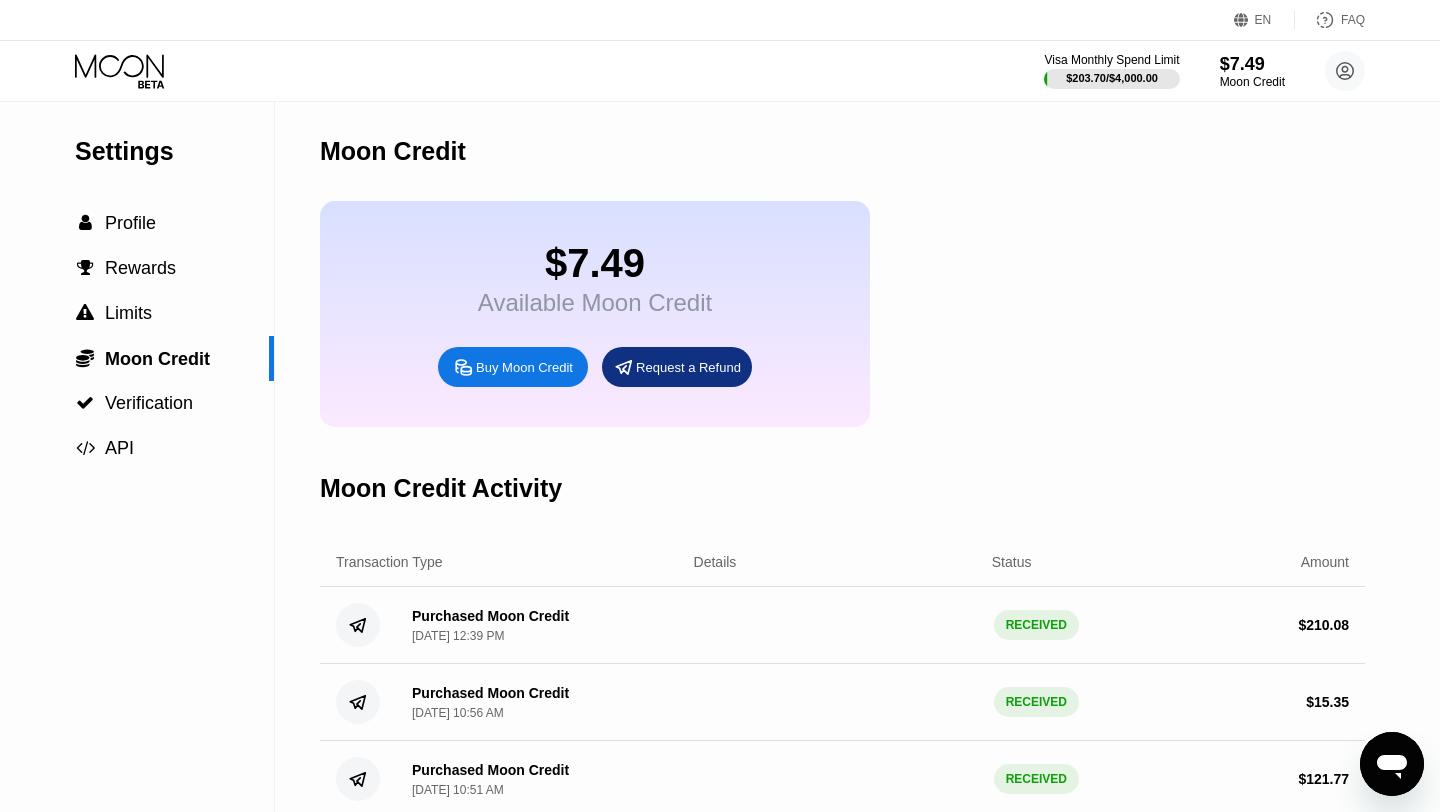 click on "Visa Monthly Spend Limit $203.70 / $4,000.00 $7.49 Moon Credit Vladimir Bespalov xumagod@gmail.com  Home Settings Support Careers About Us Log out Privacy policy Terms" at bounding box center (720, 71) 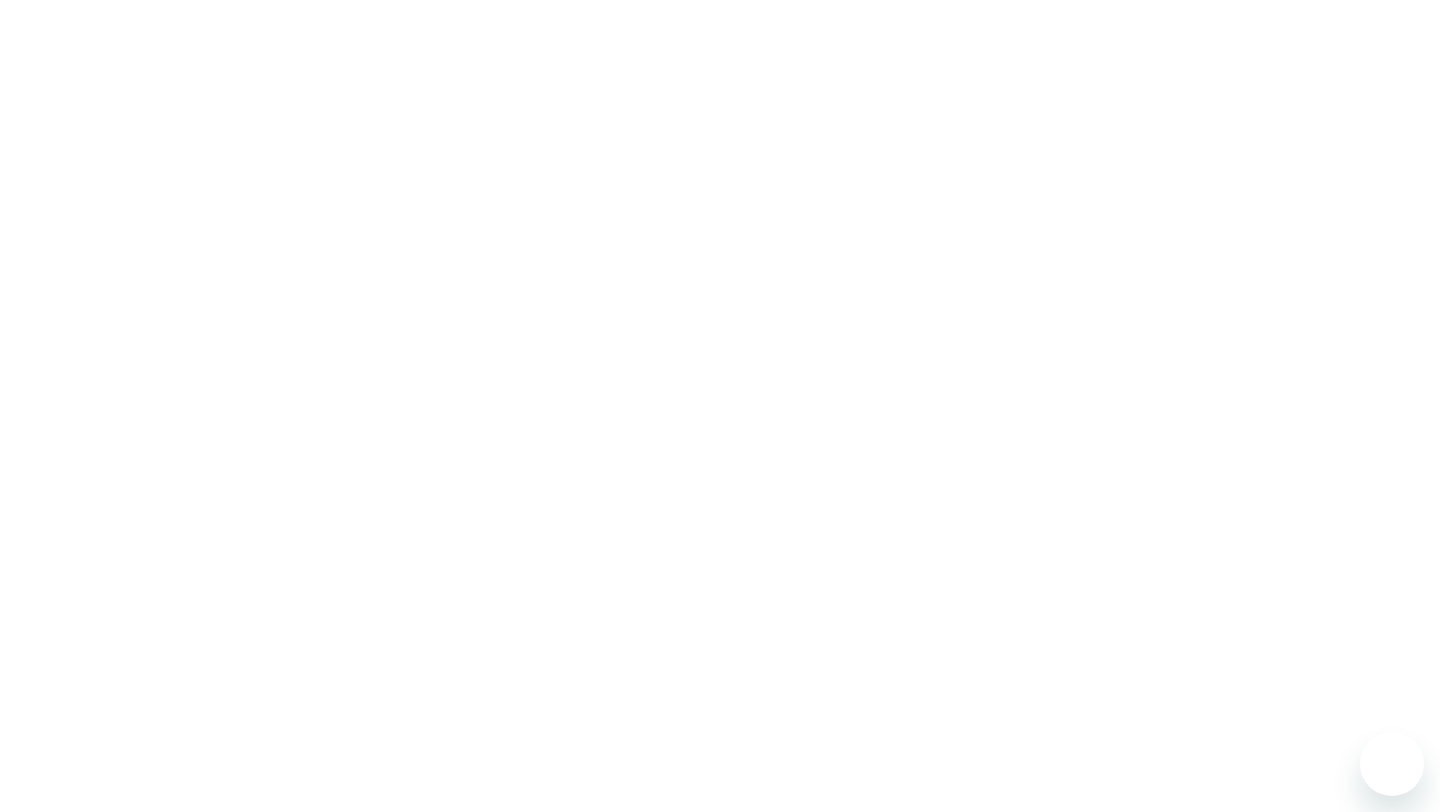 scroll, scrollTop: 0, scrollLeft: 0, axis: both 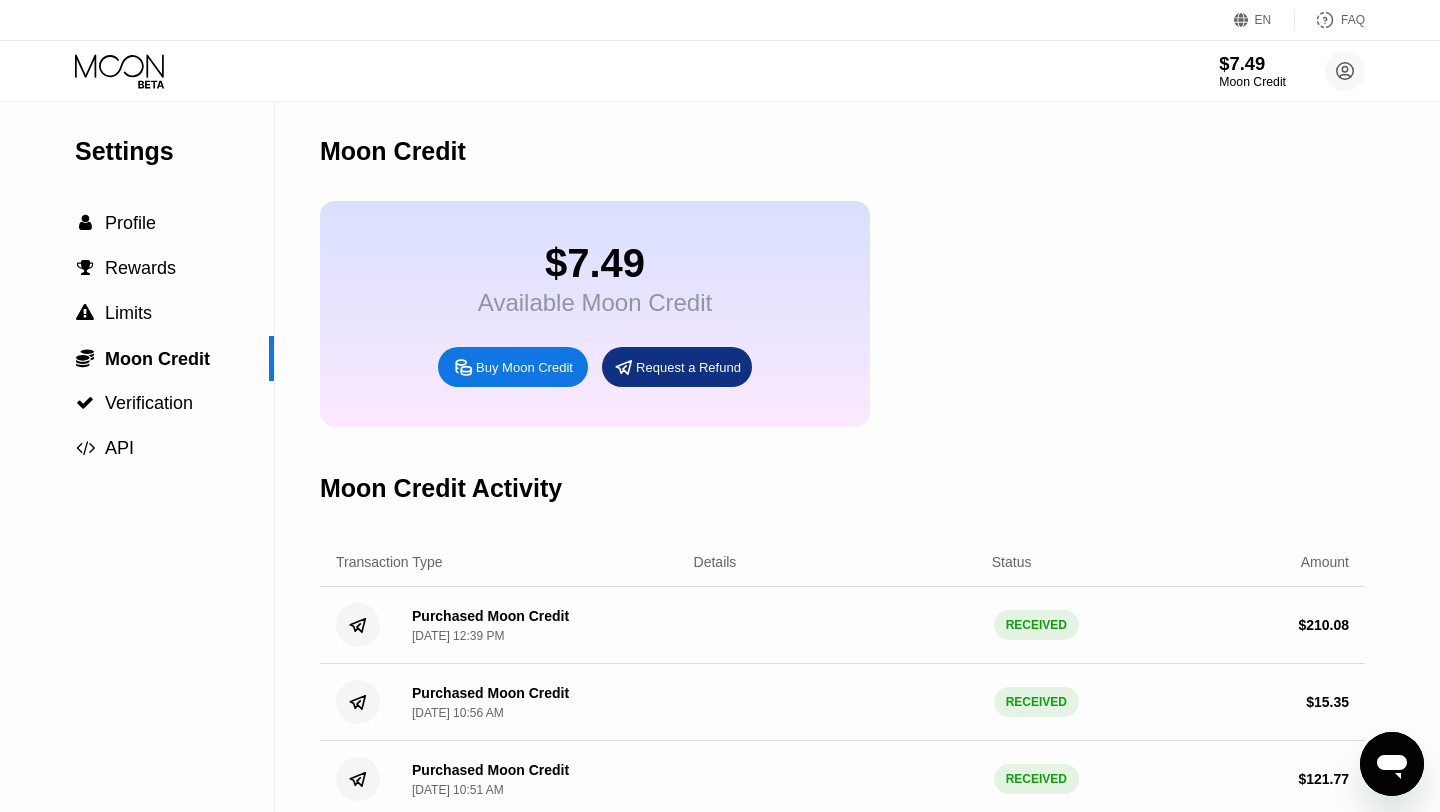 click on "$7.49" at bounding box center (1252, 63) 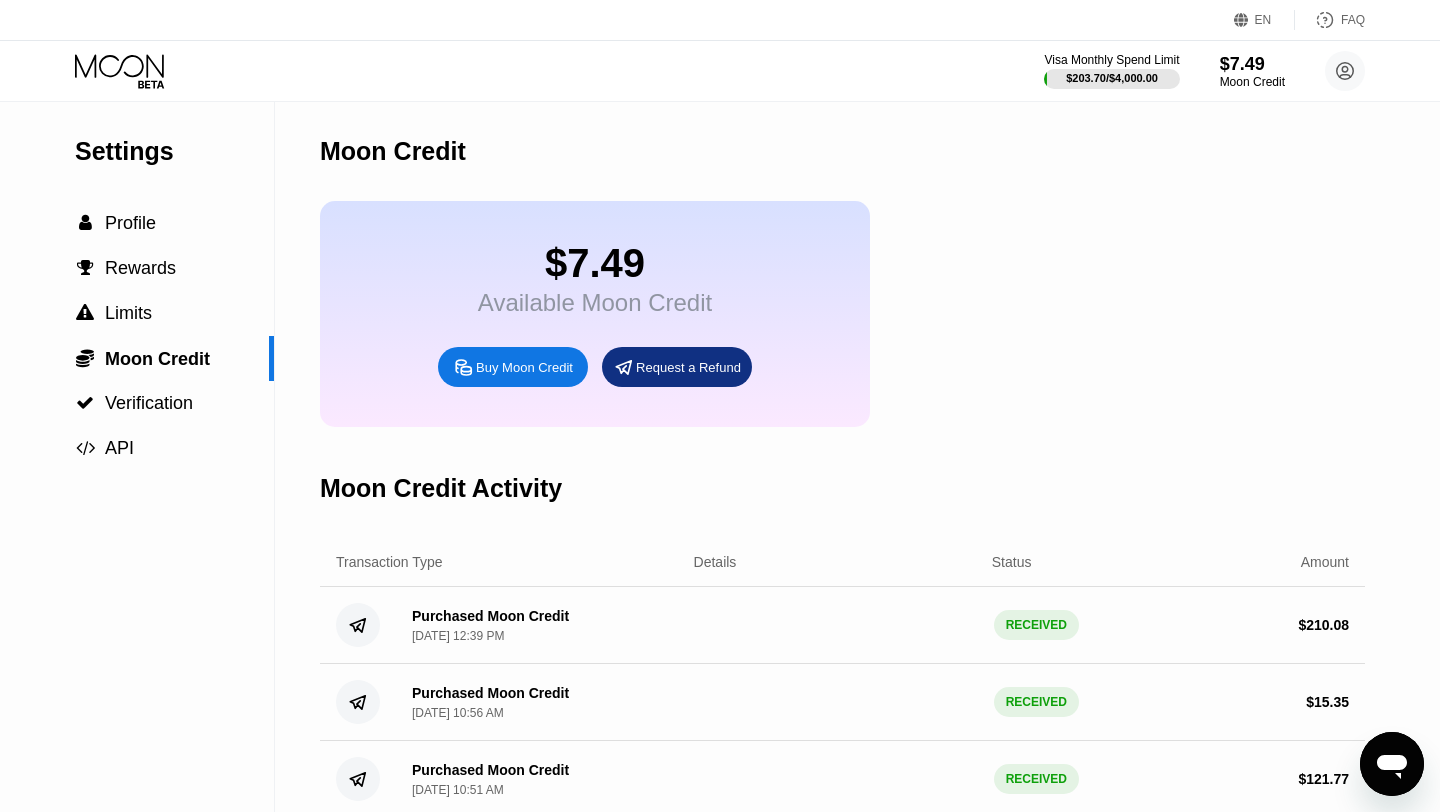 click on "Visa Monthly Spend Limit $203.70 / $4,000.00 $7.49 Moon Credit [PERSON_NAME] [EMAIL_ADDRESS][DOMAIN_NAME]  Home Settings Support Careers About Us Log out Privacy policy Terms" at bounding box center [1204, 71] 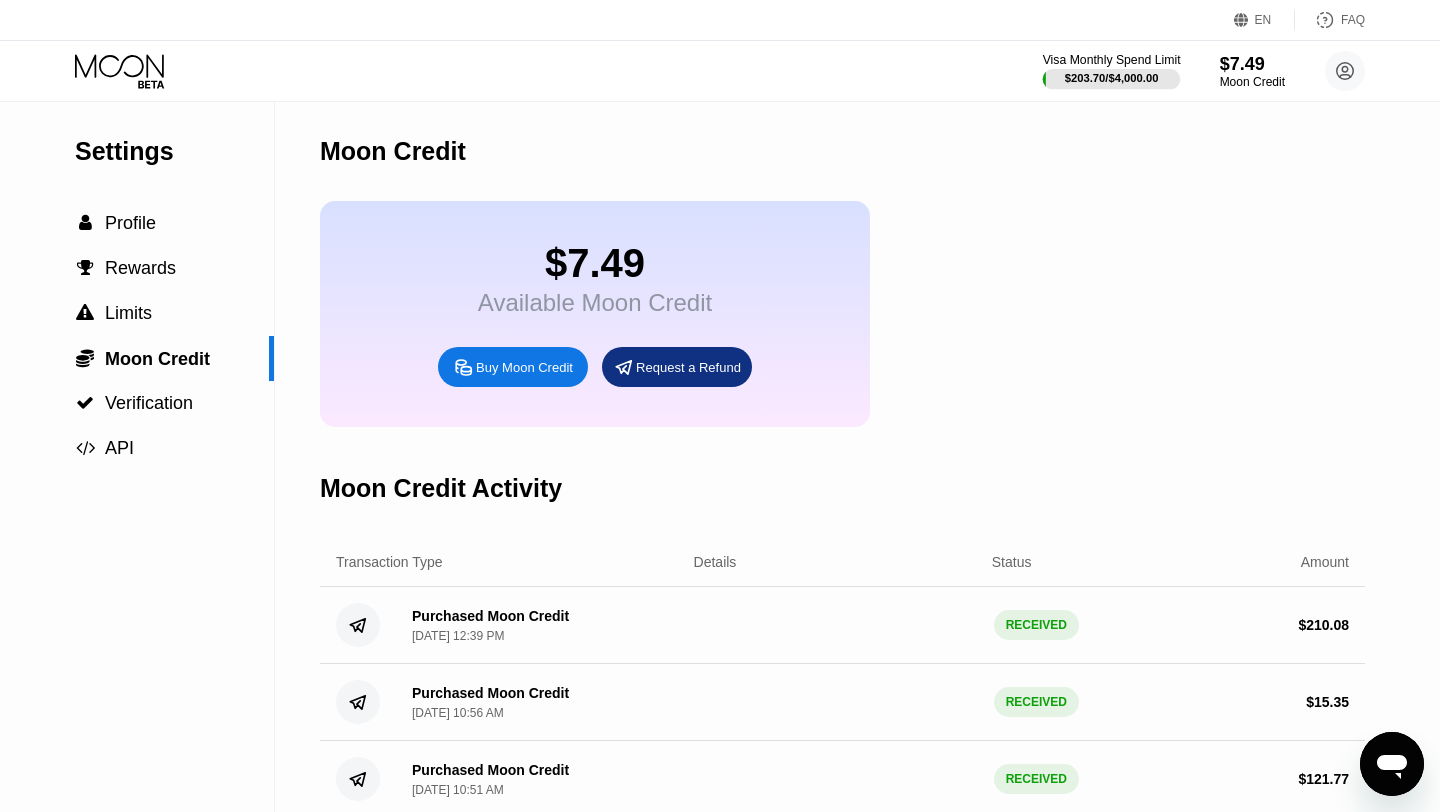 click on "Visa Monthly Spend Limit" at bounding box center [1112, 60] 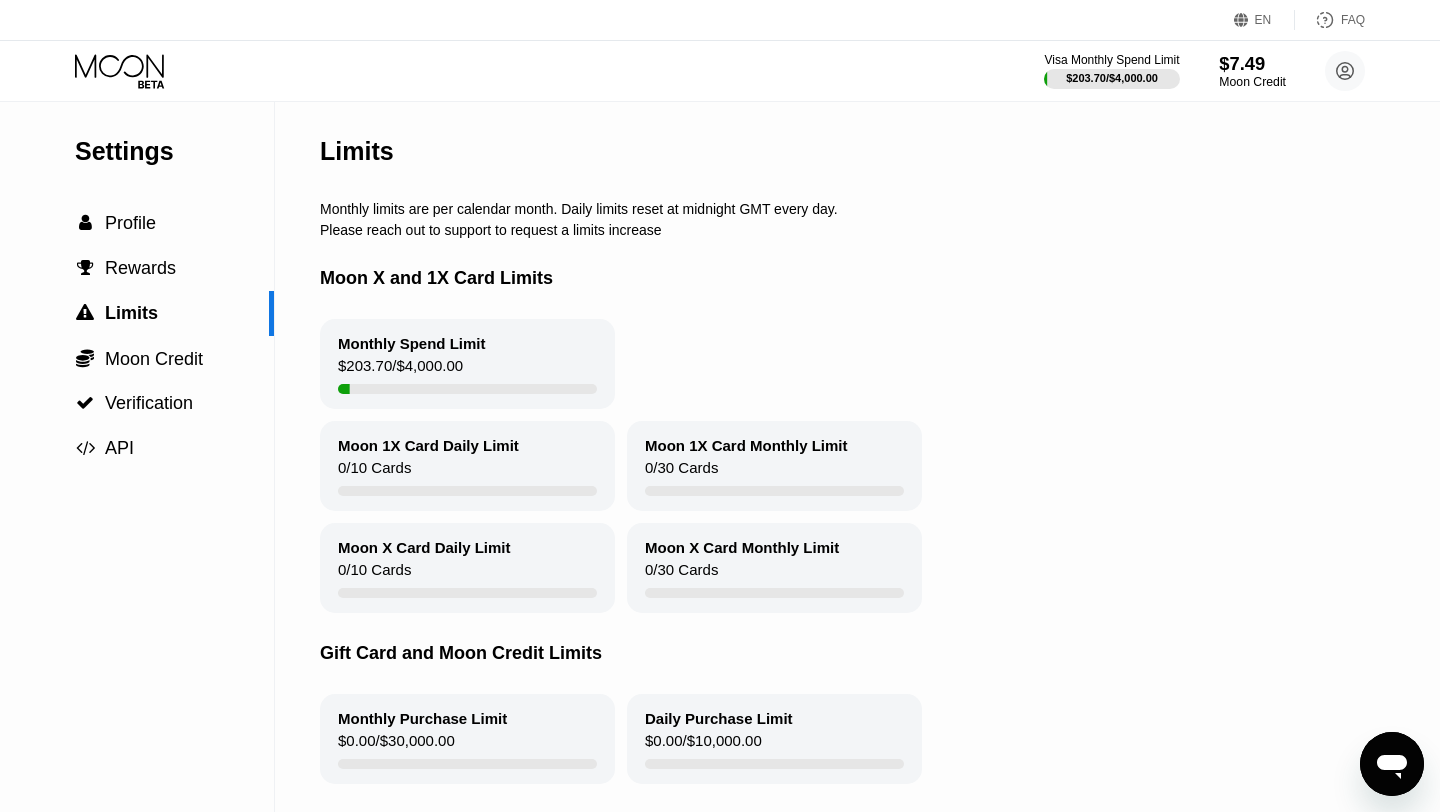 click on "Moon Credit" at bounding box center (1252, 82) 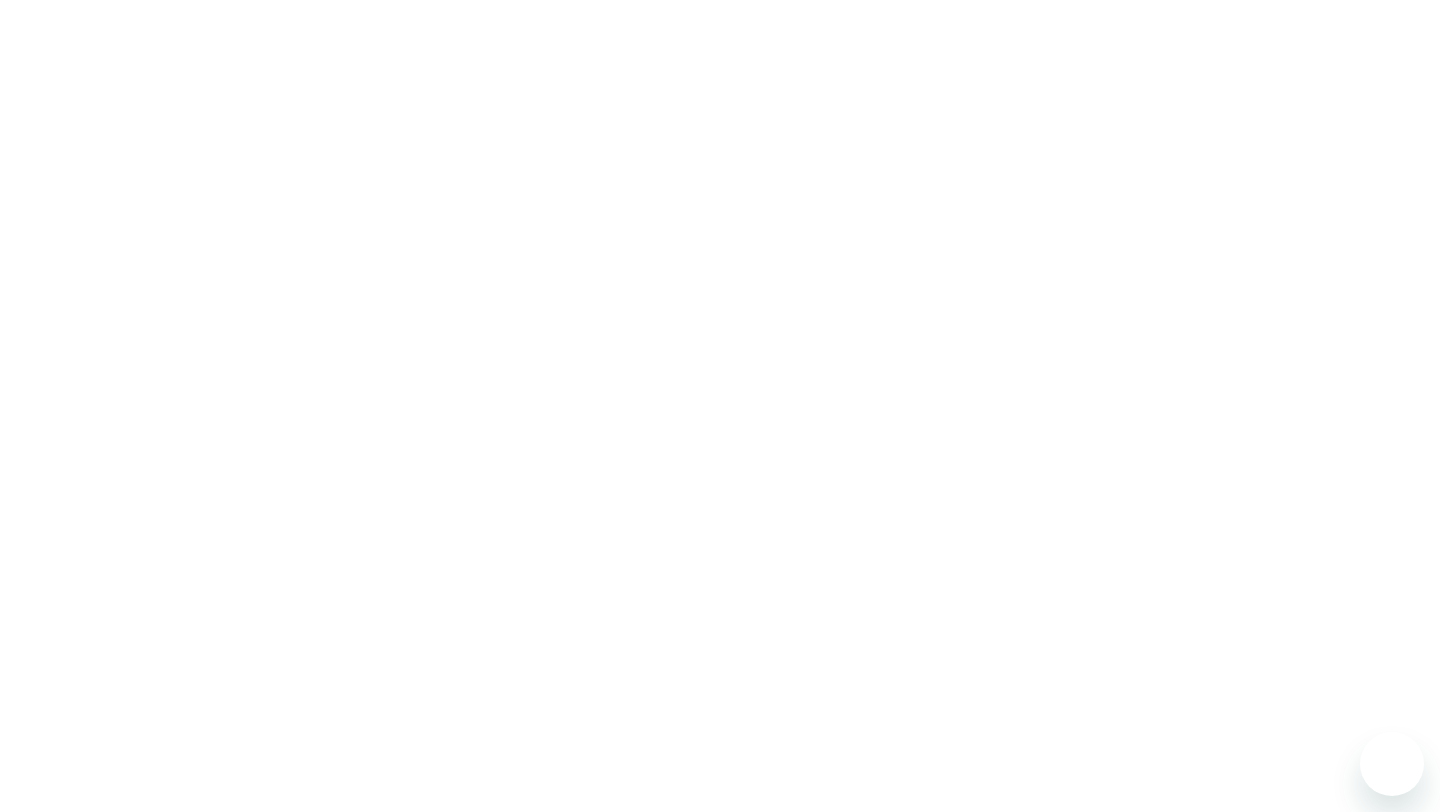 scroll, scrollTop: 0, scrollLeft: 0, axis: both 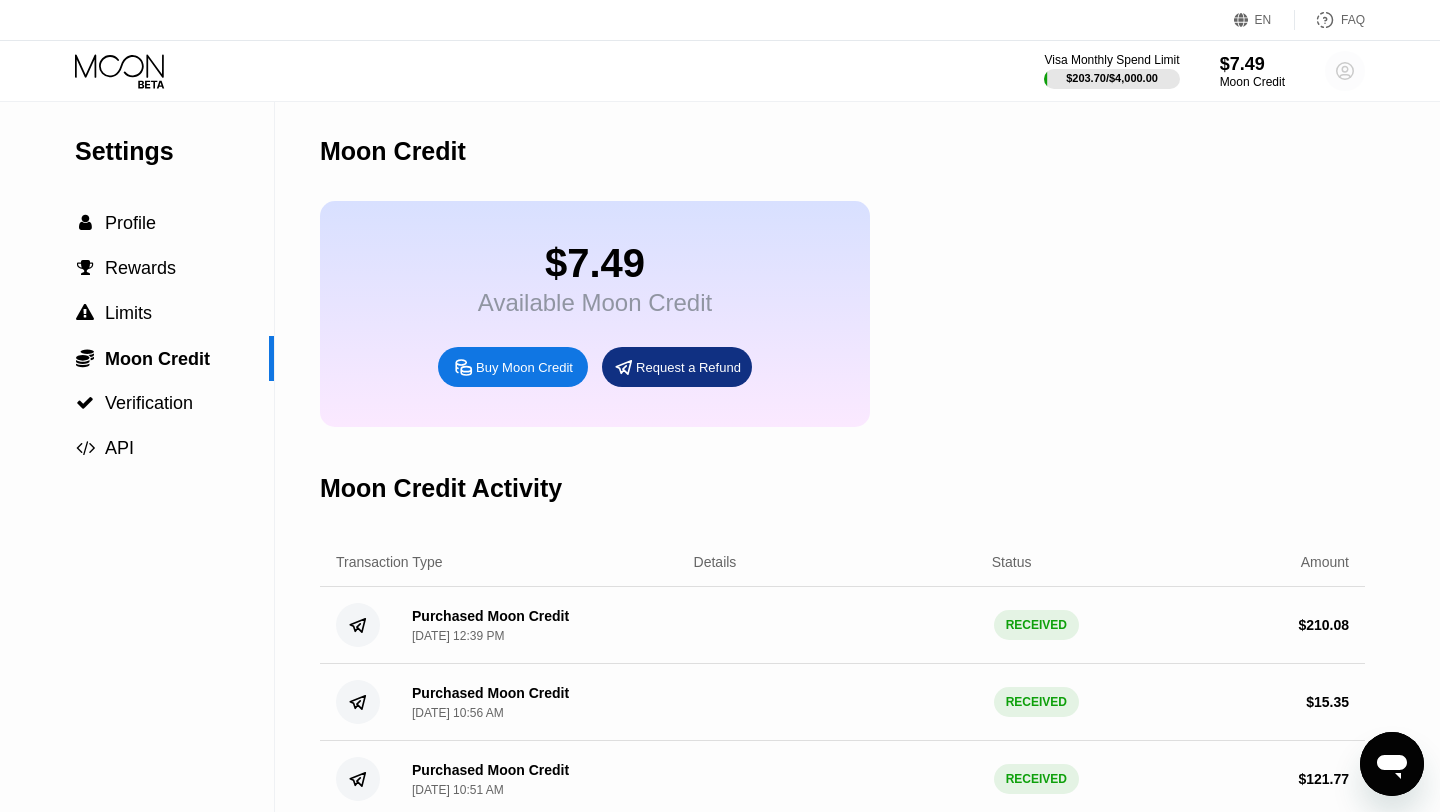 click 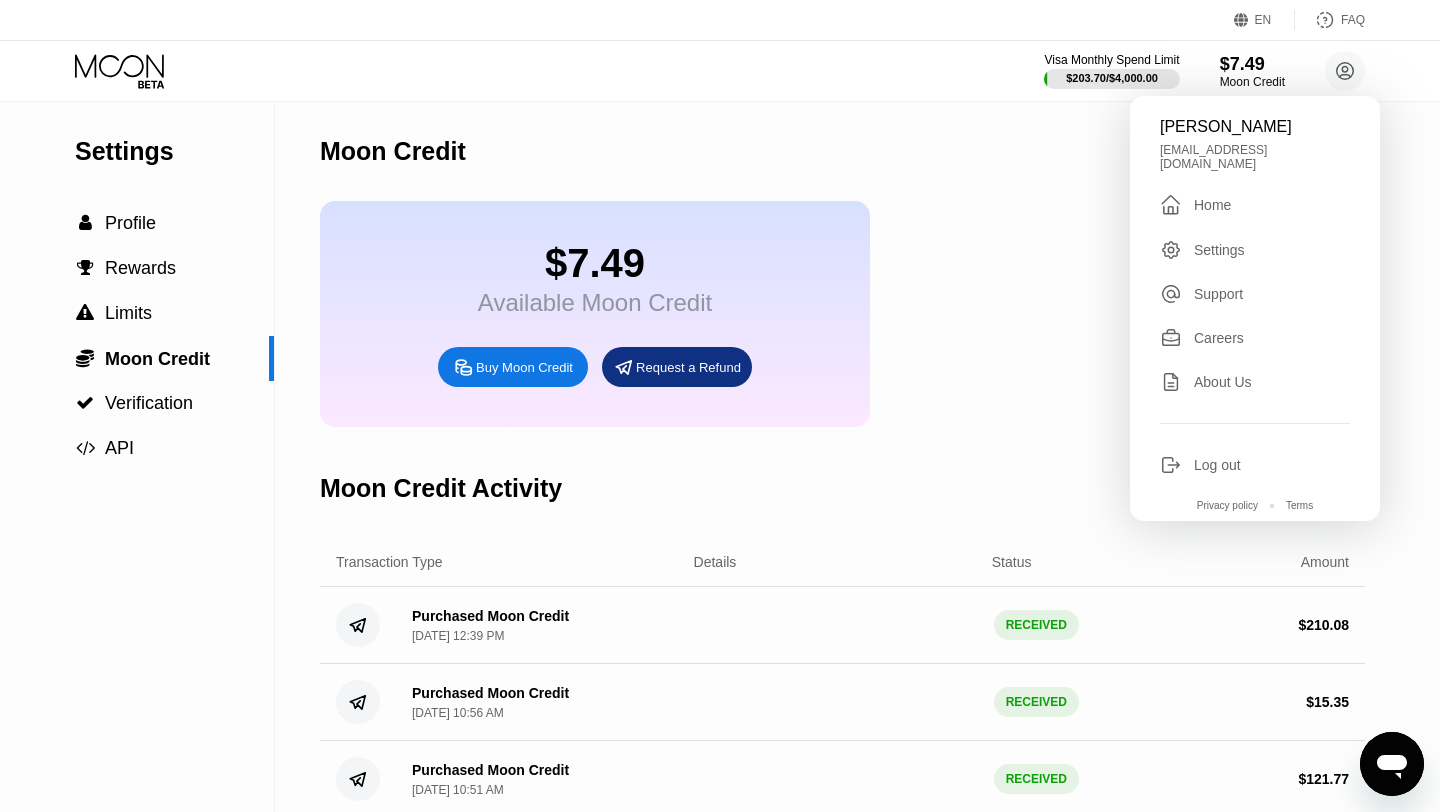 click on "[PERSON_NAME]" at bounding box center (1255, 127) 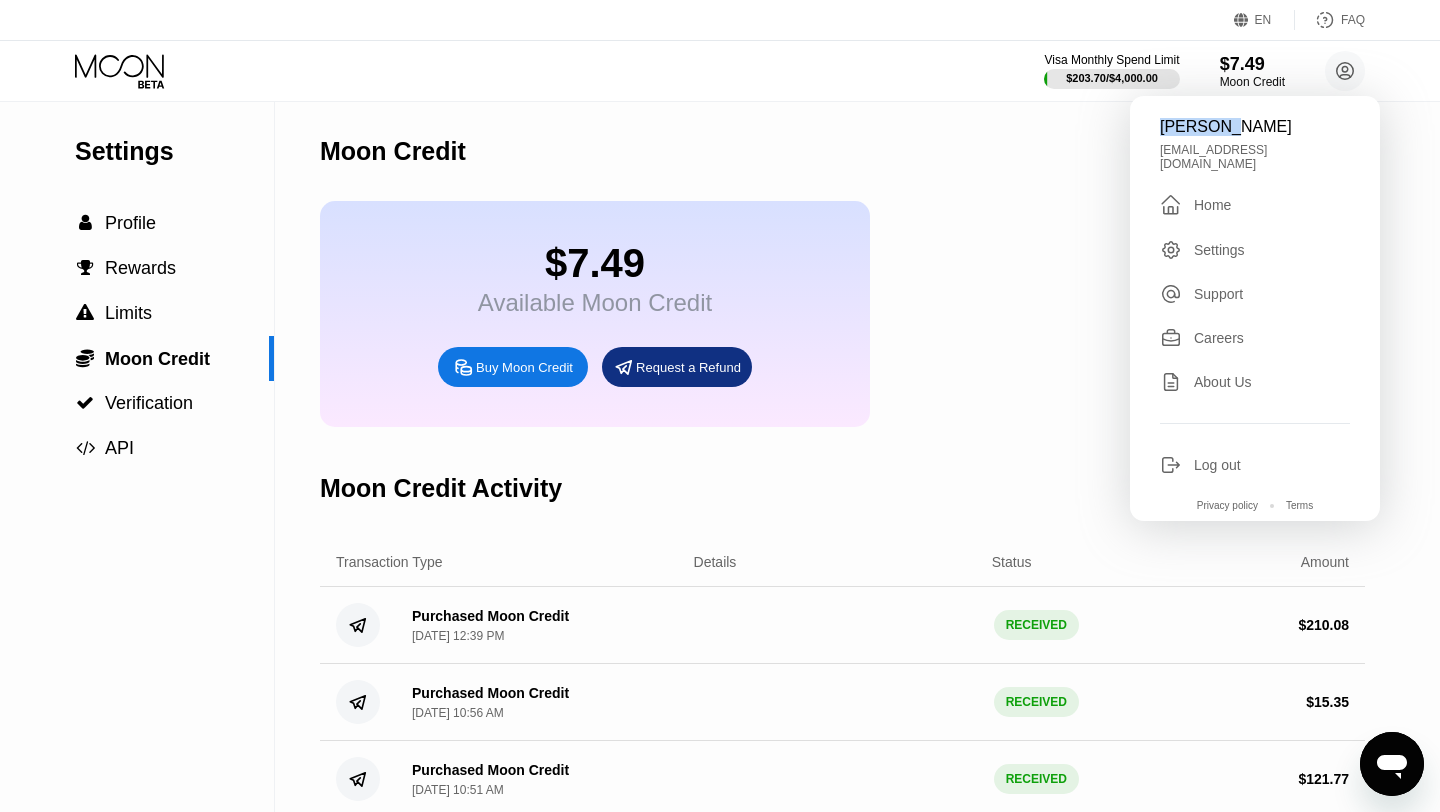 click on "[PERSON_NAME]" at bounding box center (1255, 127) 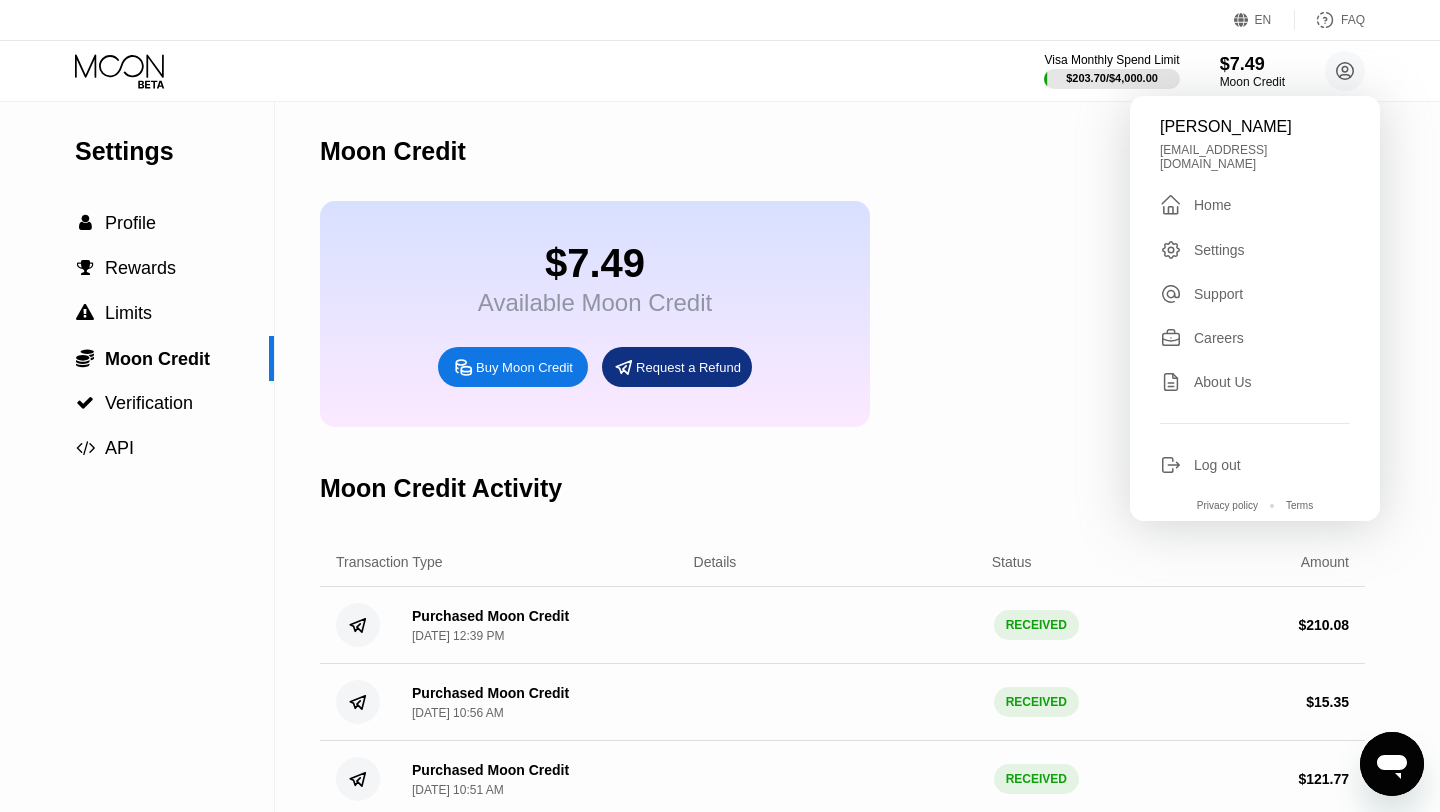 click on "[PERSON_NAME]" at bounding box center (1255, 127) 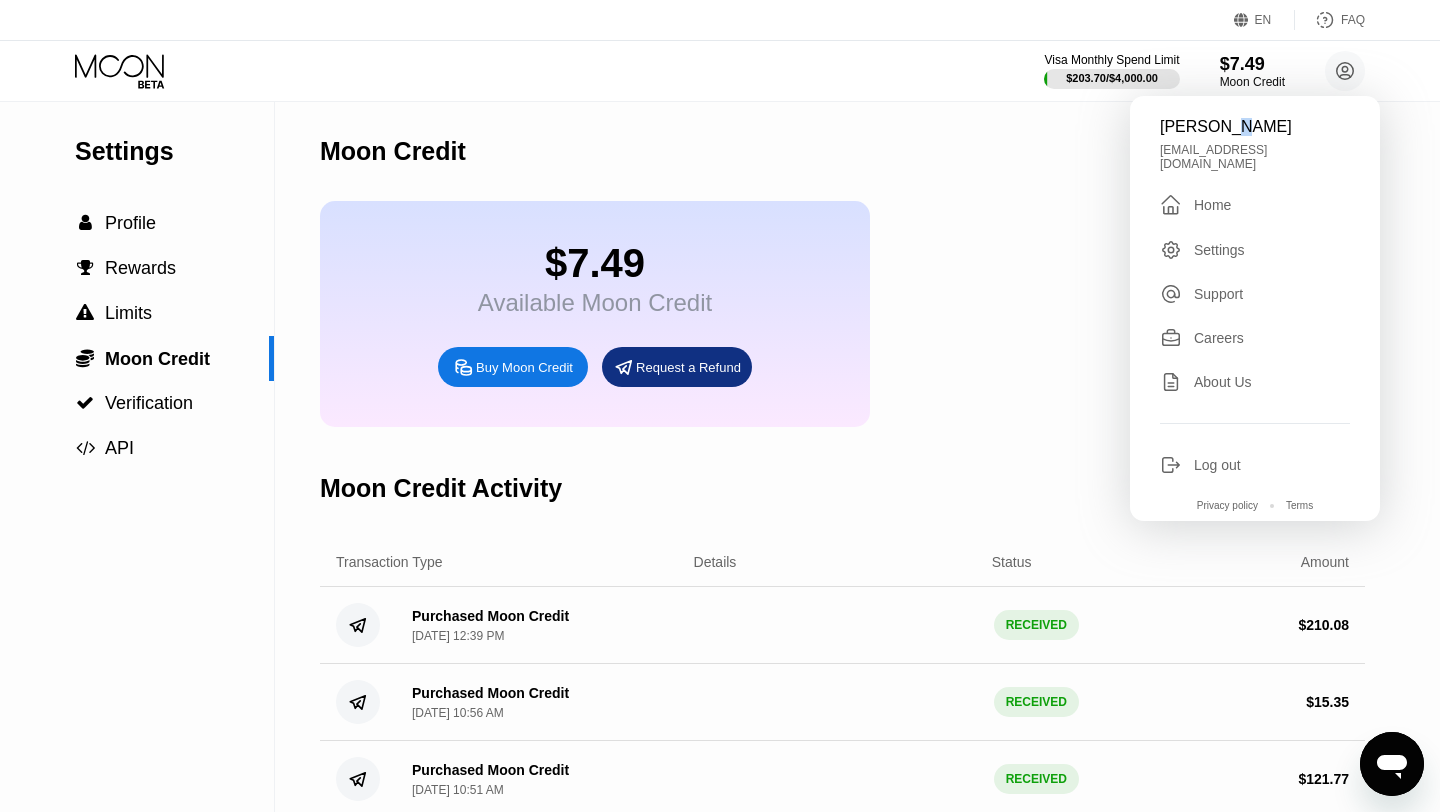 click on "[PERSON_NAME]" at bounding box center (1255, 127) 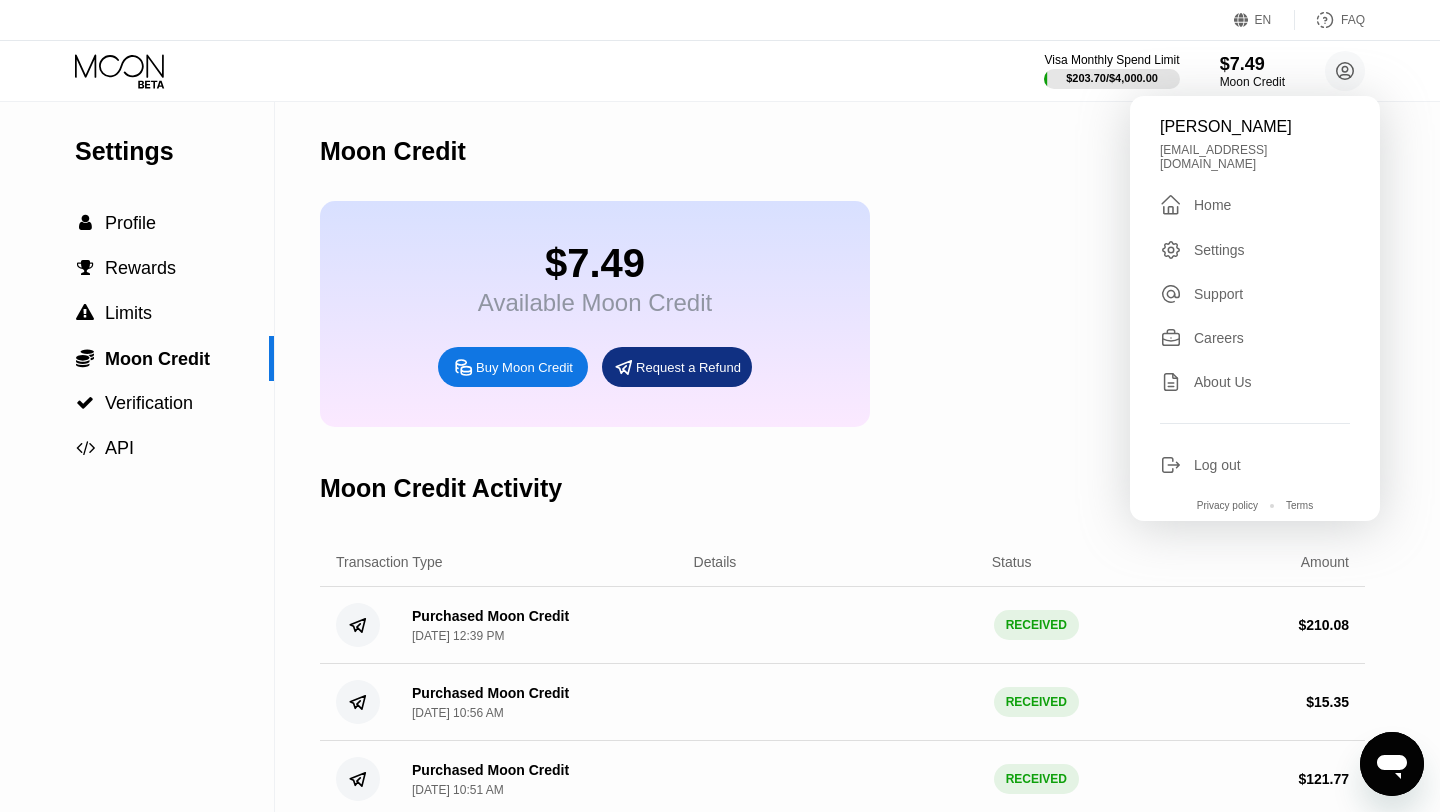 click on "[PERSON_NAME]" at bounding box center (1255, 127) 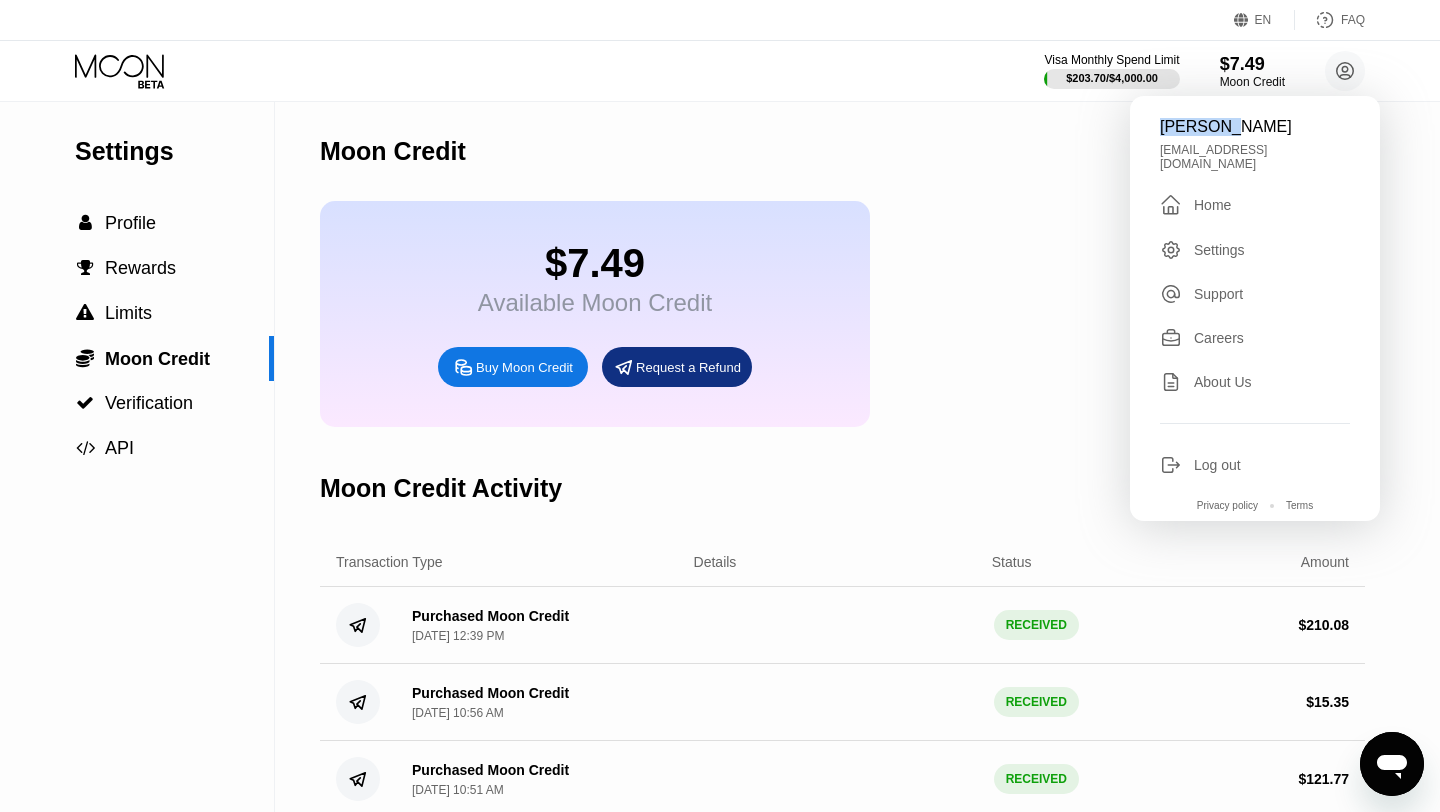 click on "[PERSON_NAME]" at bounding box center (1255, 127) 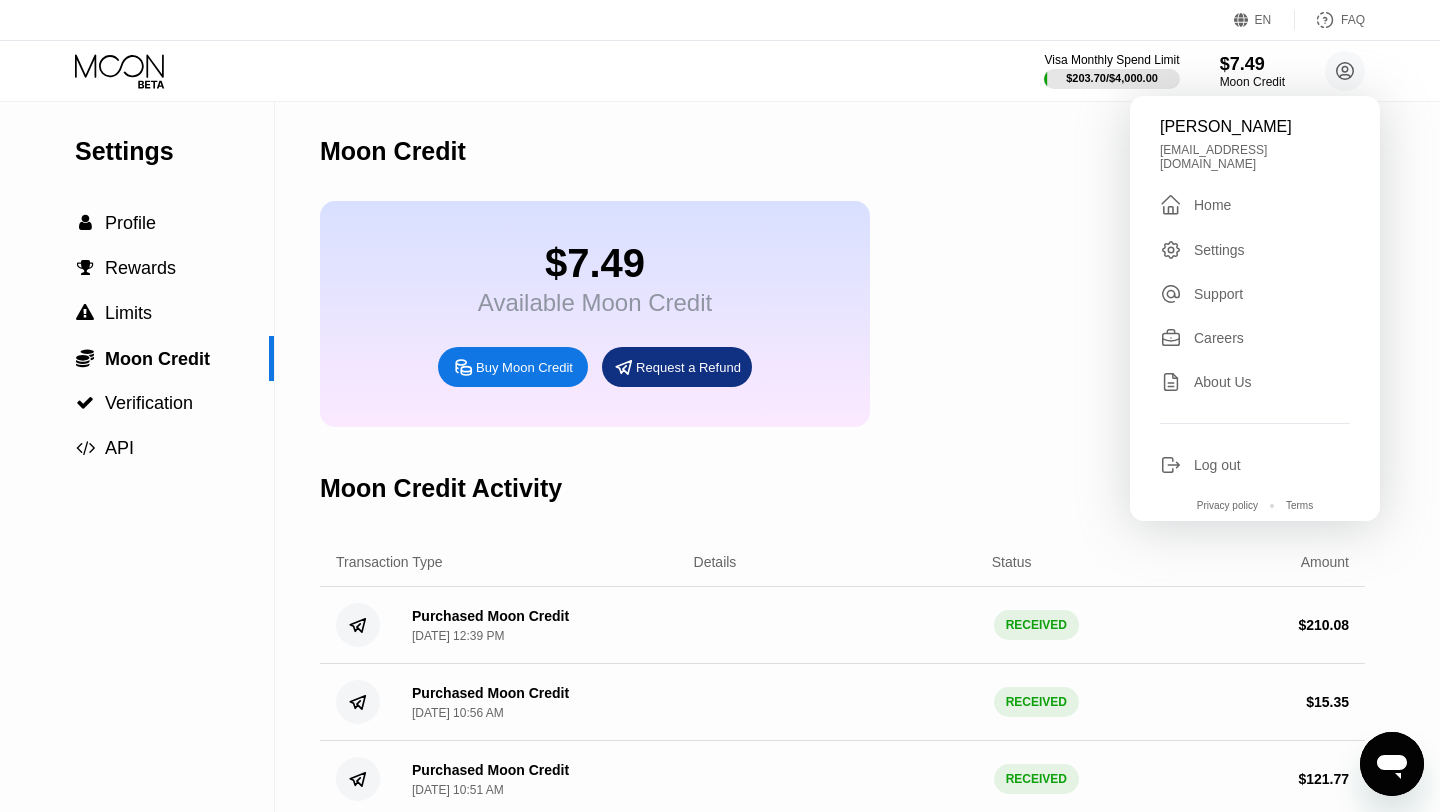 click on "[PERSON_NAME]" at bounding box center [1255, 127] 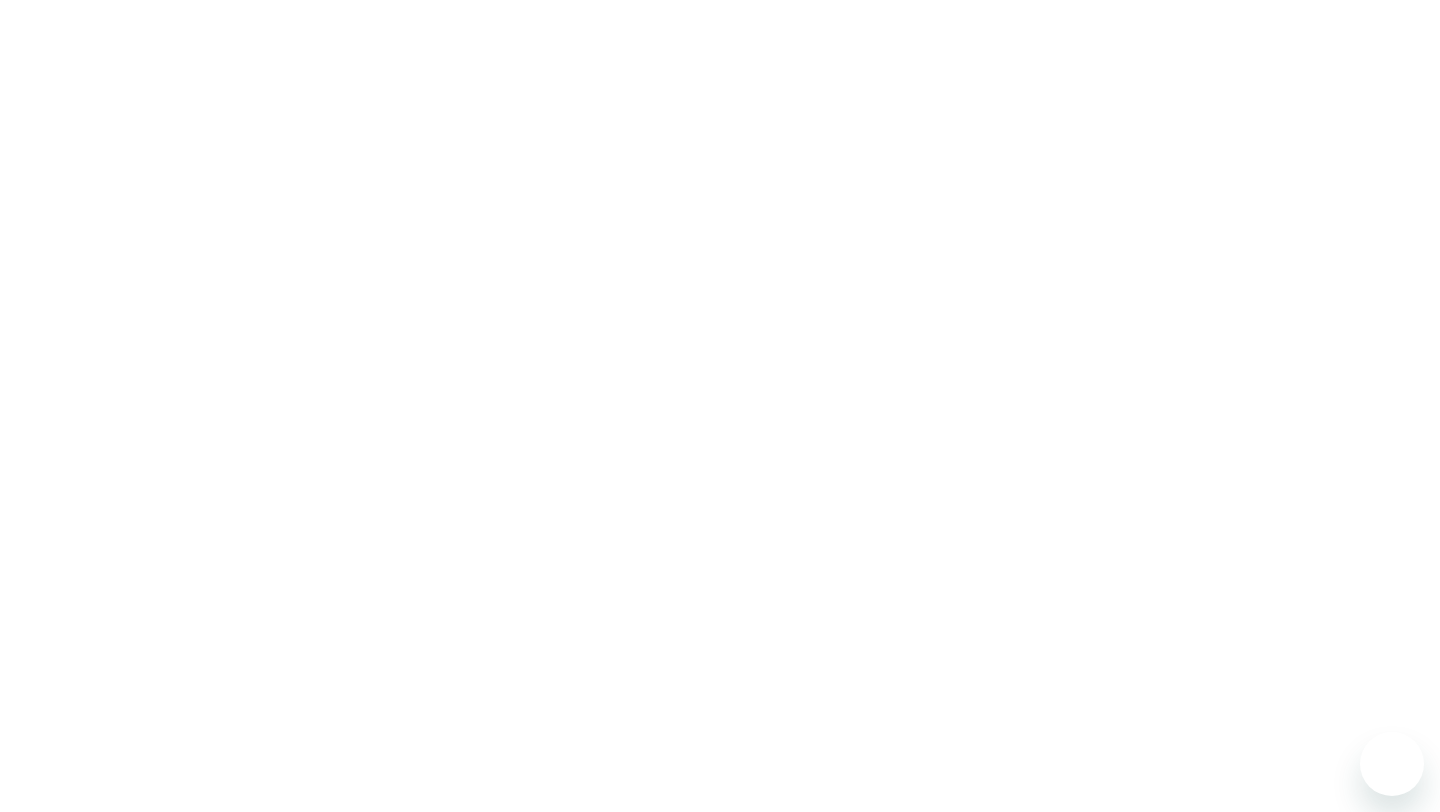 scroll, scrollTop: 0, scrollLeft: 0, axis: both 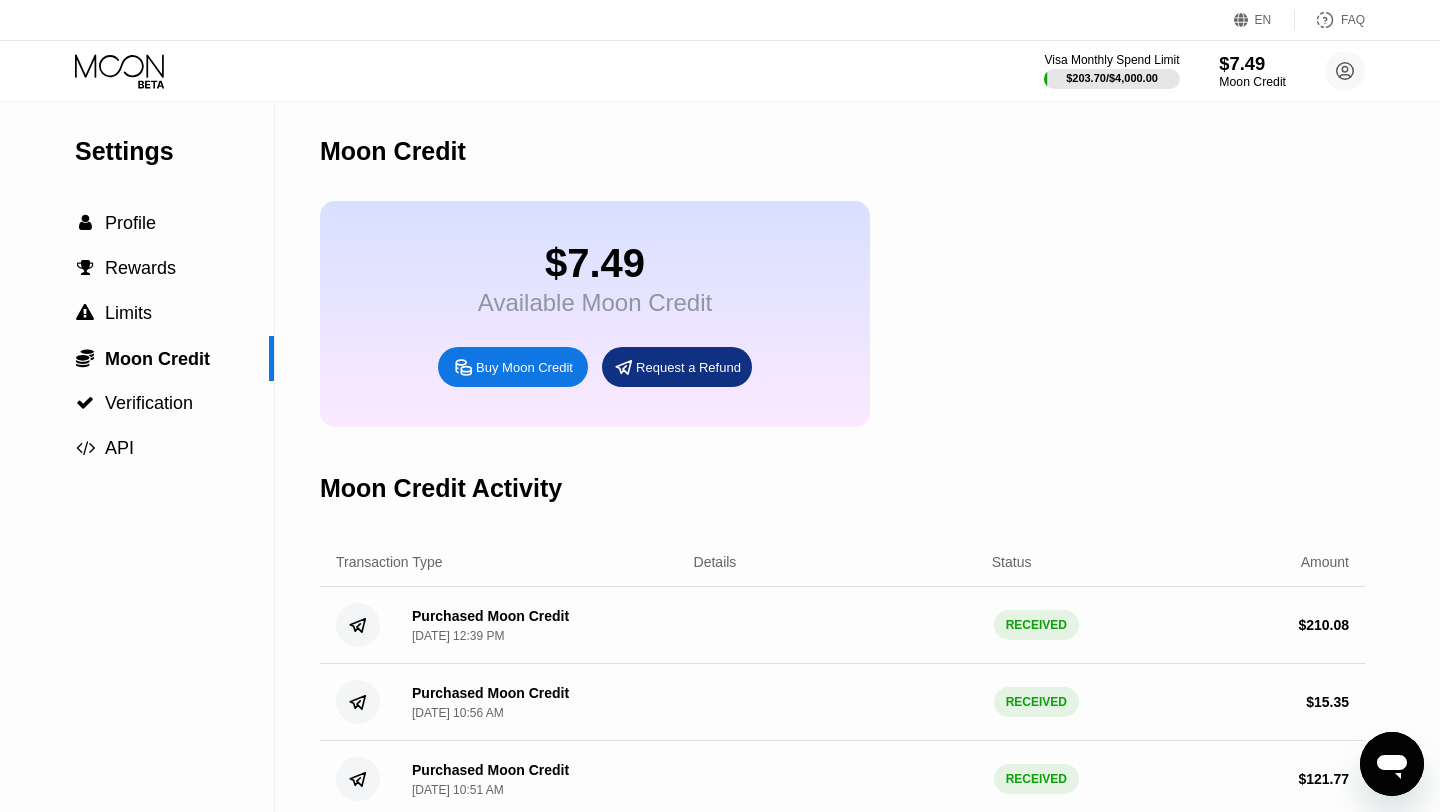 click on "Moon Credit" at bounding box center (1252, 82) 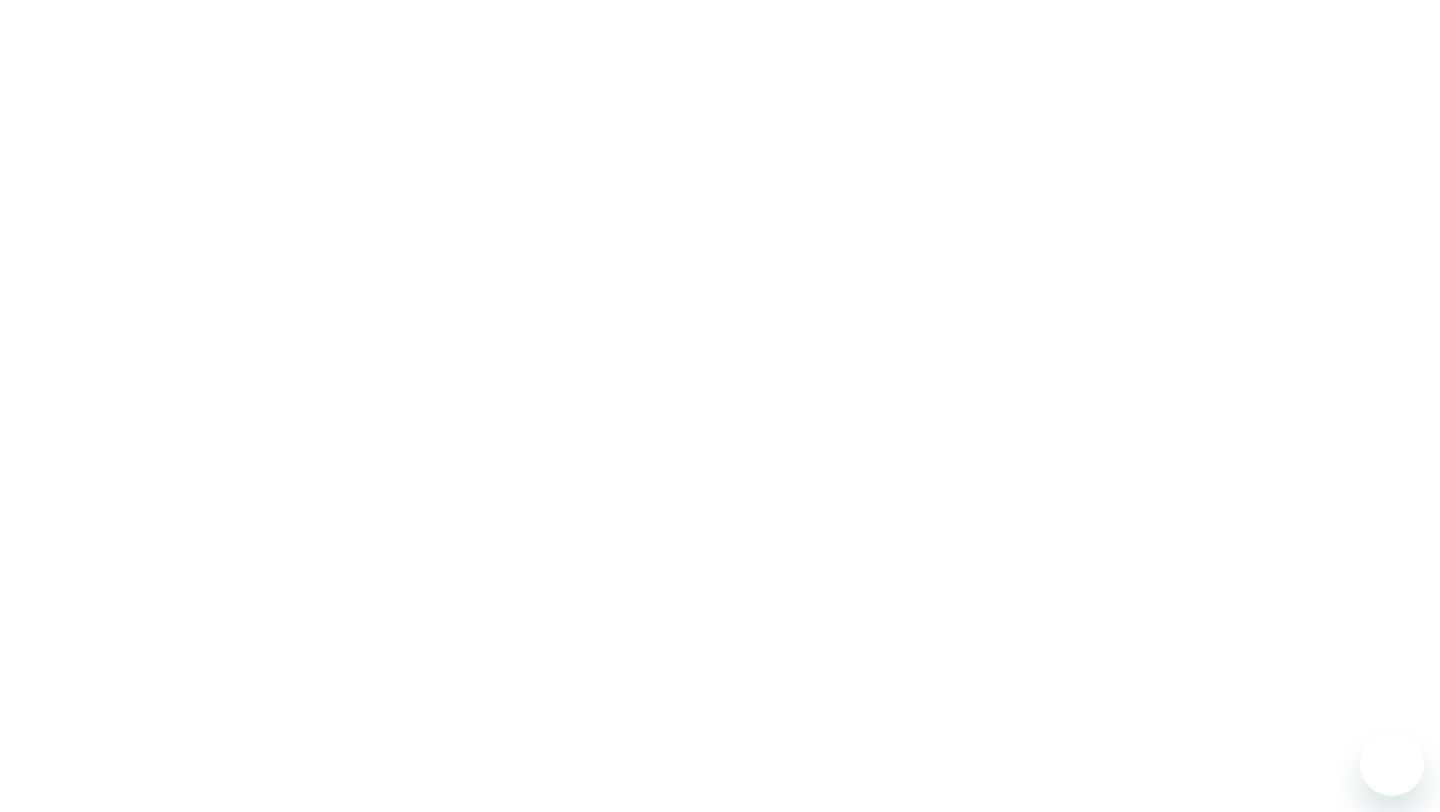 scroll, scrollTop: 0, scrollLeft: 0, axis: both 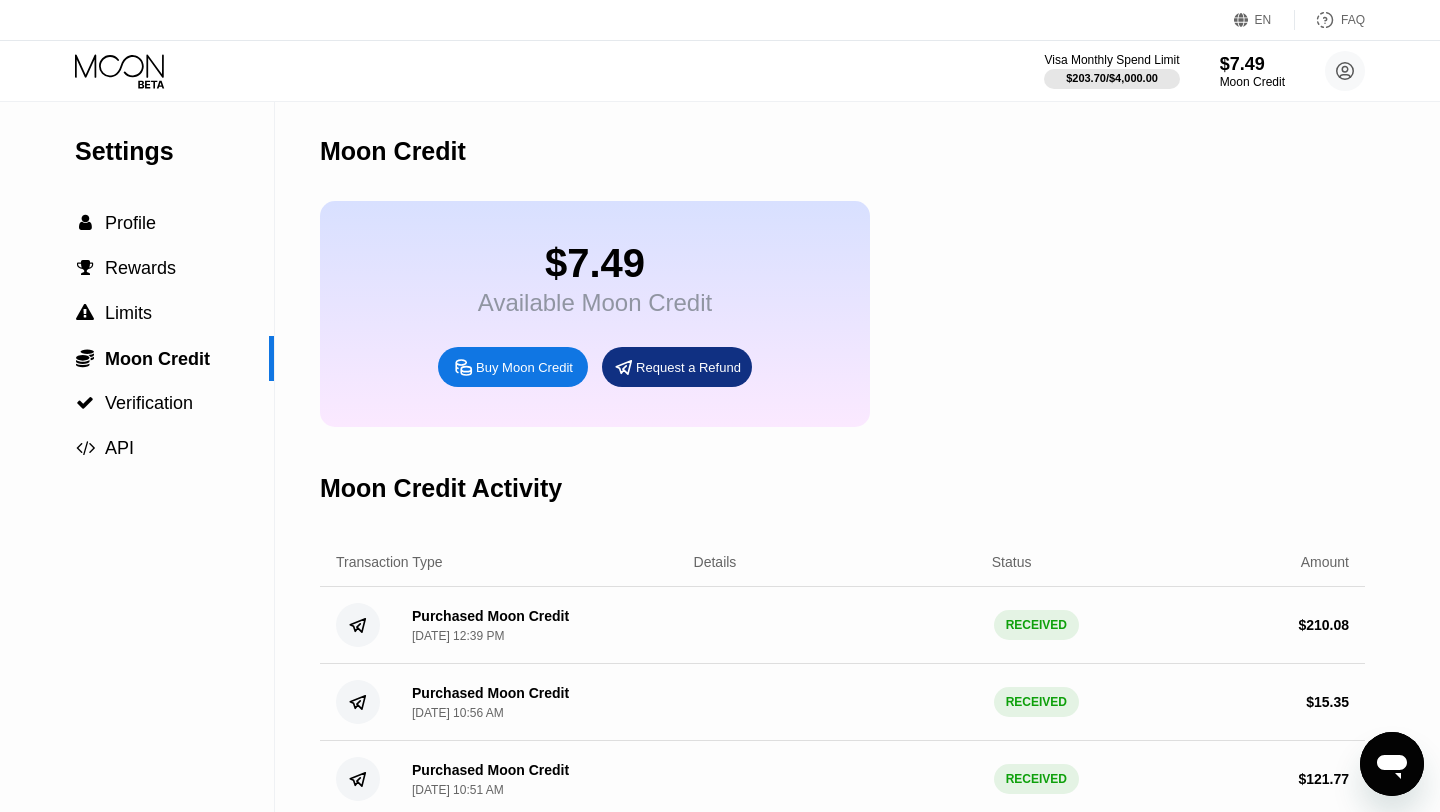 click on "$7.49" at bounding box center [595, 263] 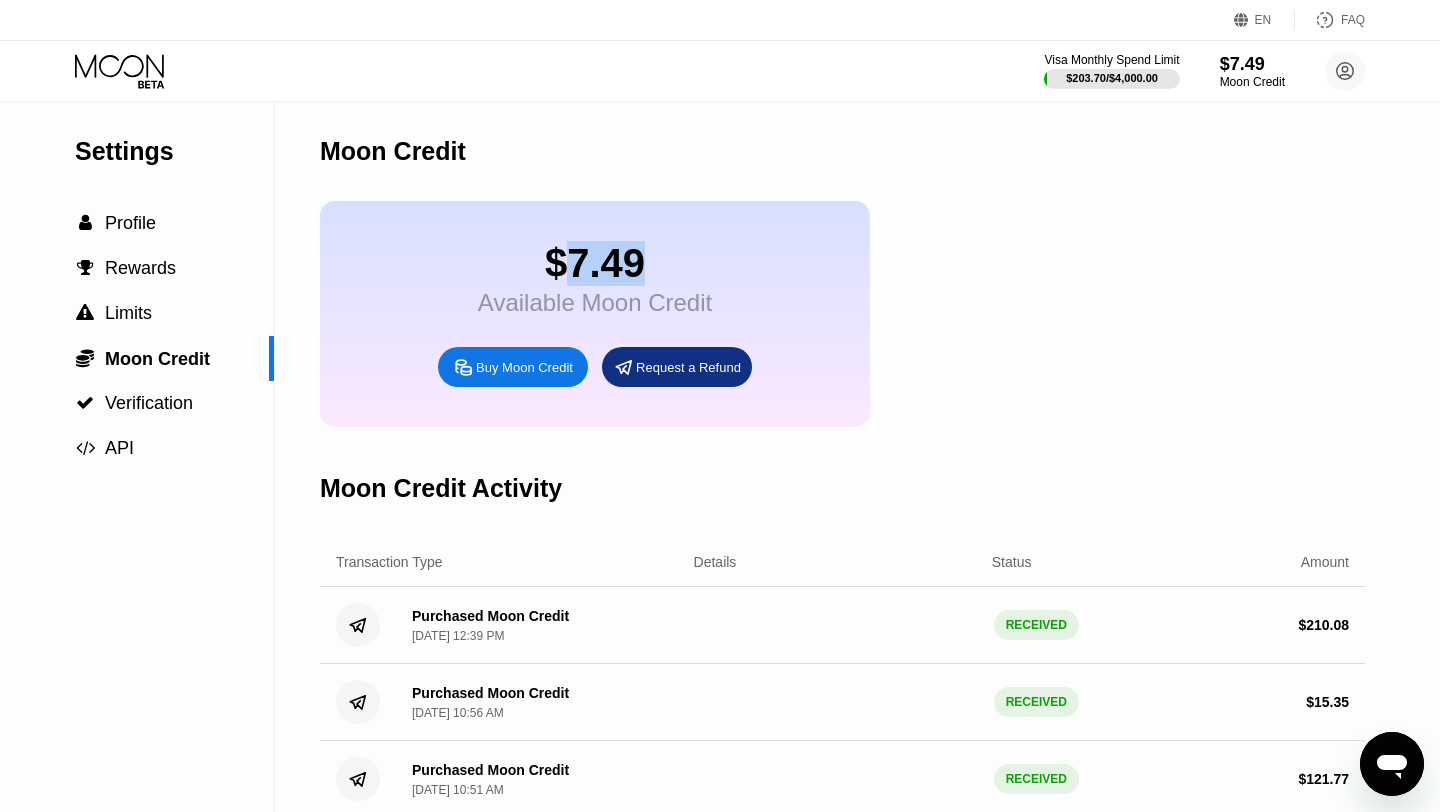 click on "$7.49" at bounding box center [595, 263] 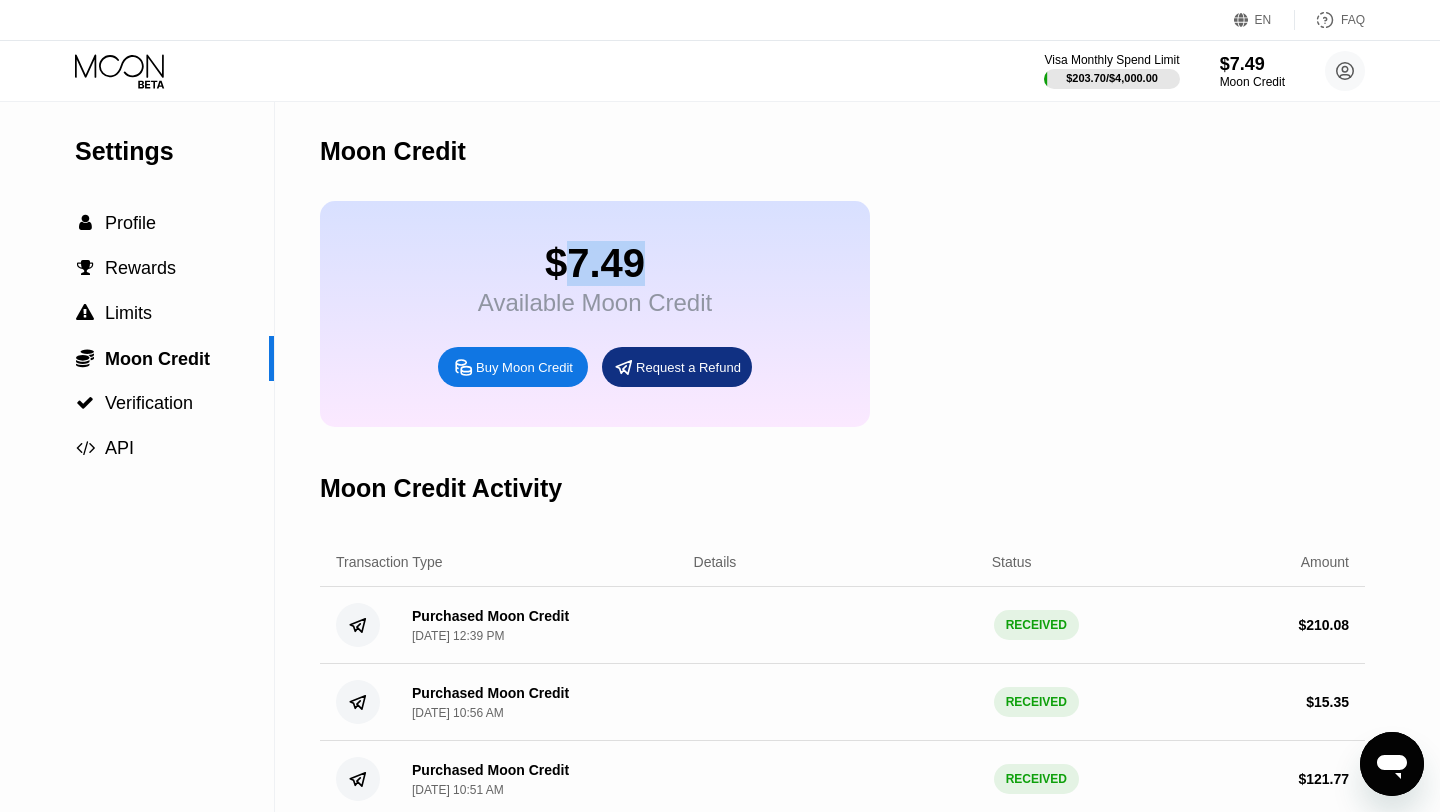 click on "$7.49" at bounding box center [595, 263] 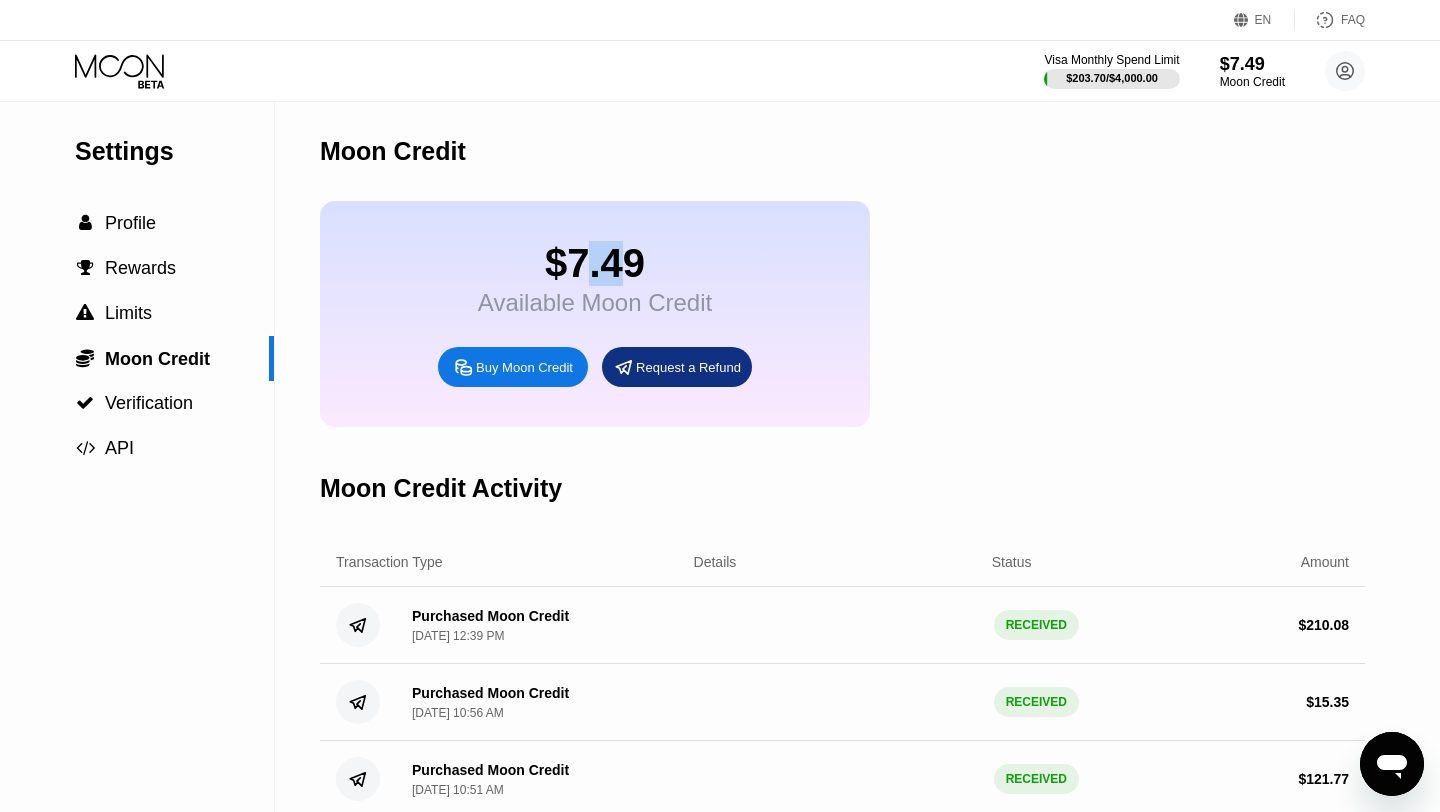 drag, startPoint x: 588, startPoint y: 260, endPoint x: 619, endPoint y: 263, distance: 31.144823 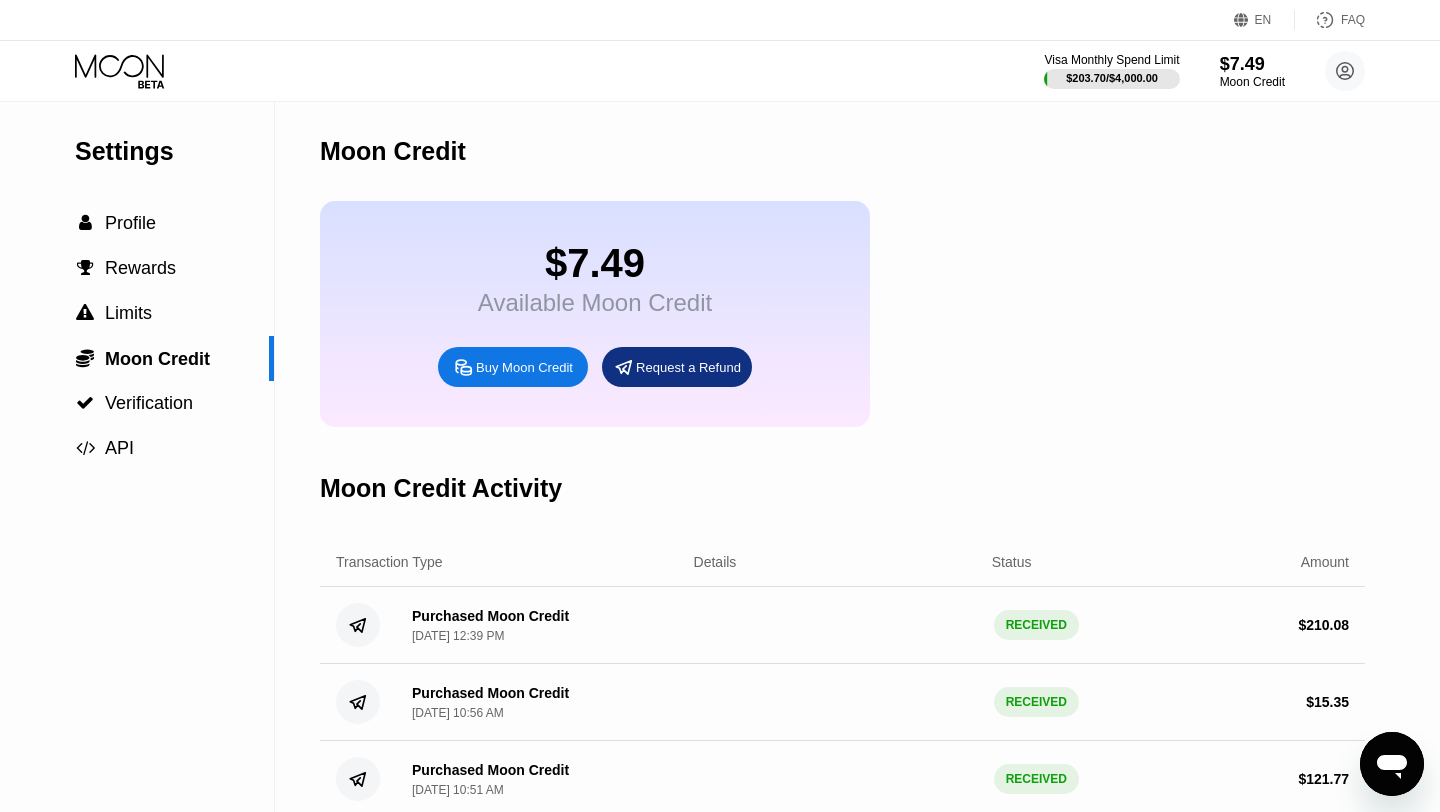 click on "$7.49" at bounding box center (595, 263) 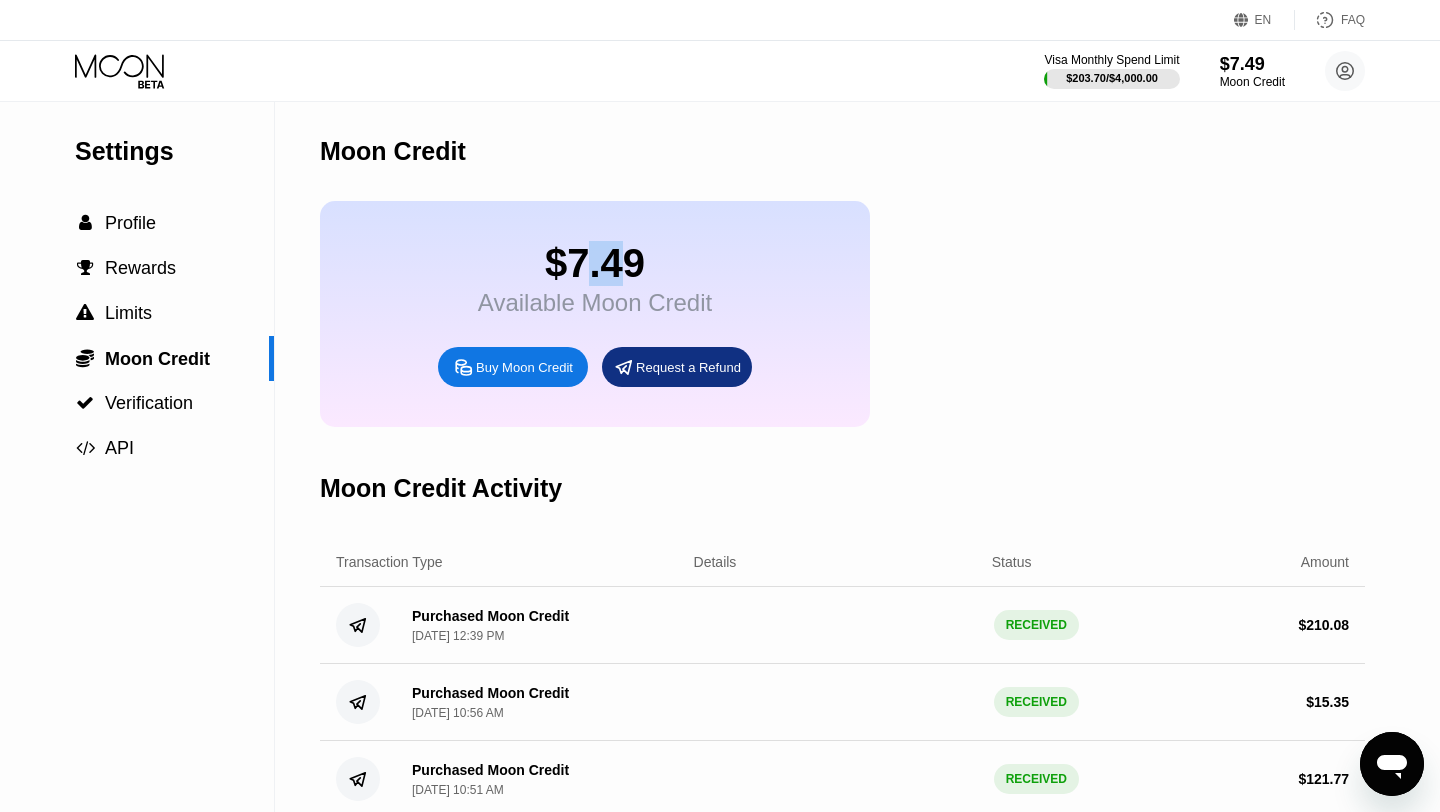 drag, startPoint x: 586, startPoint y: 263, endPoint x: 611, endPoint y: 265, distance: 25.079872 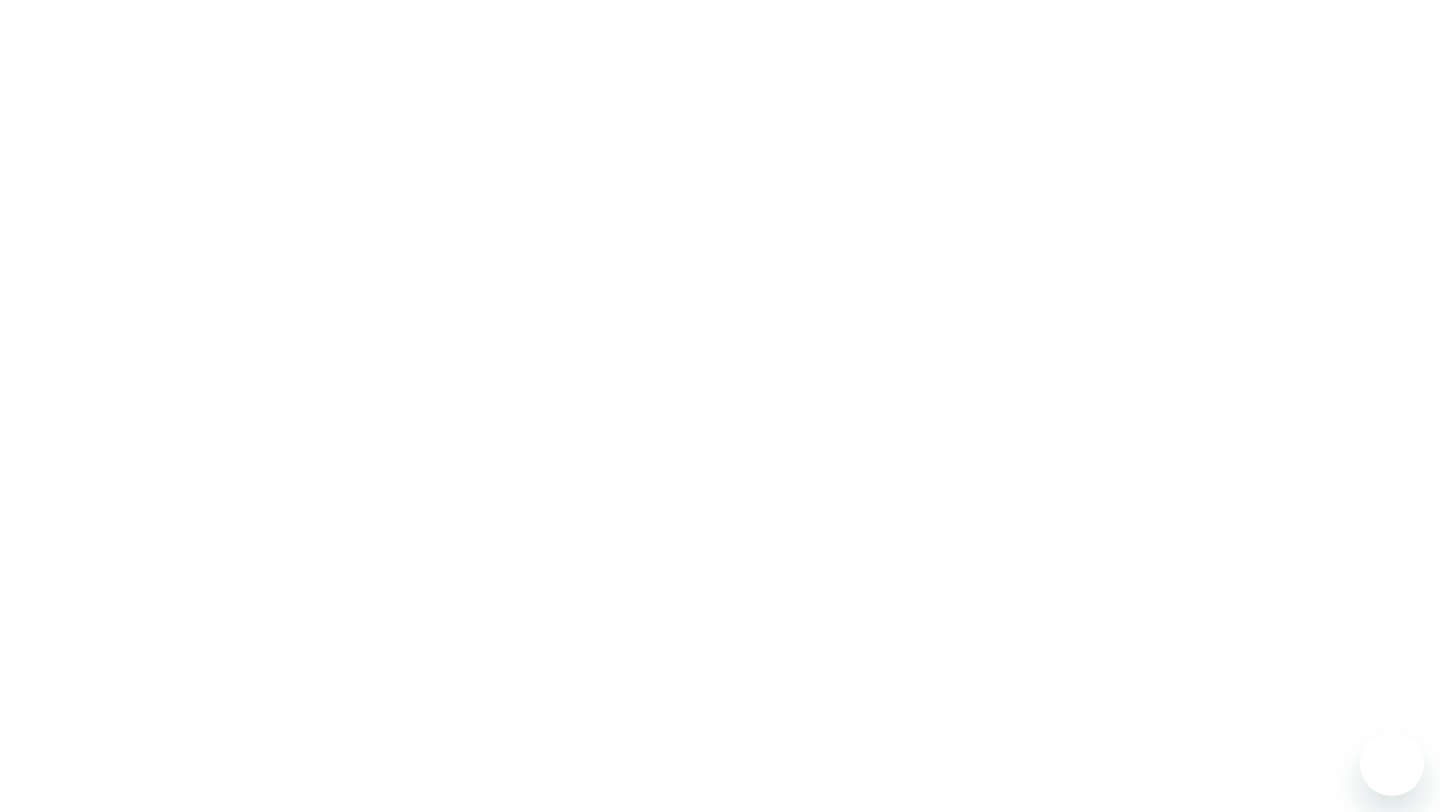 scroll, scrollTop: 0, scrollLeft: 0, axis: both 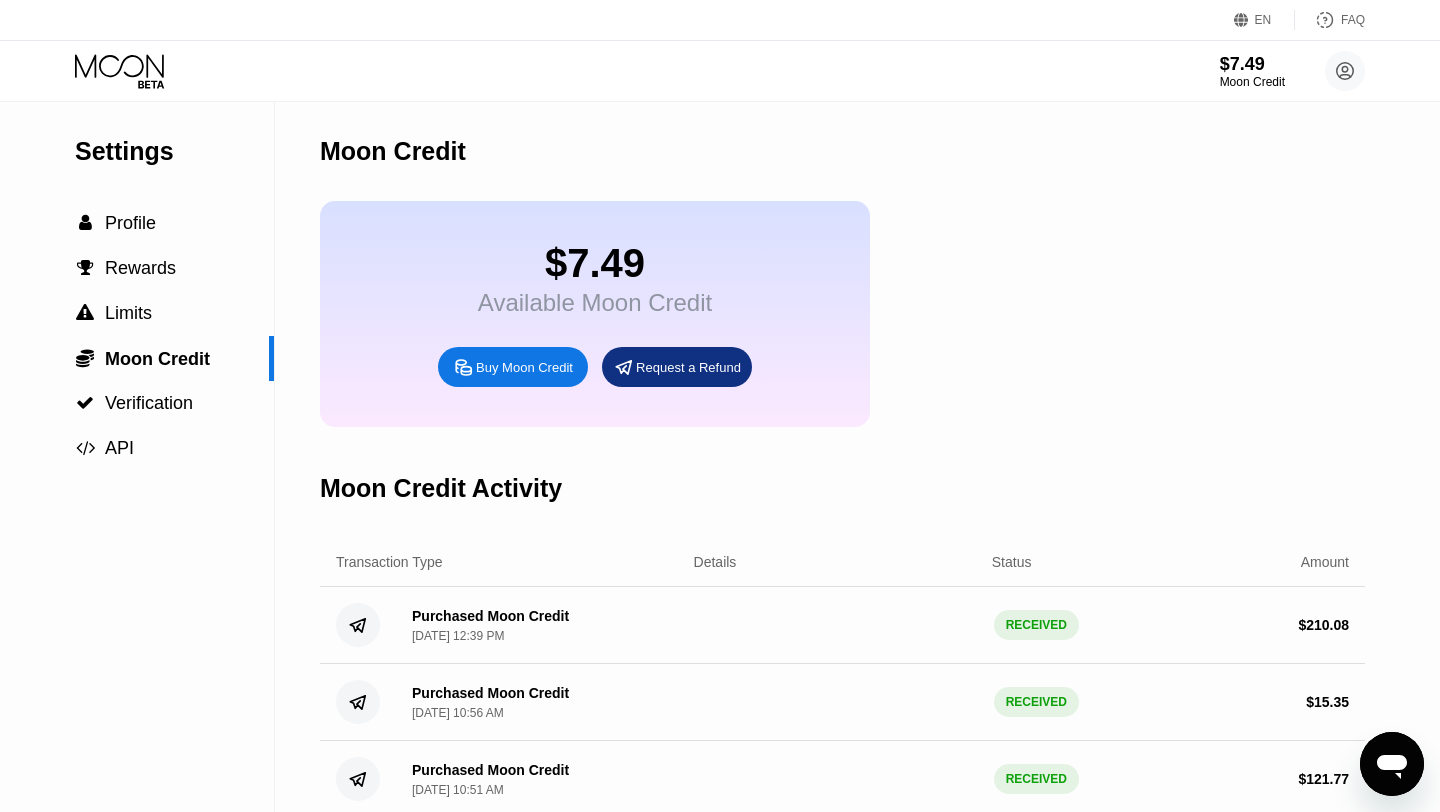 click on "Moon Credit" at bounding box center (842, 151) 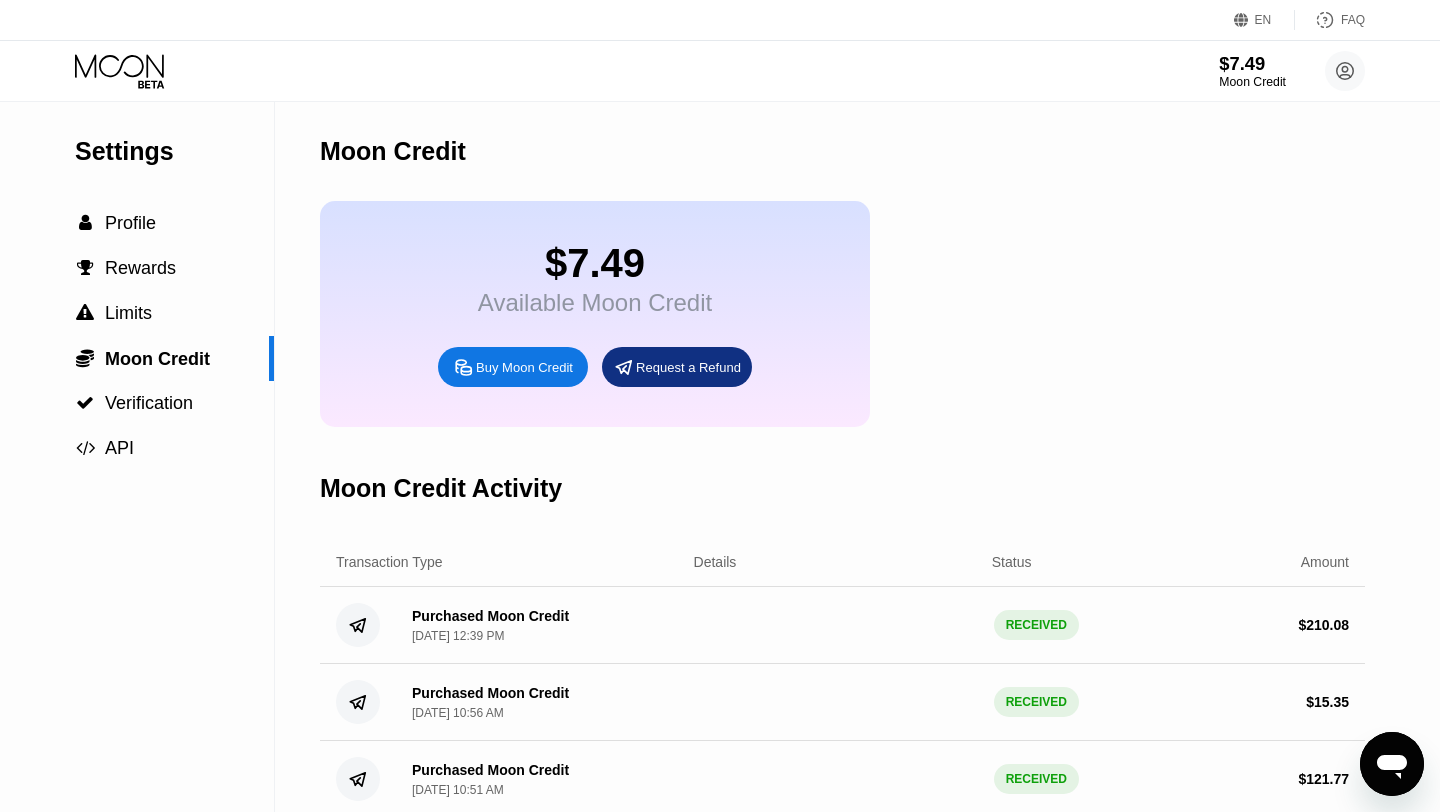 click on "$7.49" at bounding box center (1252, 63) 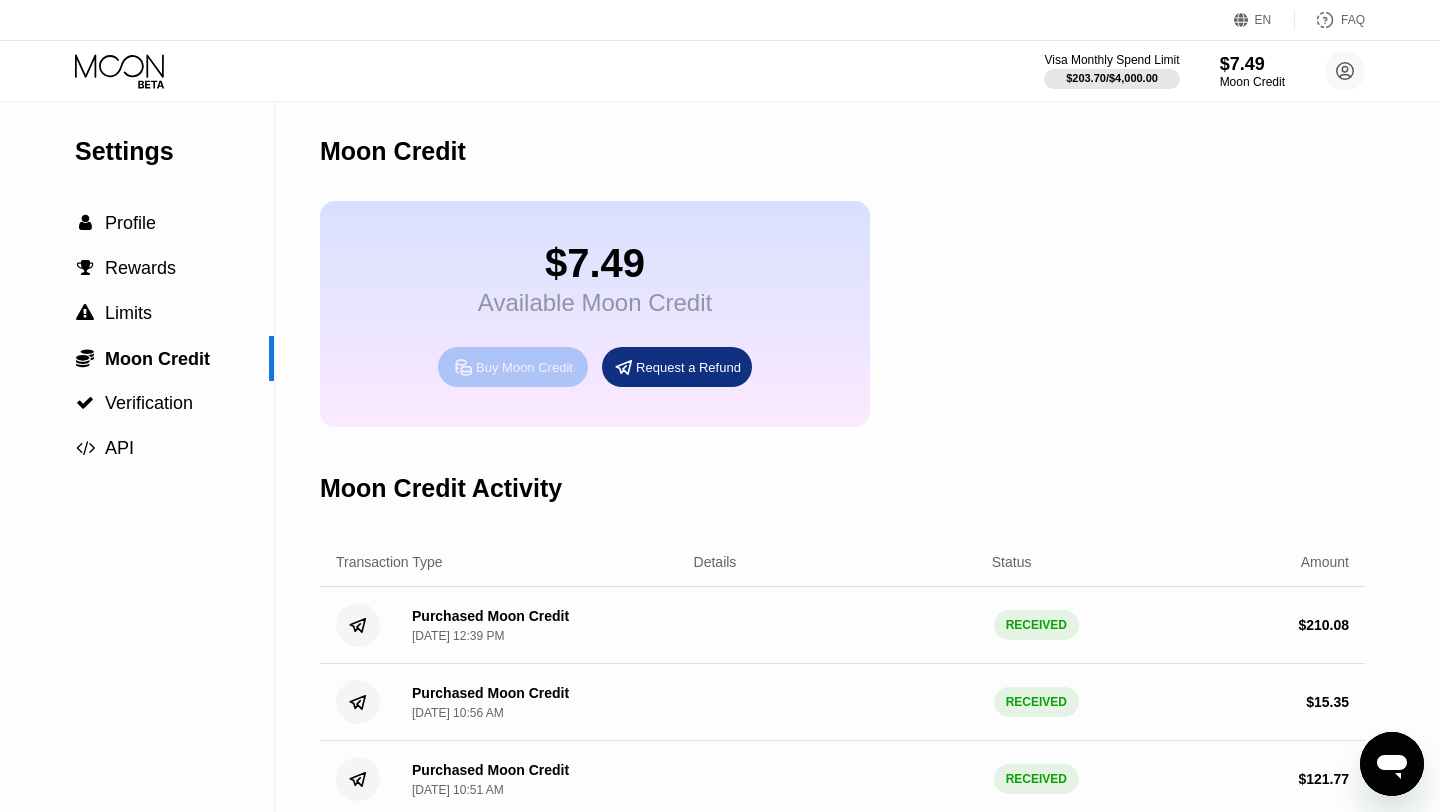 click on "Buy Moon Credit" at bounding box center [513, 367] 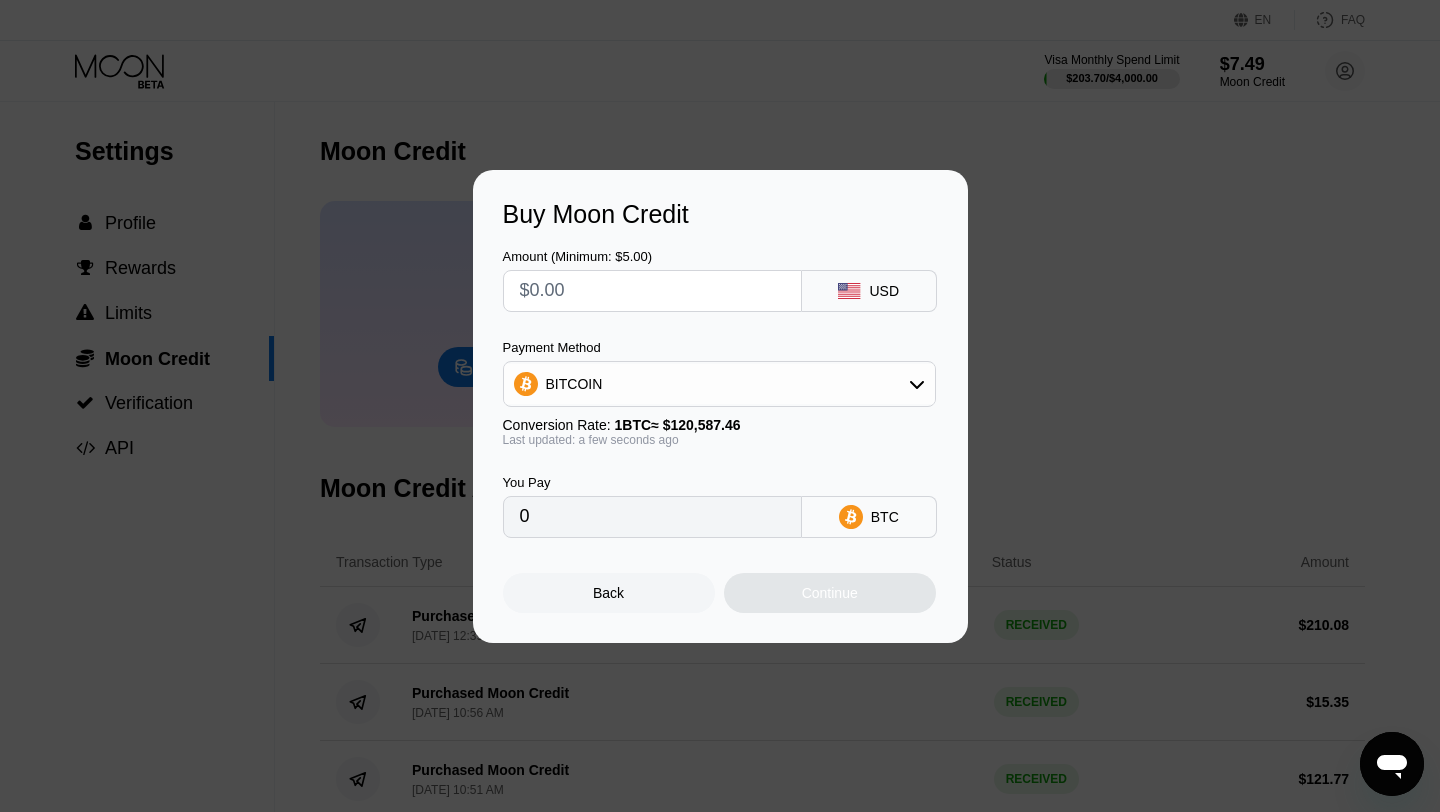 click on "0" at bounding box center (652, 517) 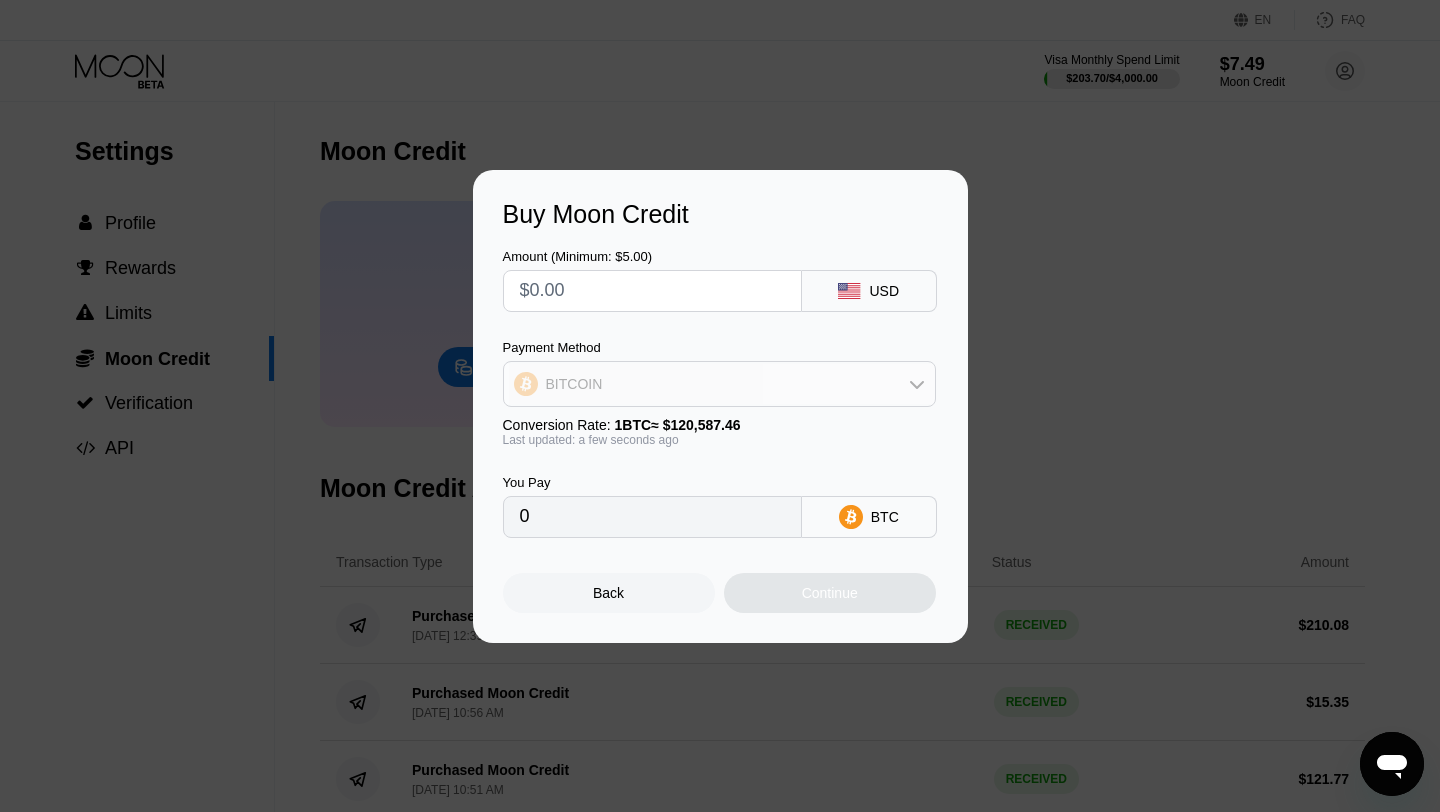 click on "BITCOIN" at bounding box center (719, 384) 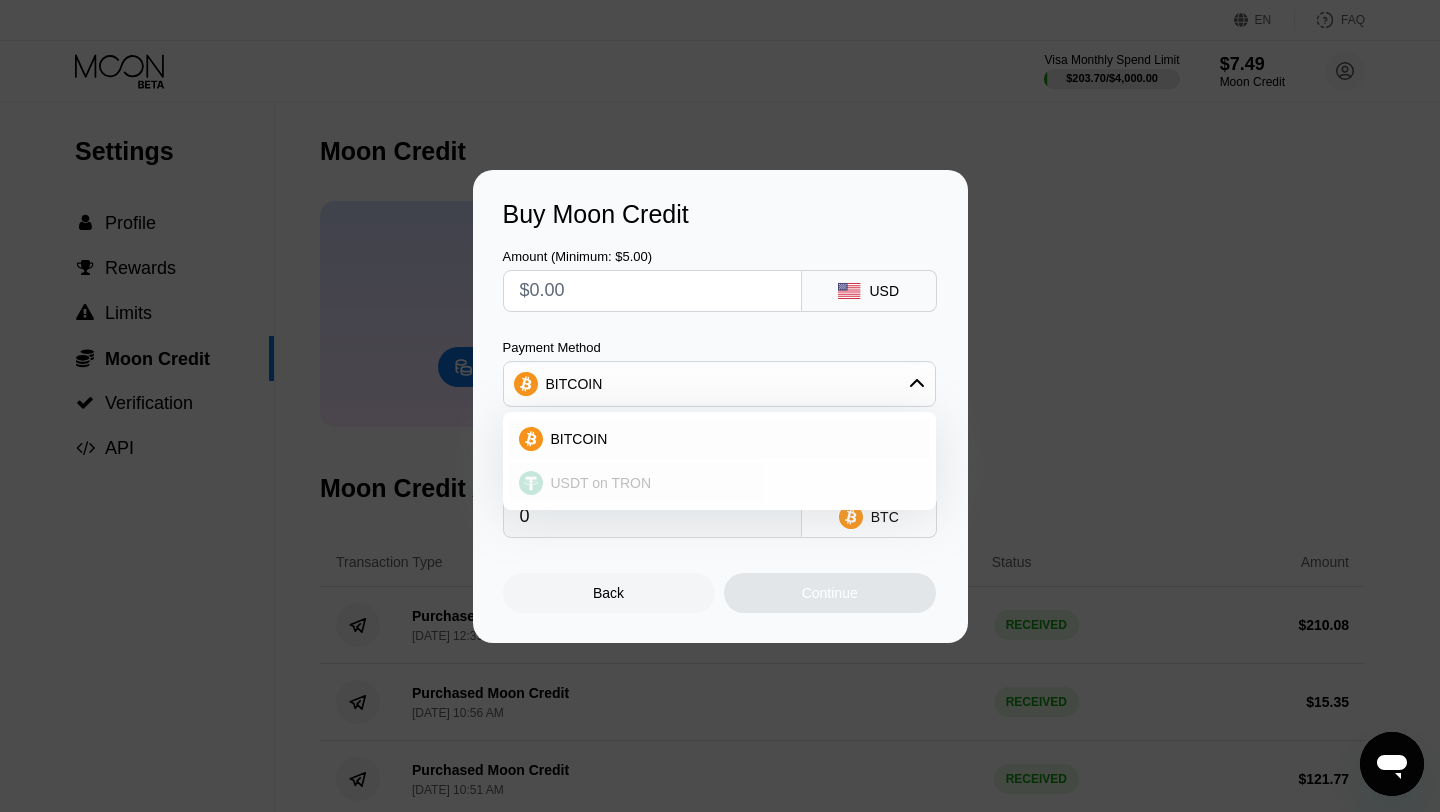 click on "USDT on TRON" at bounding box center (719, 483) 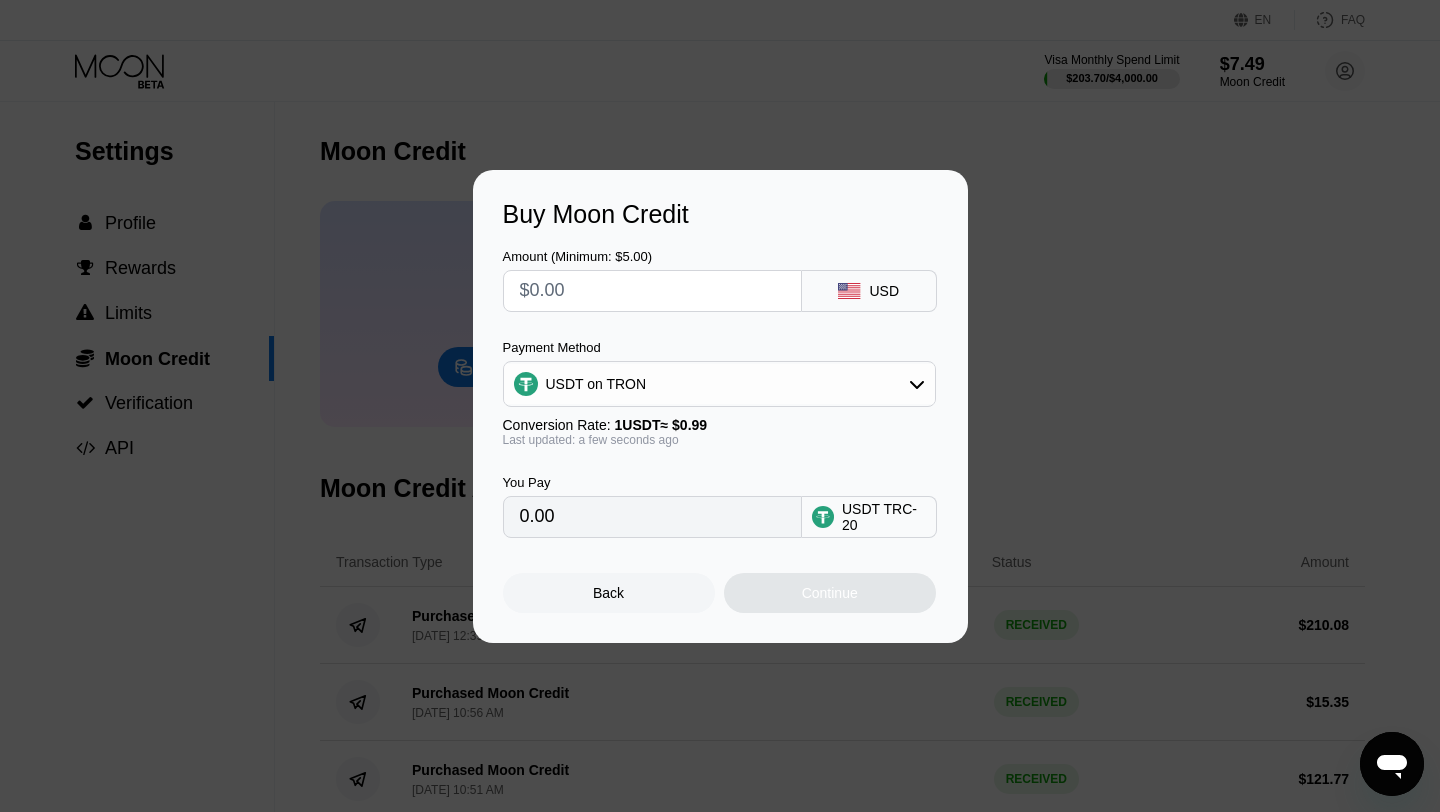 click on "0.00" at bounding box center (652, 517) 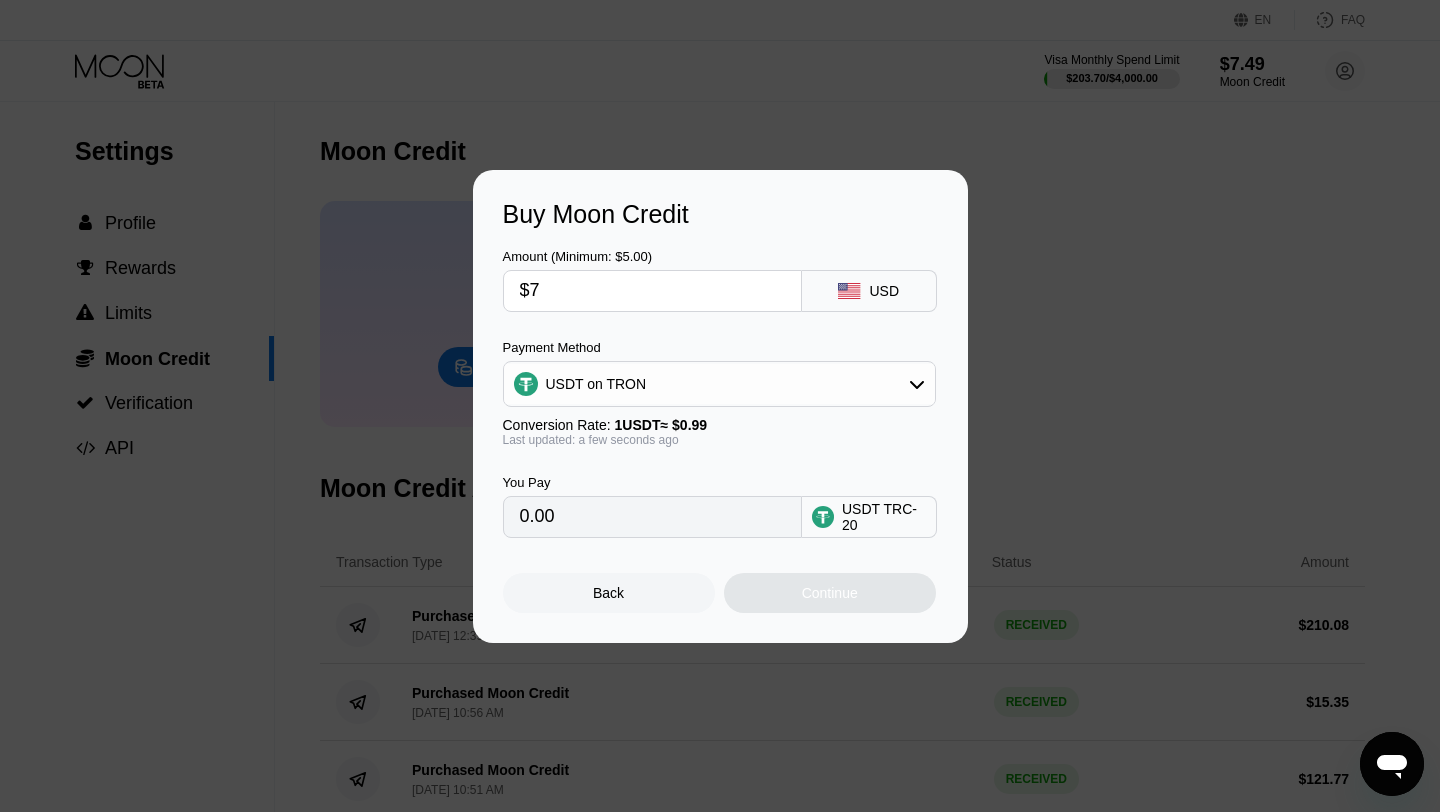 type on "7.07" 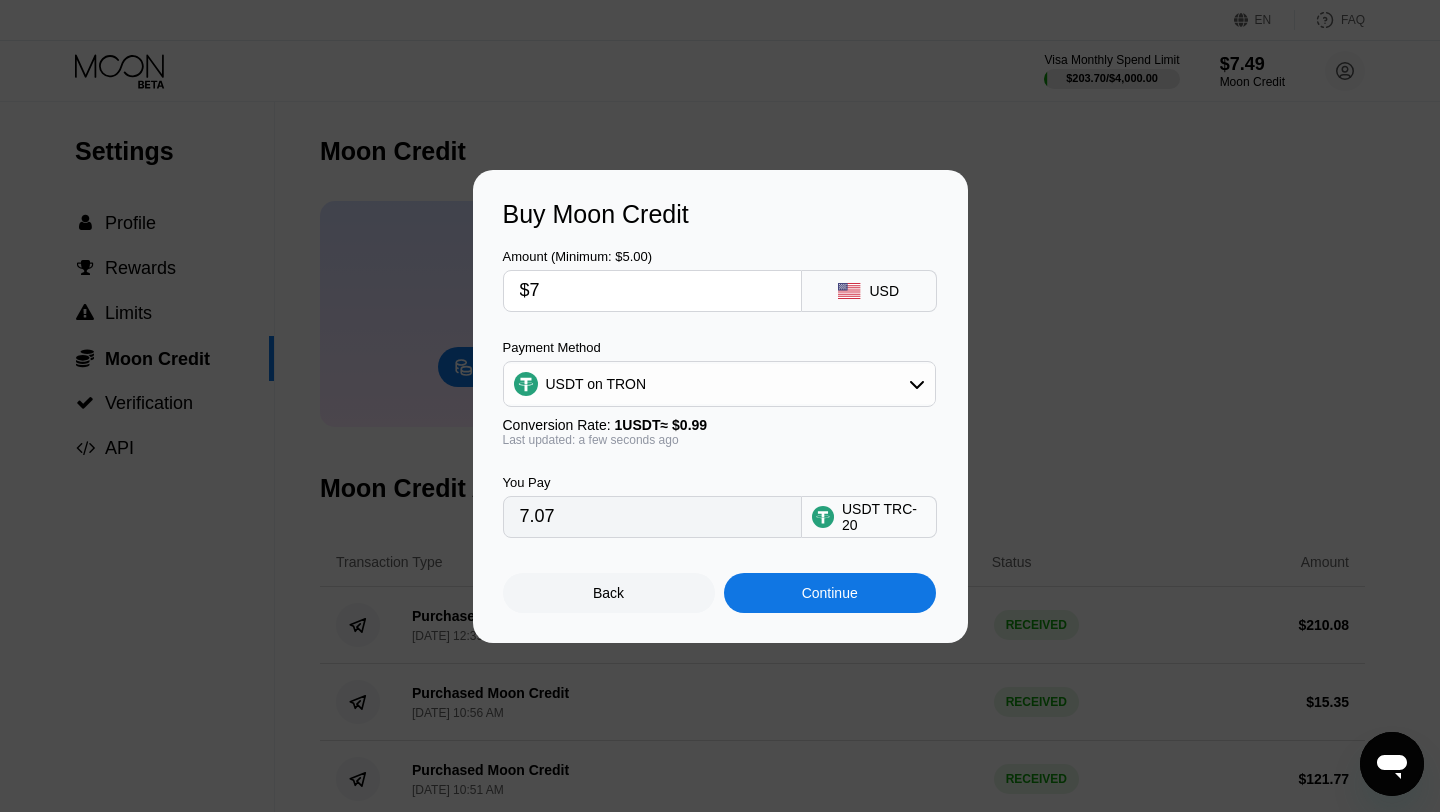 type on "$7" 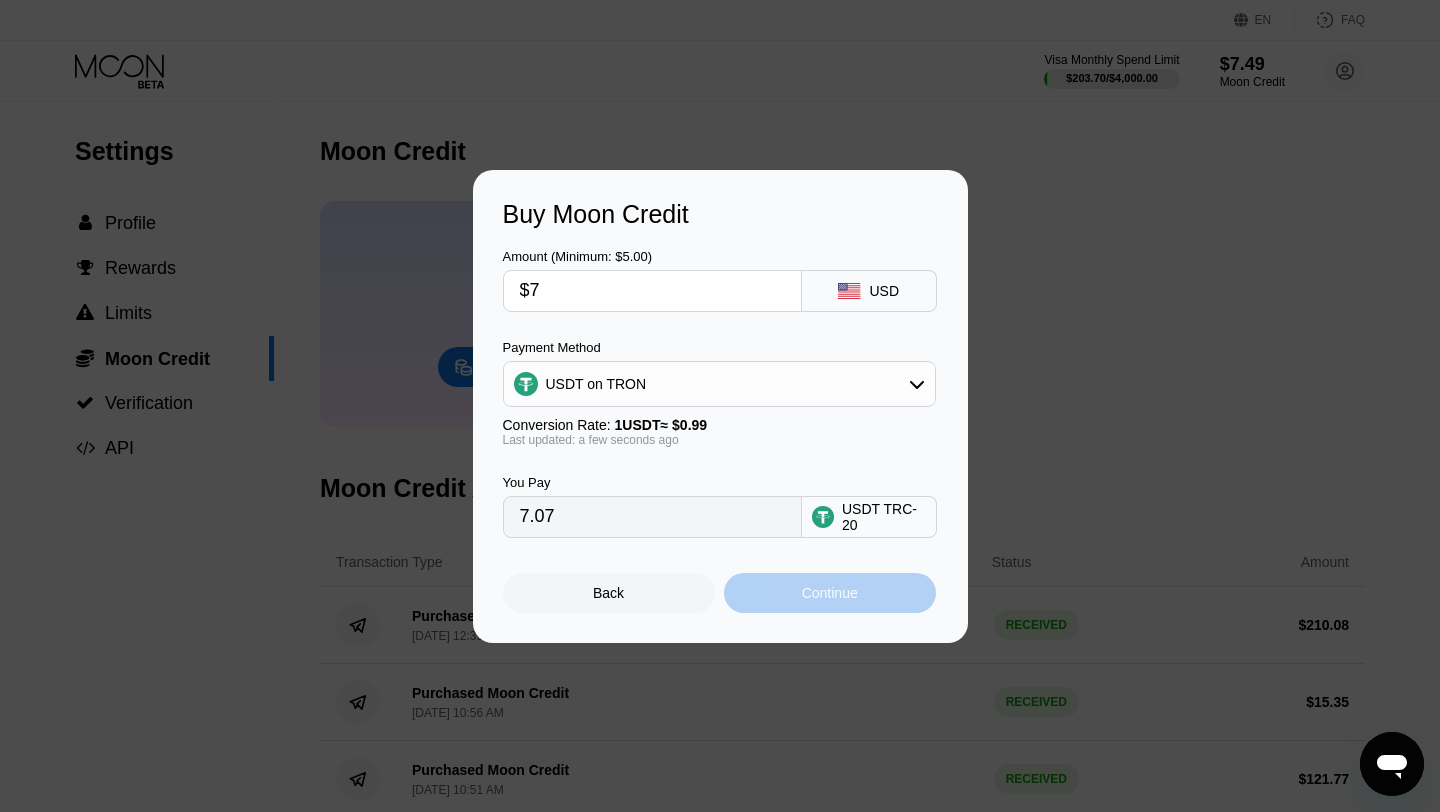 click on "Continue" at bounding box center [830, 593] 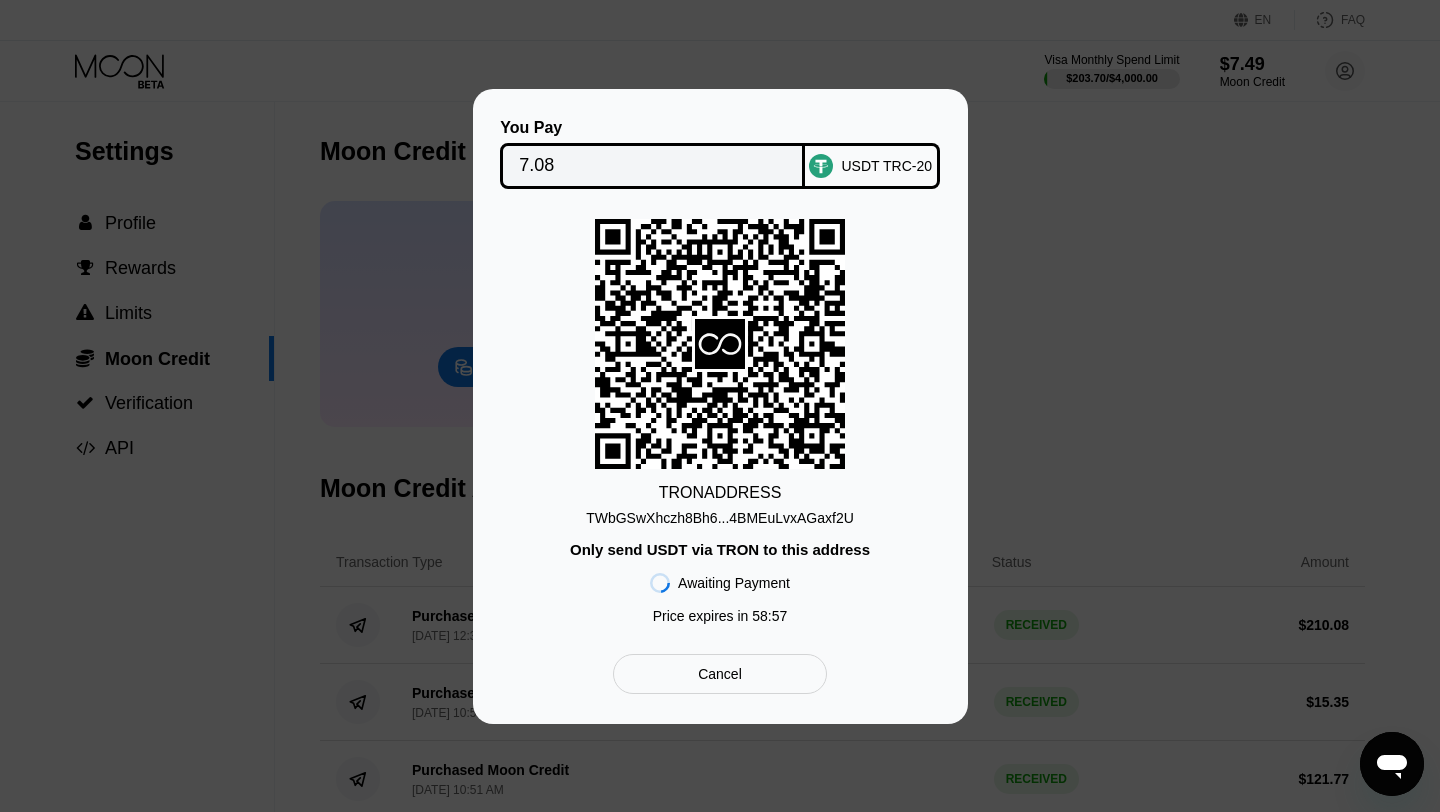 click on "You Pay 7.08 USDT TRC-20 TRON  ADDRESS TWbGSwXhczh8Bh6...4BMEuLvxAGaxf2U Only send USDT via TRON to this address Awaiting Payment Price expires in   58 : 57 Cancel" at bounding box center [720, 406] 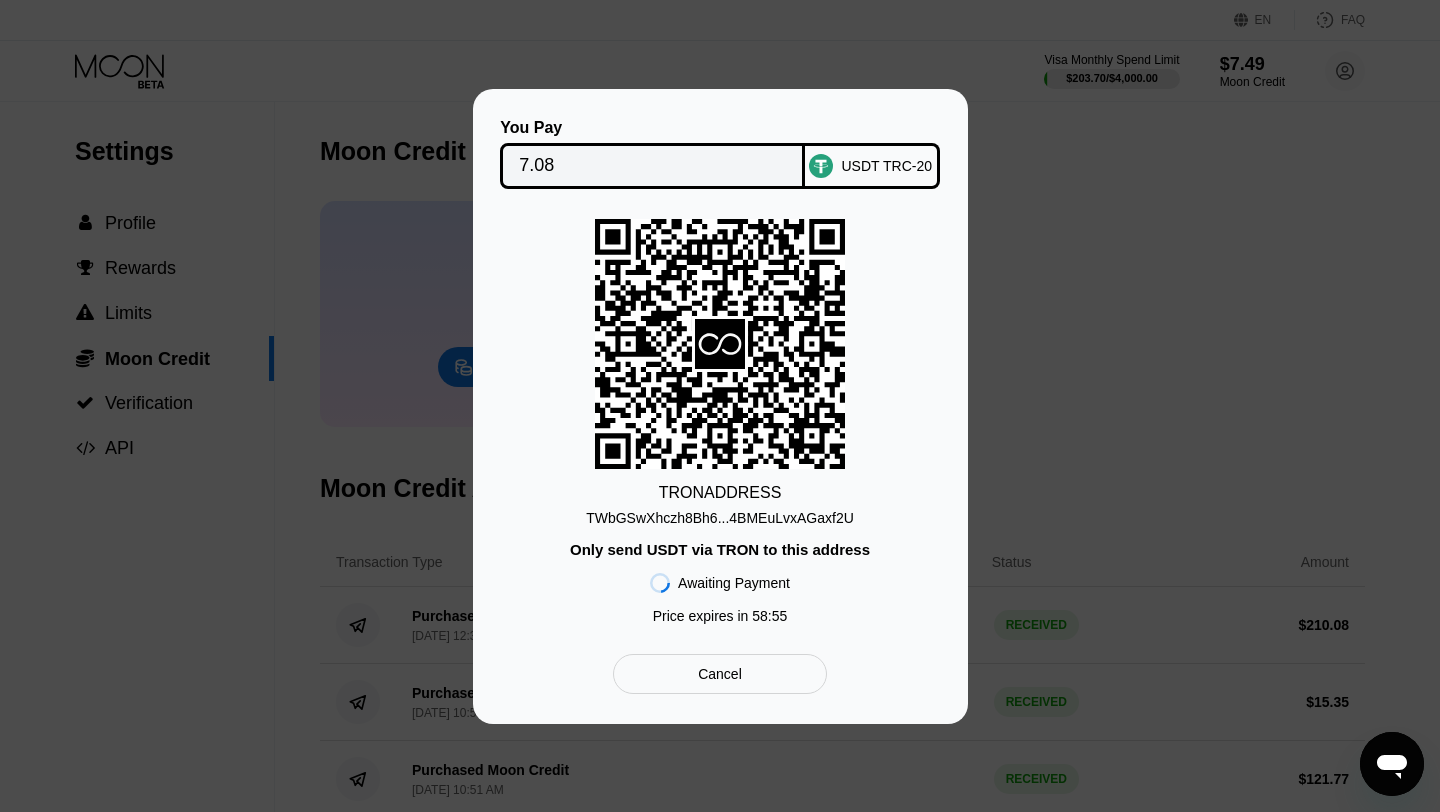 click on "Cancel" at bounding box center [720, 674] 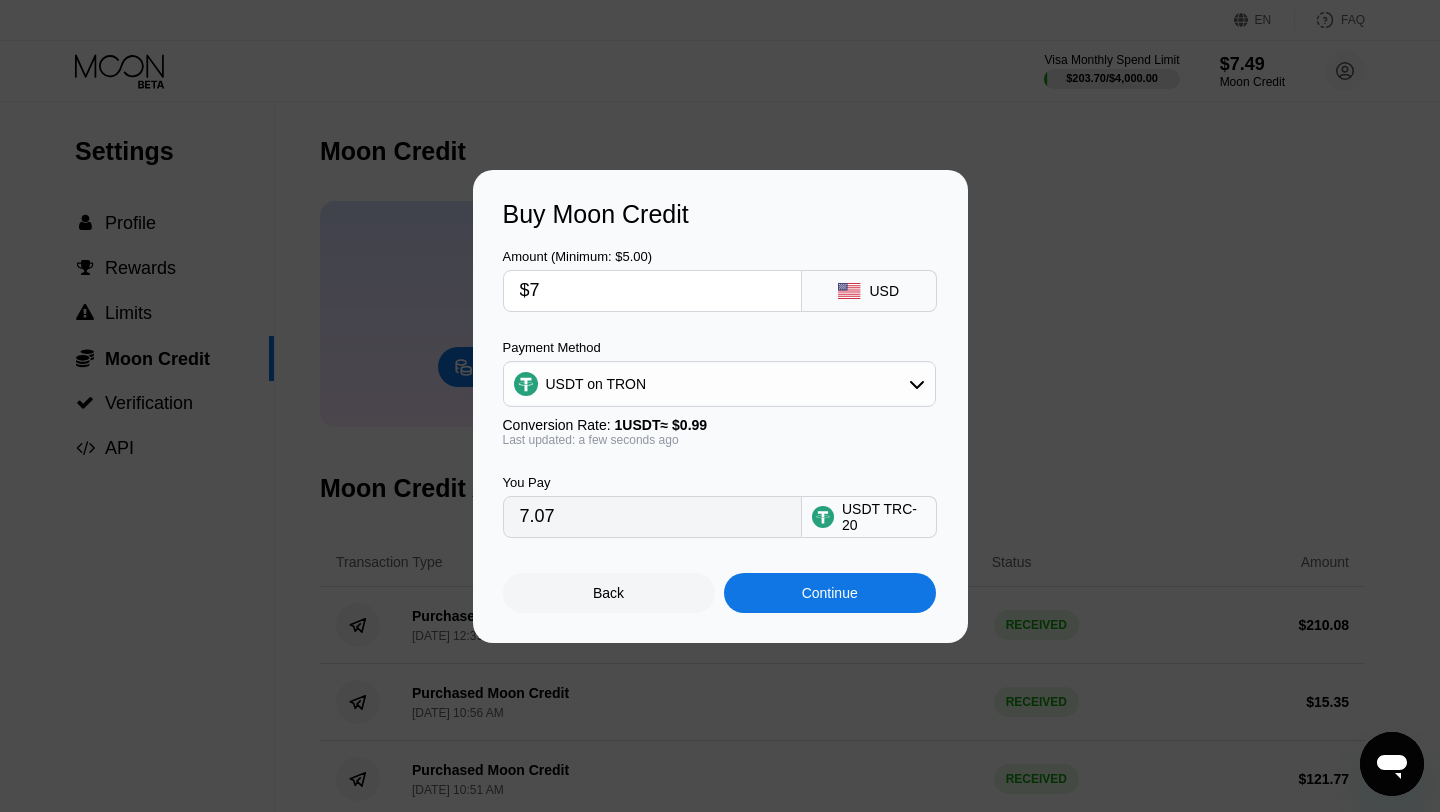 click on "Back" at bounding box center [609, 593] 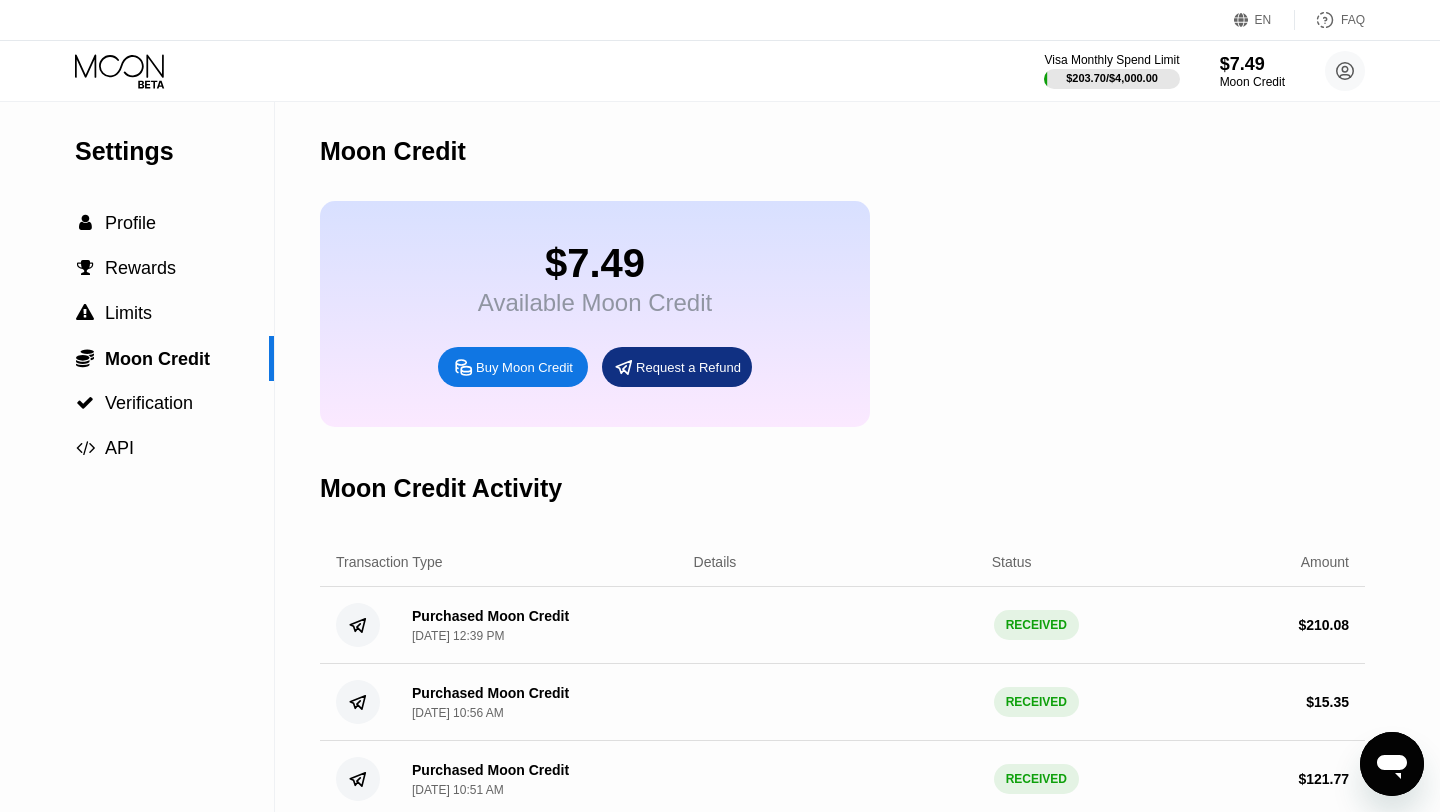 click 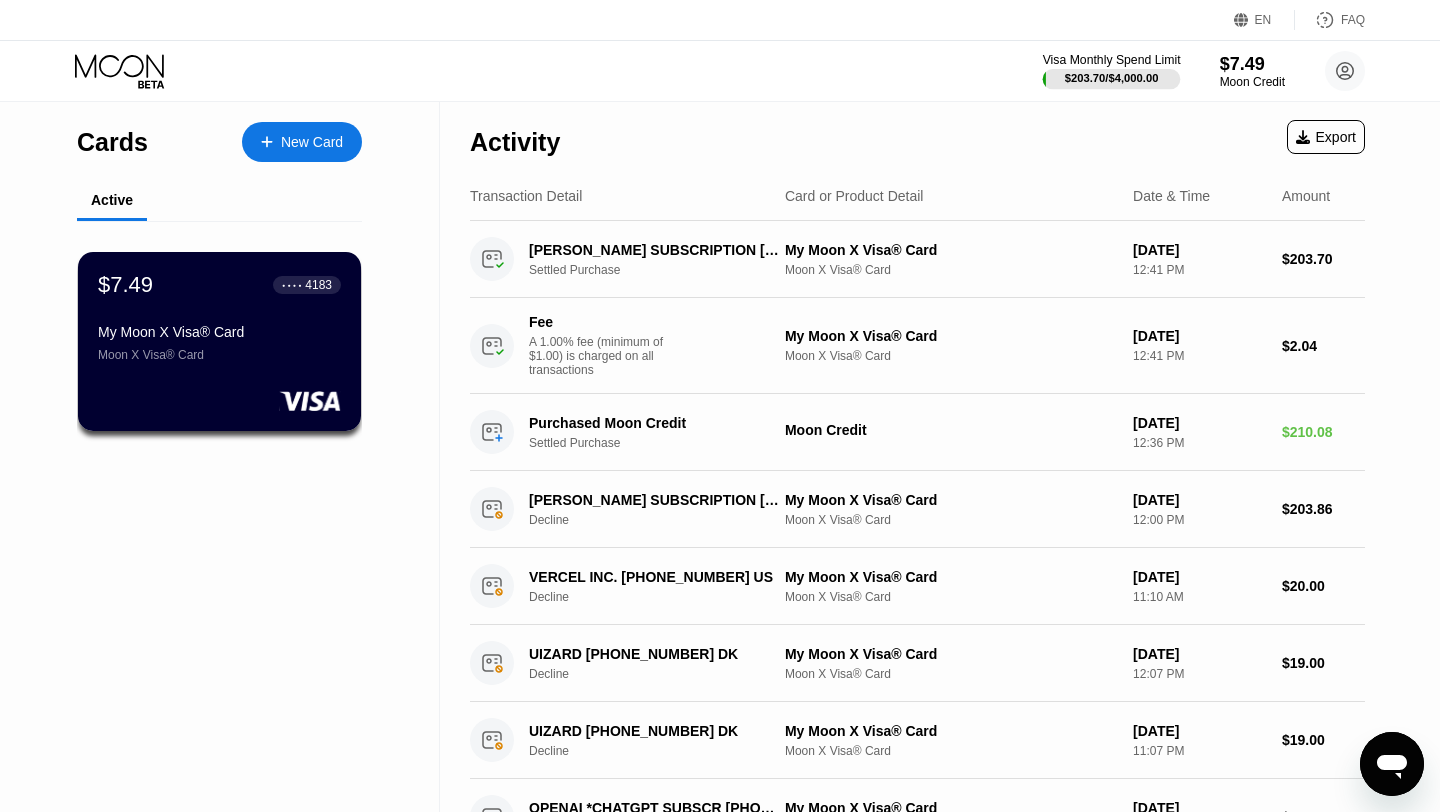 click on "$203.70 / $4,000.00" at bounding box center (1112, 78) 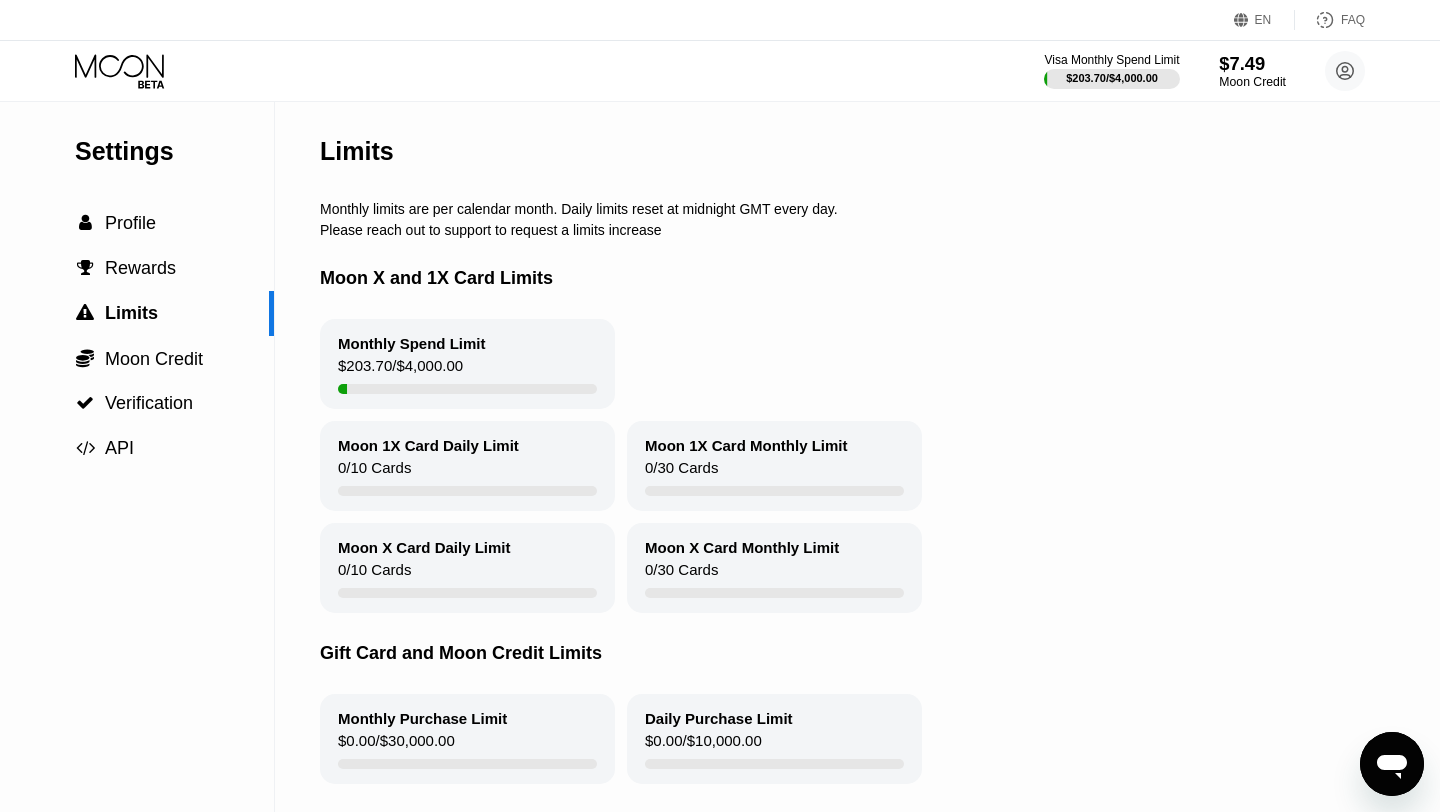 click on "$7.49" at bounding box center (1252, 63) 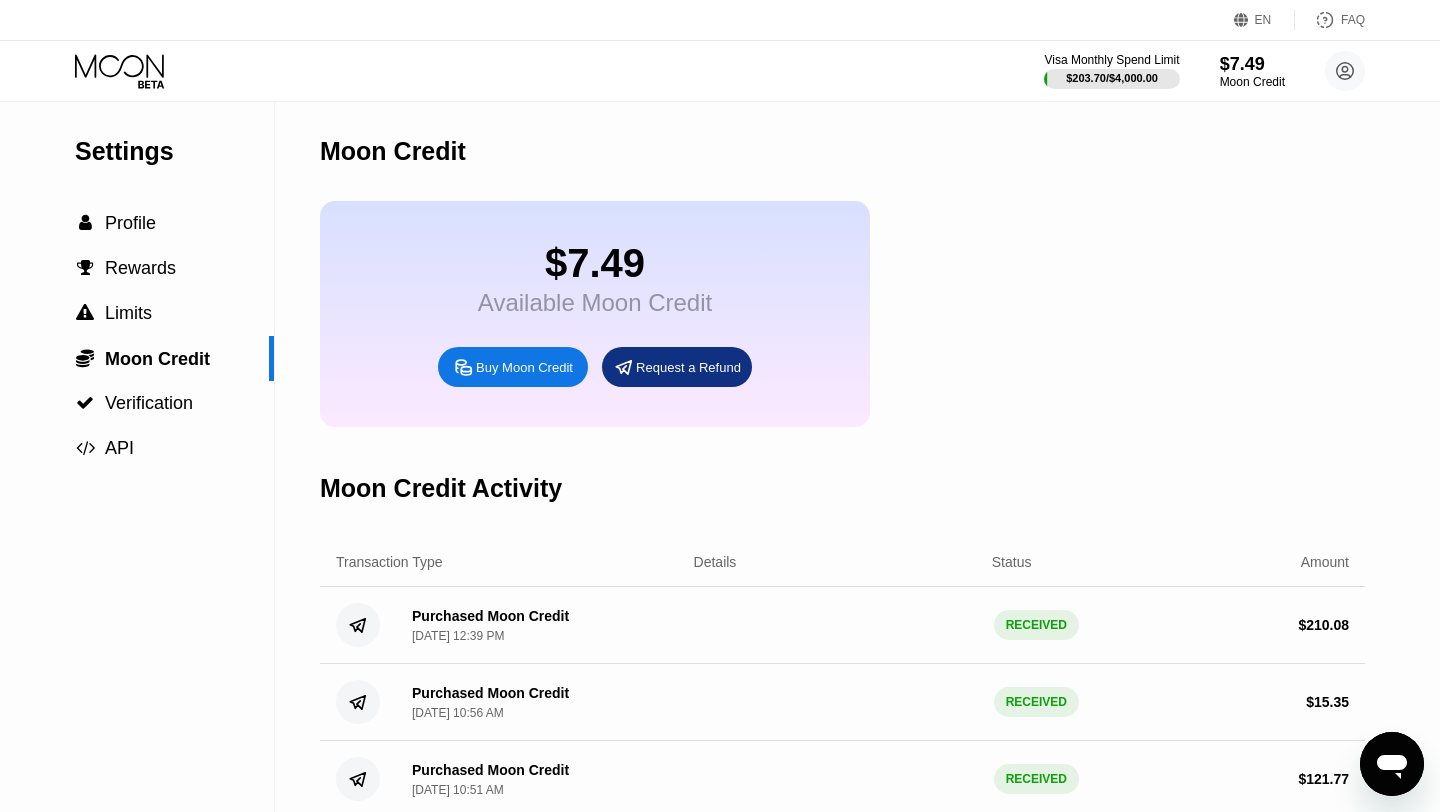 click 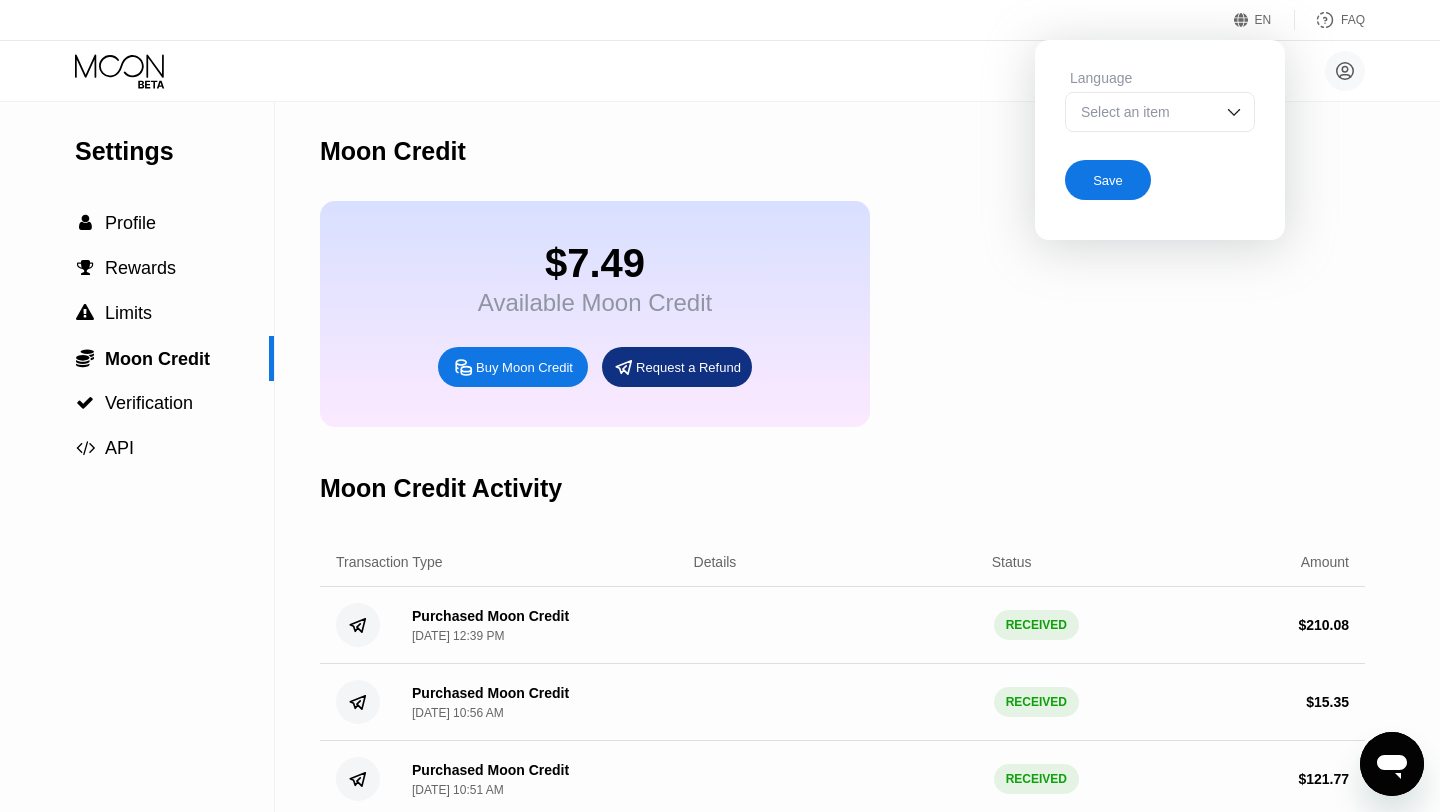 click on "$7.49 Available Moon Credit Buy Moon Credit Request a Refund" at bounding box center (842, 314) 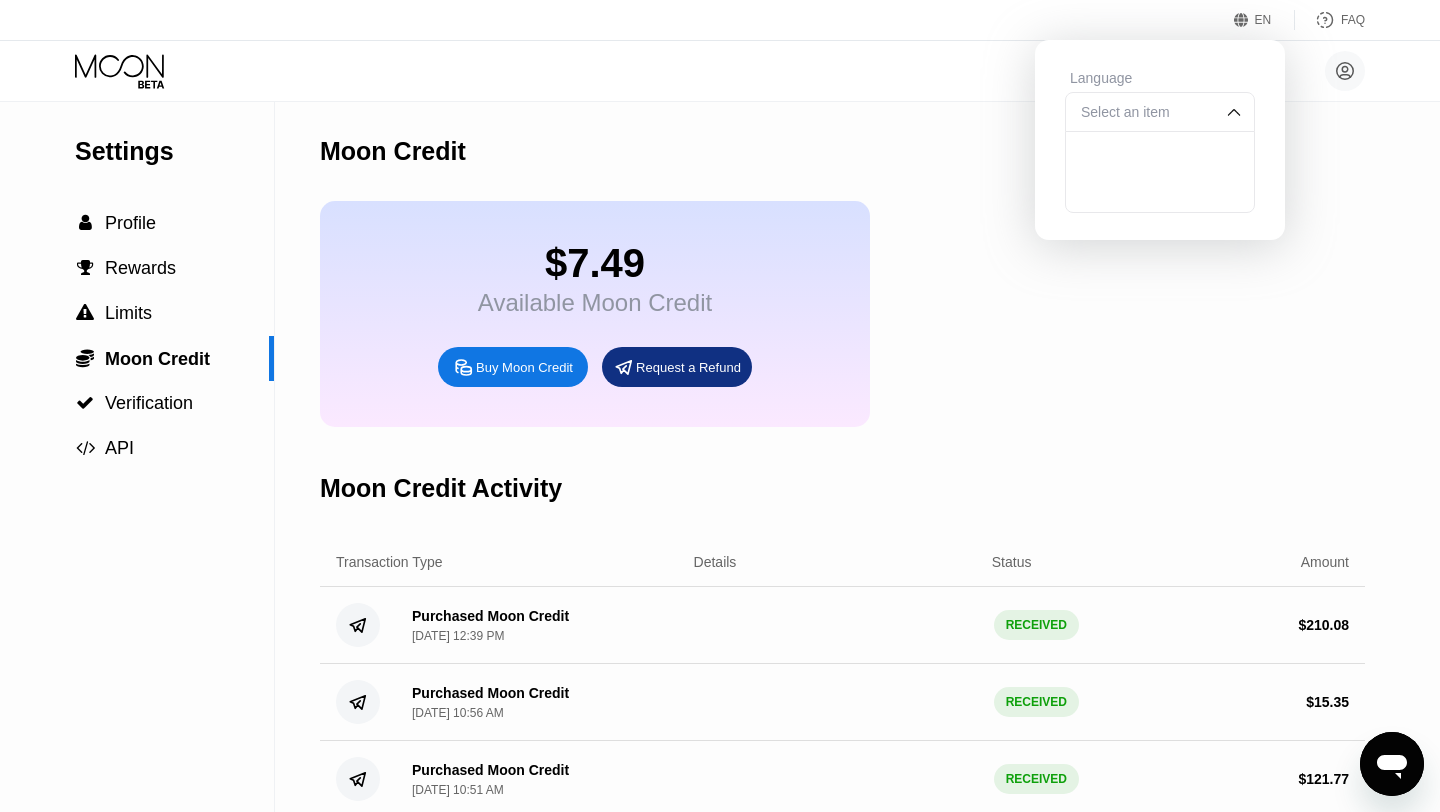 click at bounding box center [1234, 112] 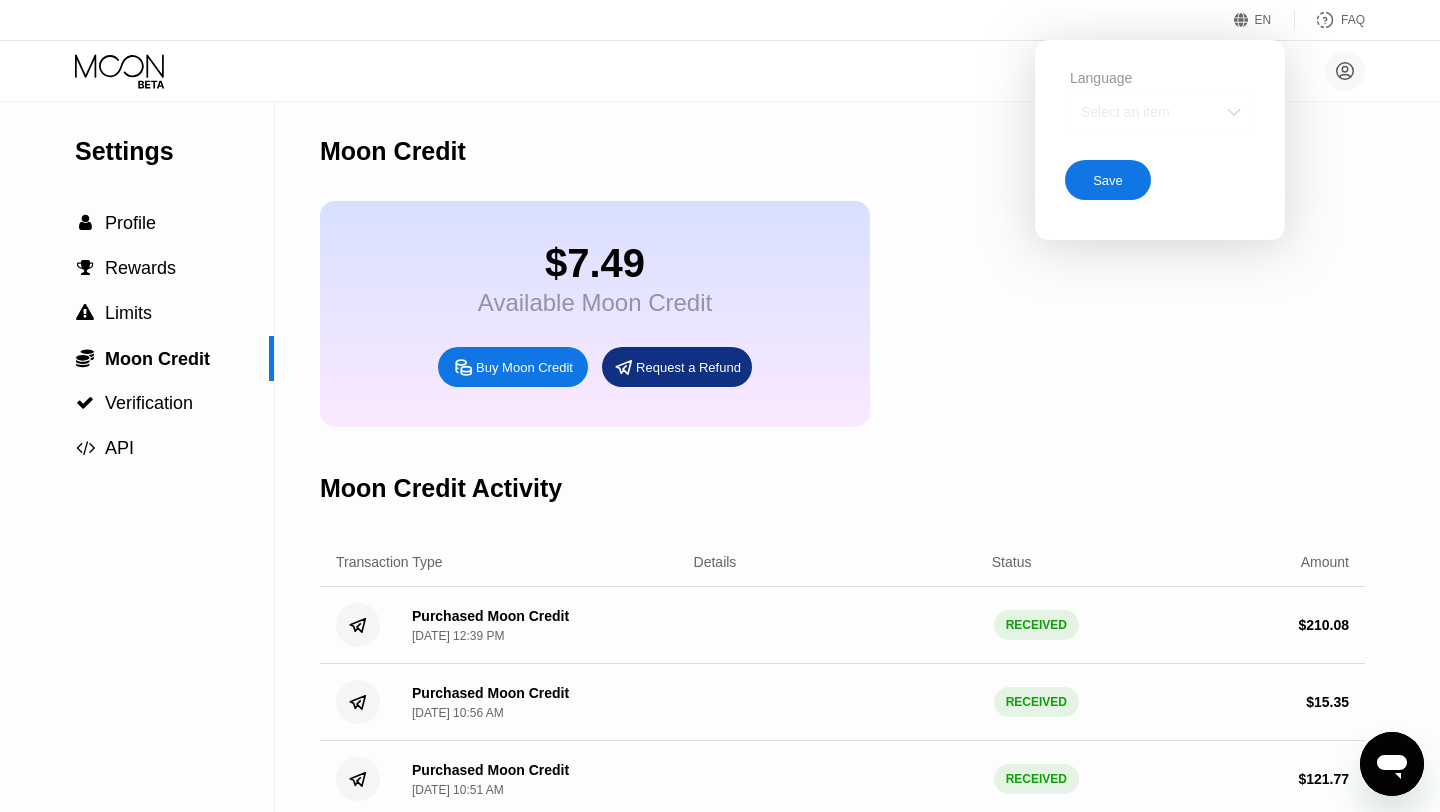 click at bounding box center (1234, 112) 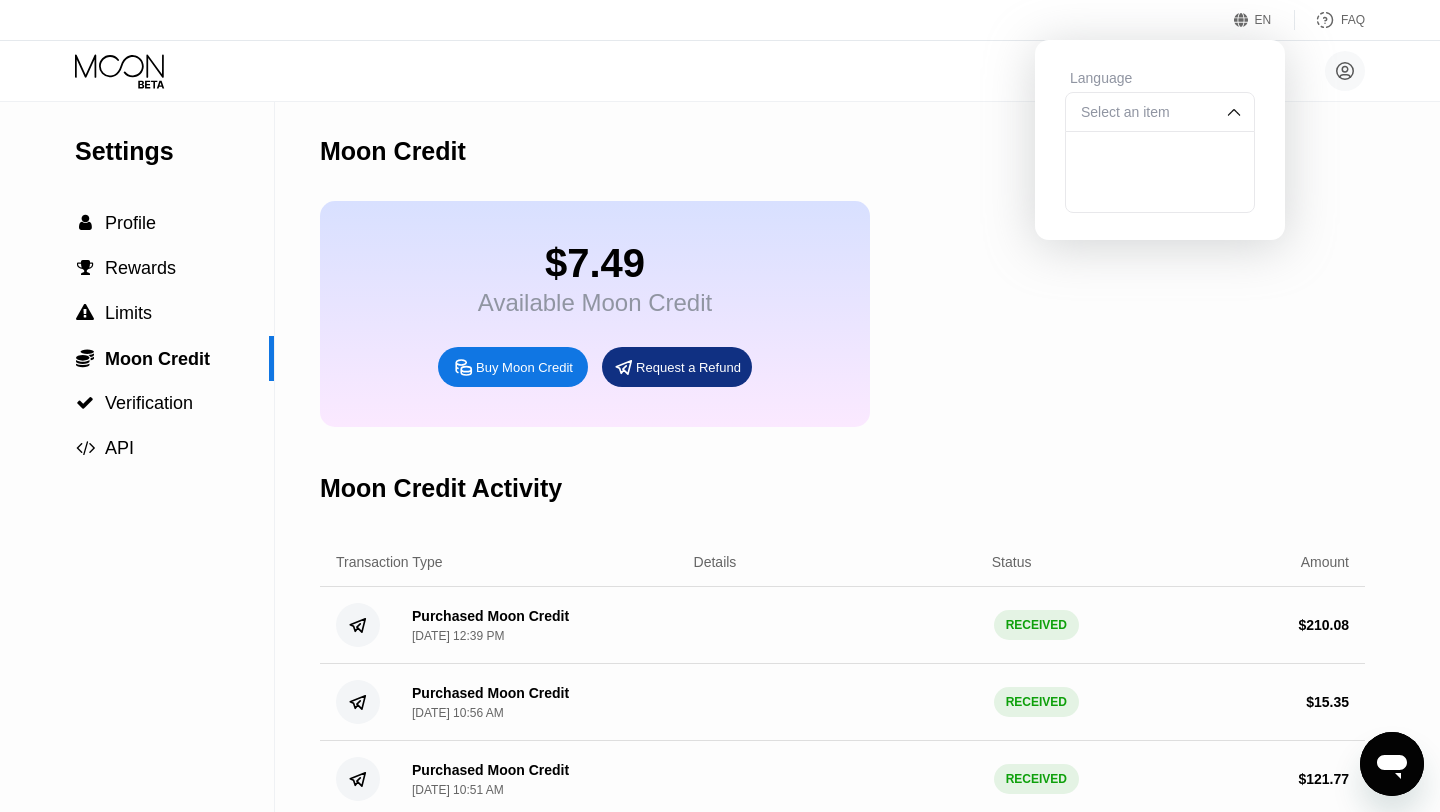 click at bounding box center [1234, 112] 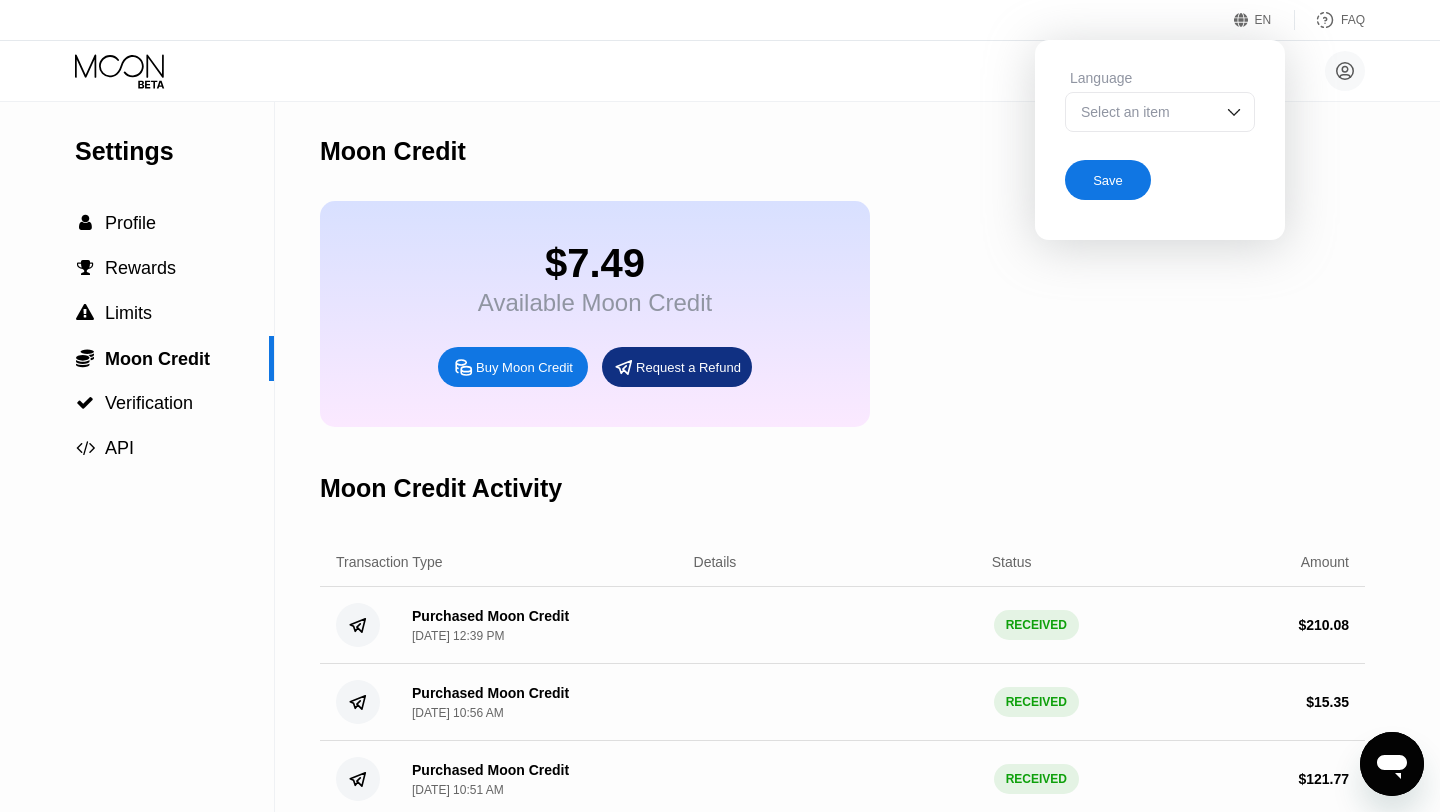 click on "Select an item" at bounding box center (1145, 112) 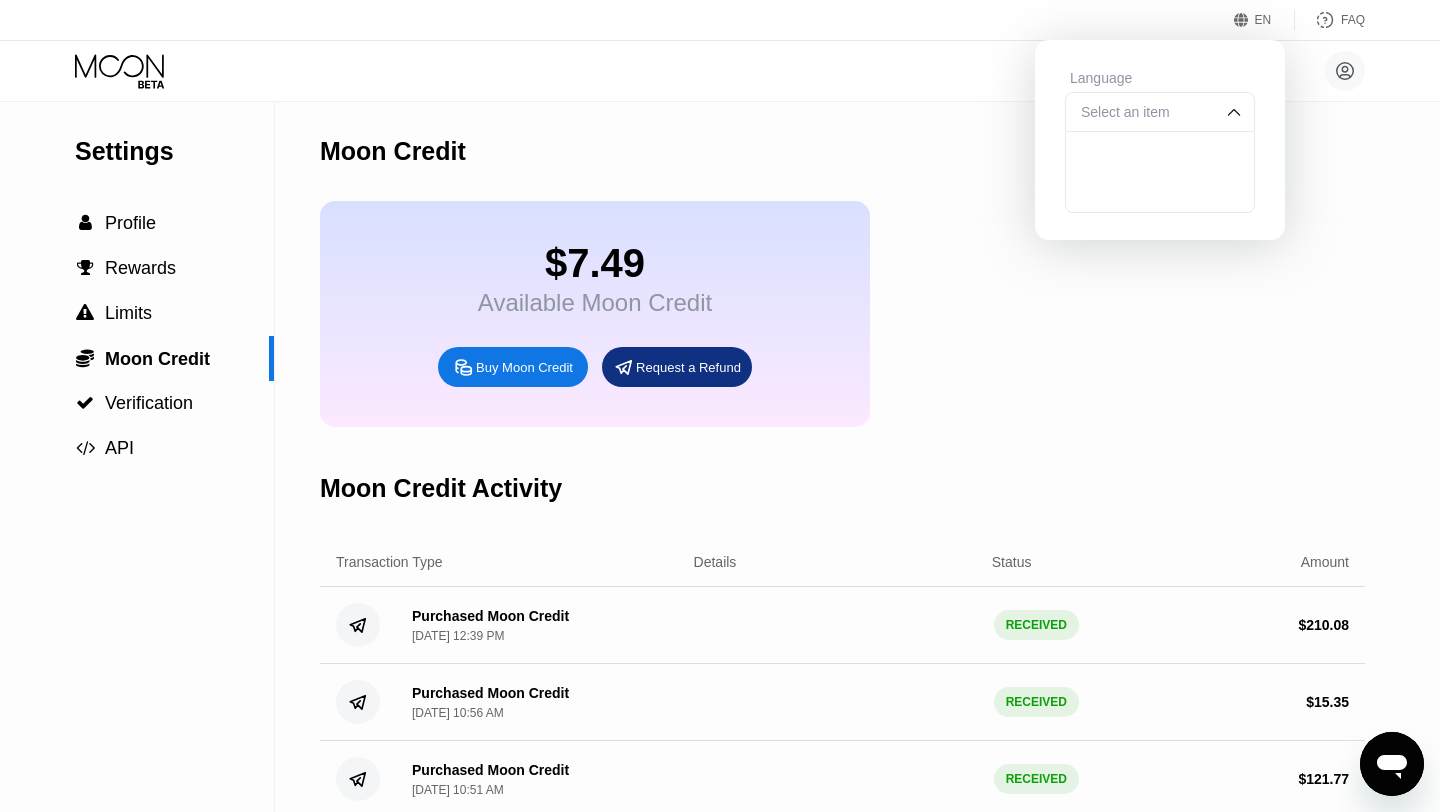 click on "Select an item" at bounding box center [1160, 112] 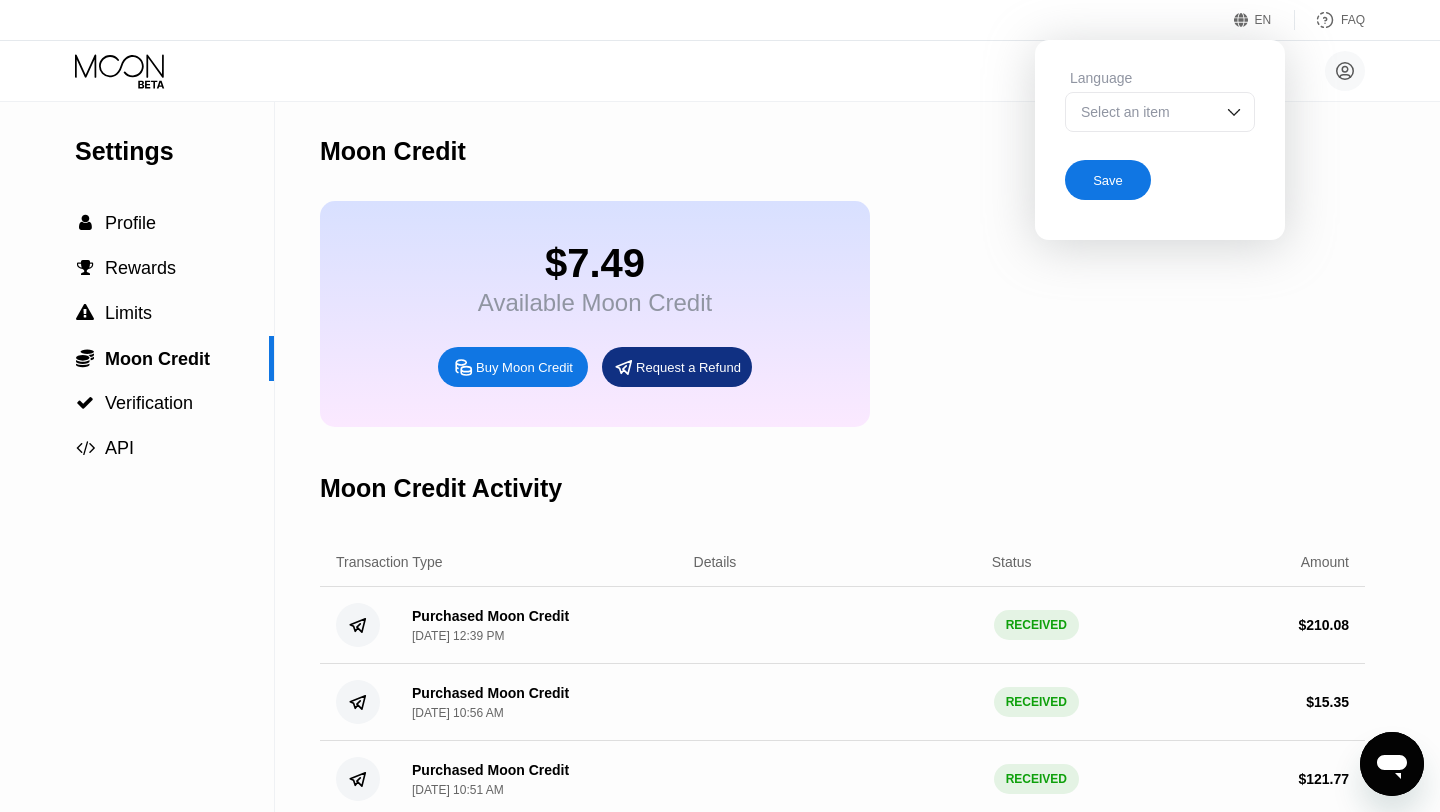click on "$7.49 Available Moon Credit Buy Moon Credit Request a Refund" at bounding box center [842, 314] 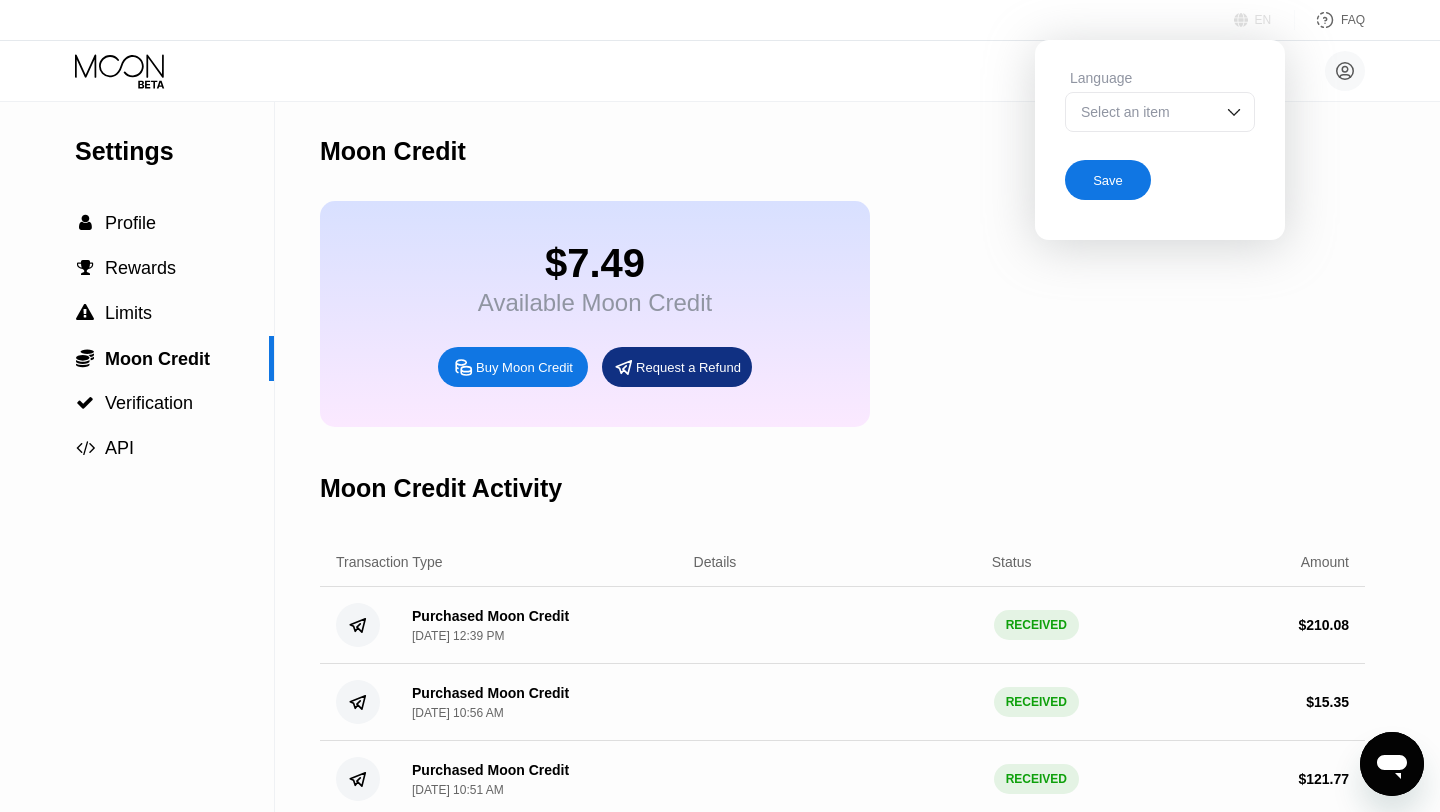 click on "EN" at bounding box center (1244, 20) 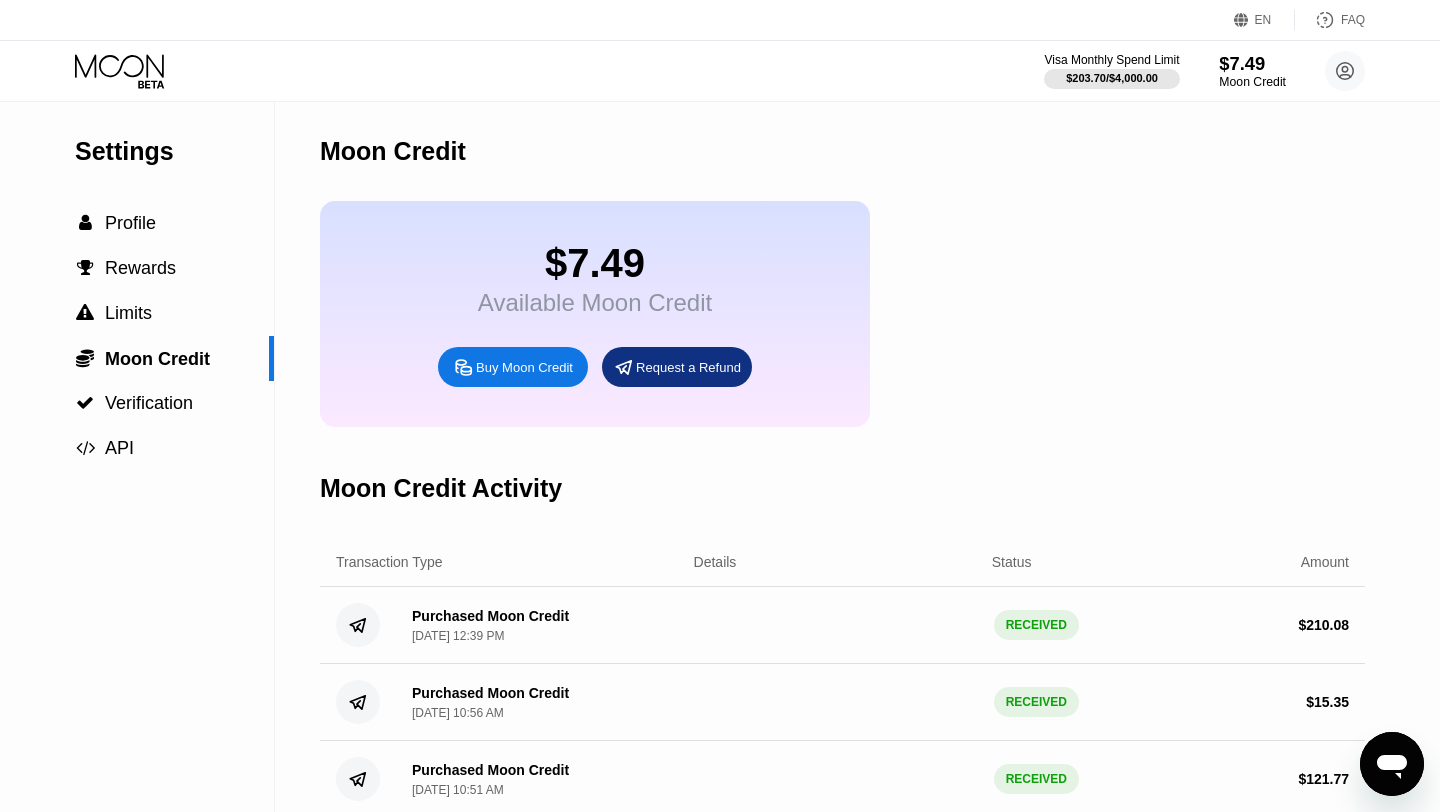 click on "$7.49" at bounding box center [1252, 63] 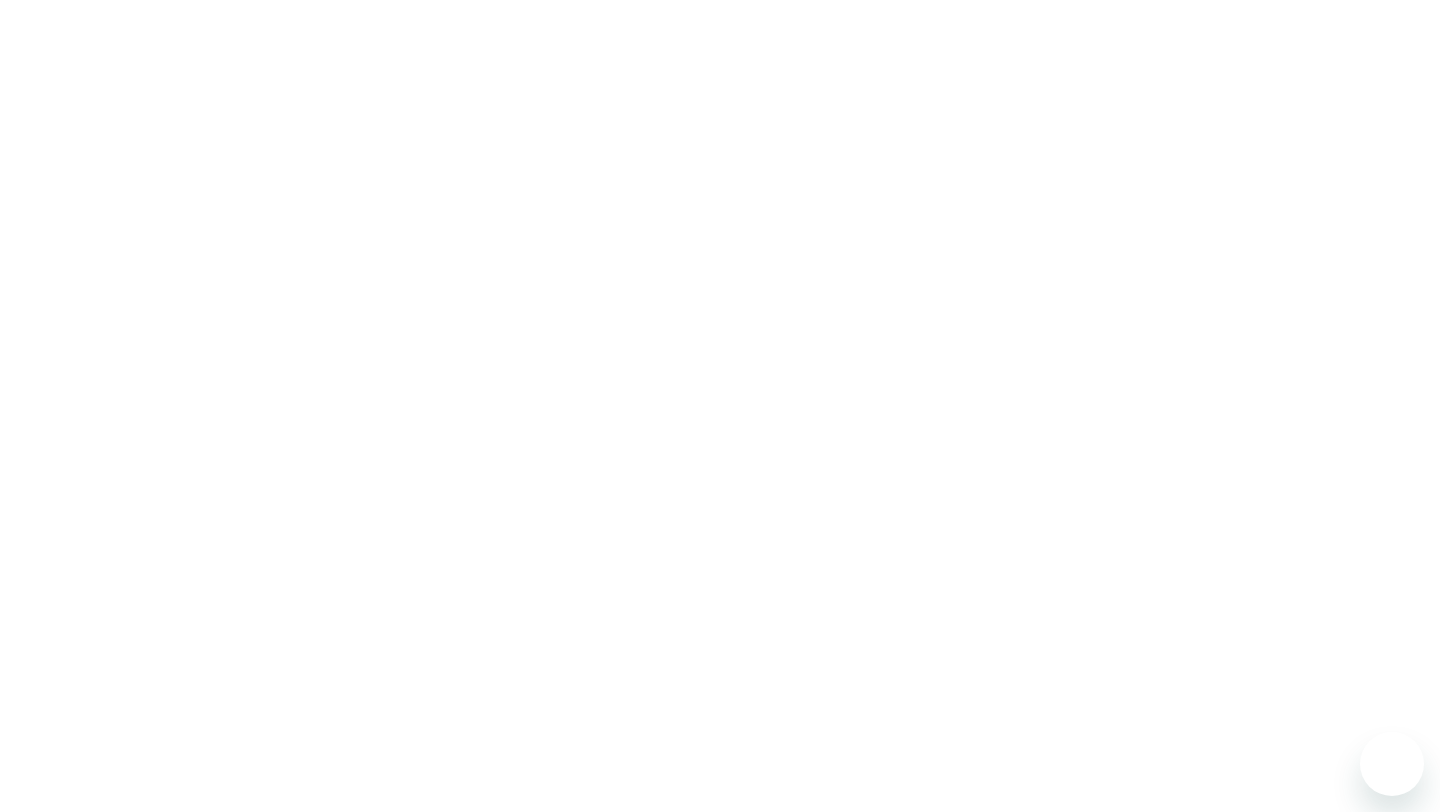 scroll, scrollTop: 0, scrollLeft: 0, axis: both 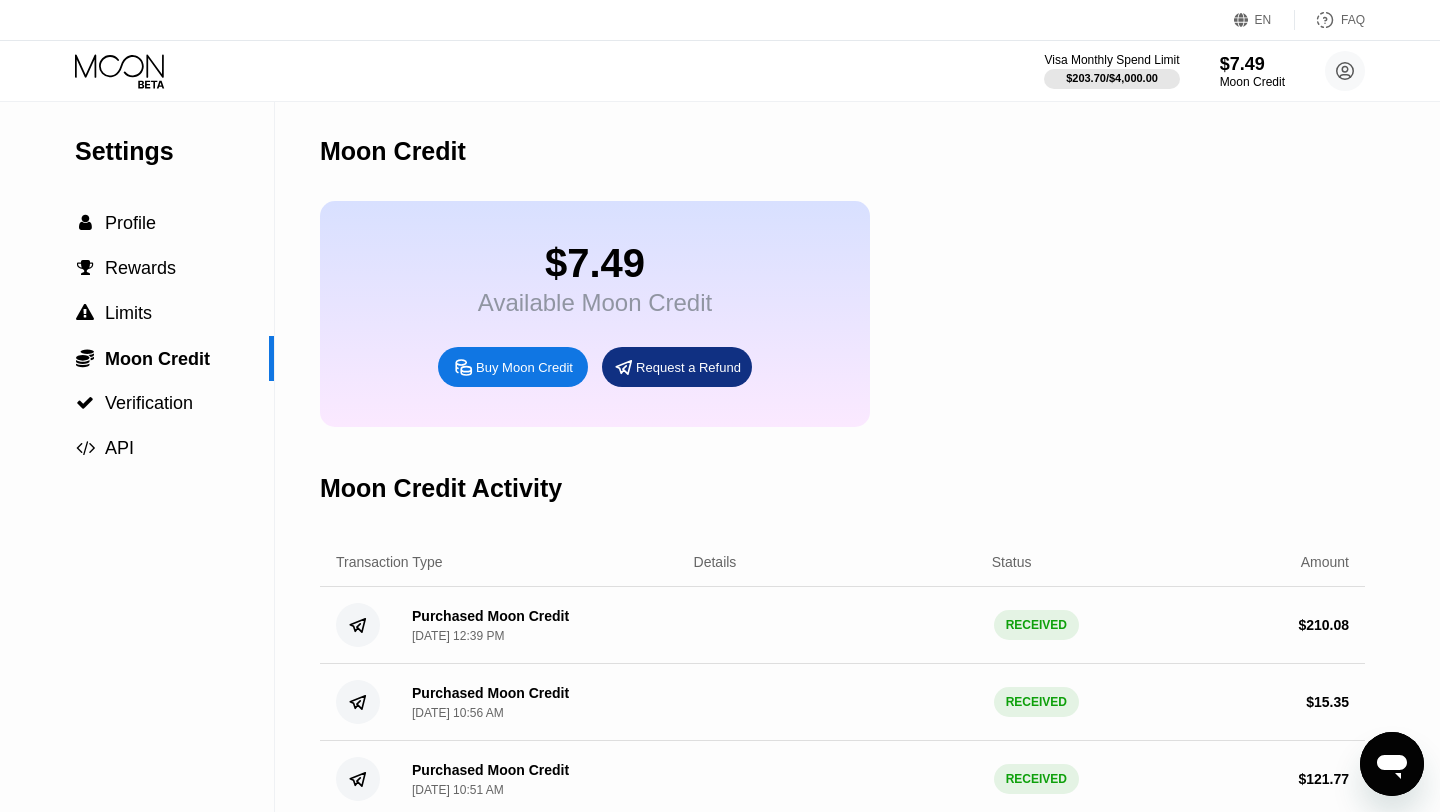 click on "Moon Credit" at bounding box center [842, 151] 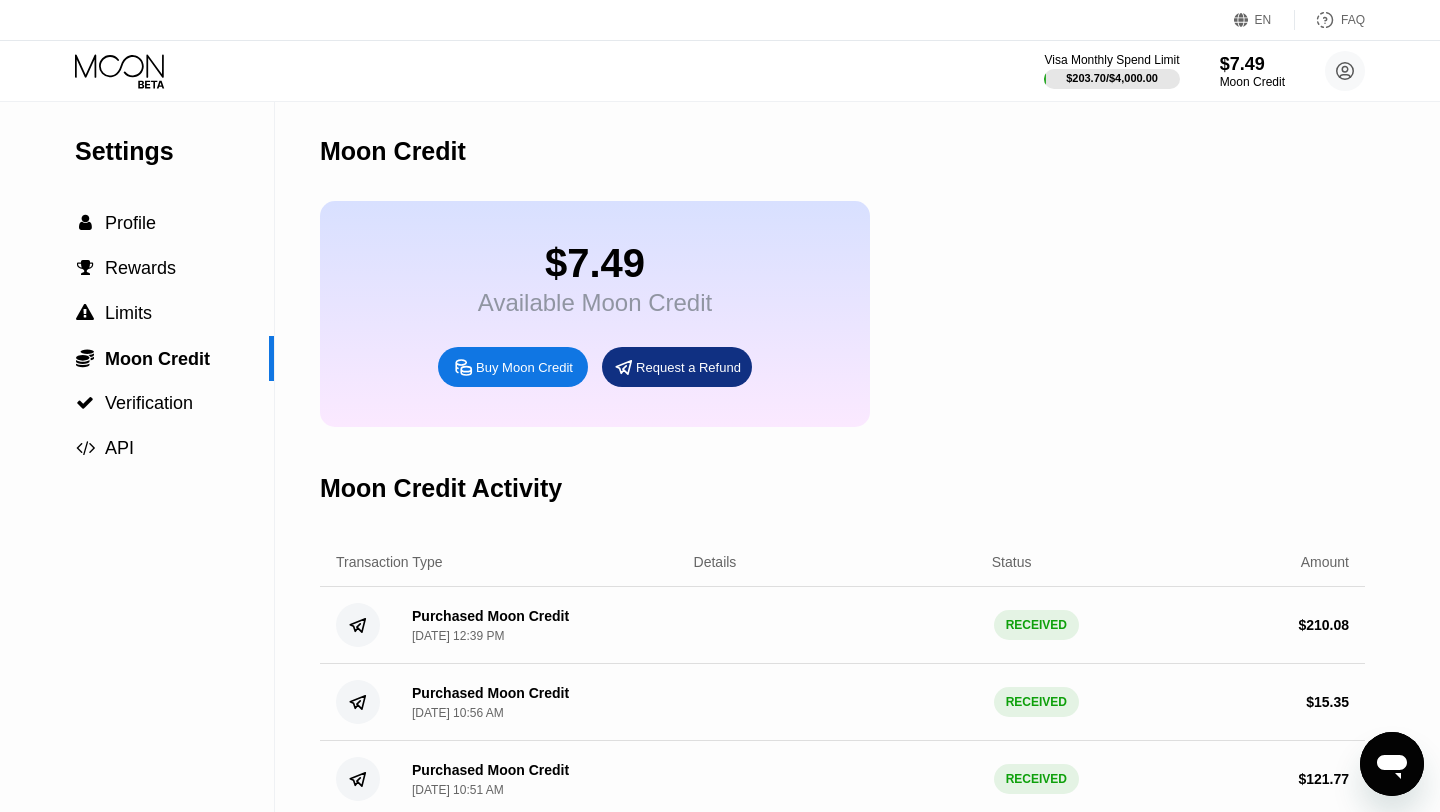 click on "Visa Monthly Spend Limit $203.70 / $4,000.00 $7.49 Moon Credit [PERSON_NAME] [EMAIL_ADDRESS][DOMAIN_NAME]  Home Settings Support Careers About Us Log out Privacy policy Terms" at bounding box center [1204, 71] 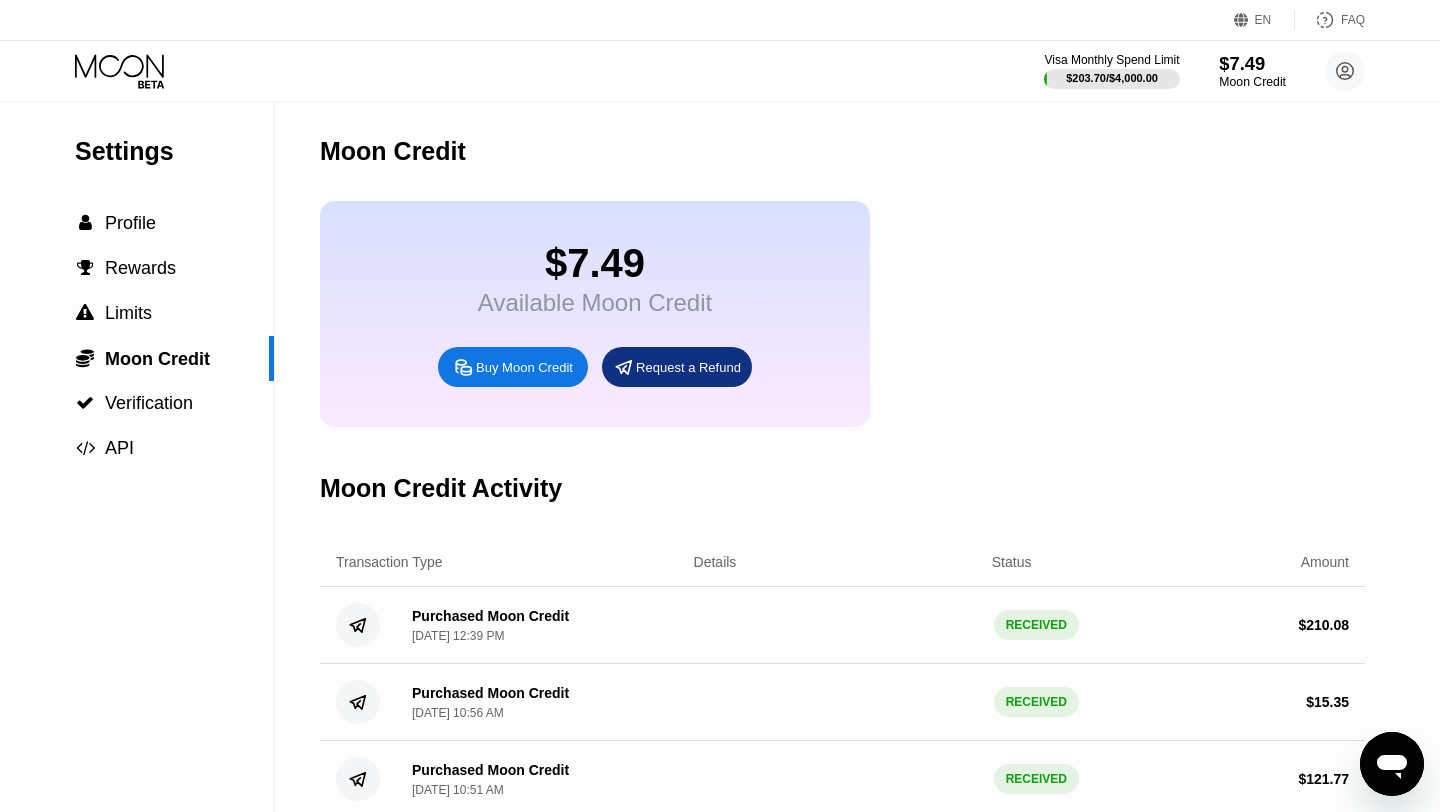 click on "Moon Credit" at bounding box center [1252, 82] 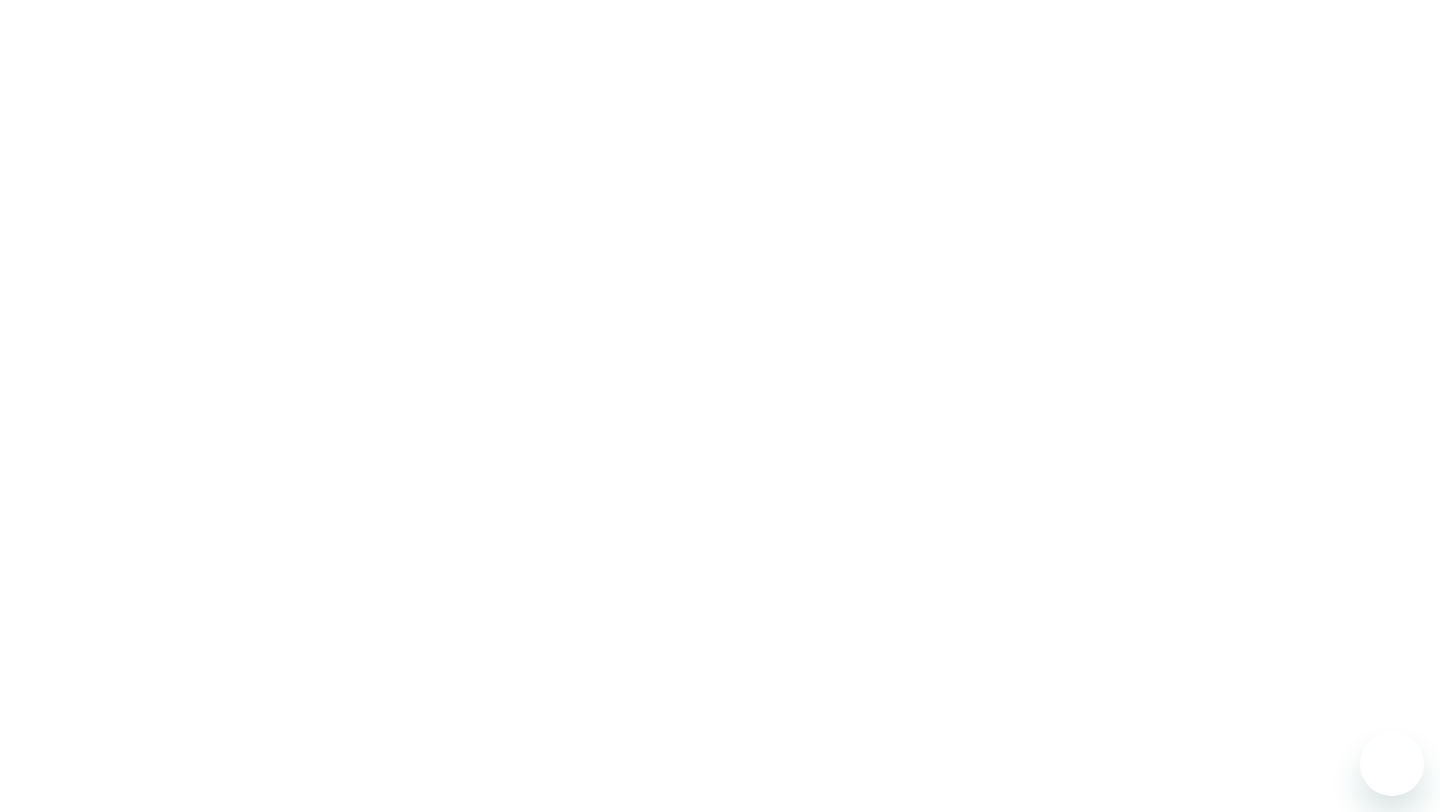 scroll, scrollTop: 0, scrollLeft: 0, axis: both 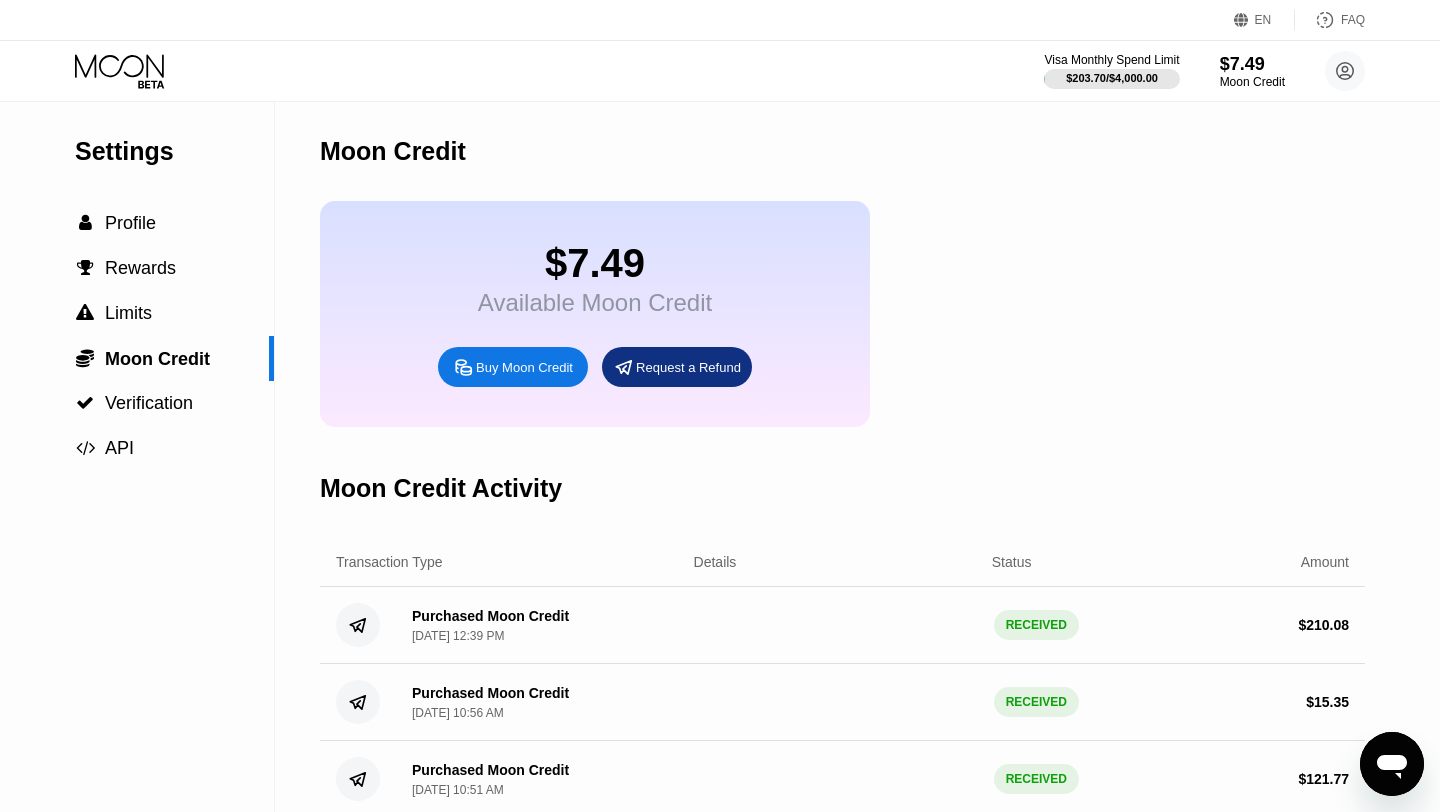 click on "Visa Monthly Spend Limit $203.70 / $4,000.00 $7.49 Moon Credit [PERSON_NAME] [EMAIL_ADDRESS][DOMAIN_NAME]  Home Settings Support Careers About Us Log out Privacy policy Terms" at bounding box center (1204, 71) 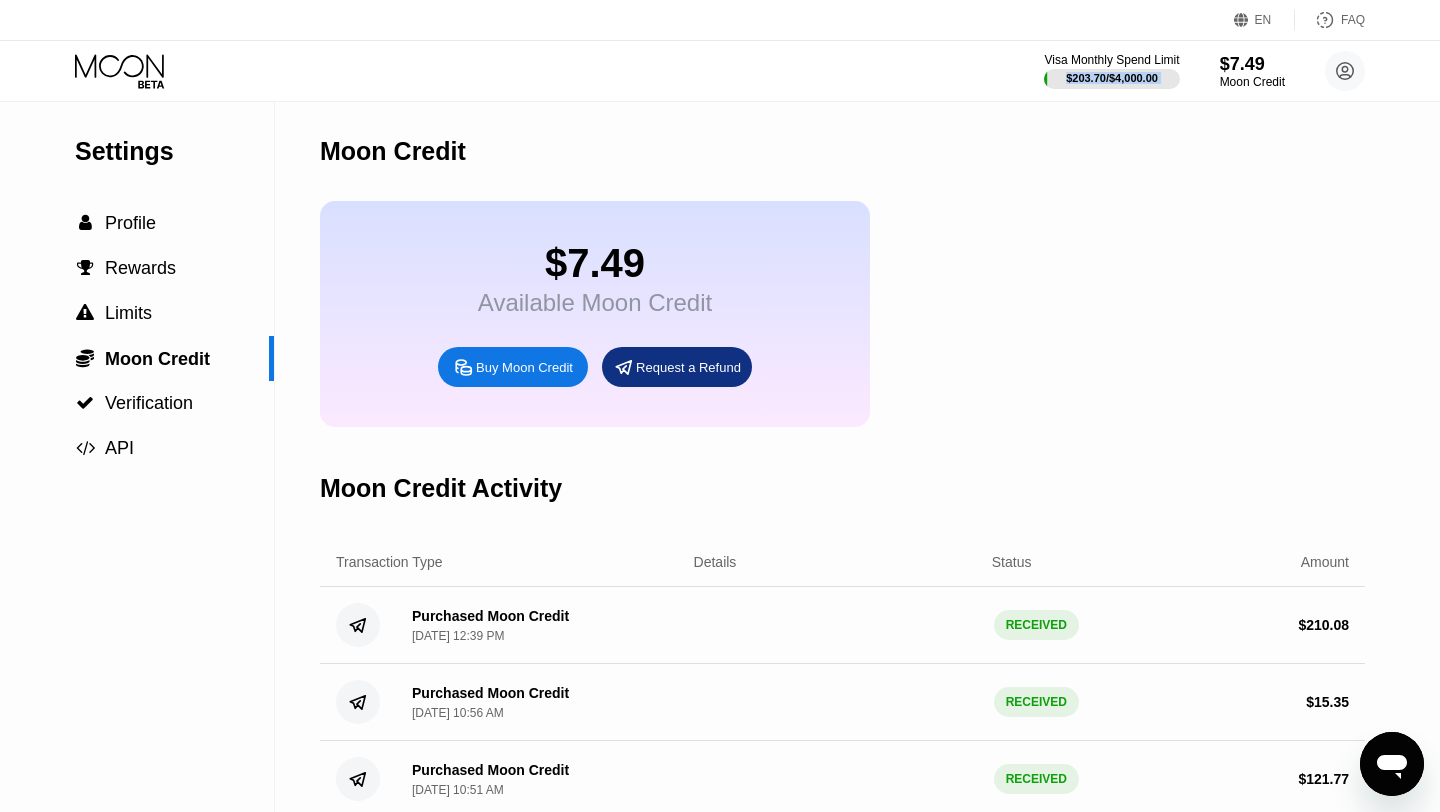 drag, startPoint x: 1177, startPoint y: 55, endPoint x: 998, endPoint y: 77, distance: 180.3469 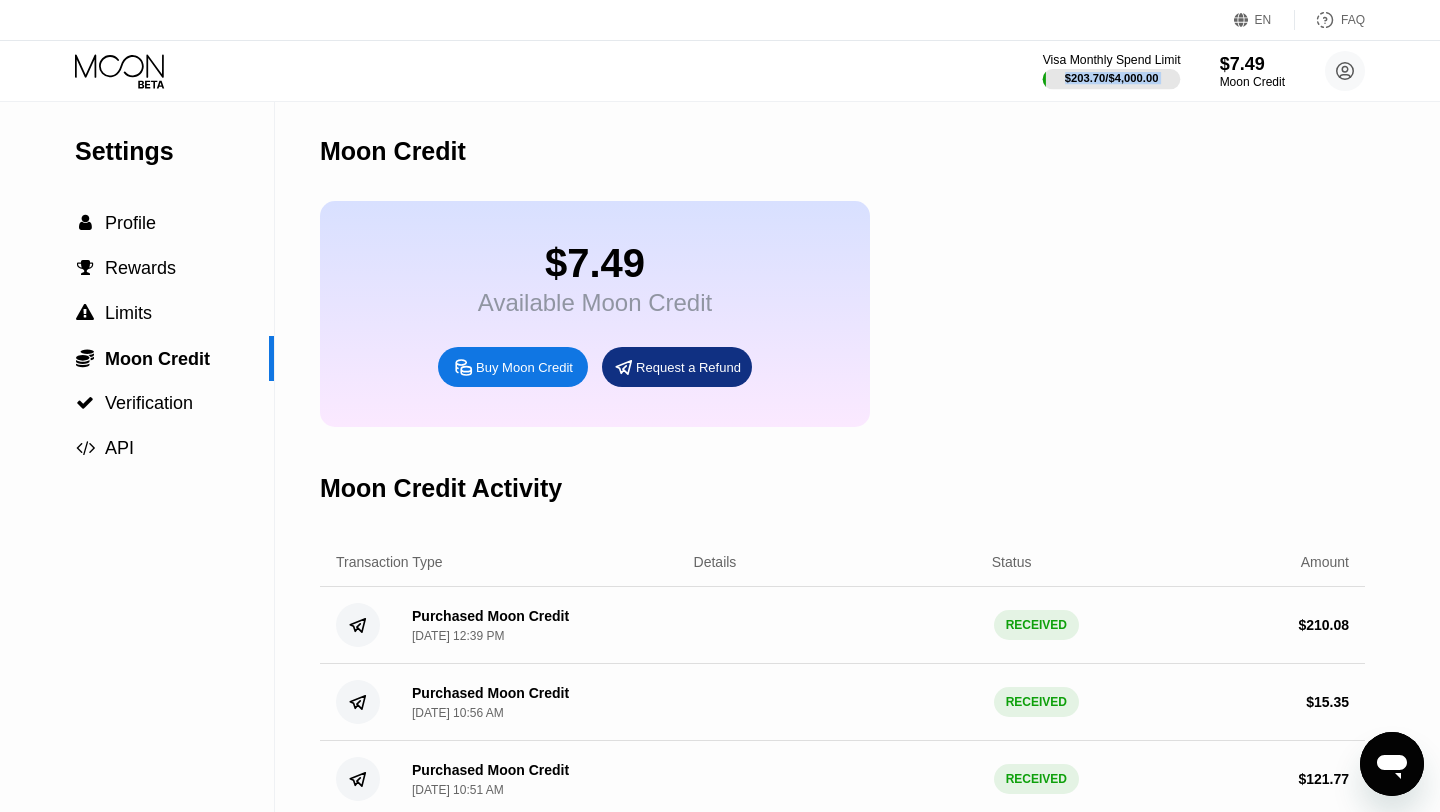 click on "Visa Monthly Spend Limit" at bounding box center (1112, 60) 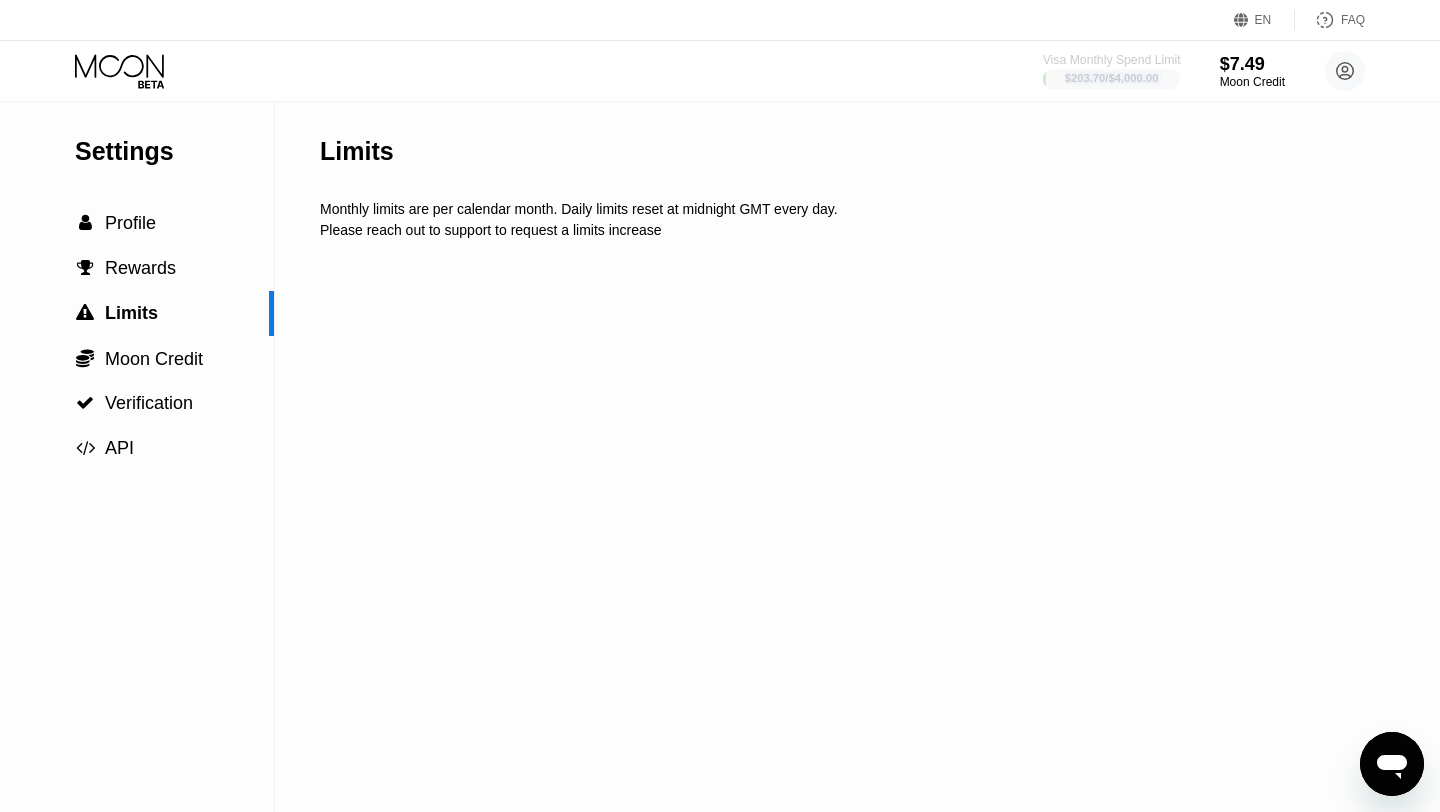 click on "Visa Monthly Spend Limit" at bounding box center (1112, 60) 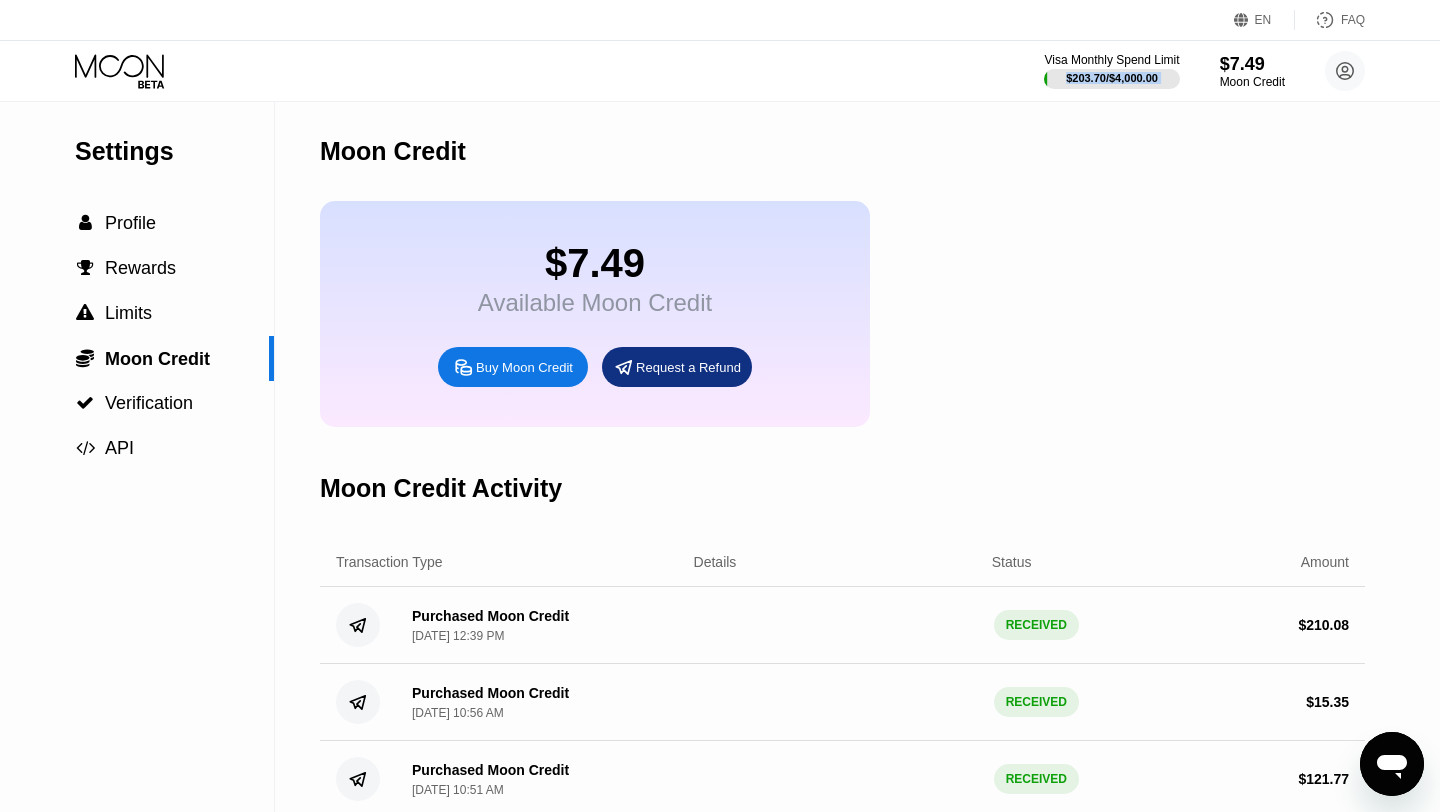 drag, startPoint x: 1138, startPoint y: 330, endPoint x: 1148, endPoint y: 296, distance: 35.44009 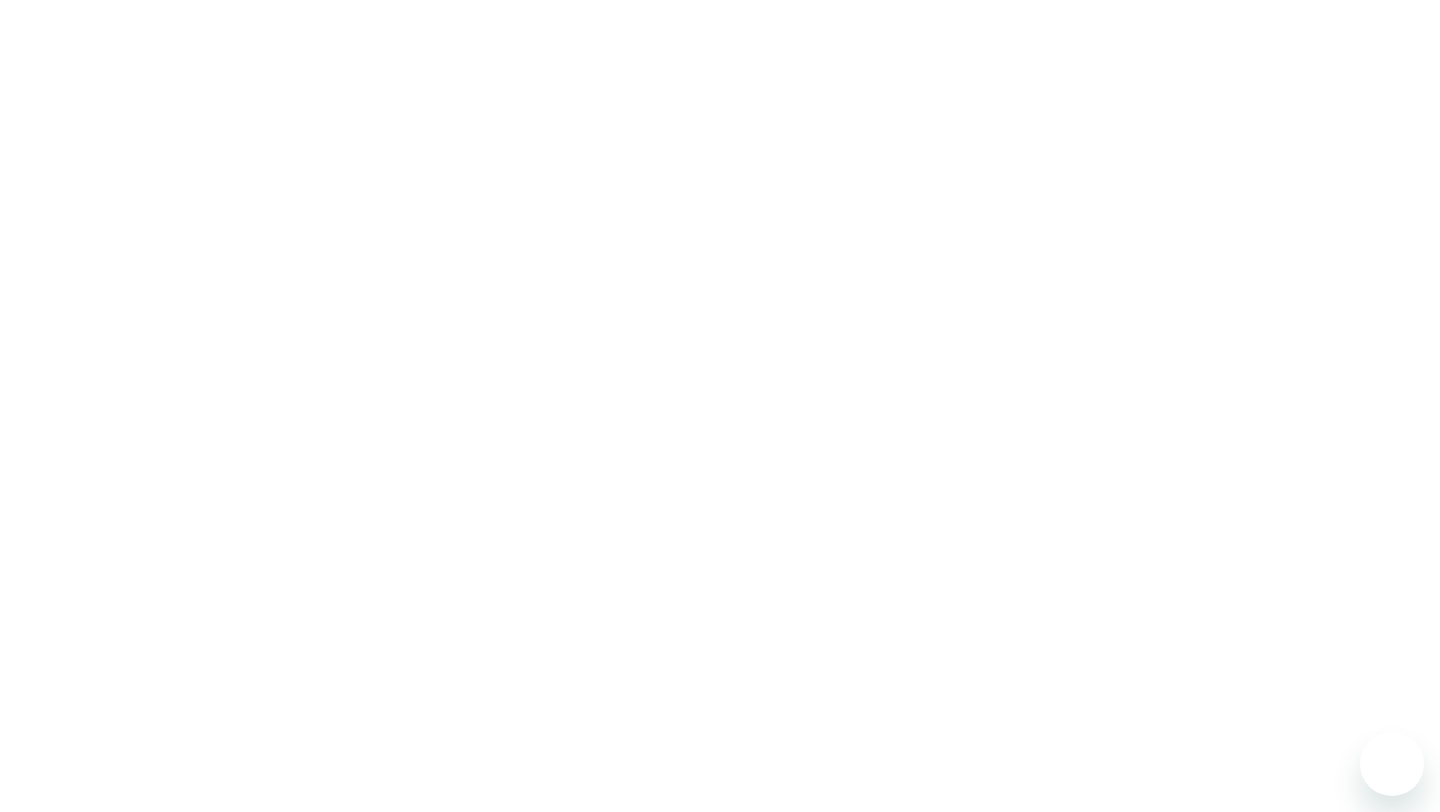 scroll, scrollTop: 0, scrollLeft: 0, axis: both 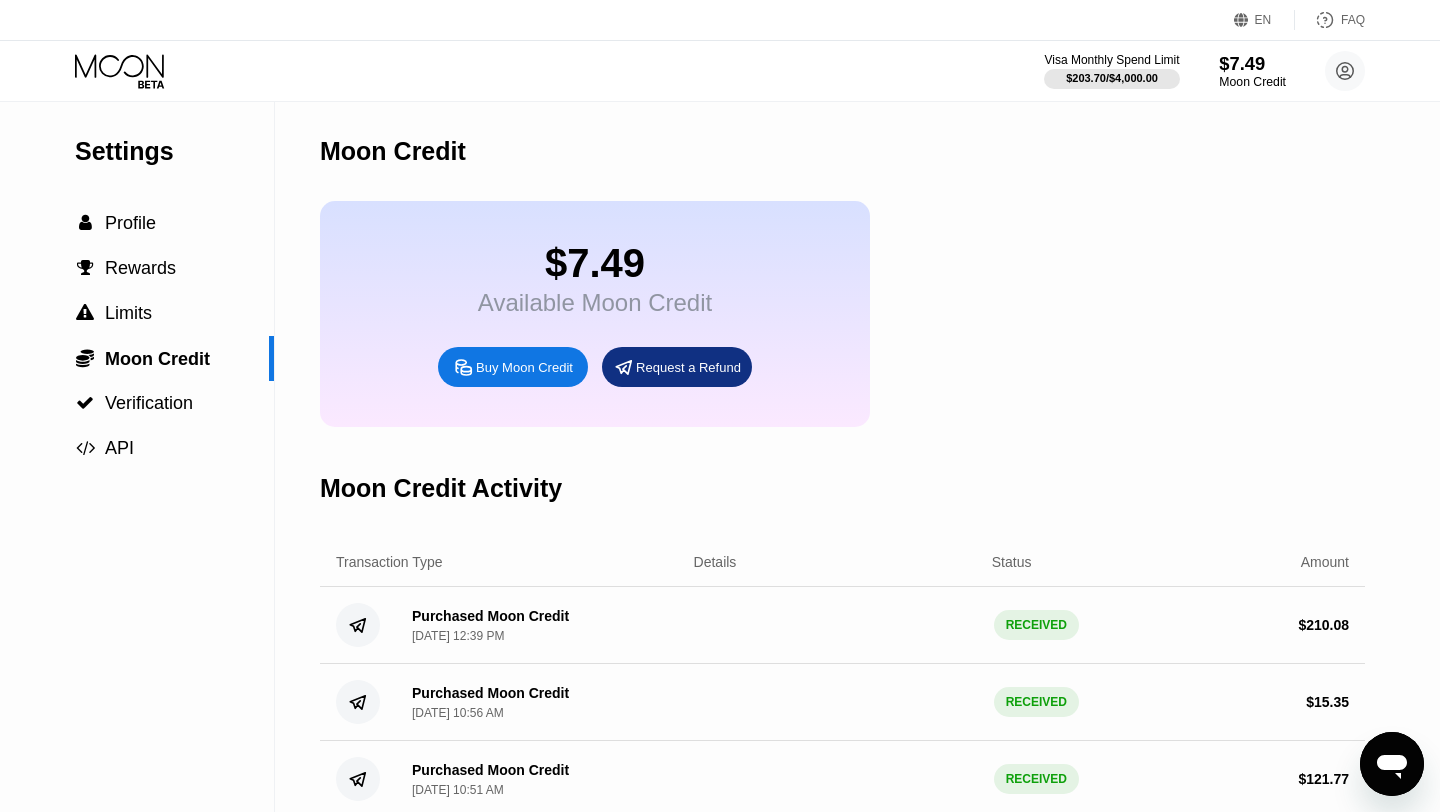 click on "Moon Credit" at bounding box center (1252, 82) 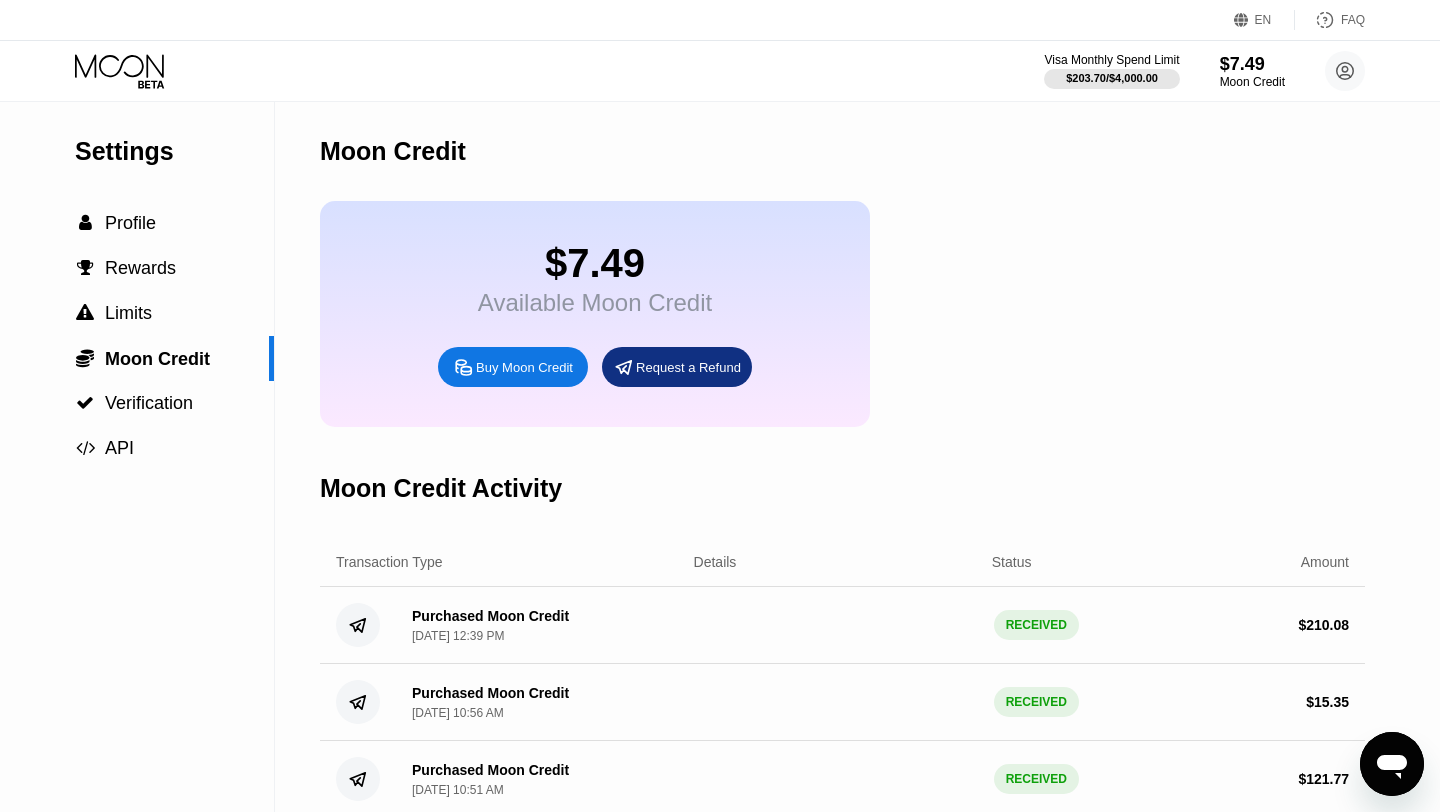 click on "Moon Credit" at bounding box center (1252, 82) 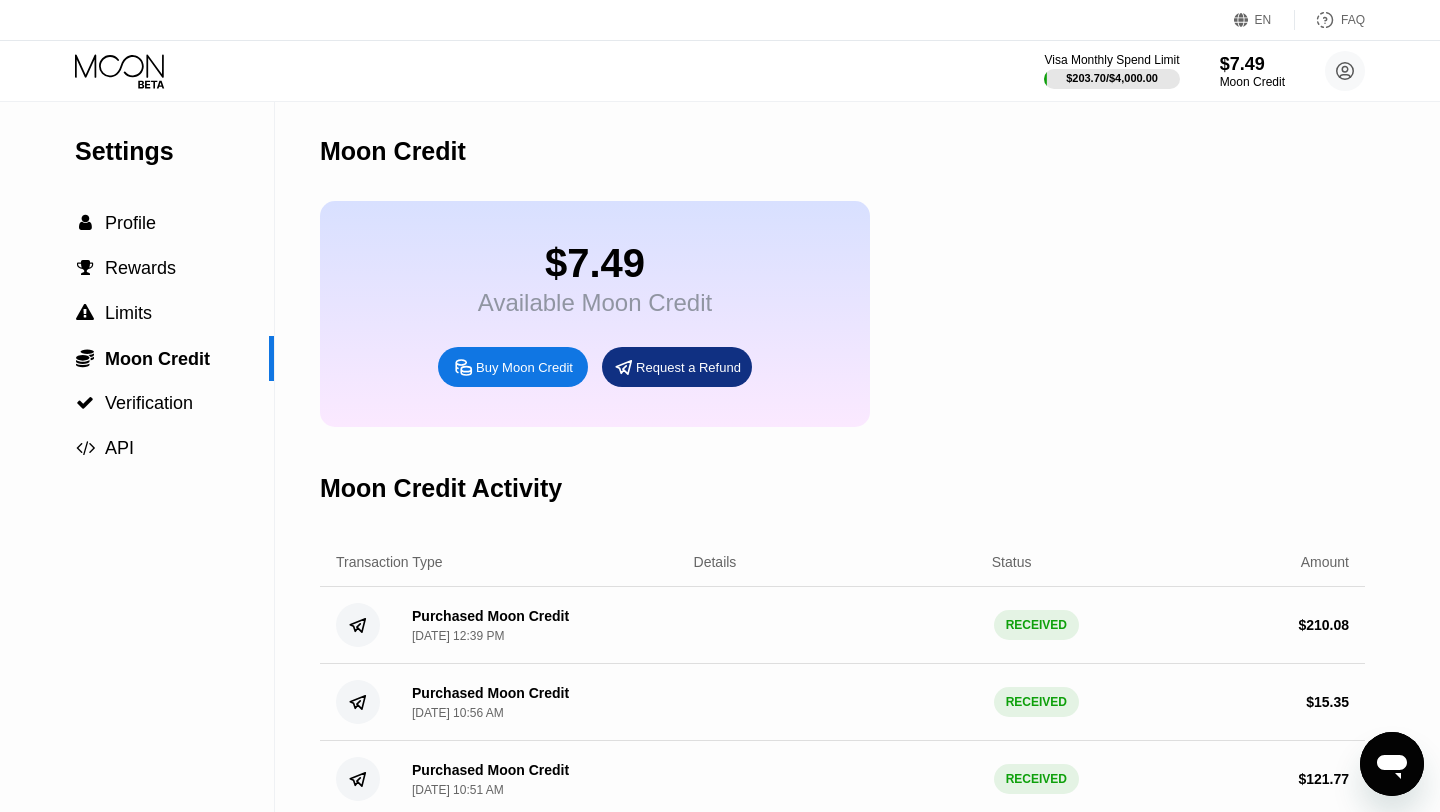 click on "Visa Monthly Spend Limit $203.70 / $4,000.00 $7.49 Moon Credit [PERSON_NAME] [EMAIL_ADDRESS][DOMAIN_NAME]  Home Settings Support Careers About Us Log out Privacy policy Terms" at bounding box center [1204, 71] 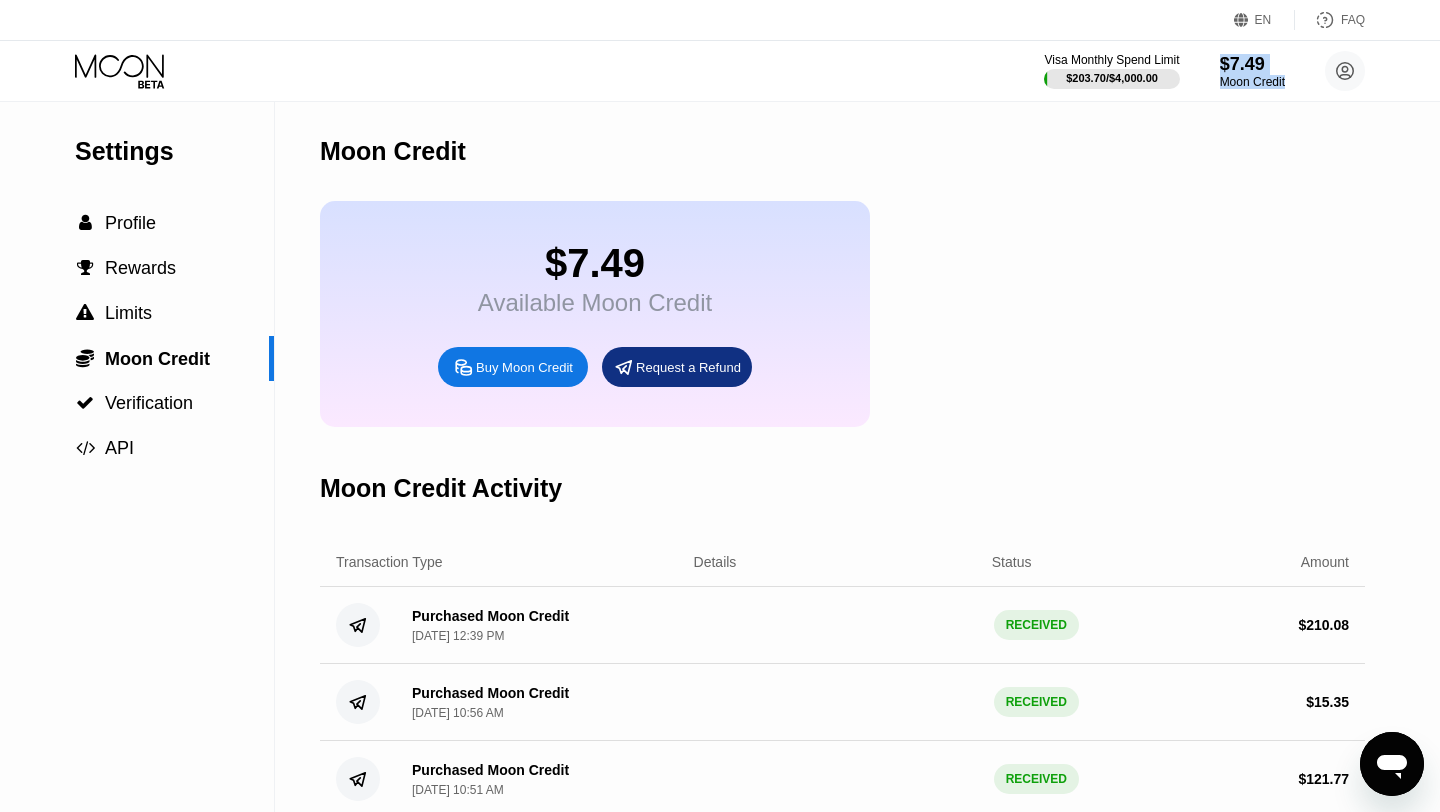 drag, startPoint x: 1197, startPoint y: 57, endPoint x: 1295, endPoint y: 88, distance: 102.78619 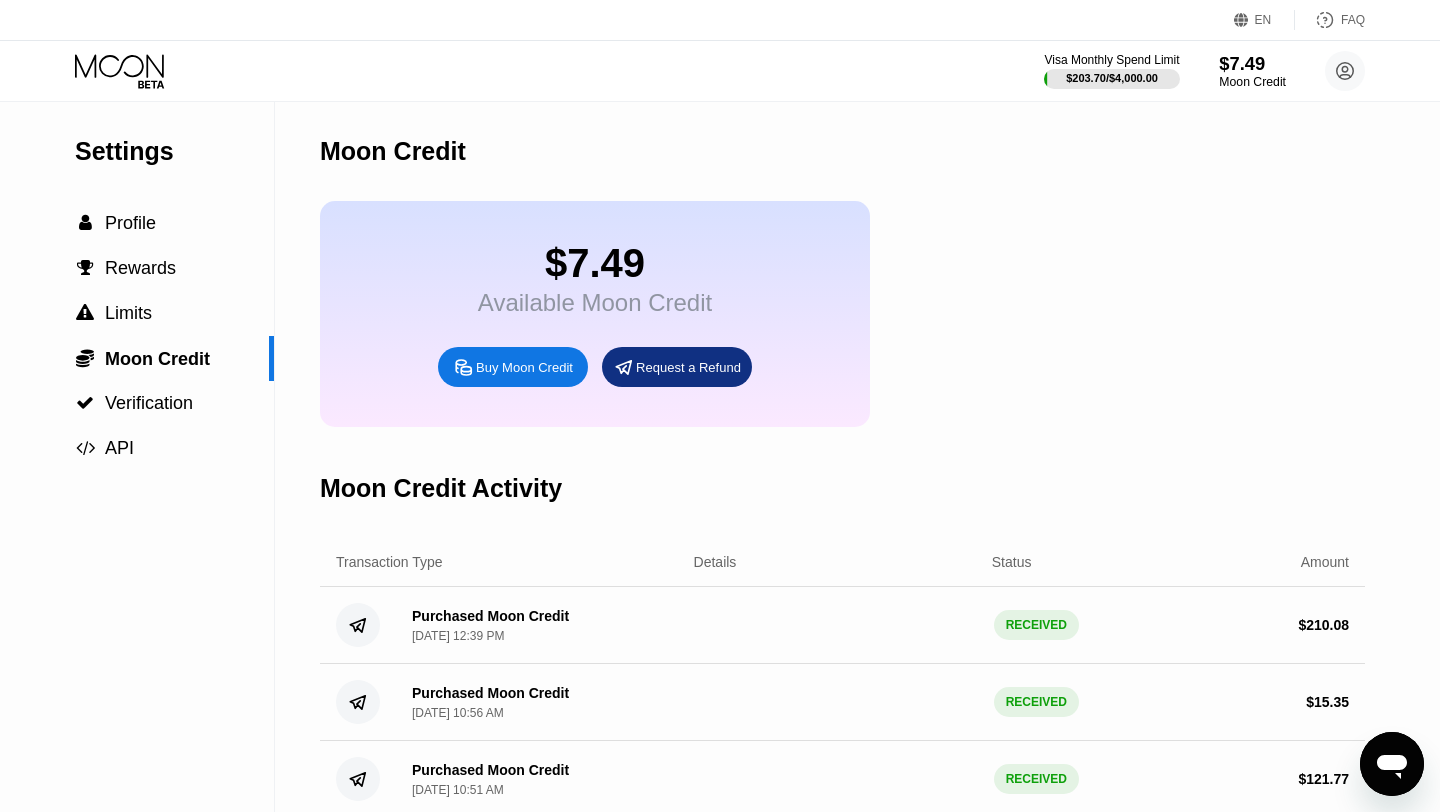 click on "Moon Credit" at bounding box center [1252, 82] 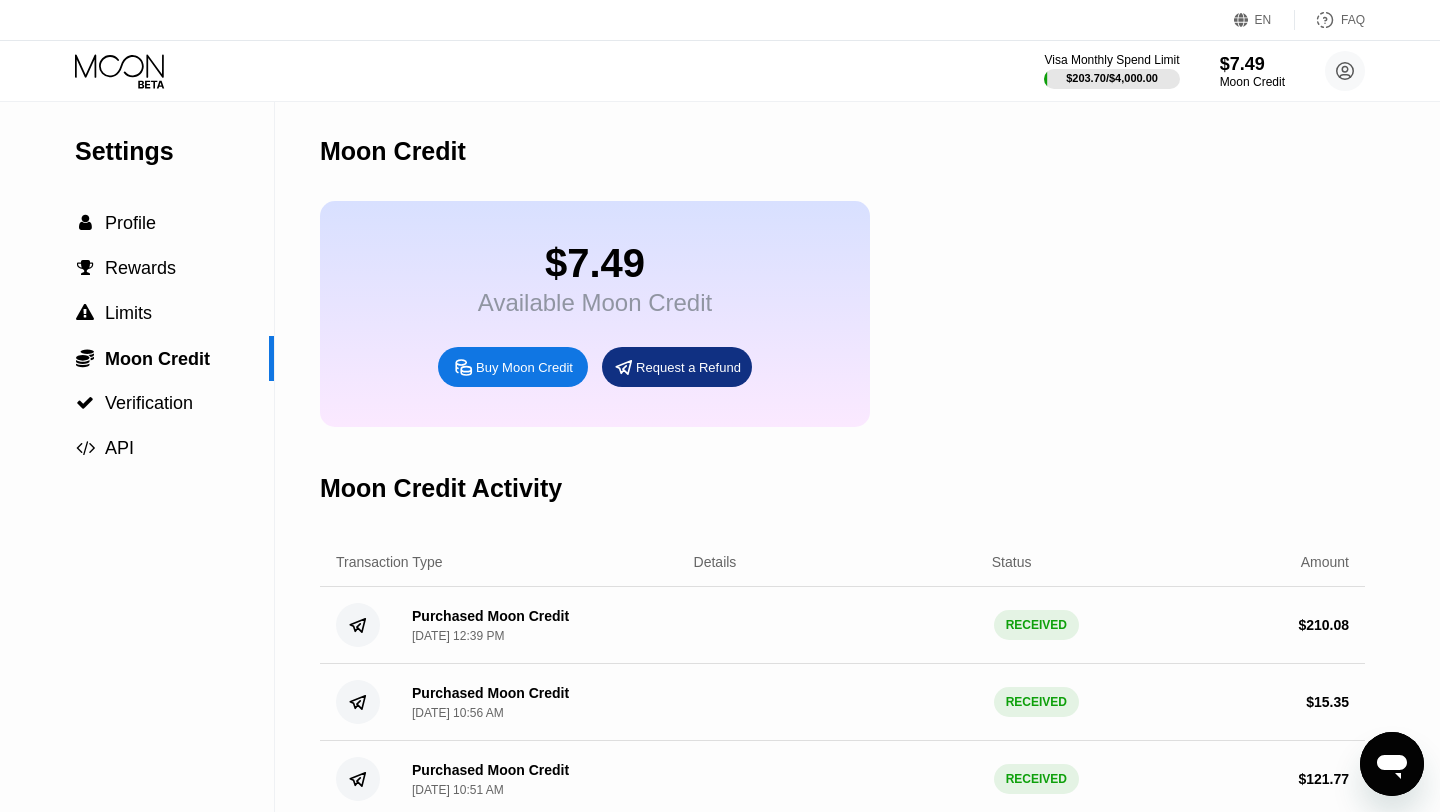 click on "$7.49" at bounding box center (595, 263) 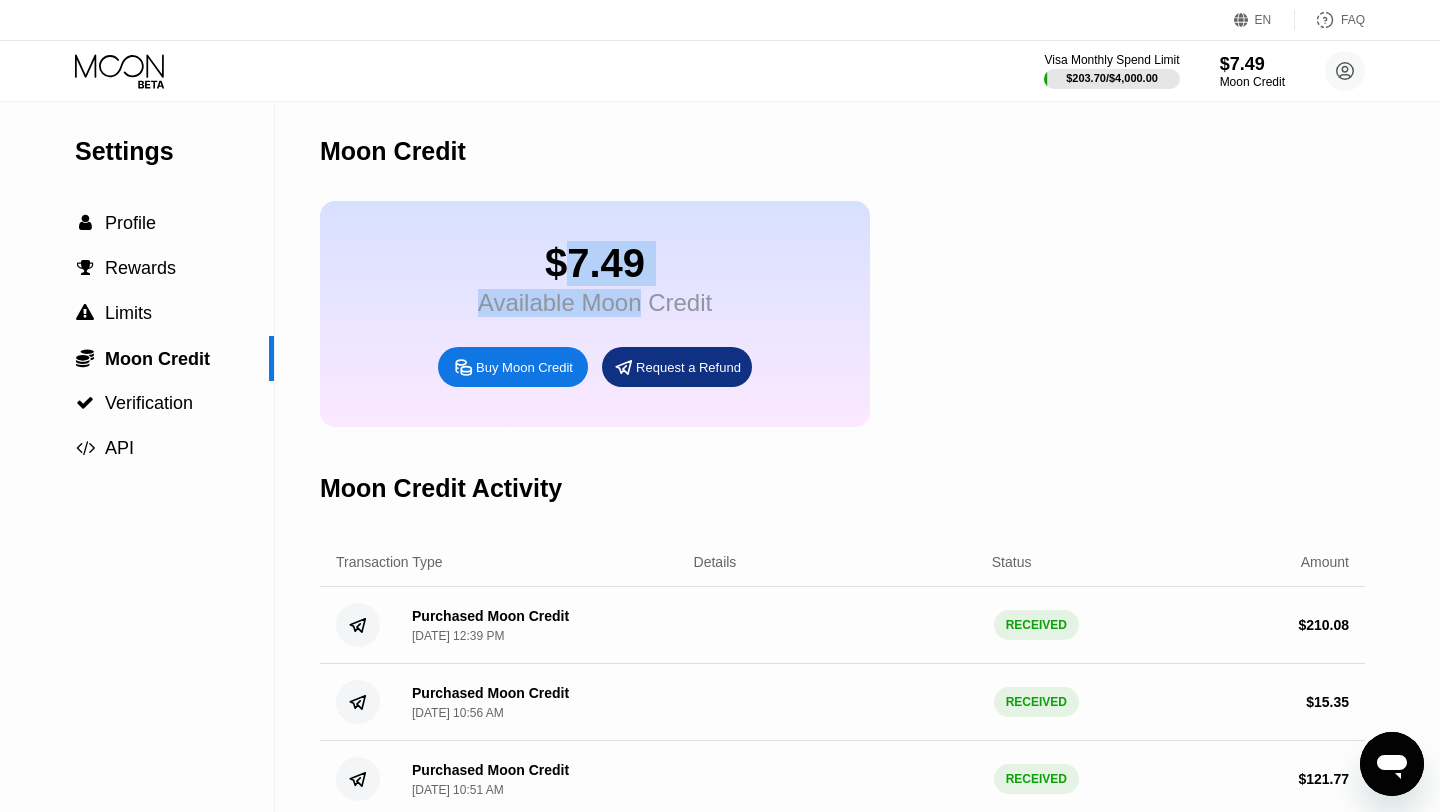 drag, startPoint x: 622, startPoint y: 305, endPoint x: 591, endPoint y: 272, distance: 45.276924 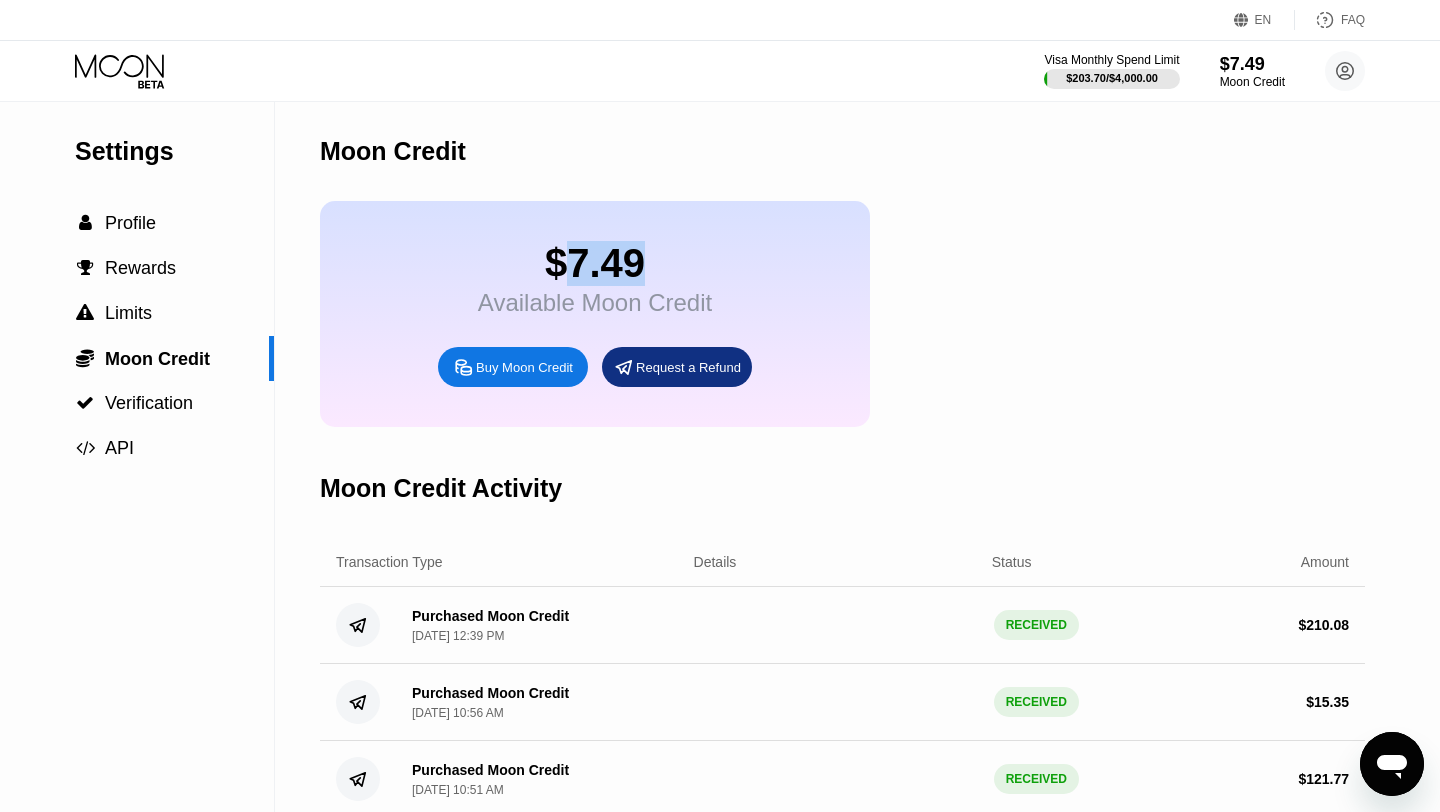click on "$7.49" at bounding box center (595, 263) 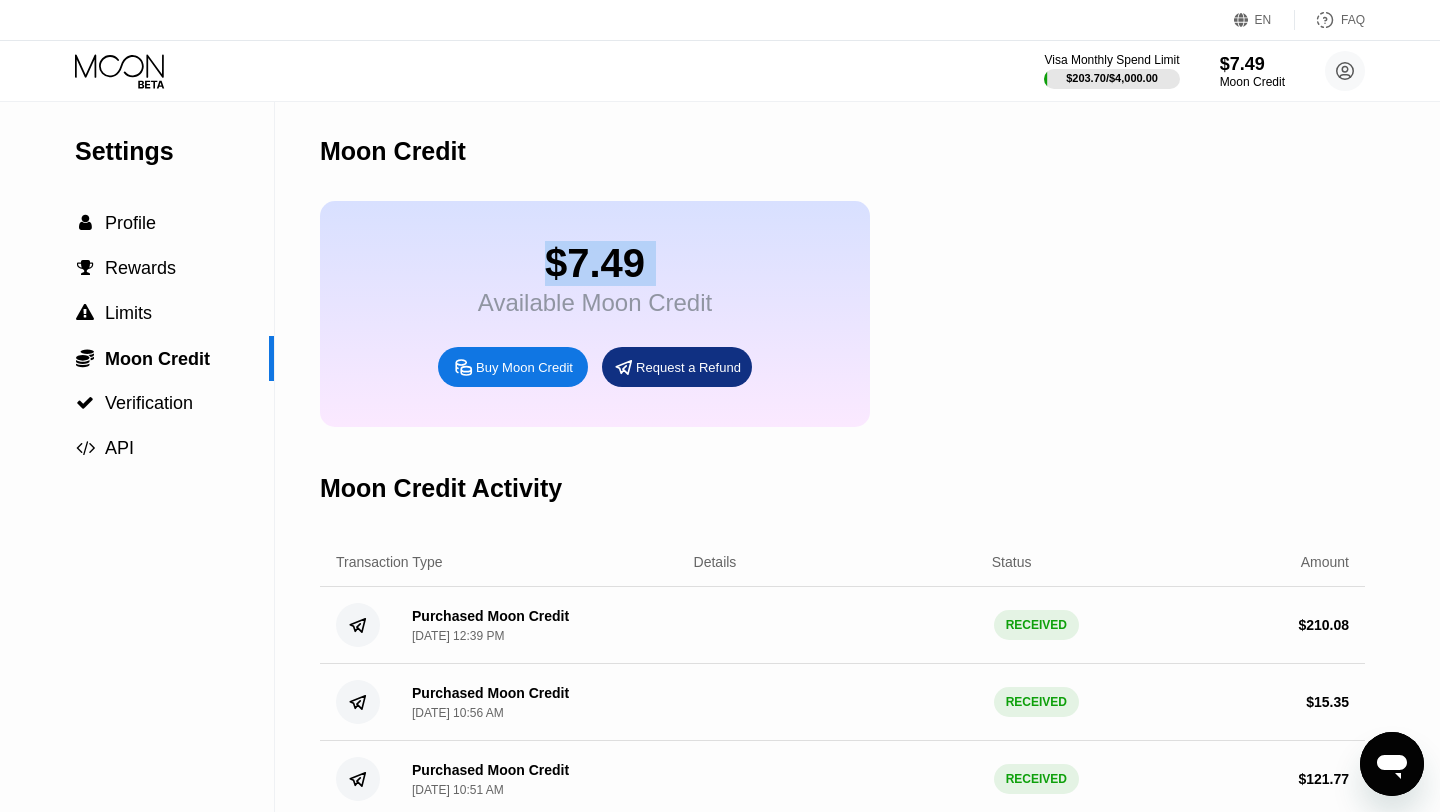 click on "$7.49" at bounding box center (595, 263) 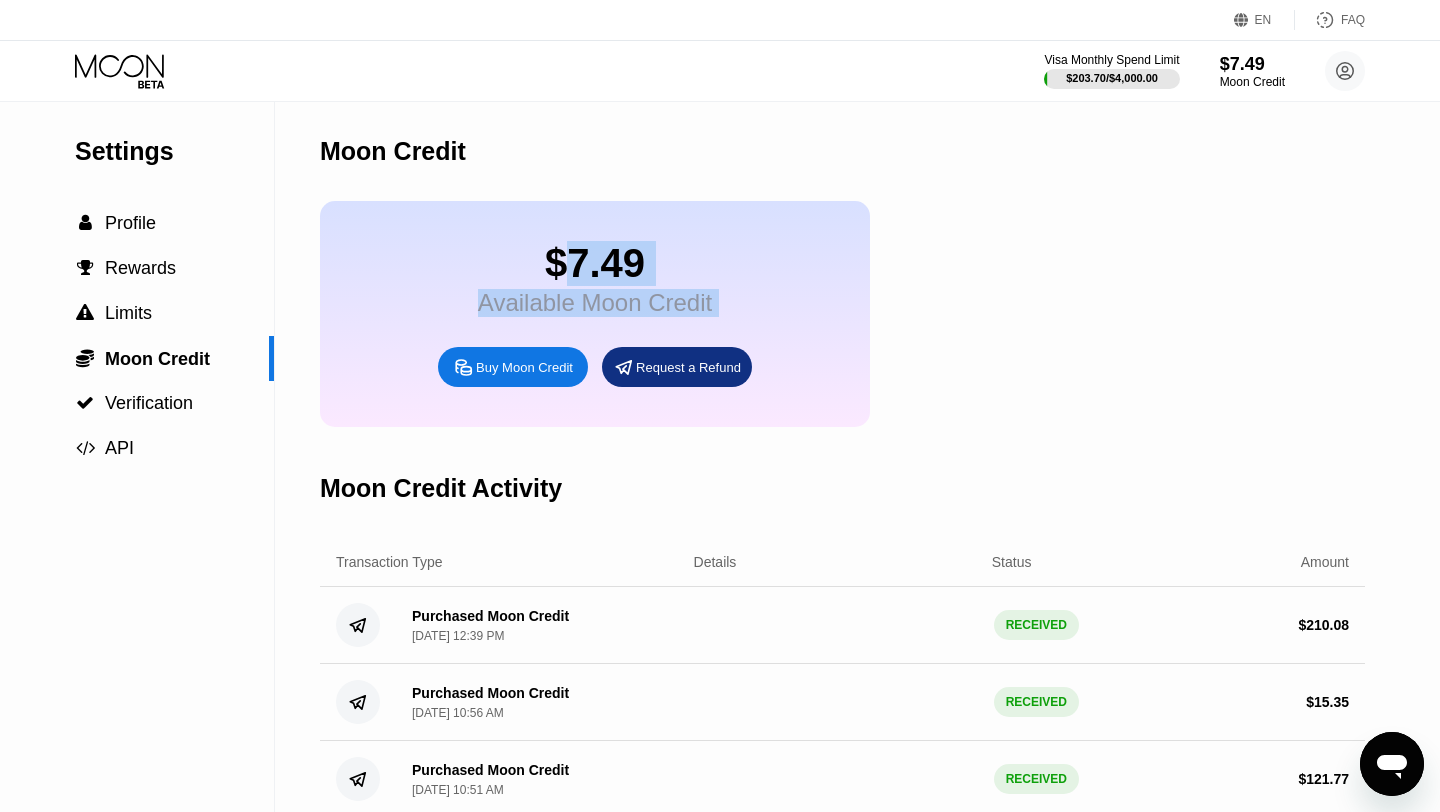 drag, startPoint x: 561, startPoint y: 249, endPoint x: 620, endPoint y: 329, distance: 99.40322 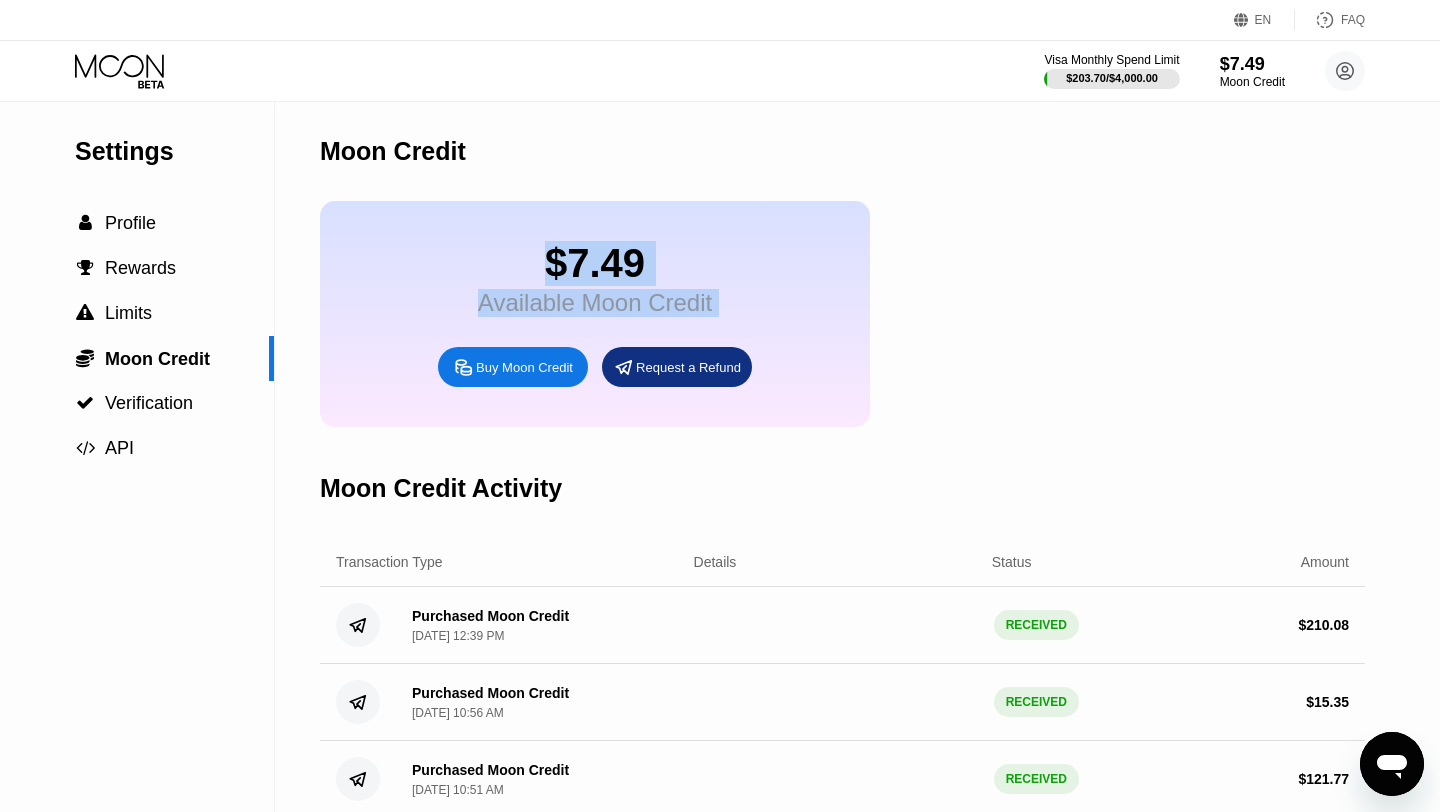 drag, startPoint x: 531, startPoint y: 257, endPoint x: 742, endPoint y: 317, distance: 219.36499 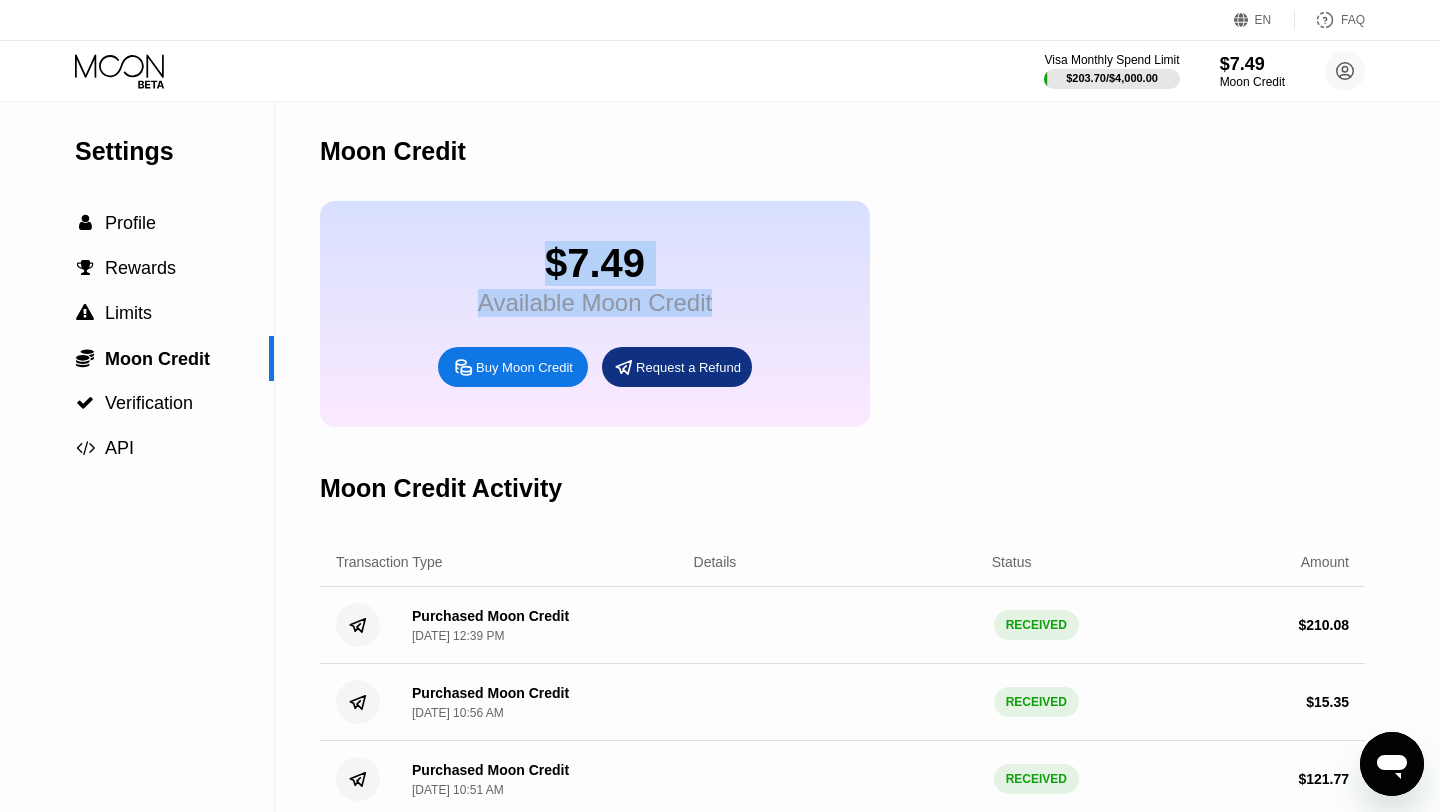 drag, startPoint x: 550, startPoint y: 261, endPoint x: 670, endPoint y: 295, distance: 124.723694 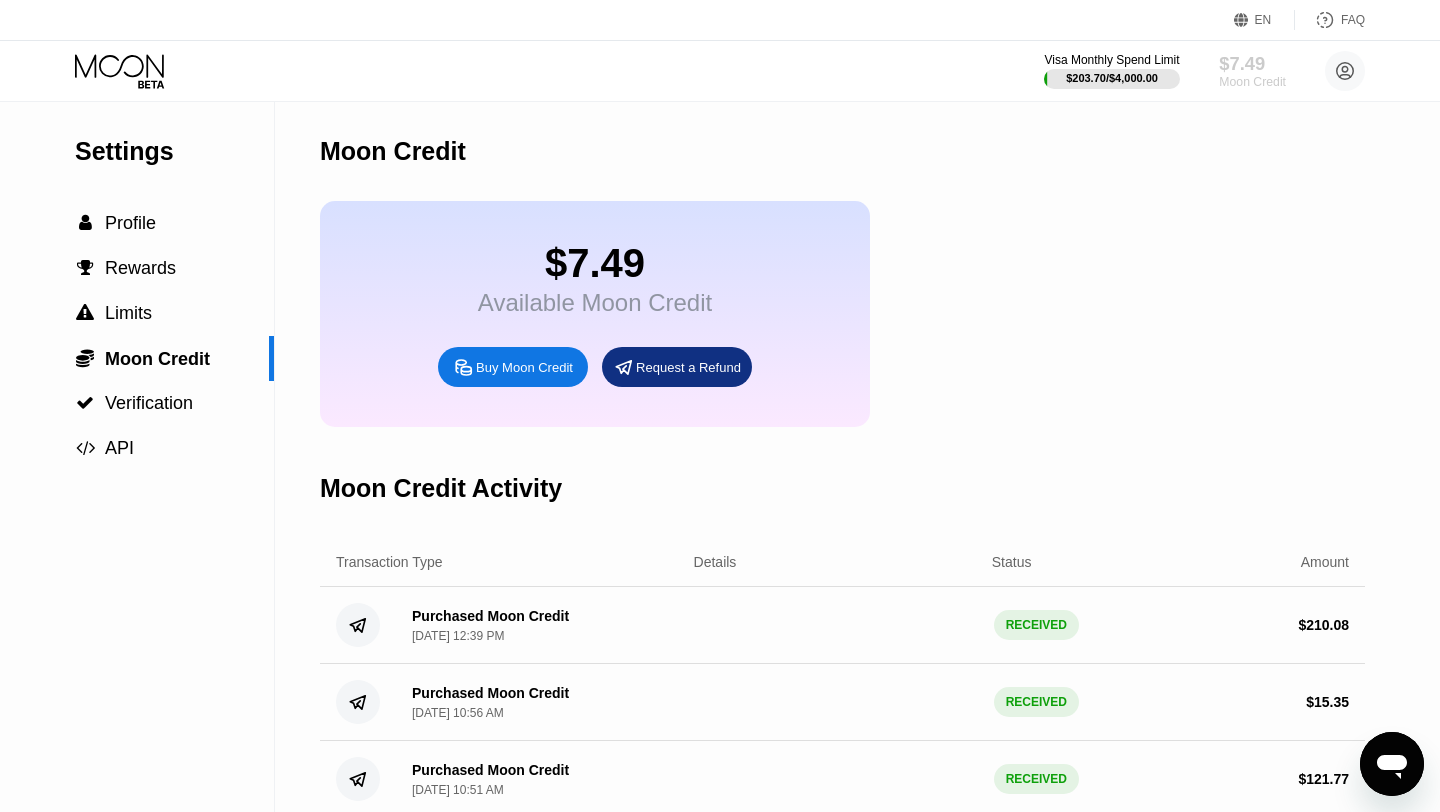 click on "$7.49" at bounding box center [1252, 63] 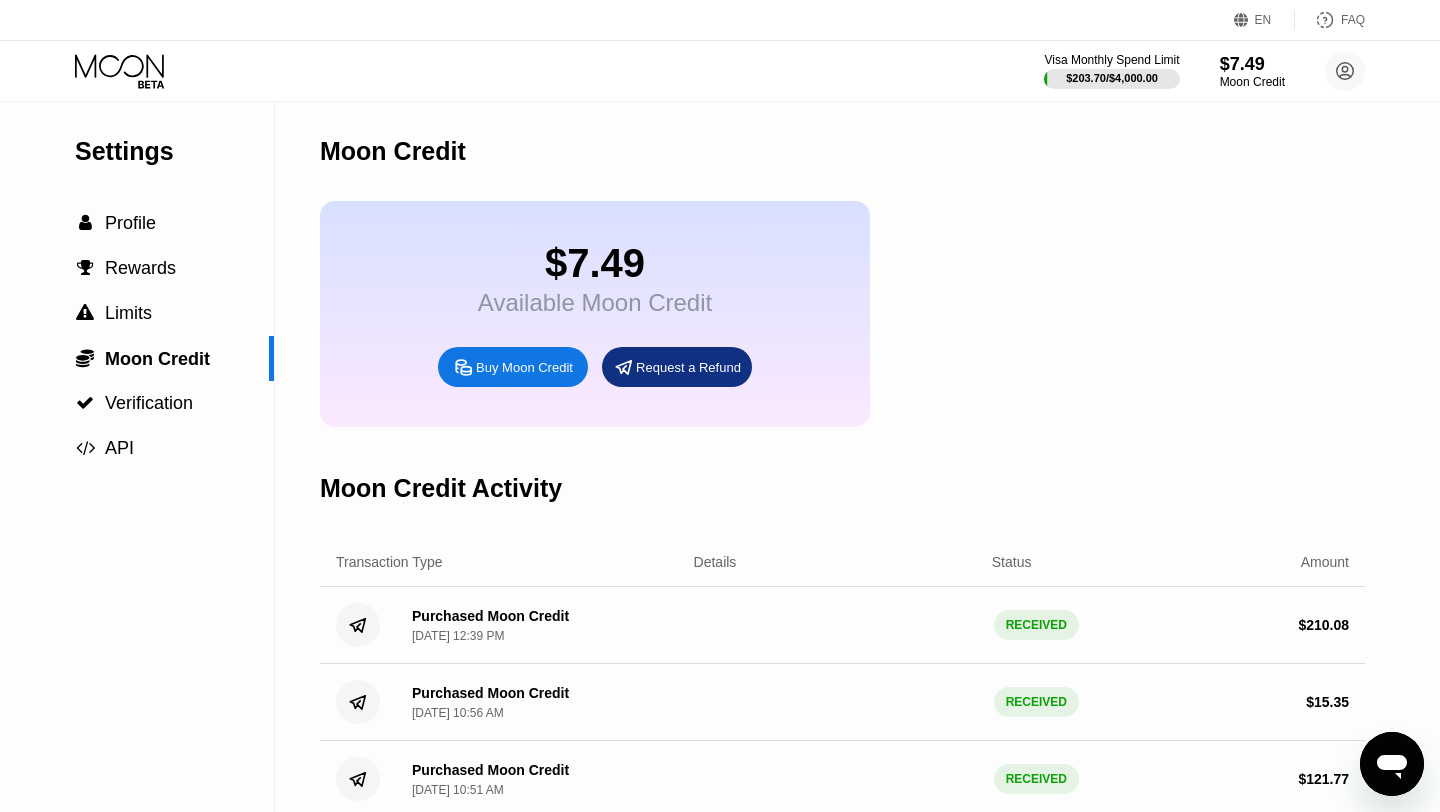 click on "$7.49 Available Moon Credit Buy Moon Credit Request a Refund" at bounding box center (842, 314) 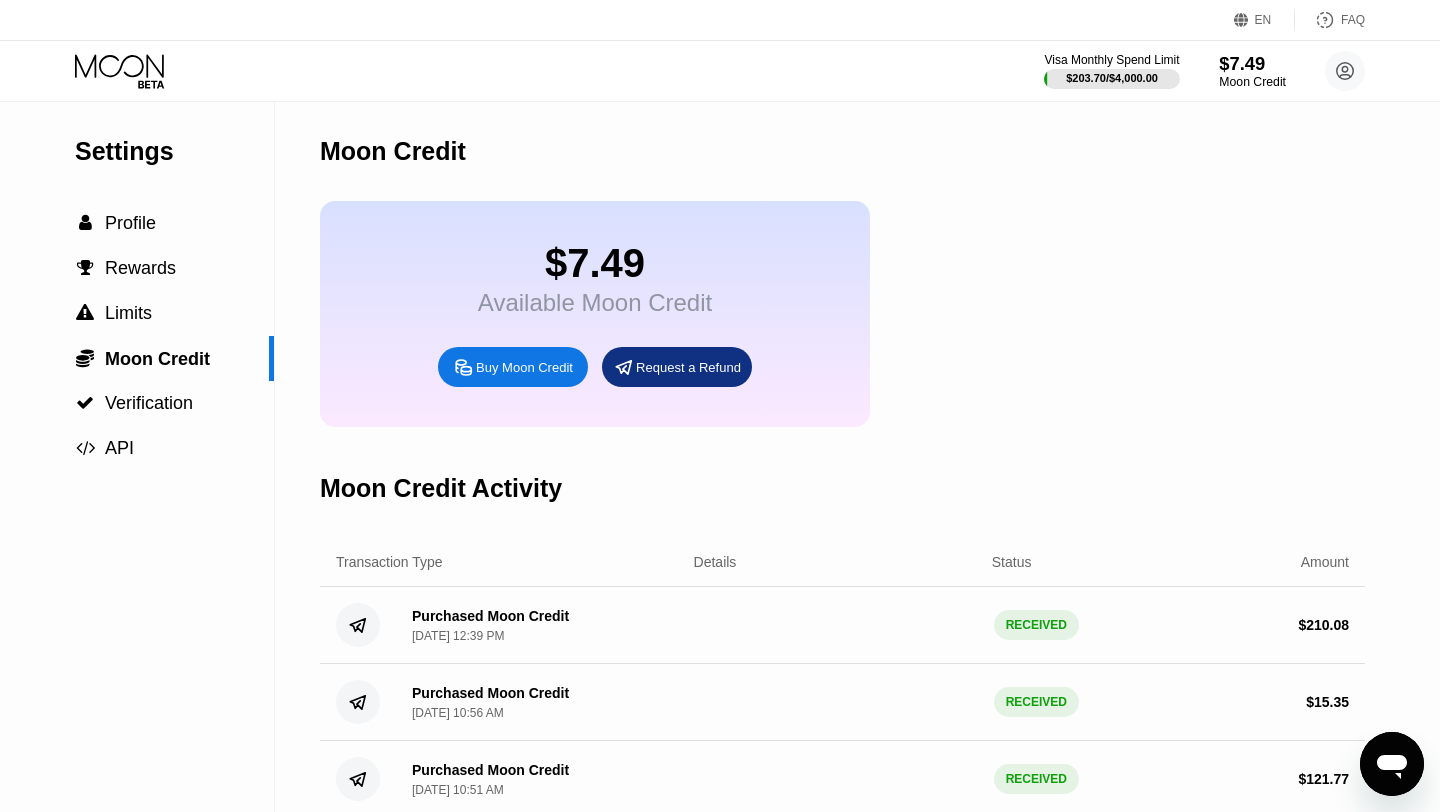 click on "Moon Credit" at bounding box center [1252, 82] 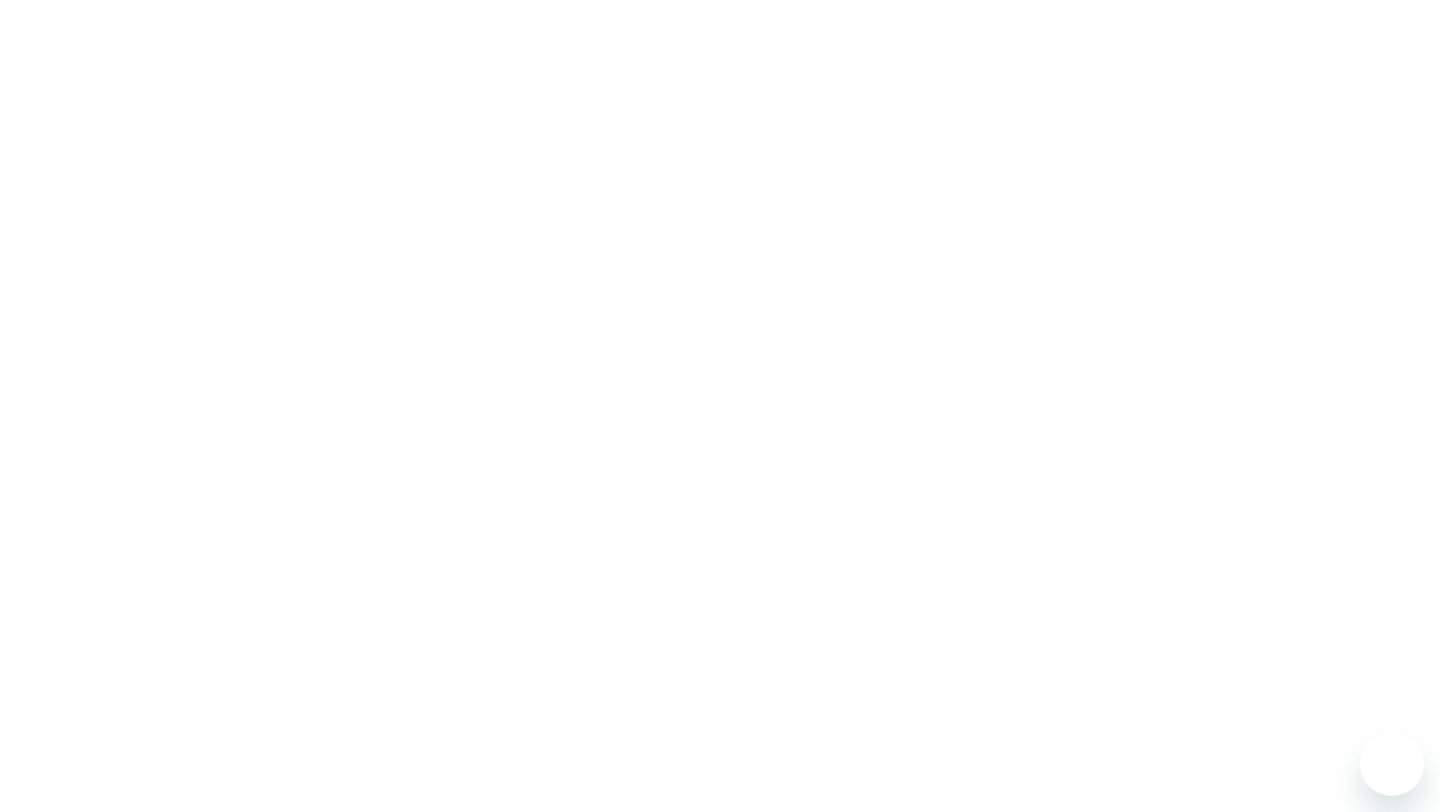 scroll, scrollTop: 0, scrollLeft: 0, axis: both 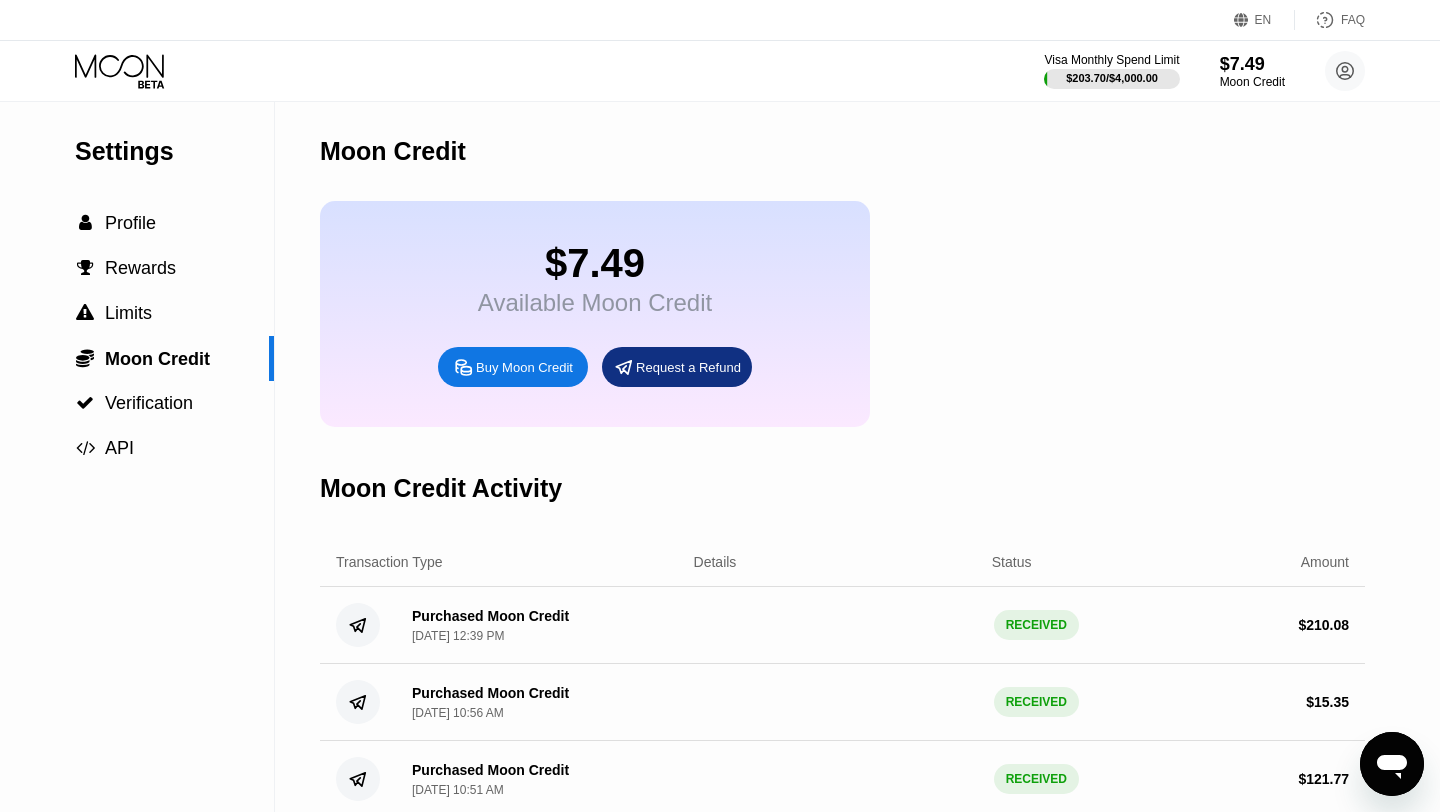 click 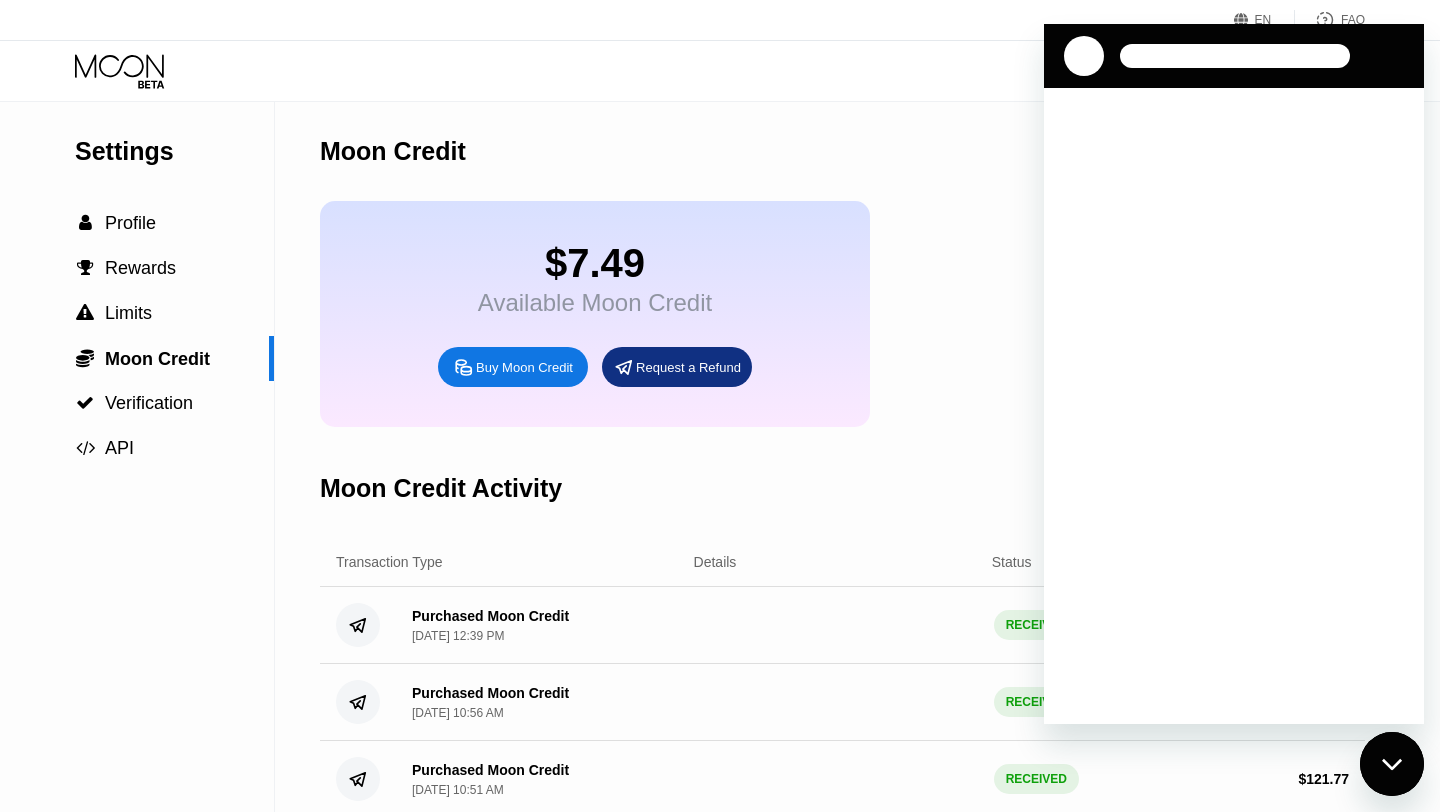 scroll, scrollTop: 0, scrollLeft: 0, axis: both 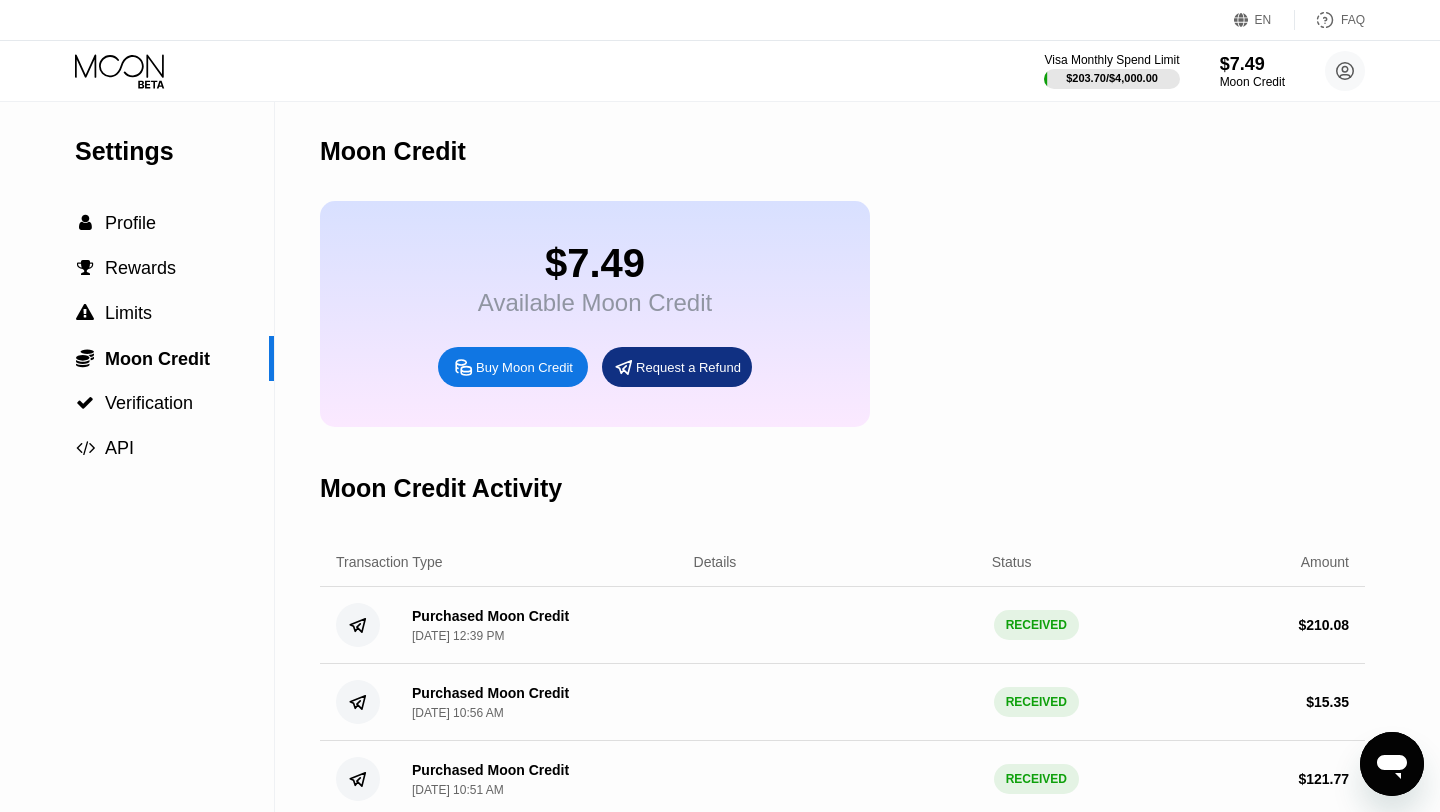 click on "$7.49" at bounding box center [595, 263] 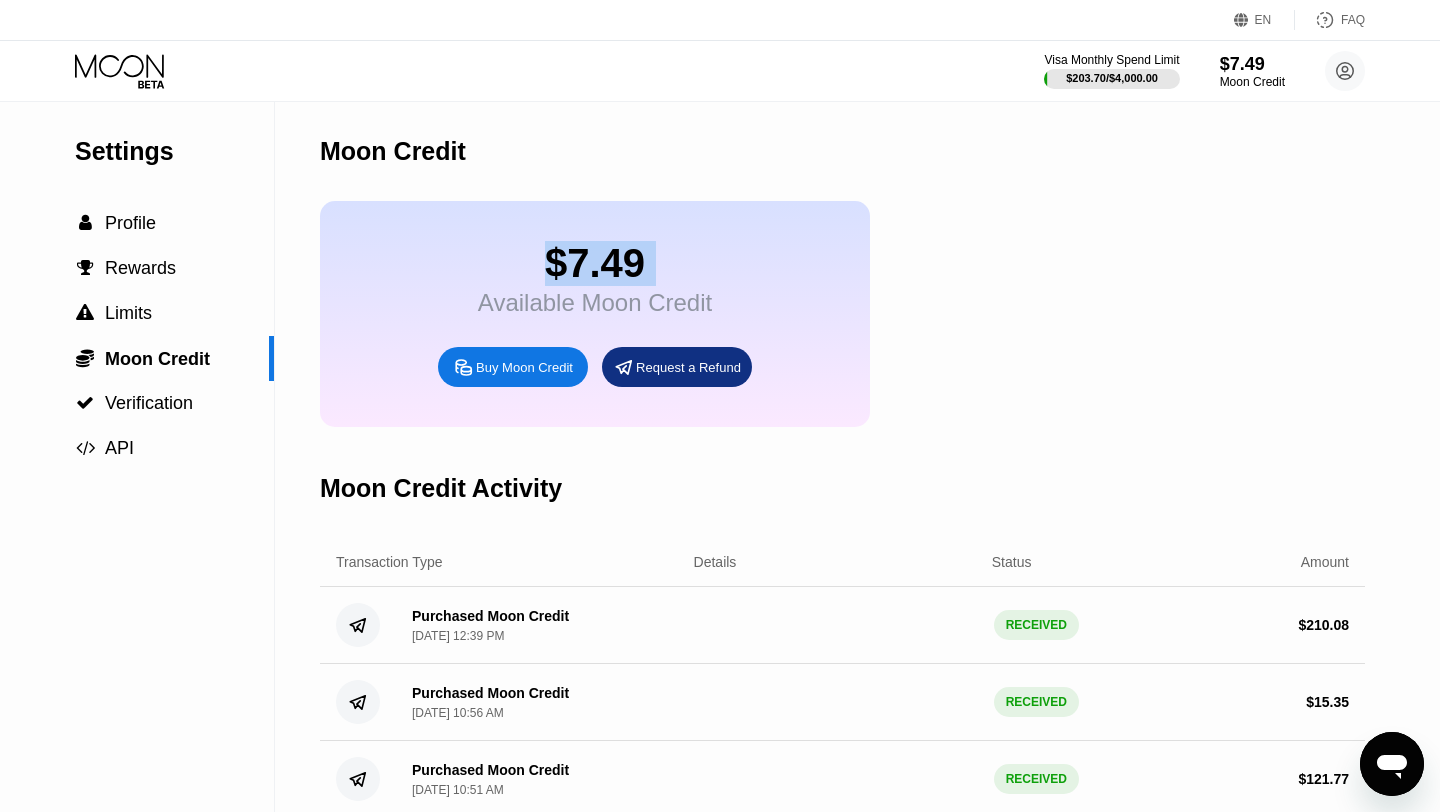 click on "$7.49" at bounding box center [595, 263] 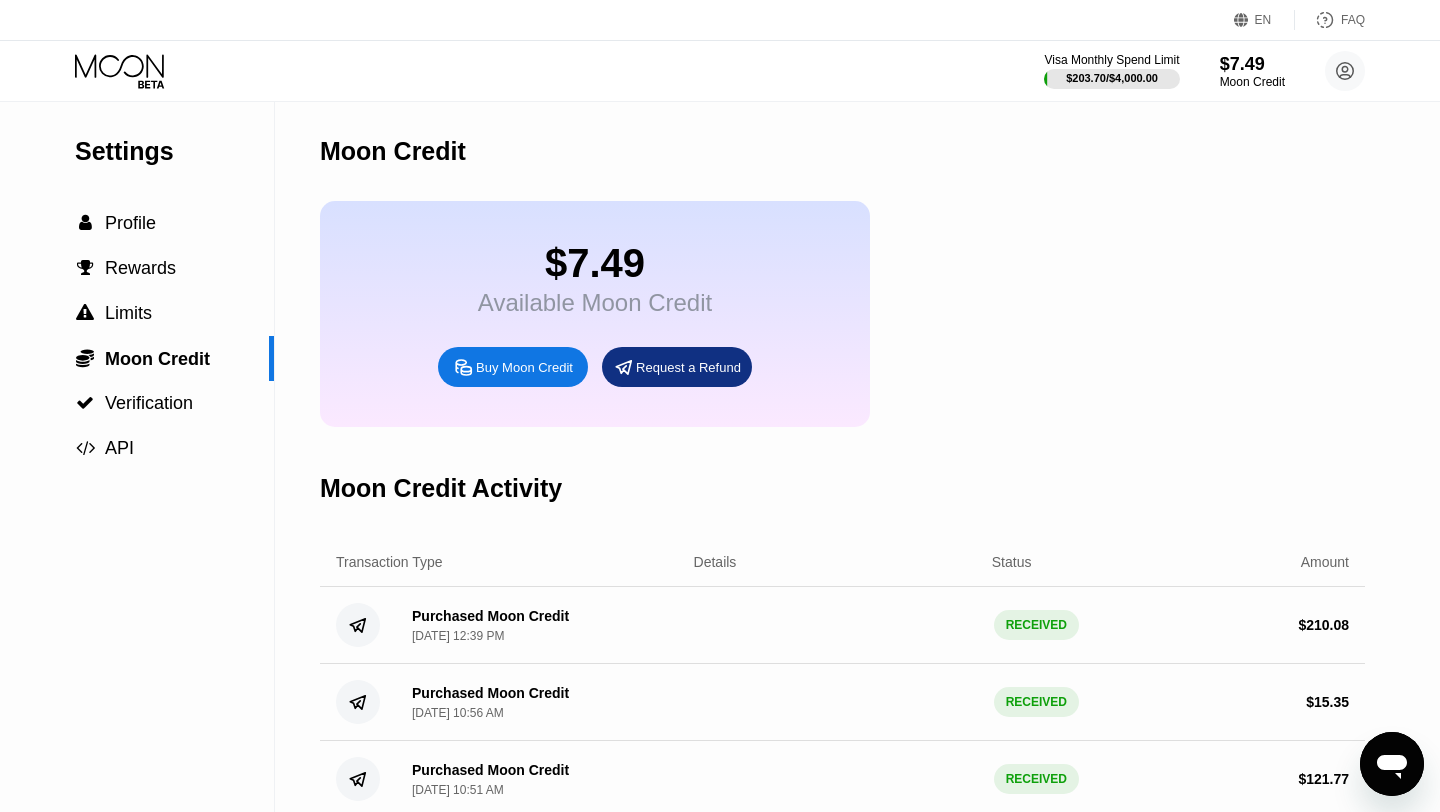 click on "$7.49 Available Moon Credit Buy Moon Credit Request a Refund" at bounding box center (842, 314) 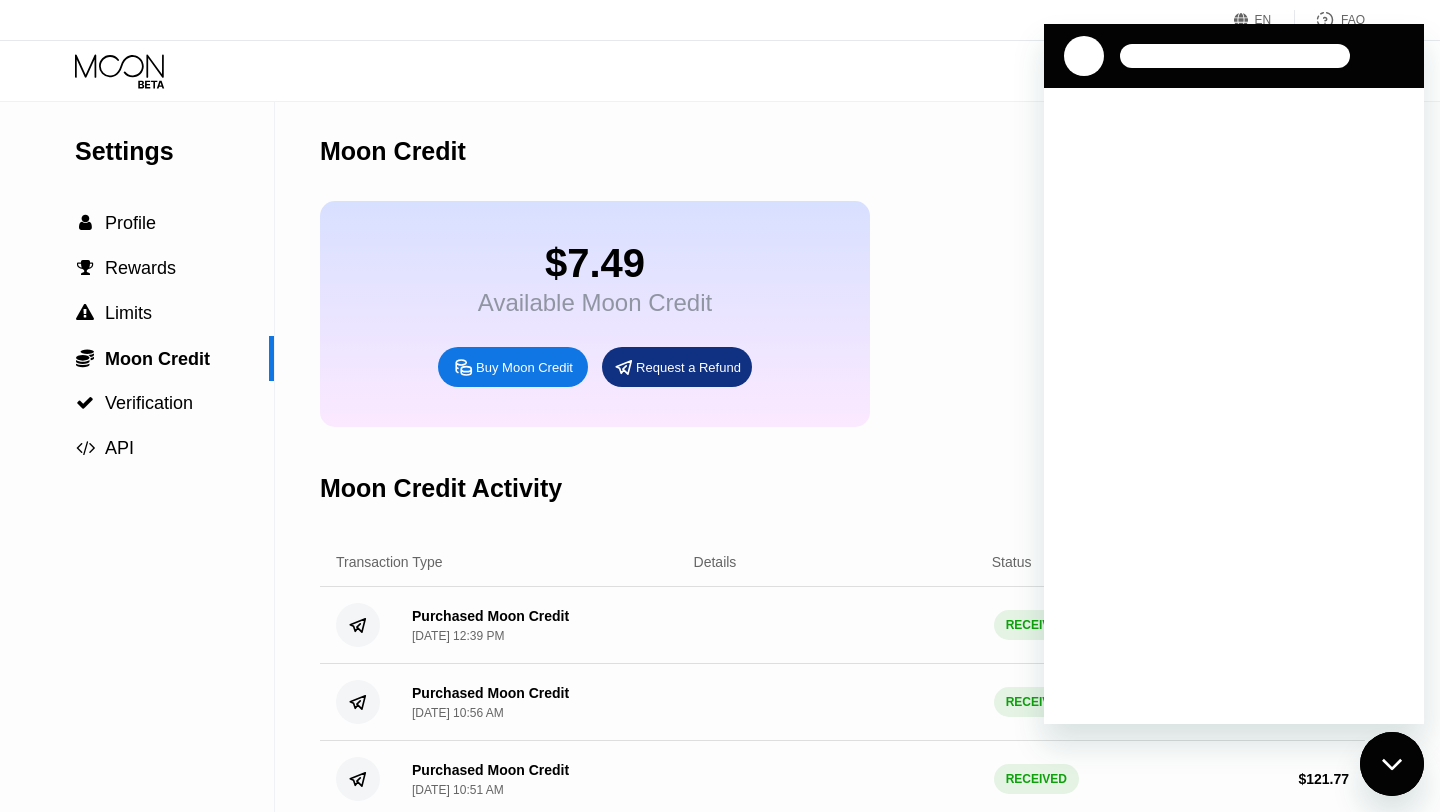 scroll, scrollTop: 0, scrollLeft: 0, axis: both 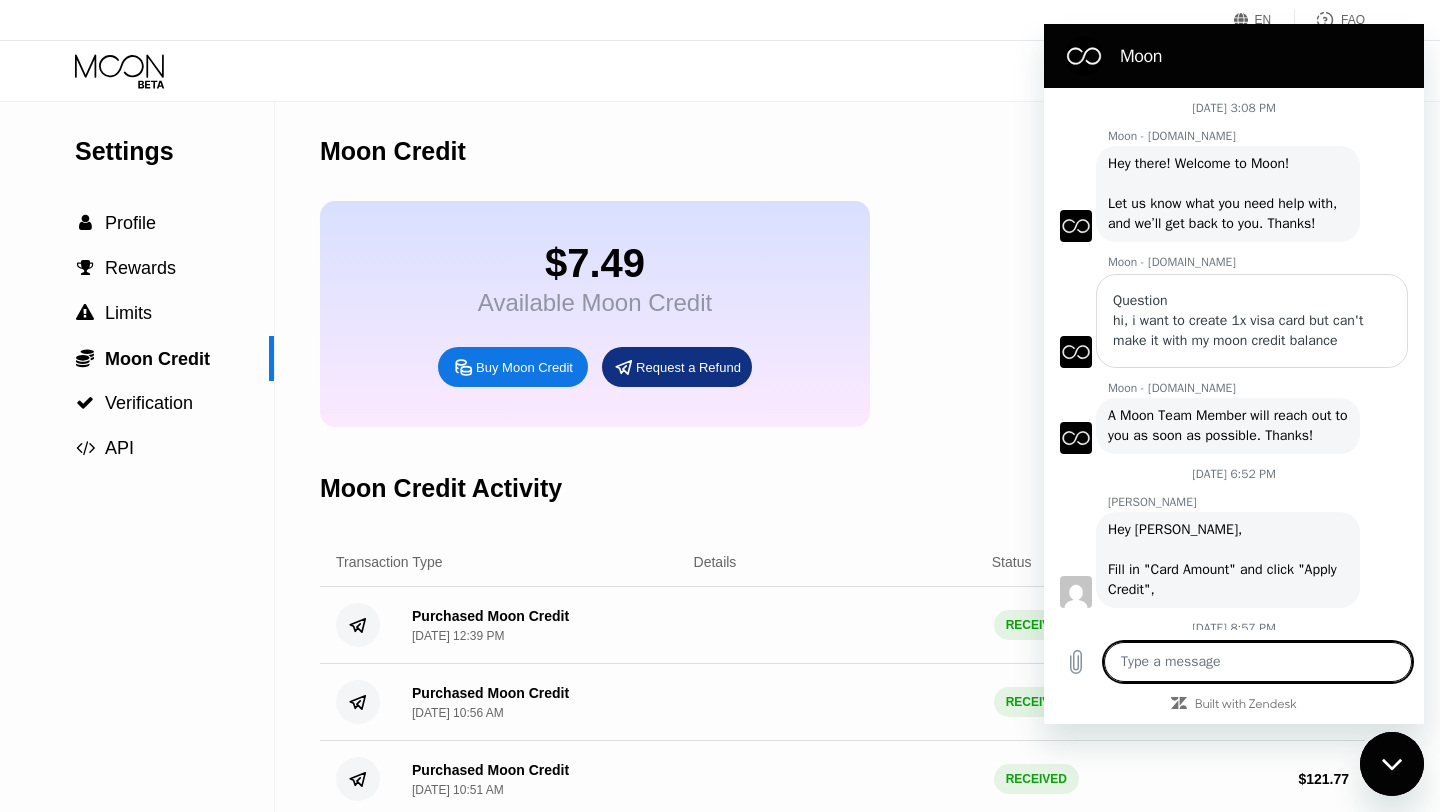 type on "x" 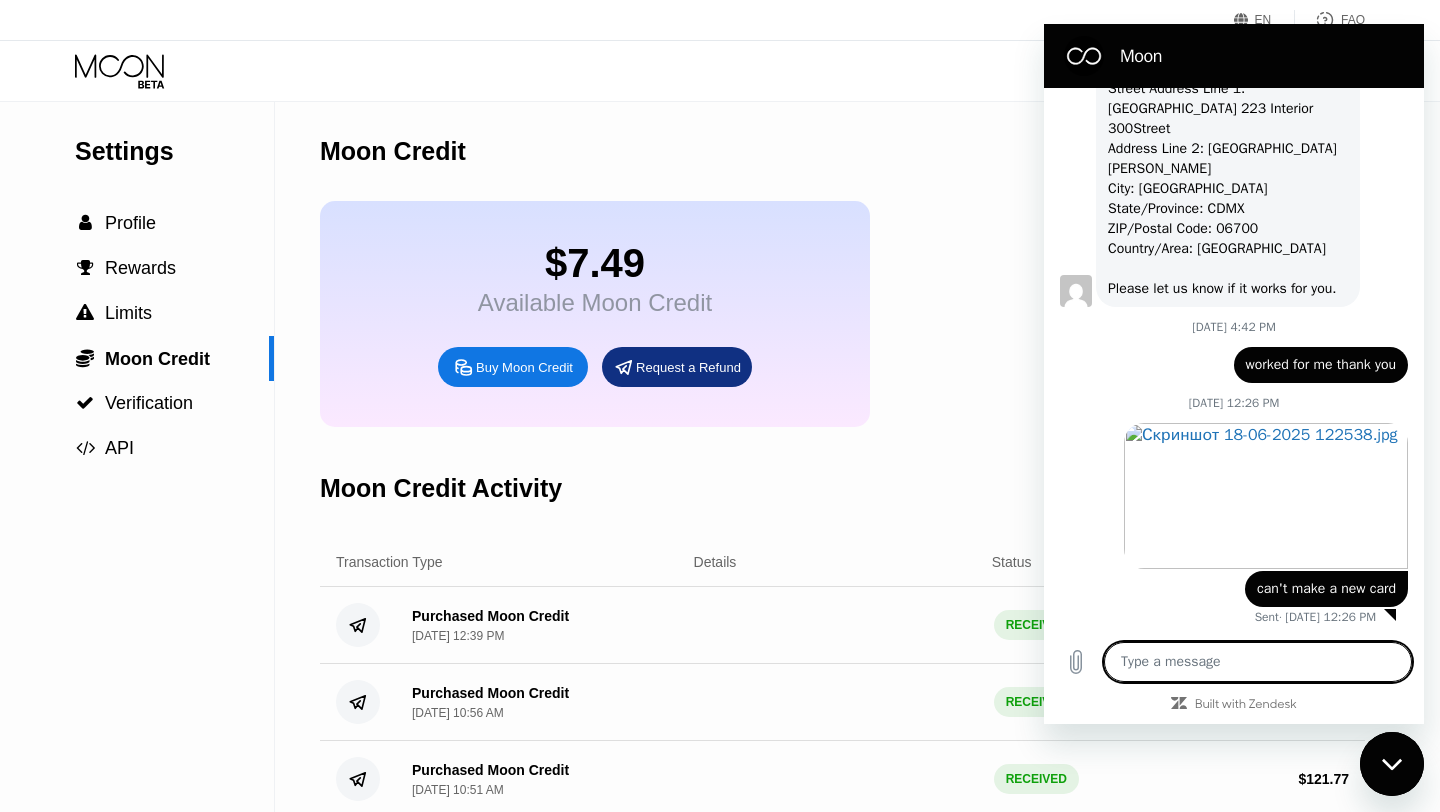click at bounding box center [1258, 662] 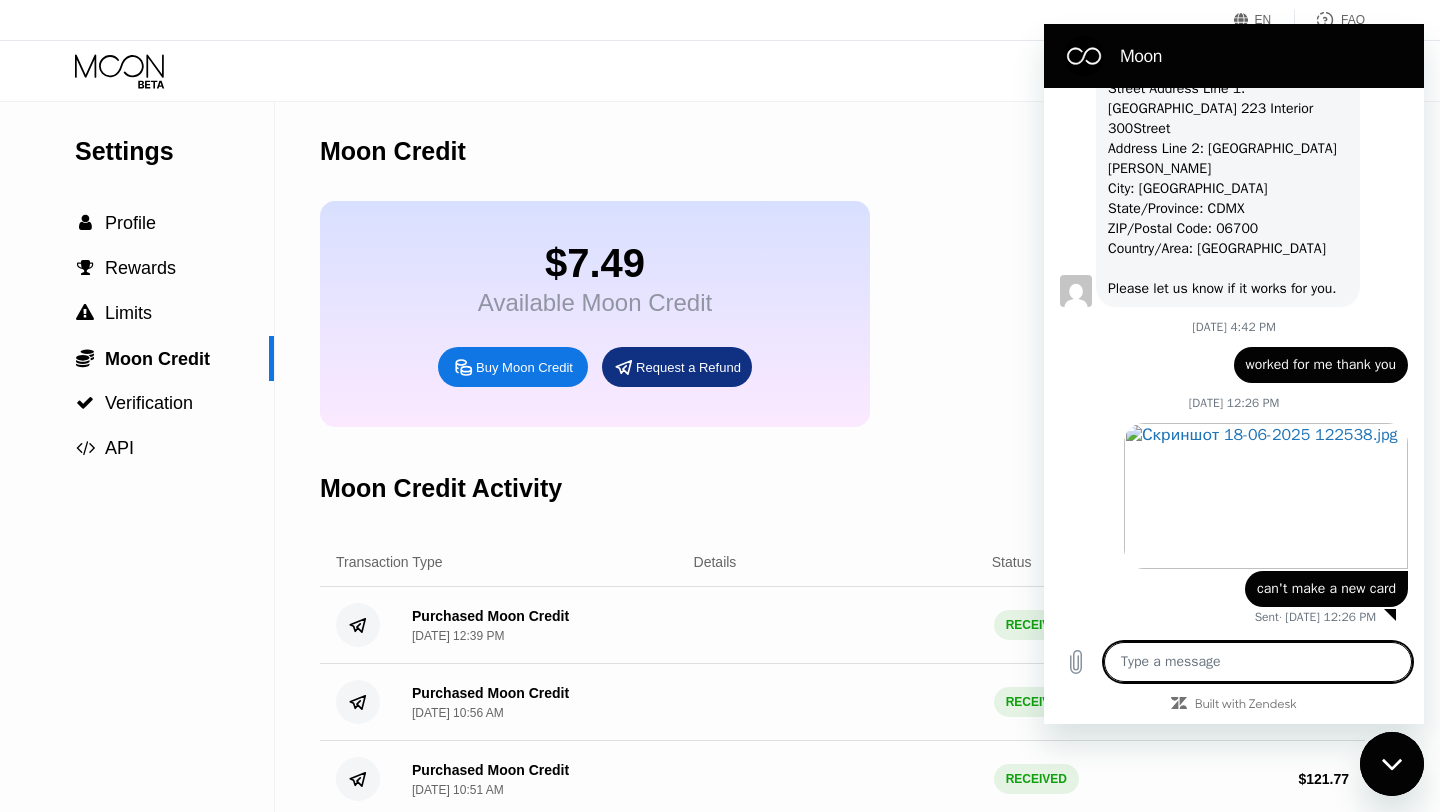 type on "п" 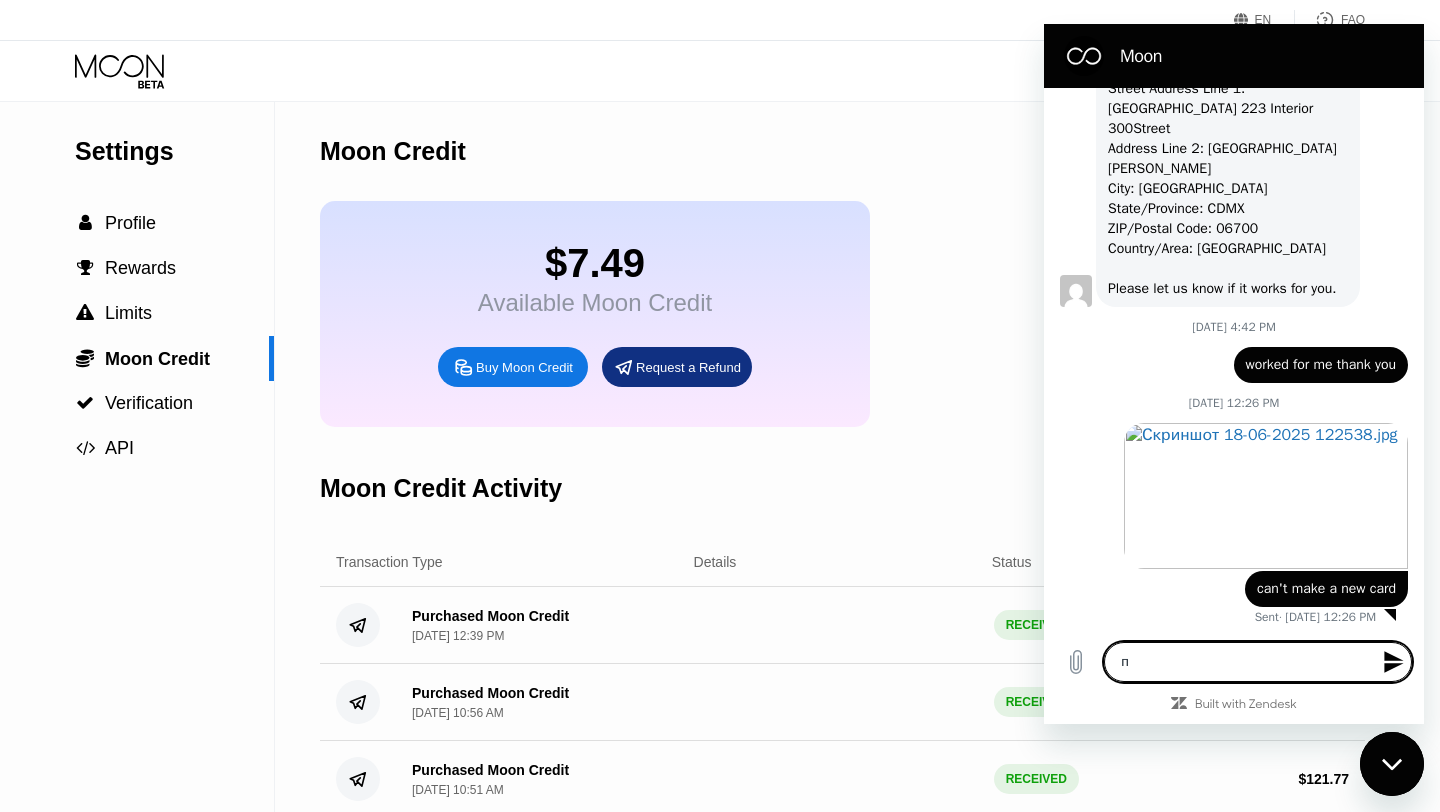 type on "пу" 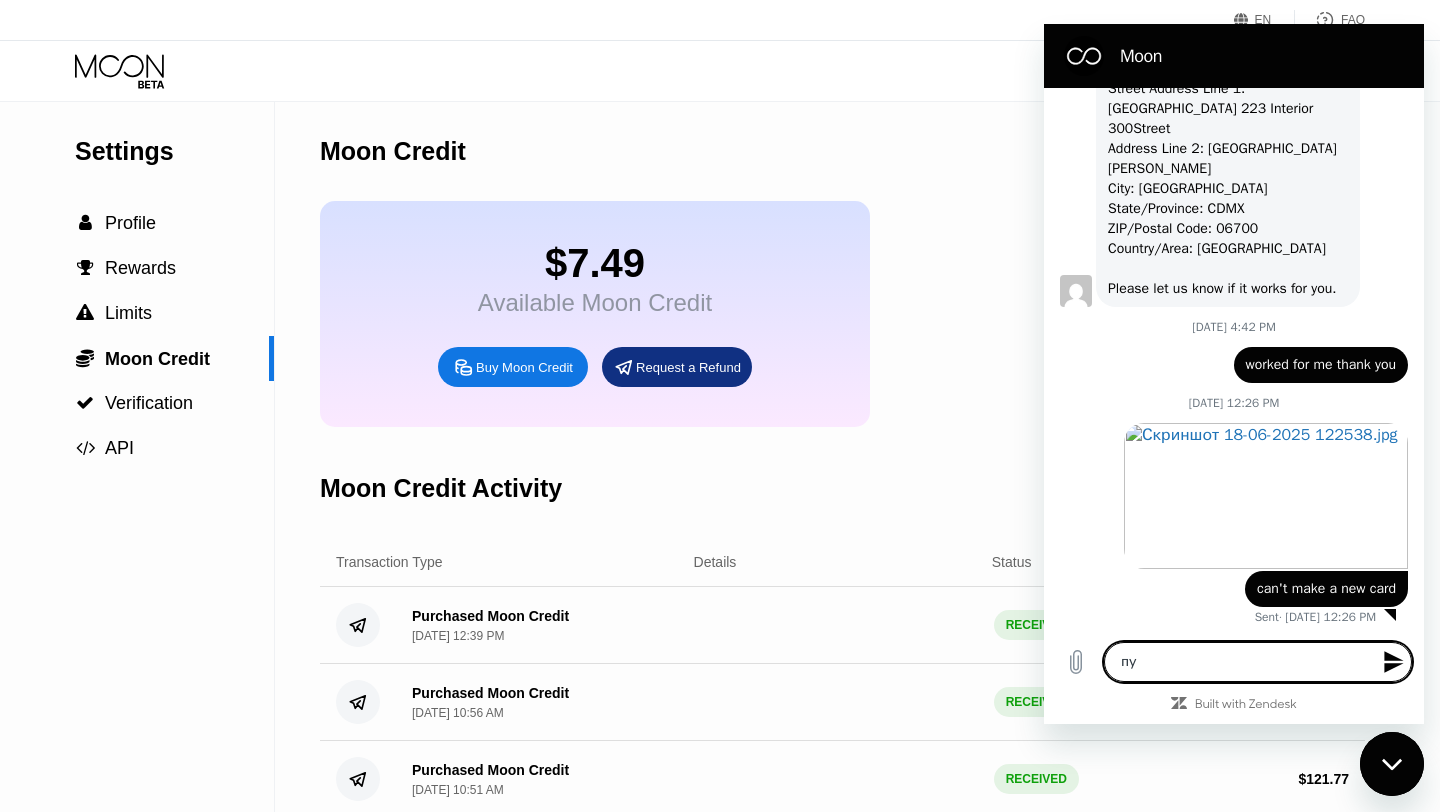 type on "пуд" 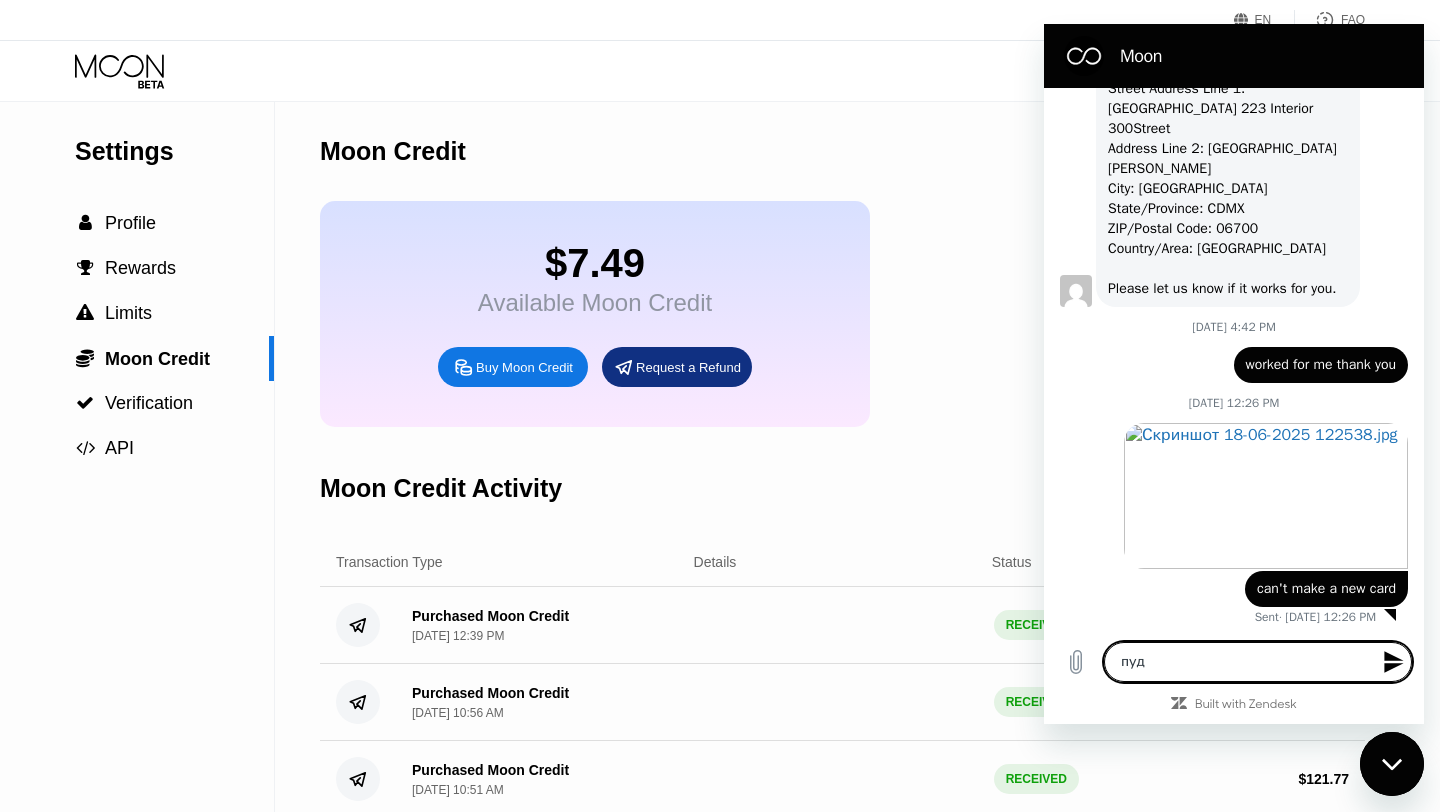 type on "пу" 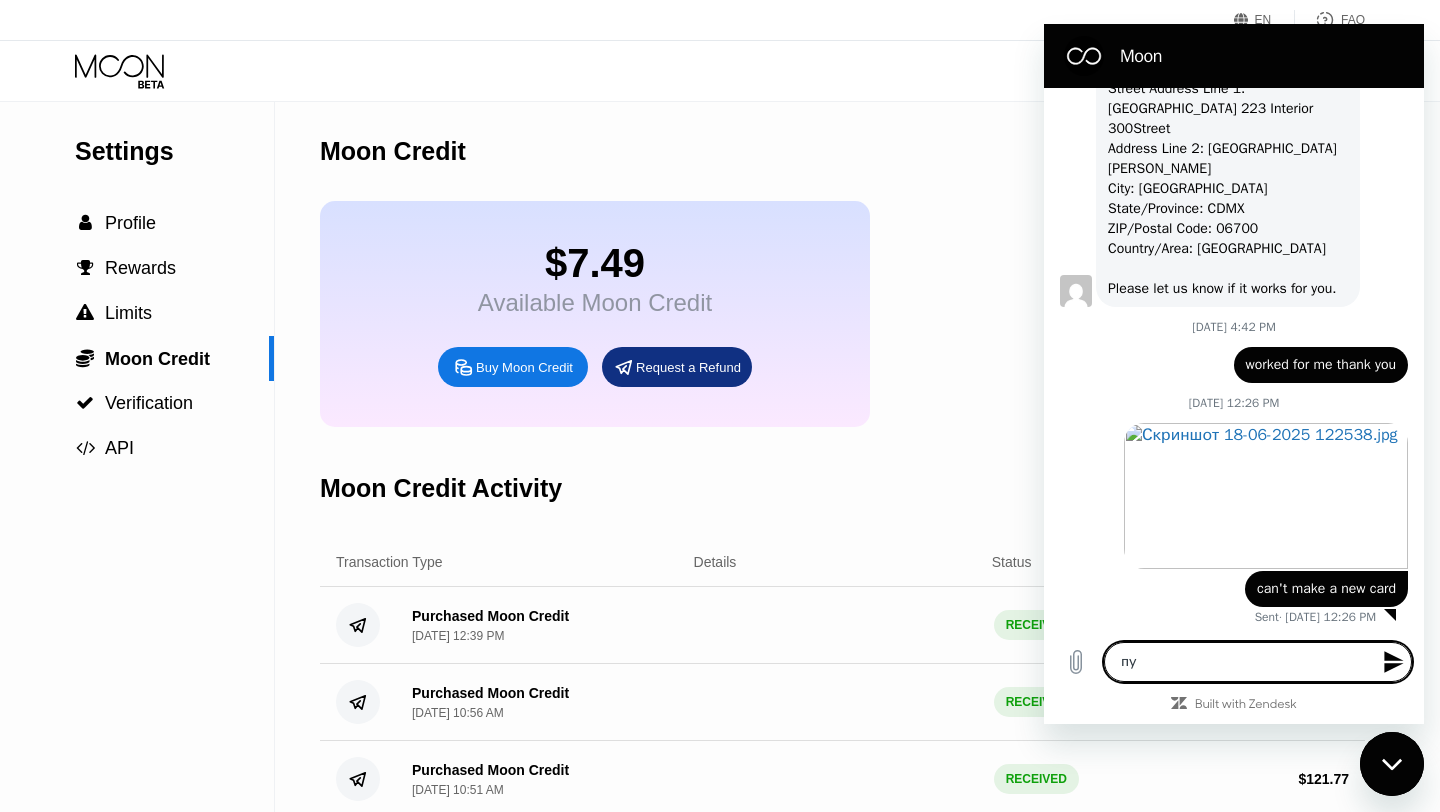 type on "п" 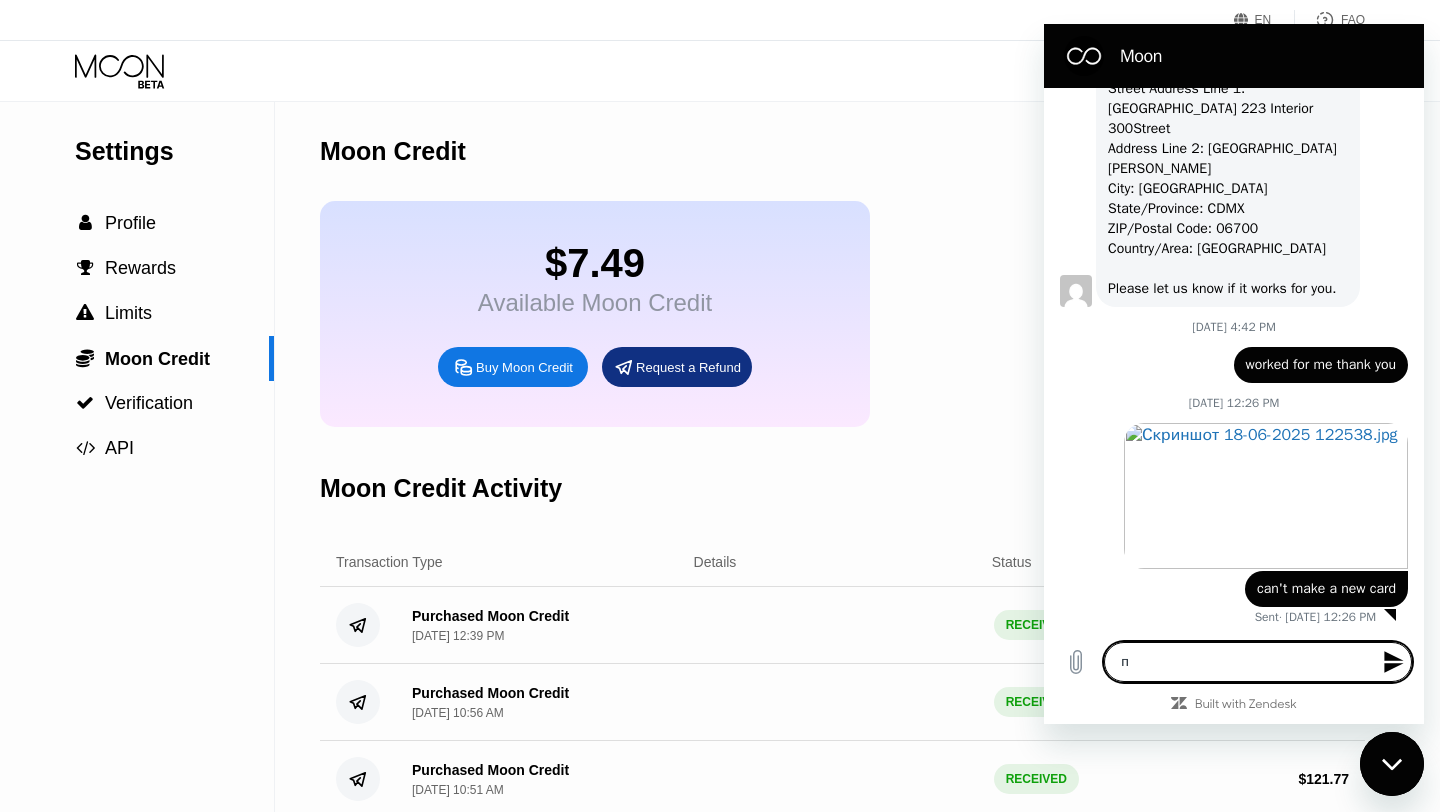 type 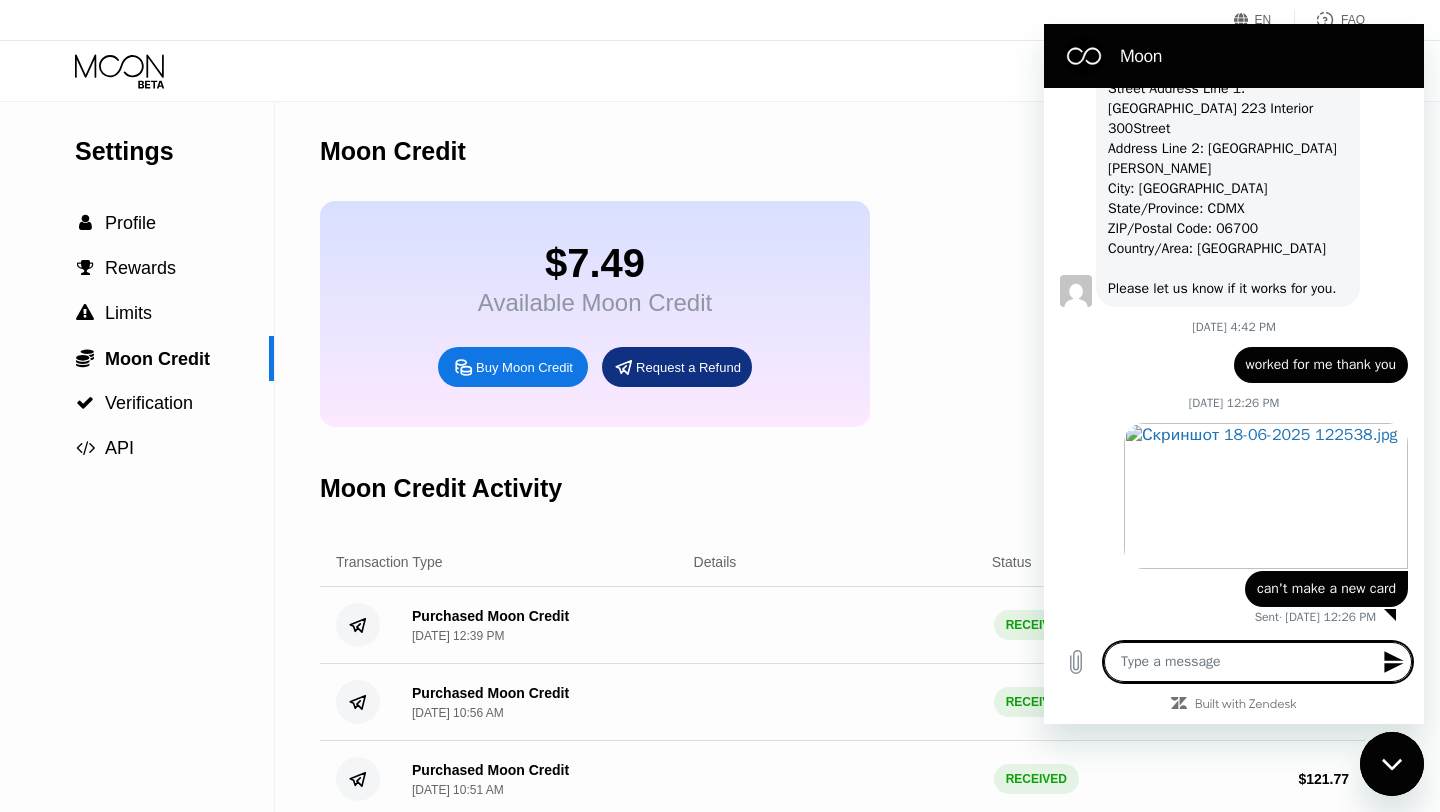 type on "x" 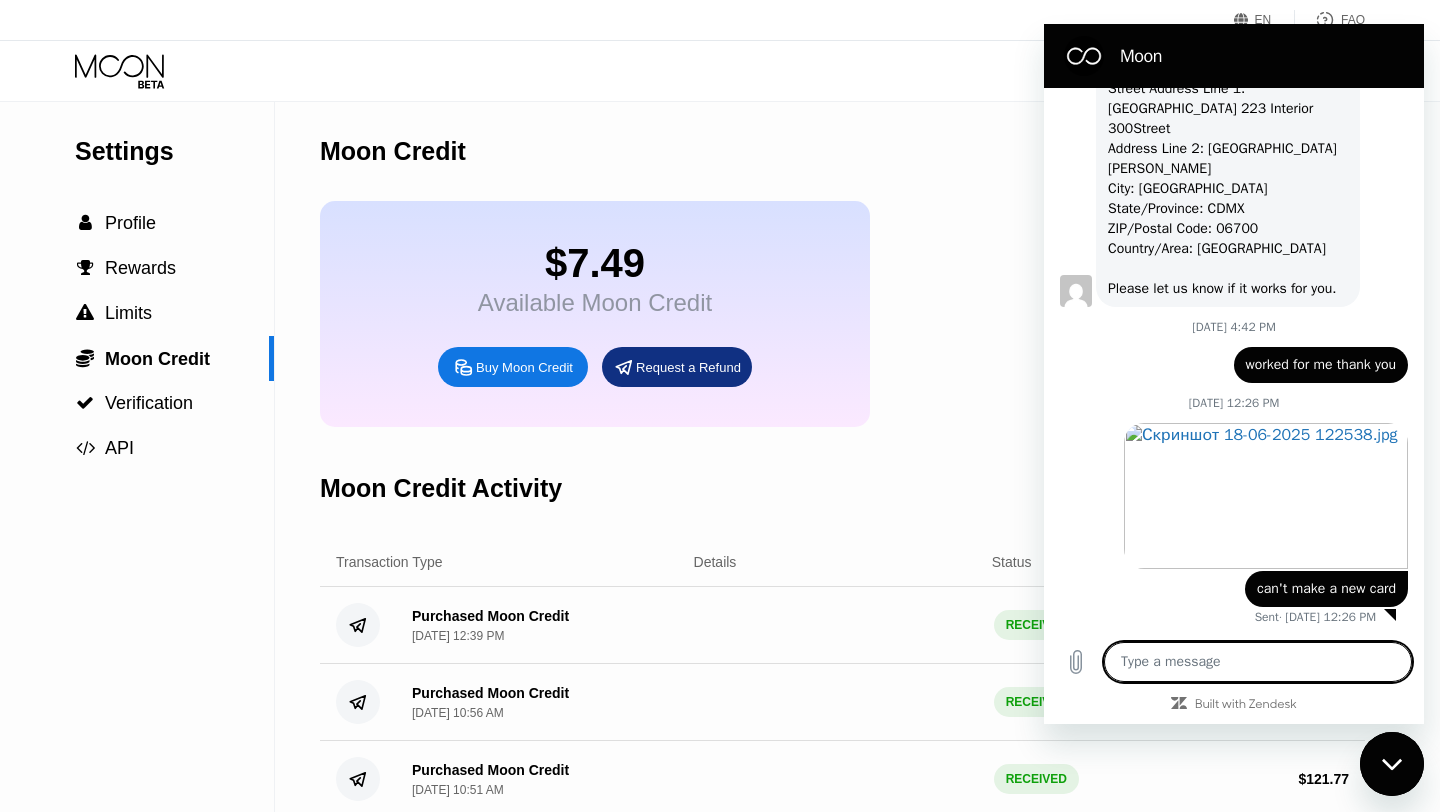 type on "п" 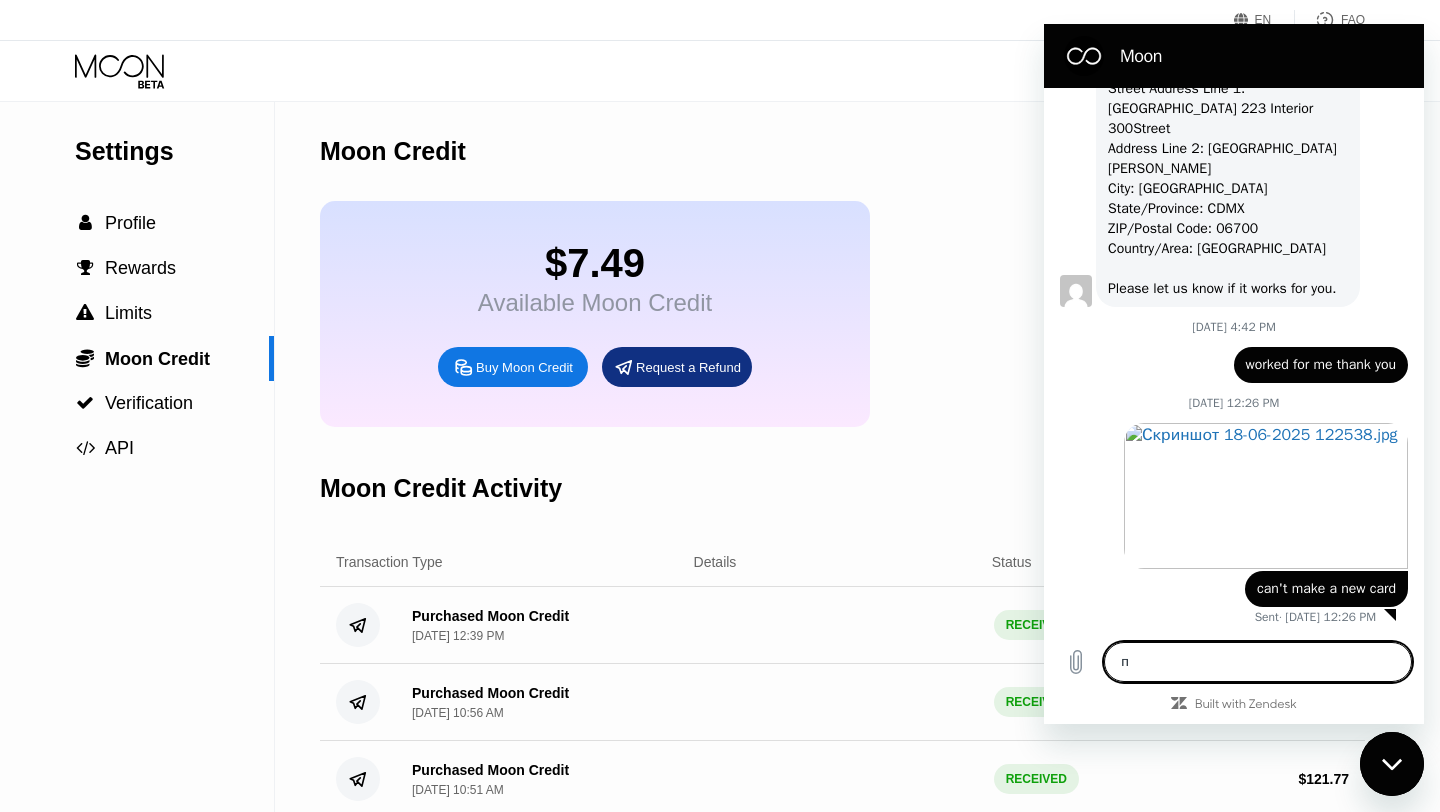 type on "пу" 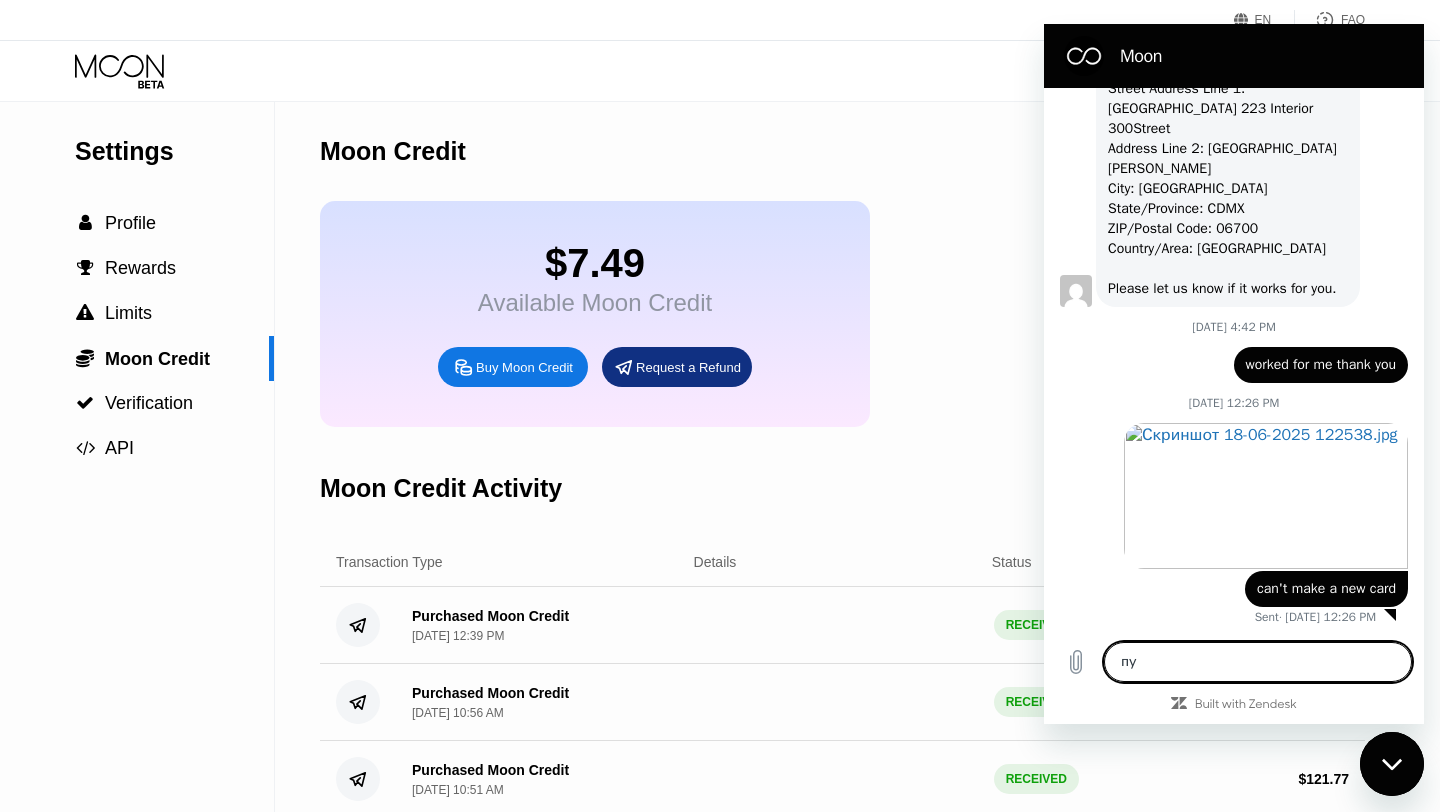 type on "x" 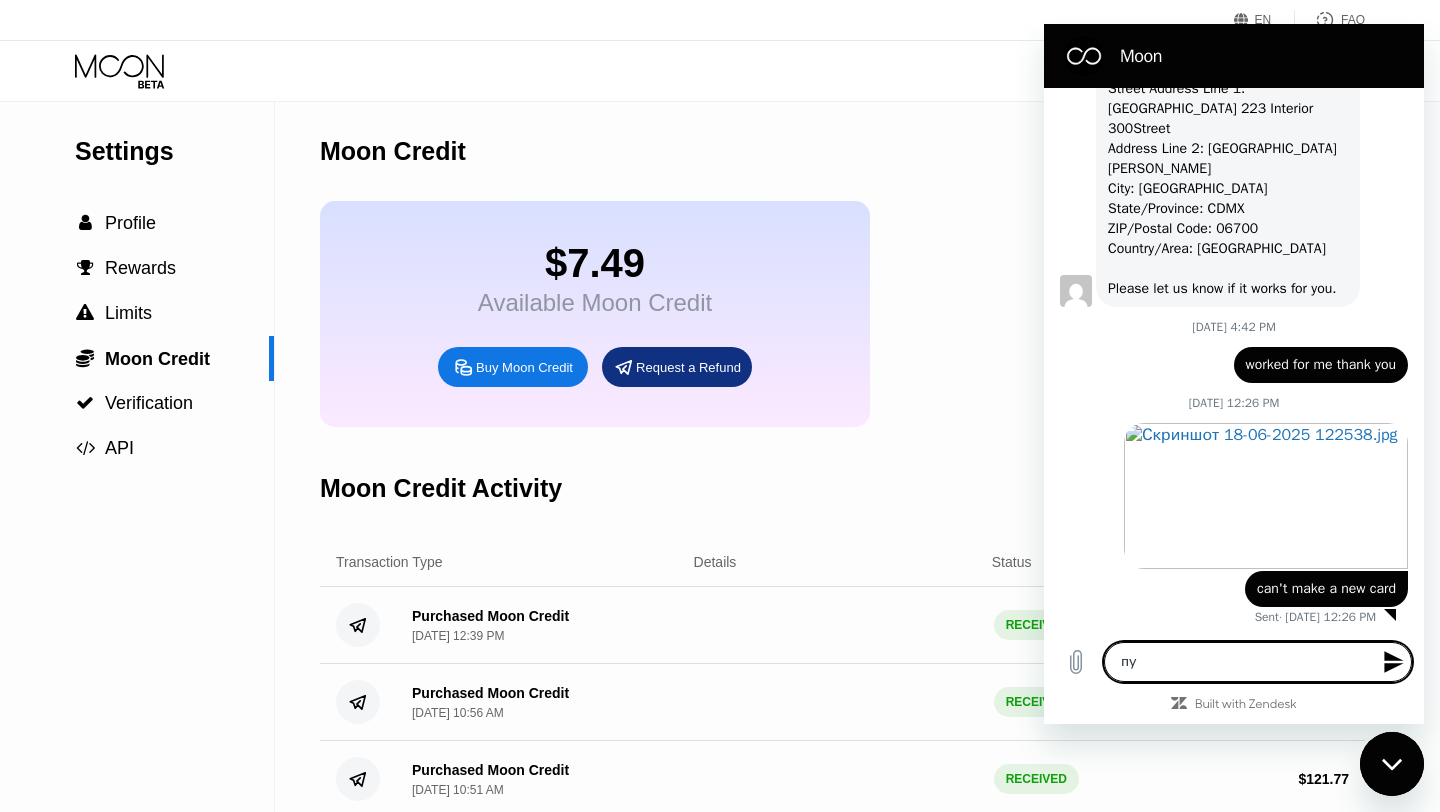 type on "пуд" 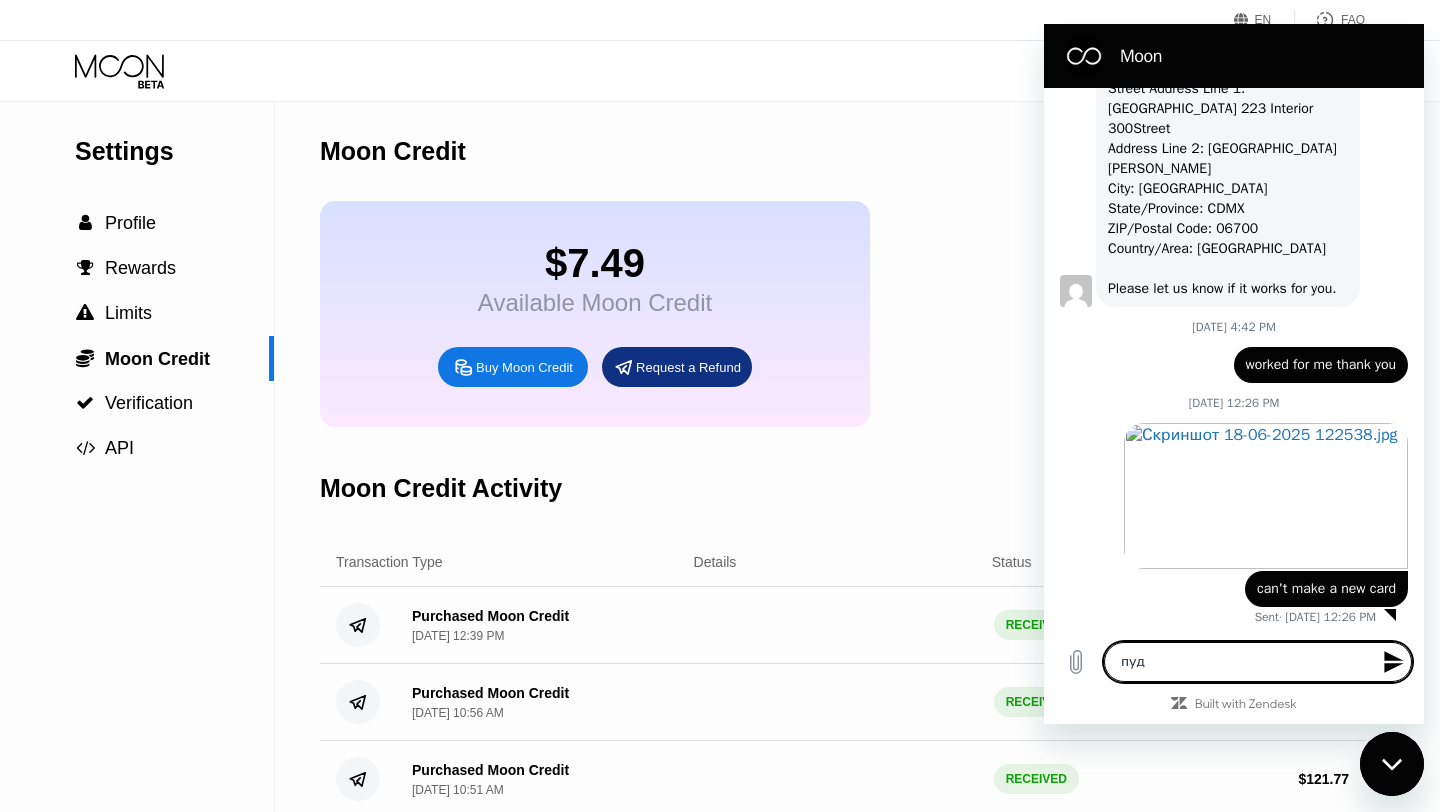 type on "пудд" 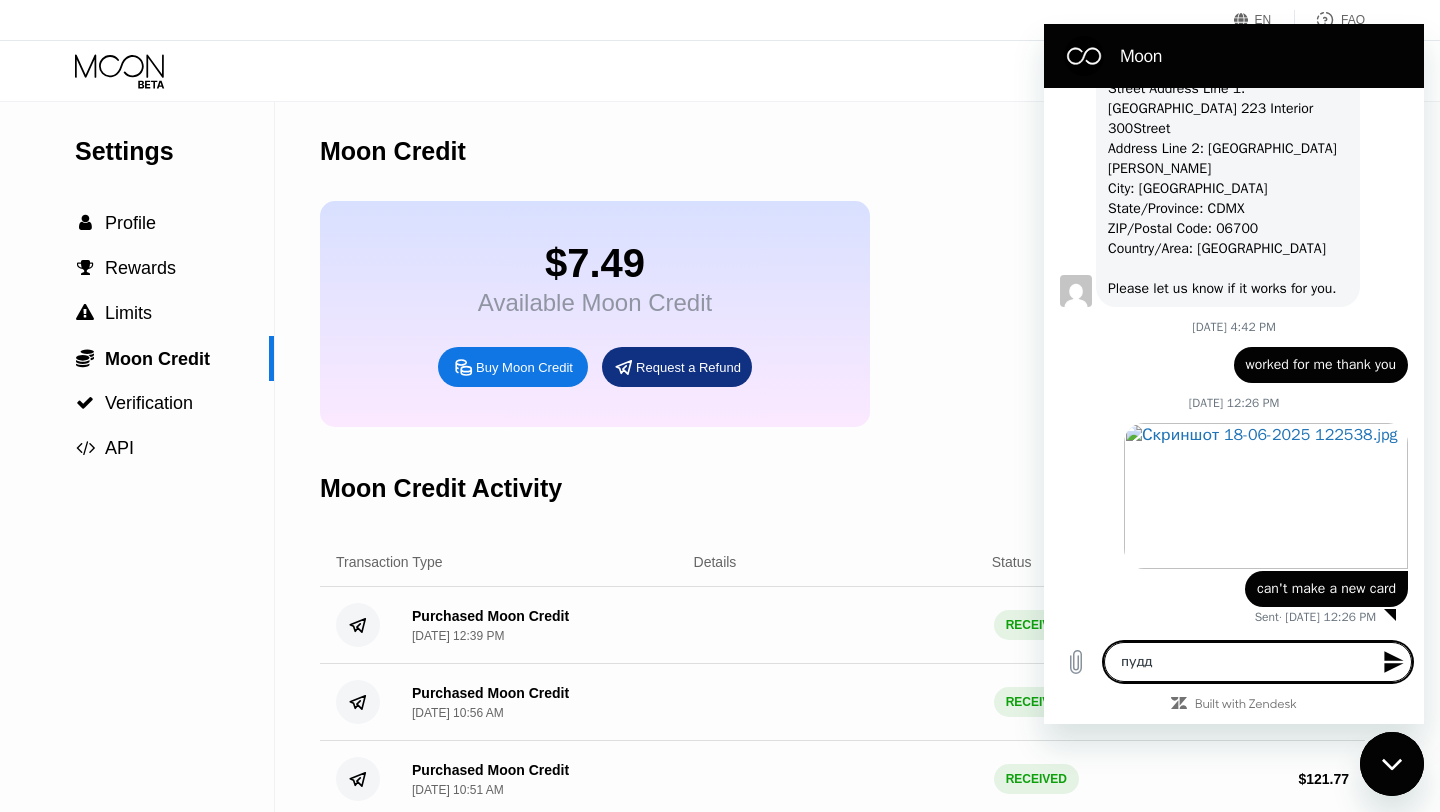 type on "пуд" 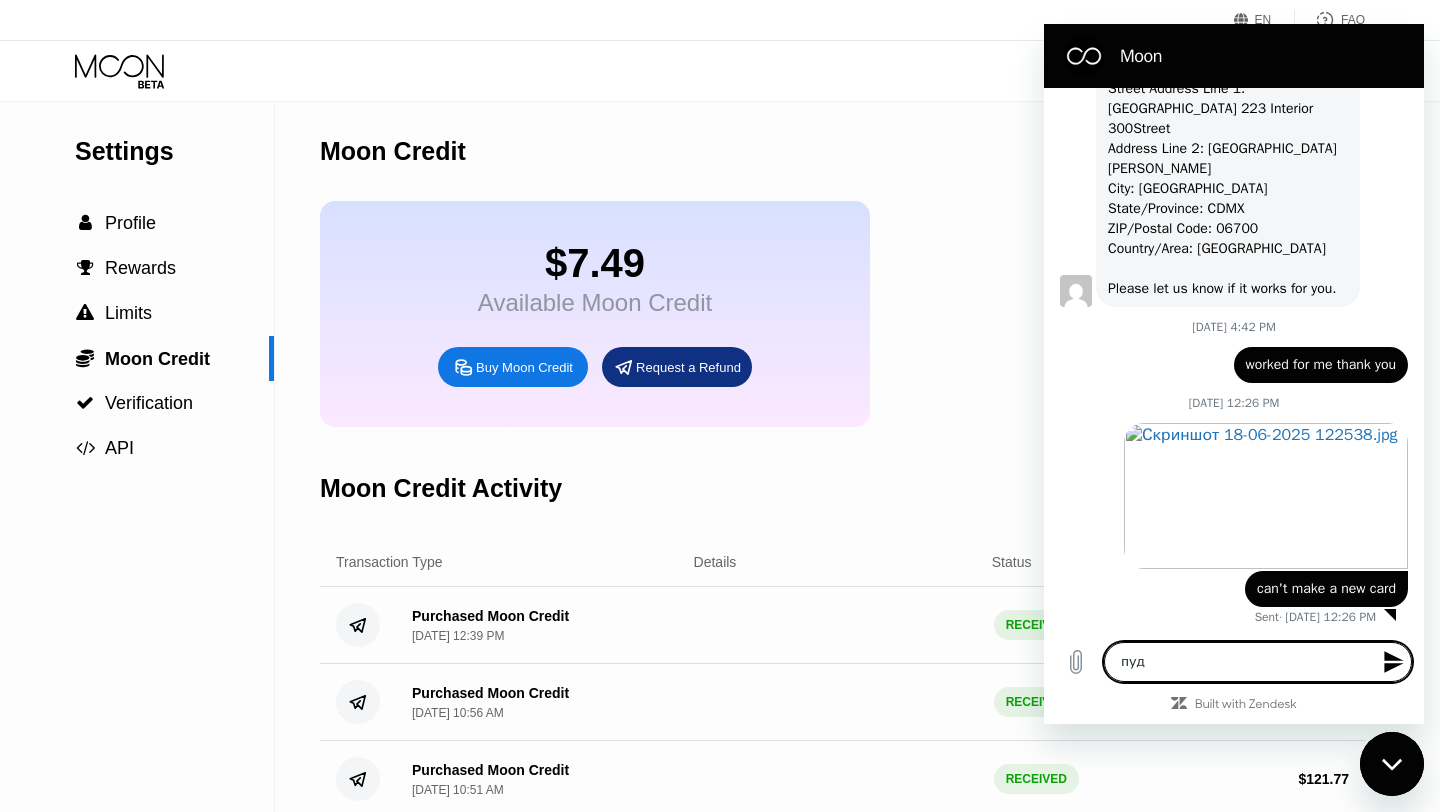 type on "пу" 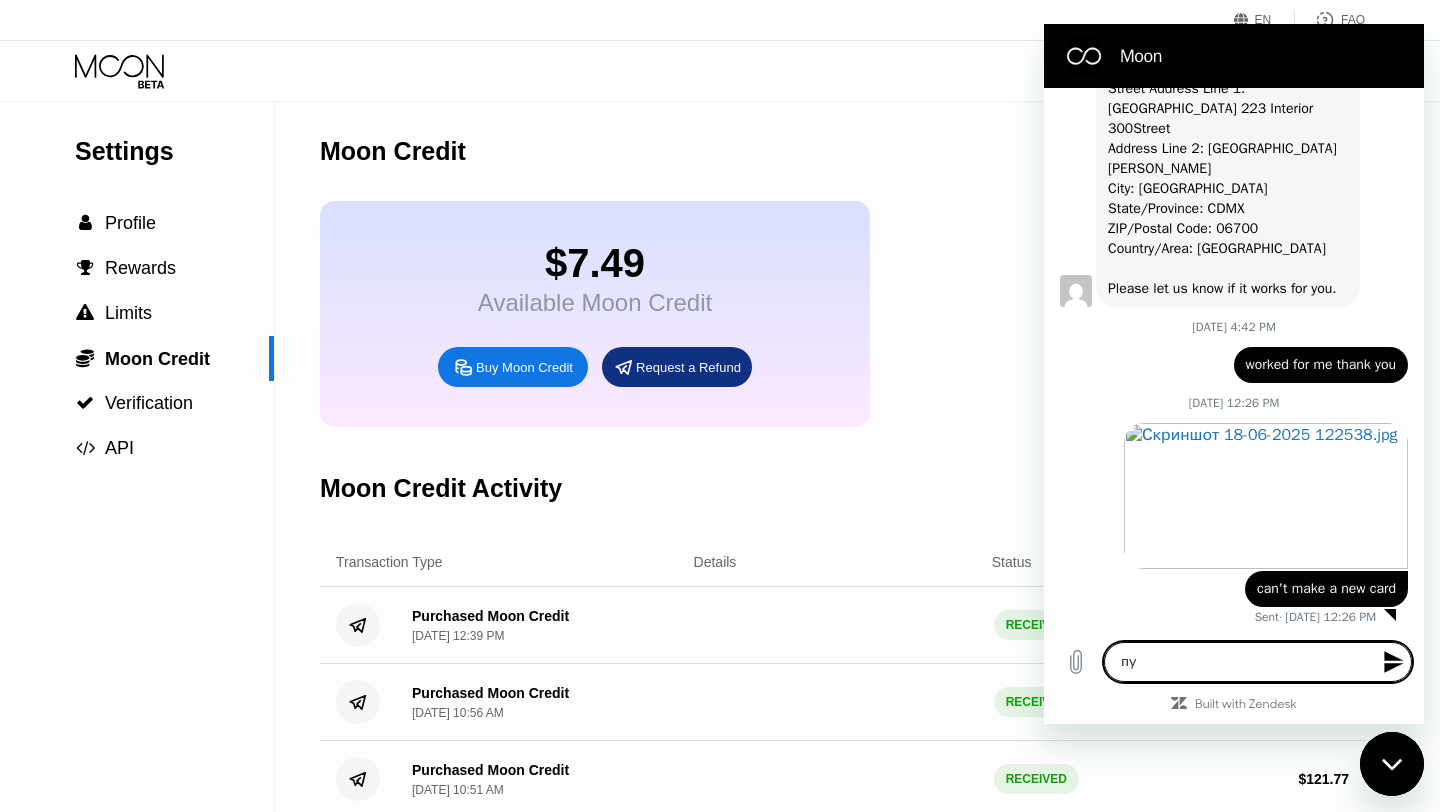 type on "п" 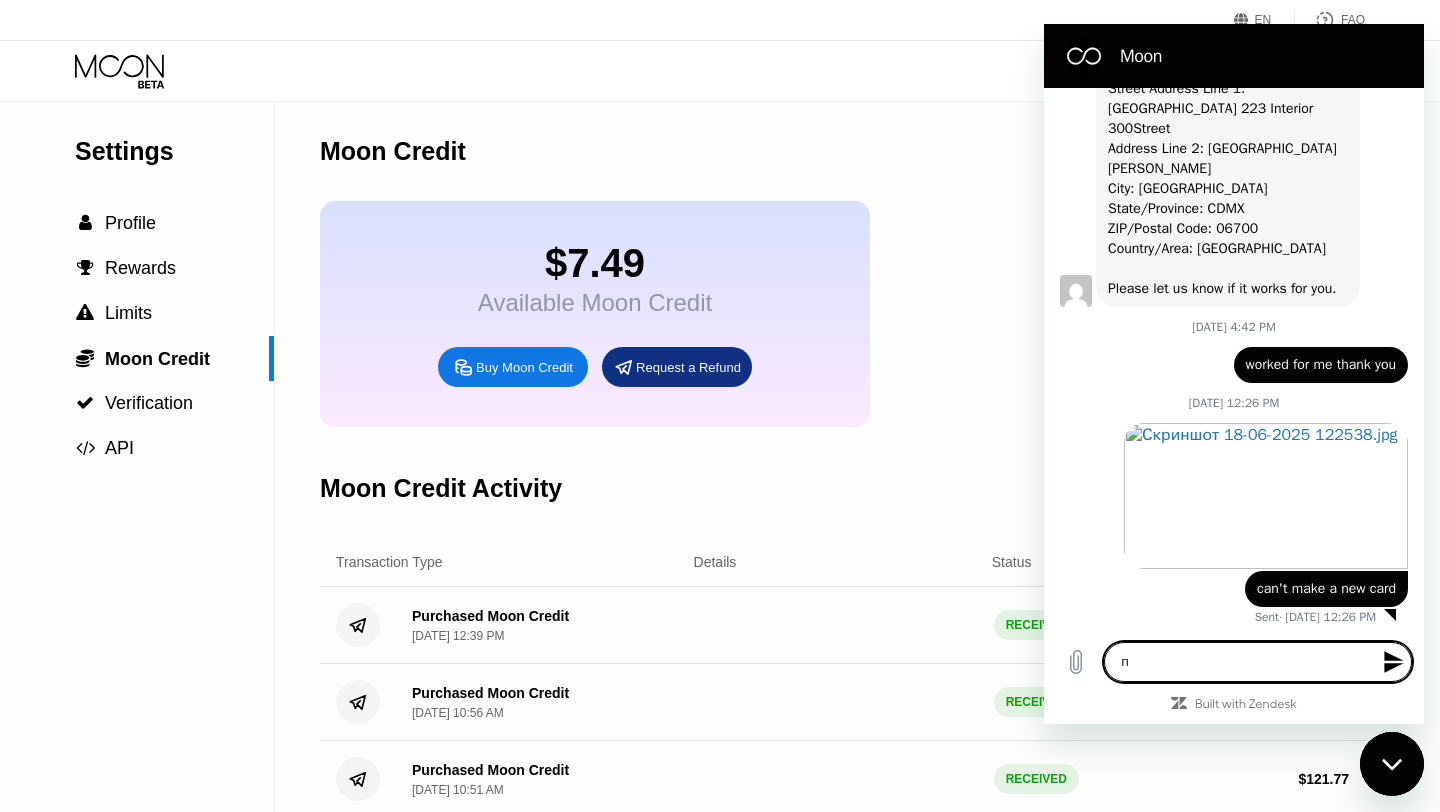 type 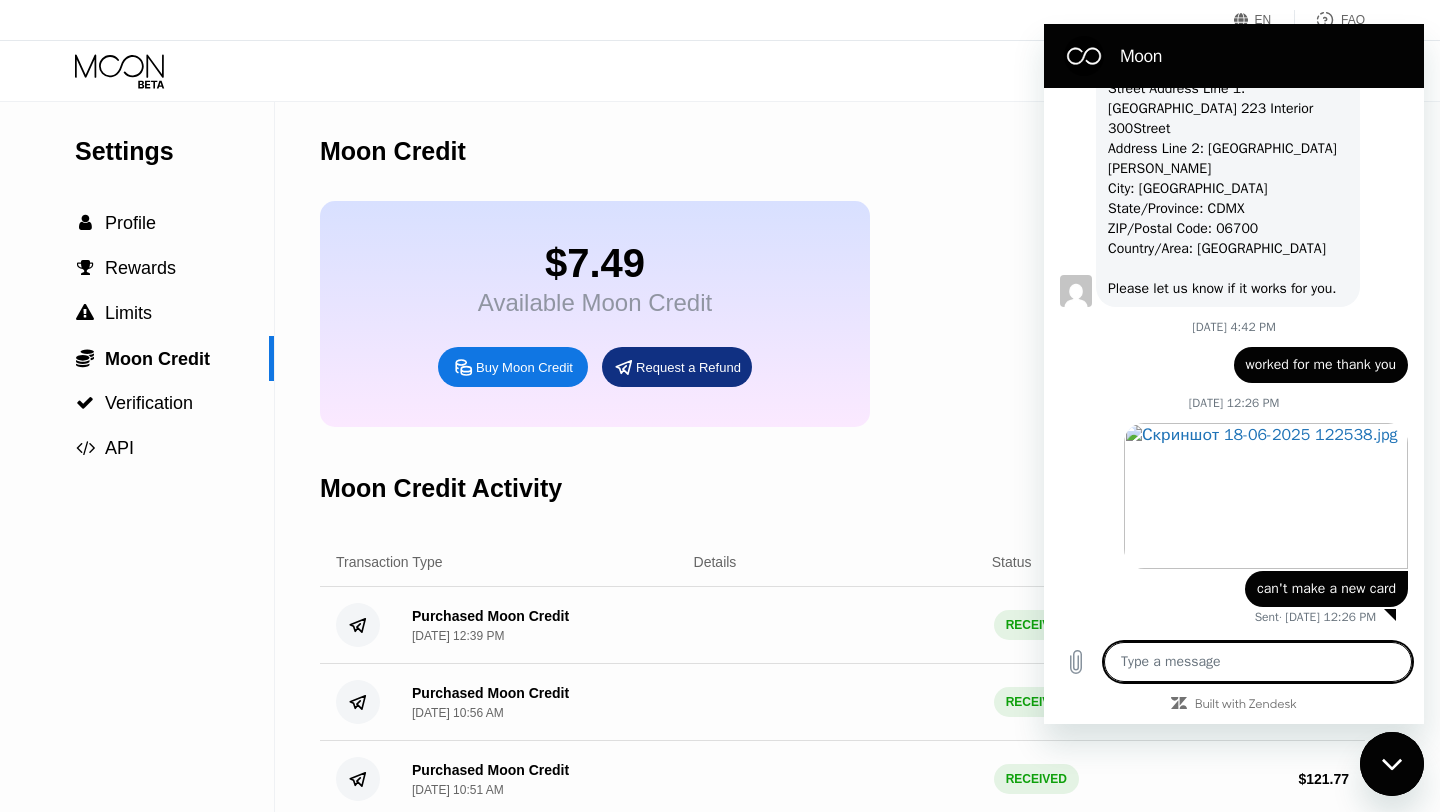 type on "g" 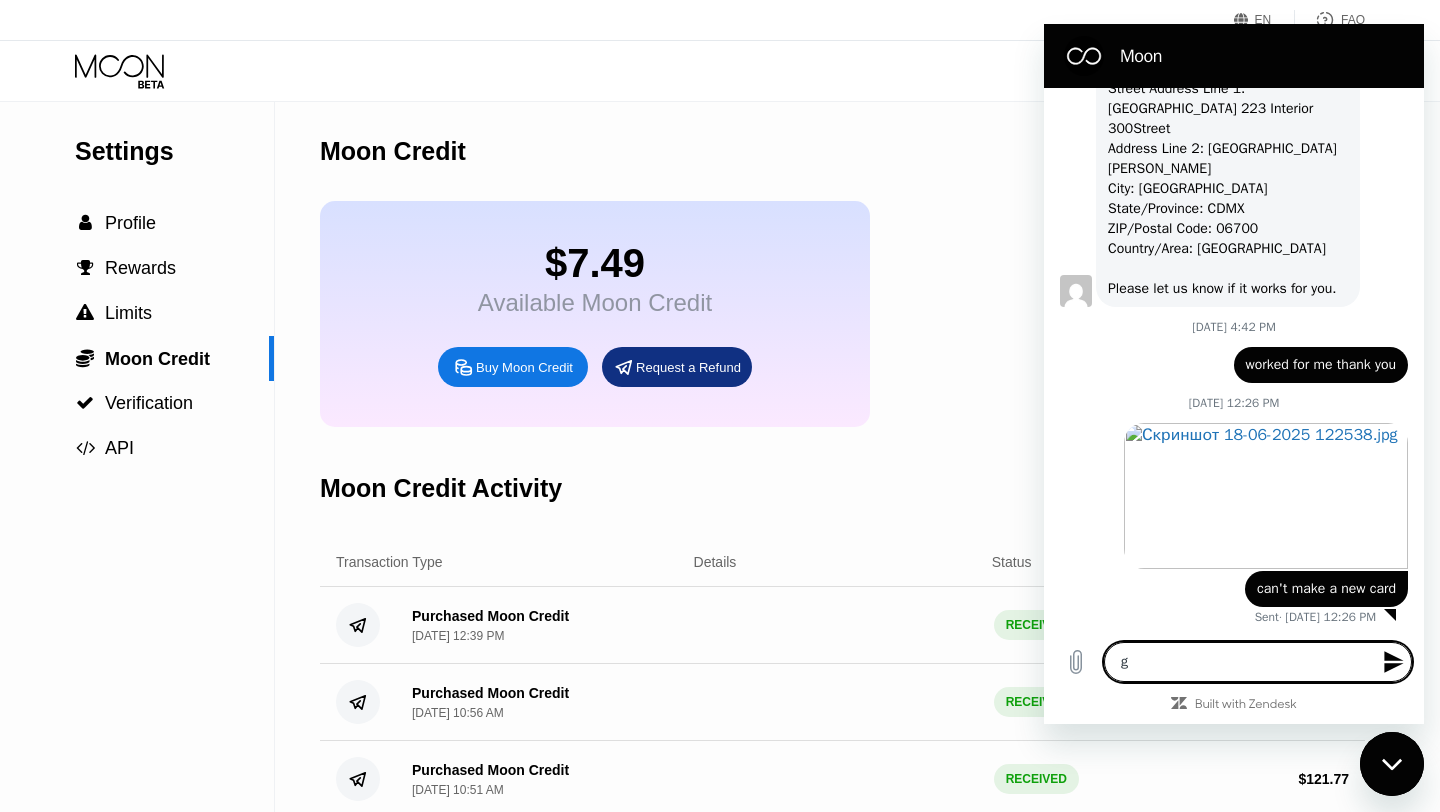 type on "ge" 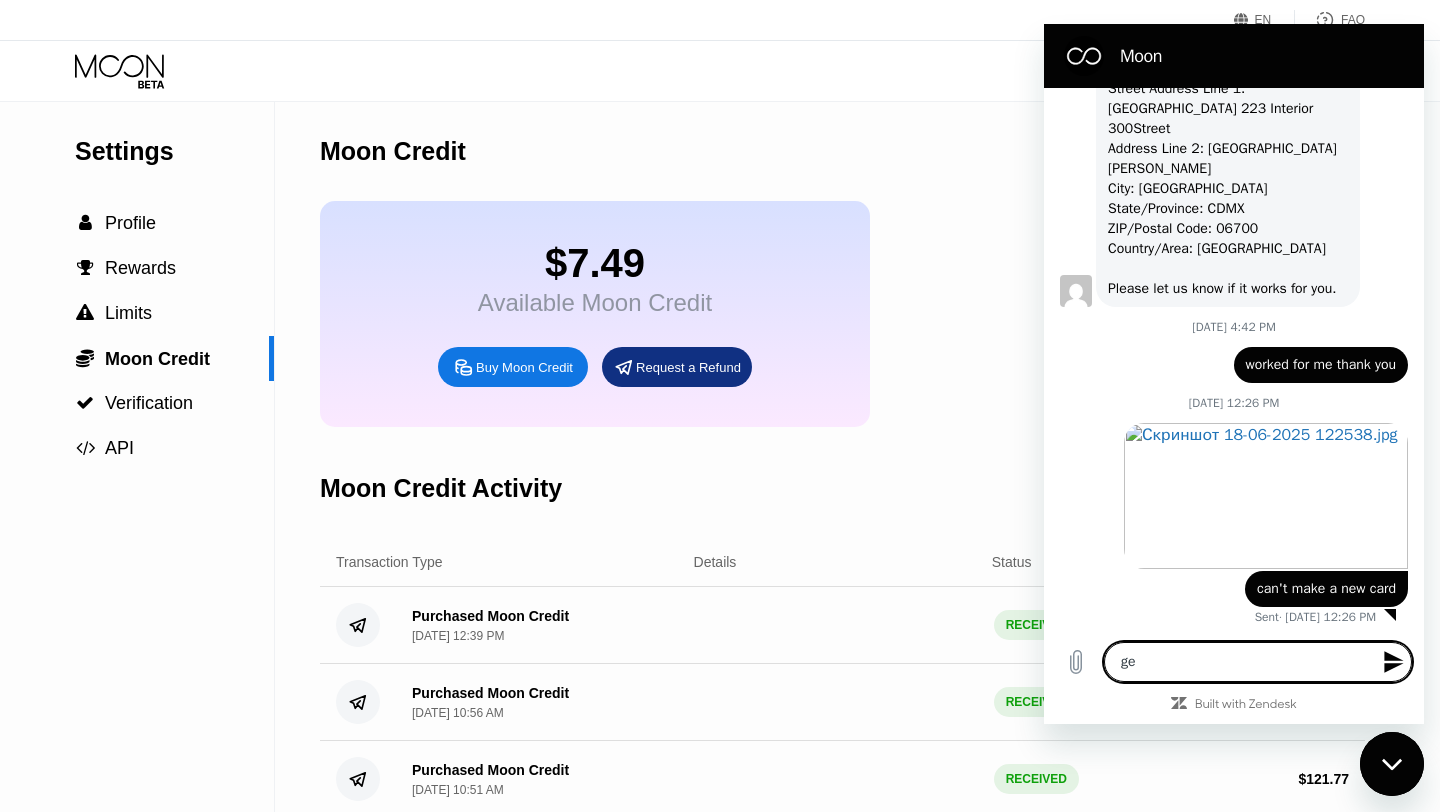 type on "gel" 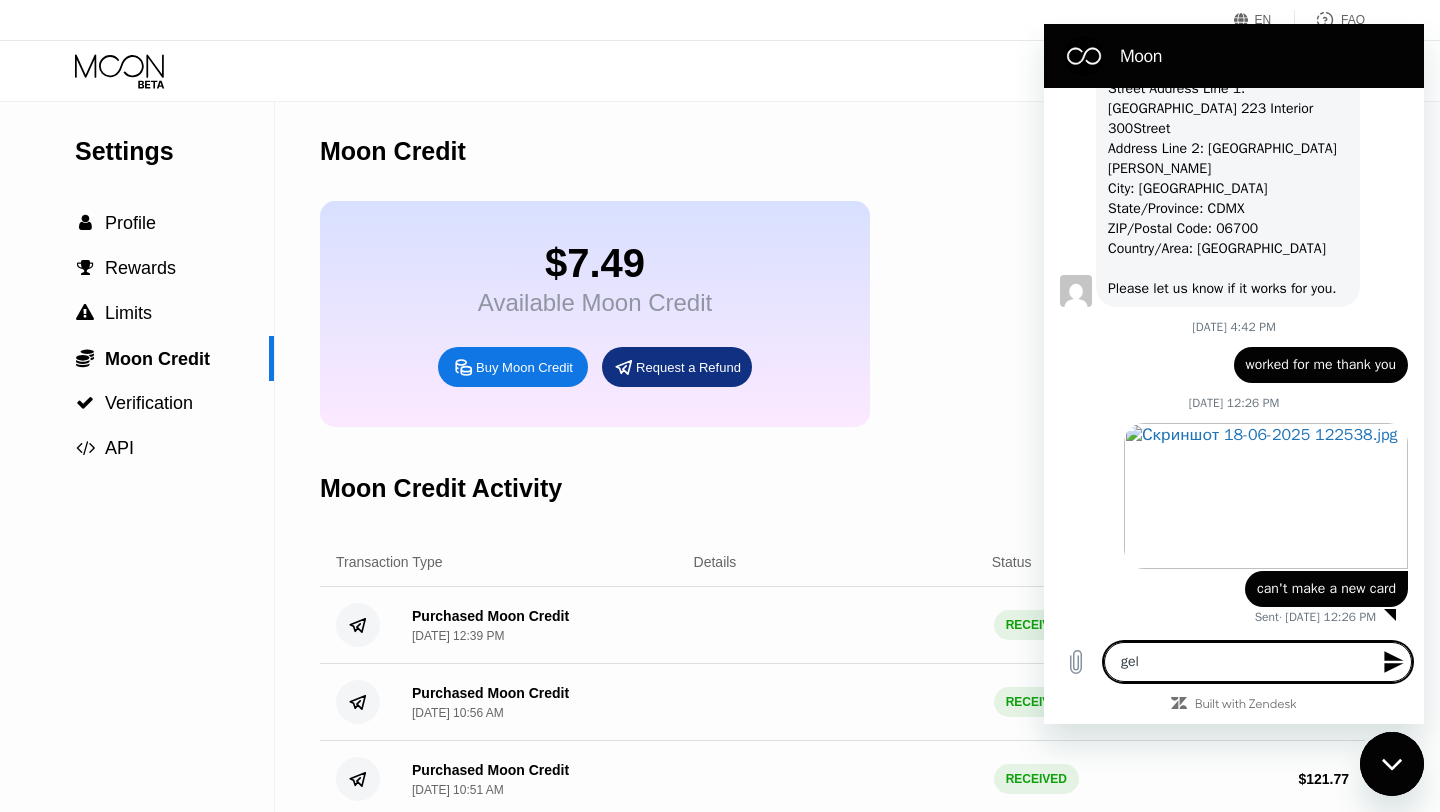 type on "ge" 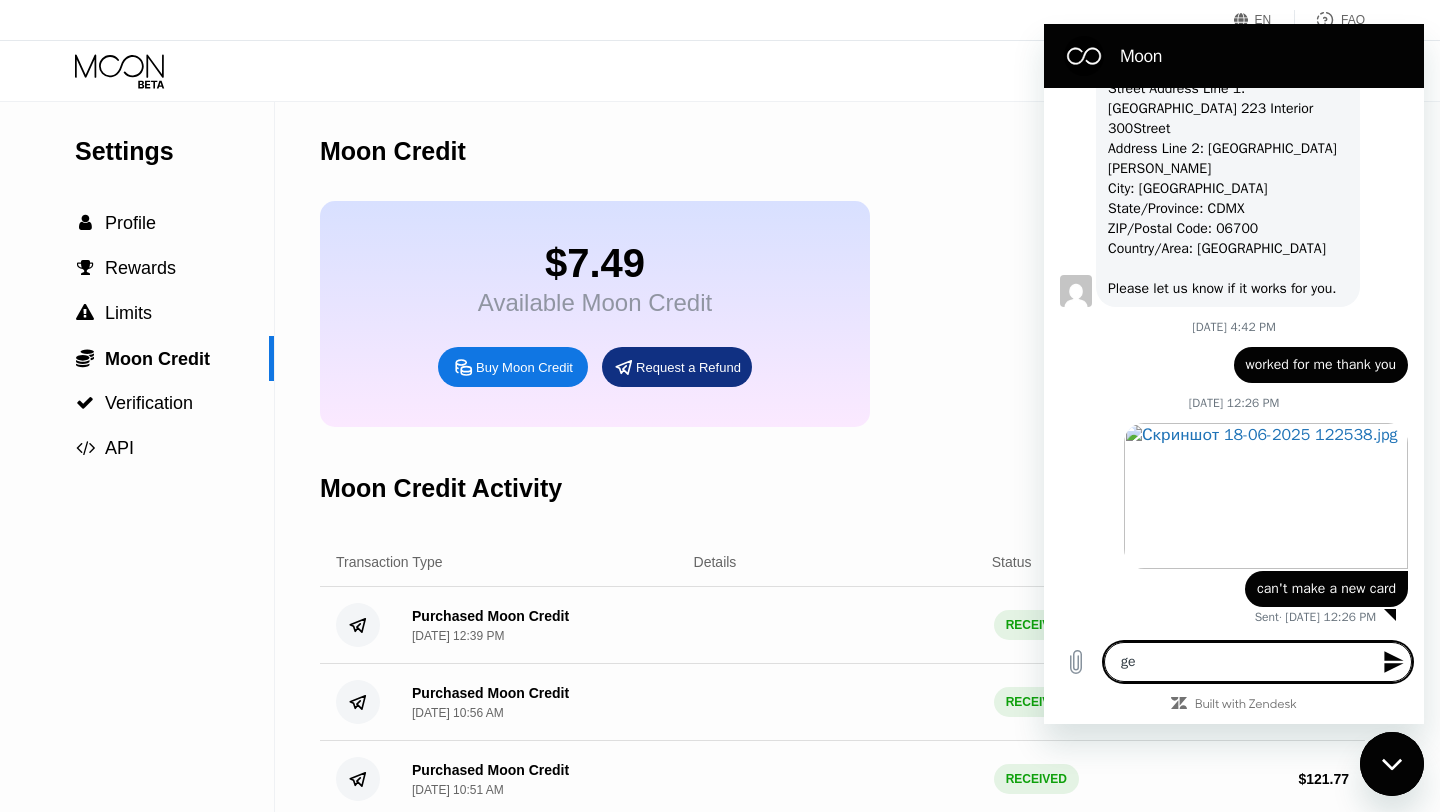 type on "g" 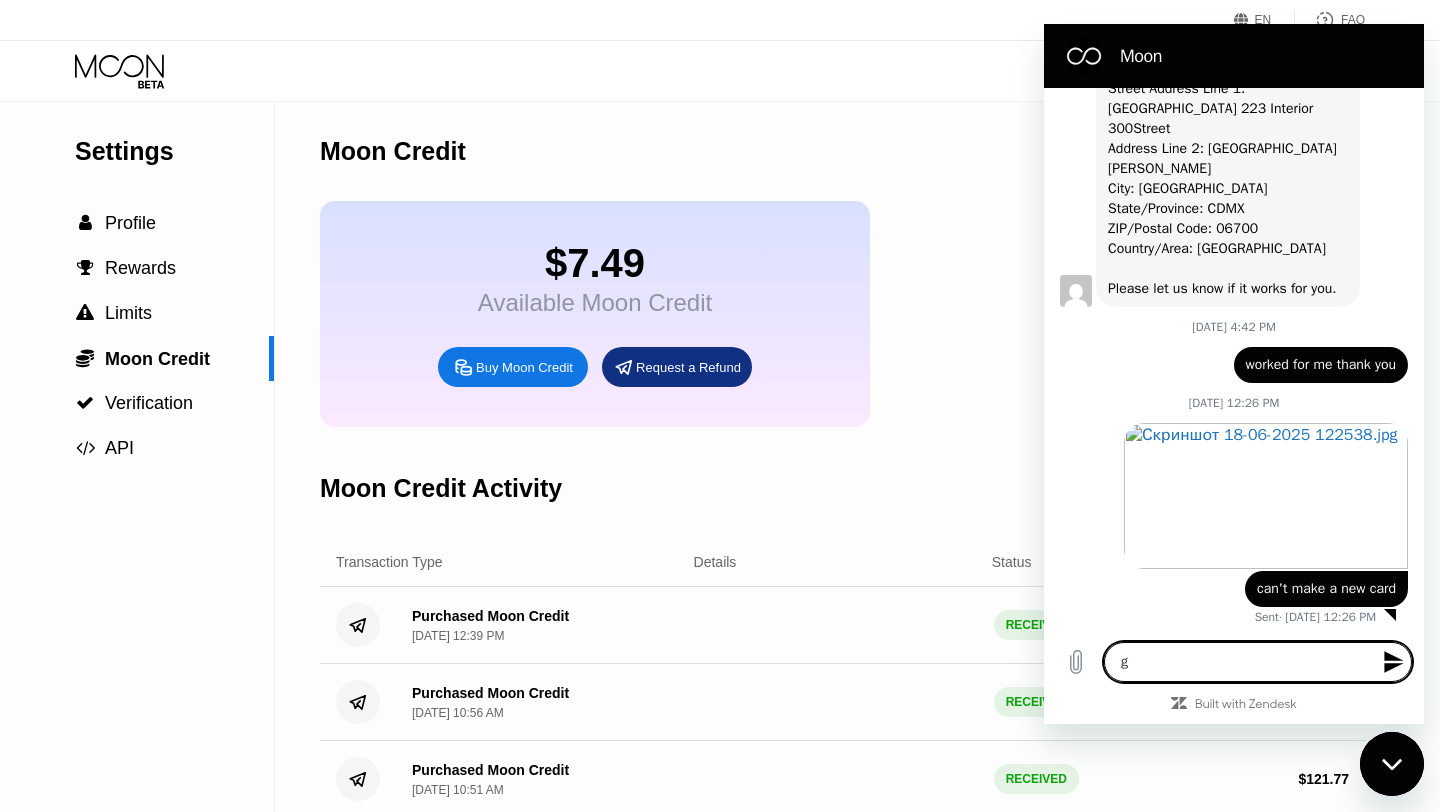 type 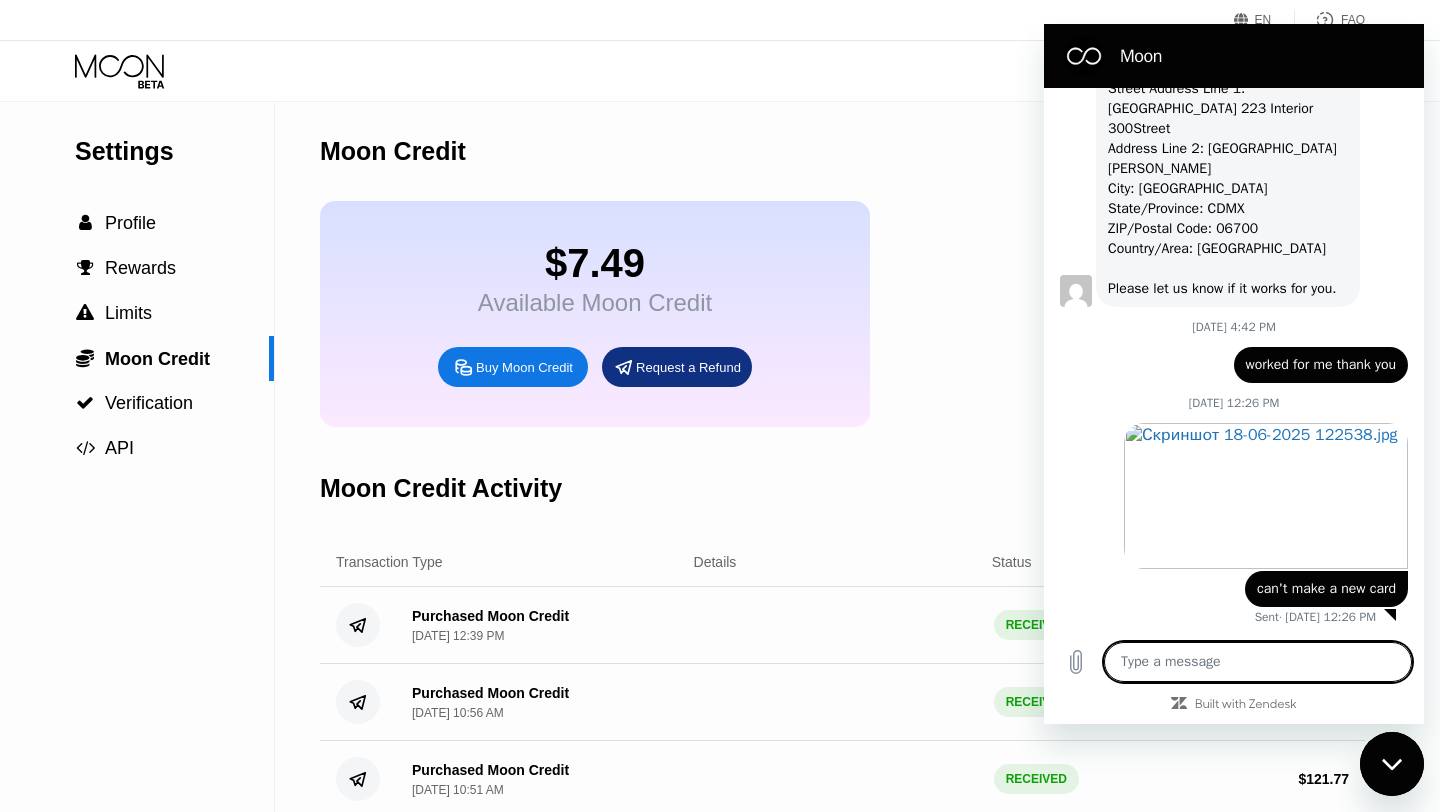 type on "h" 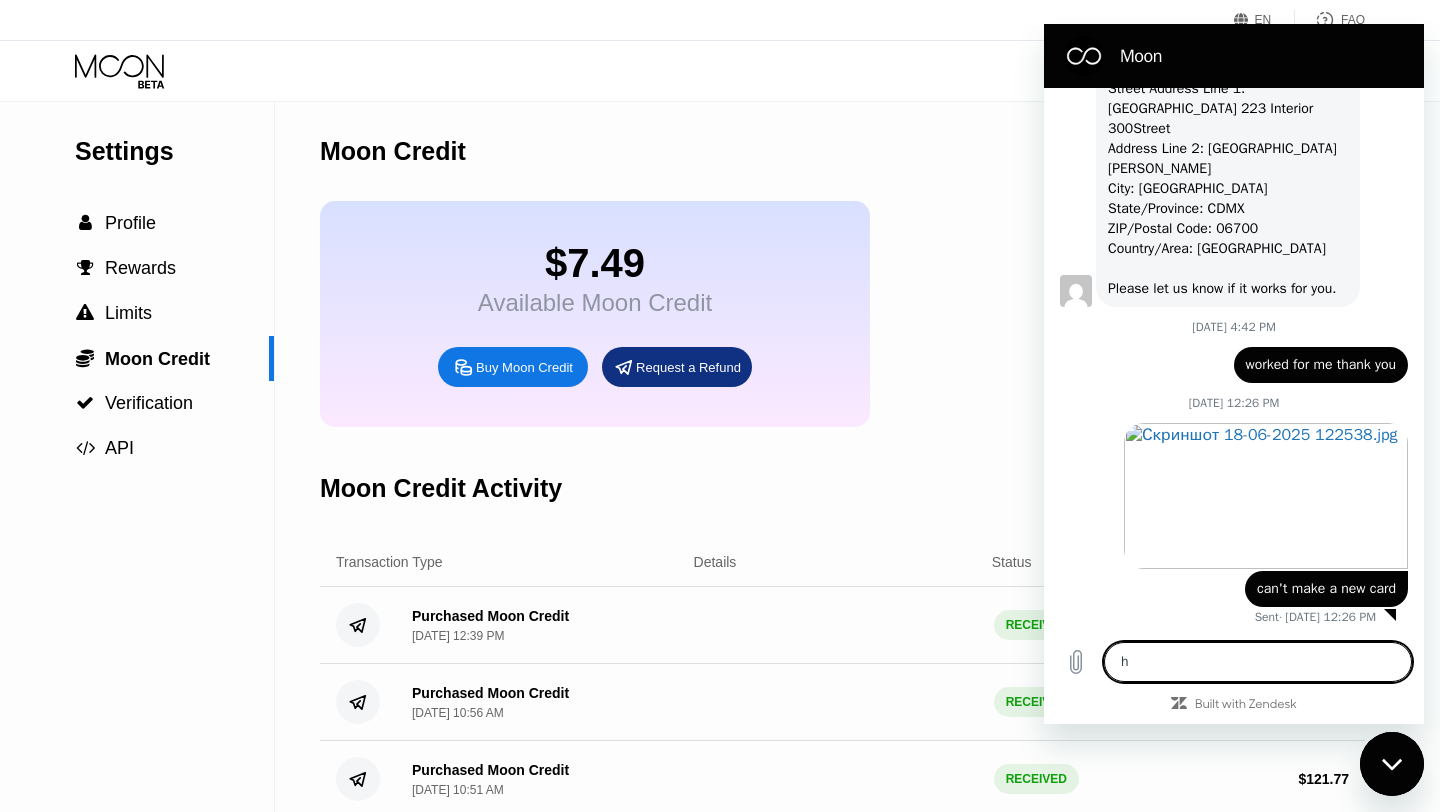 type on "he" 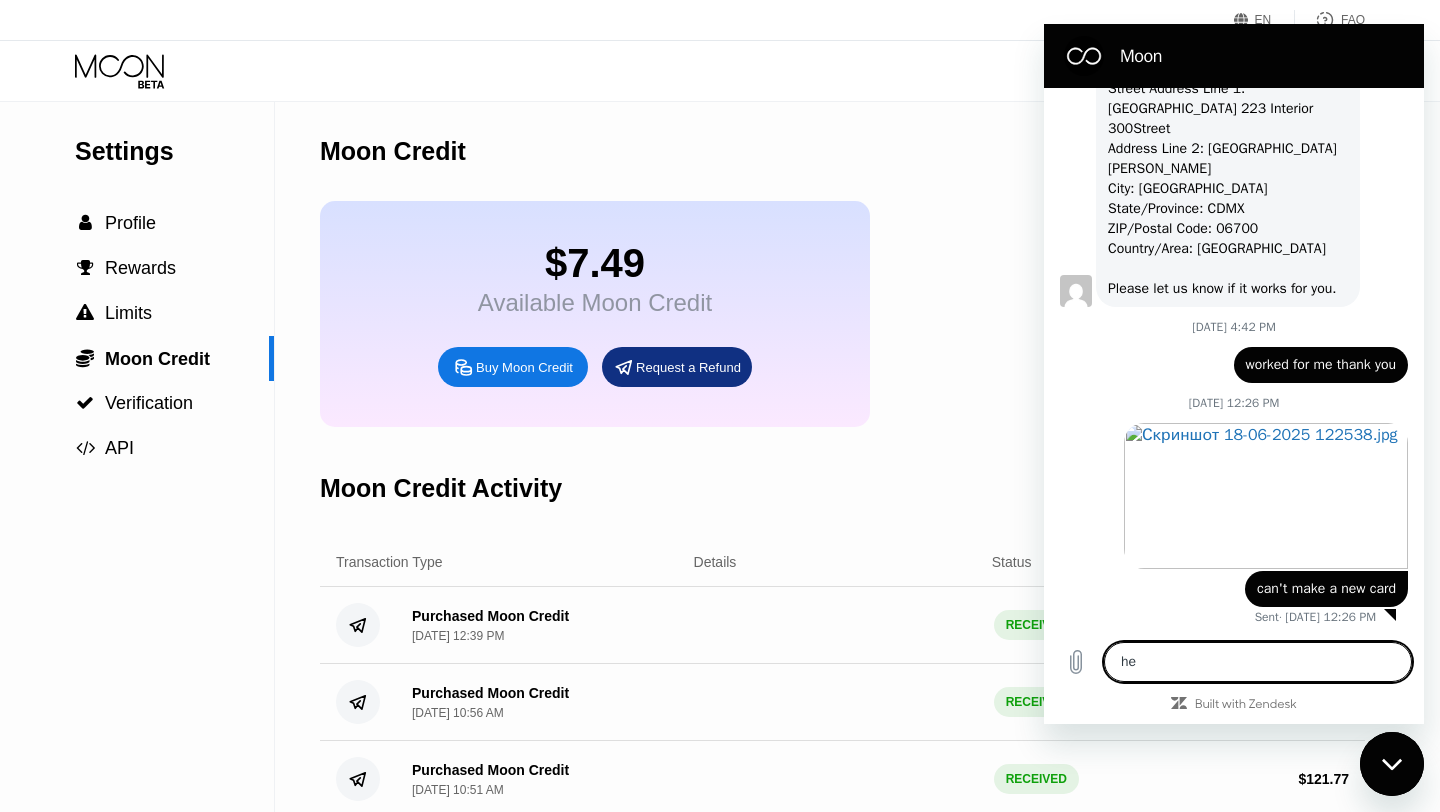 type on "x" 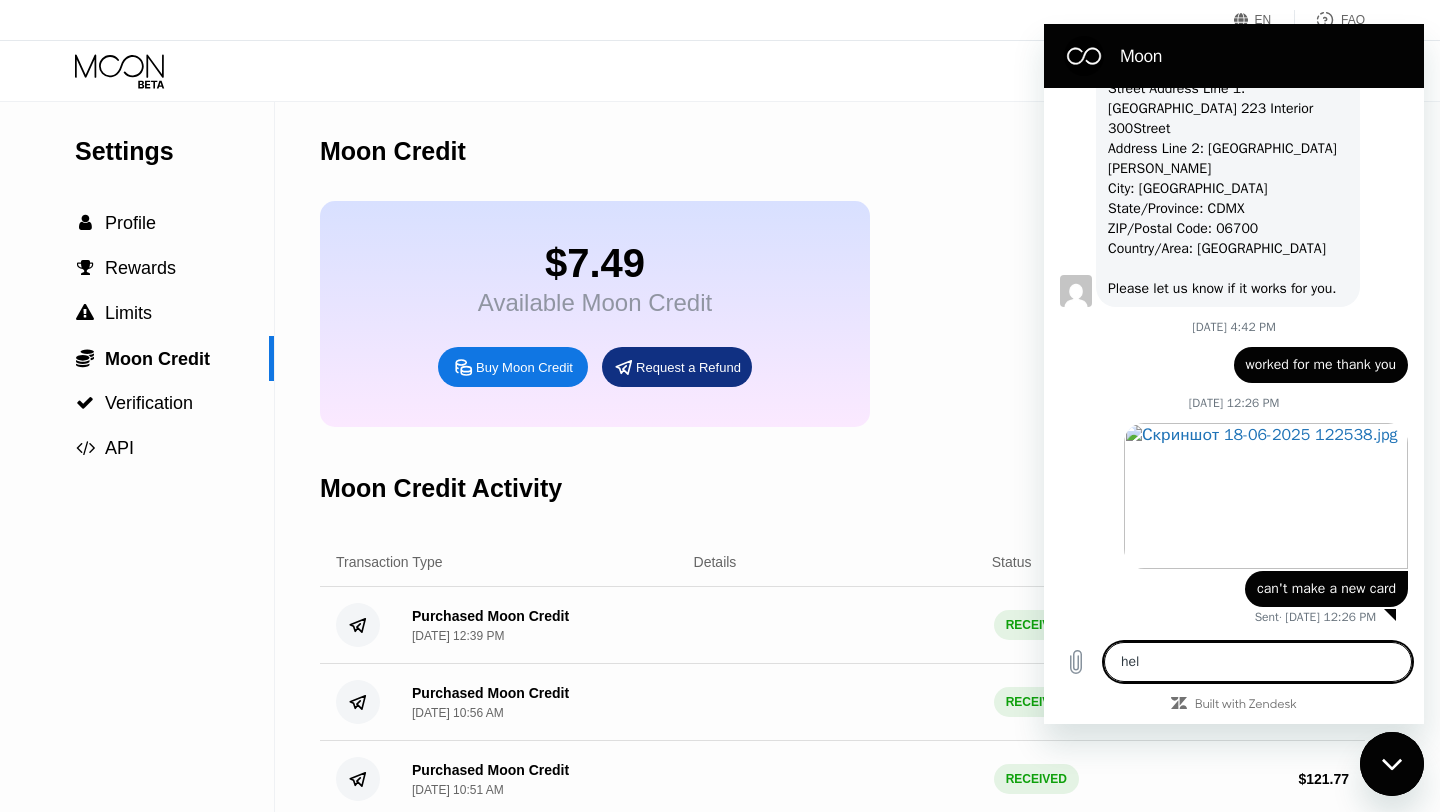 type on "x" 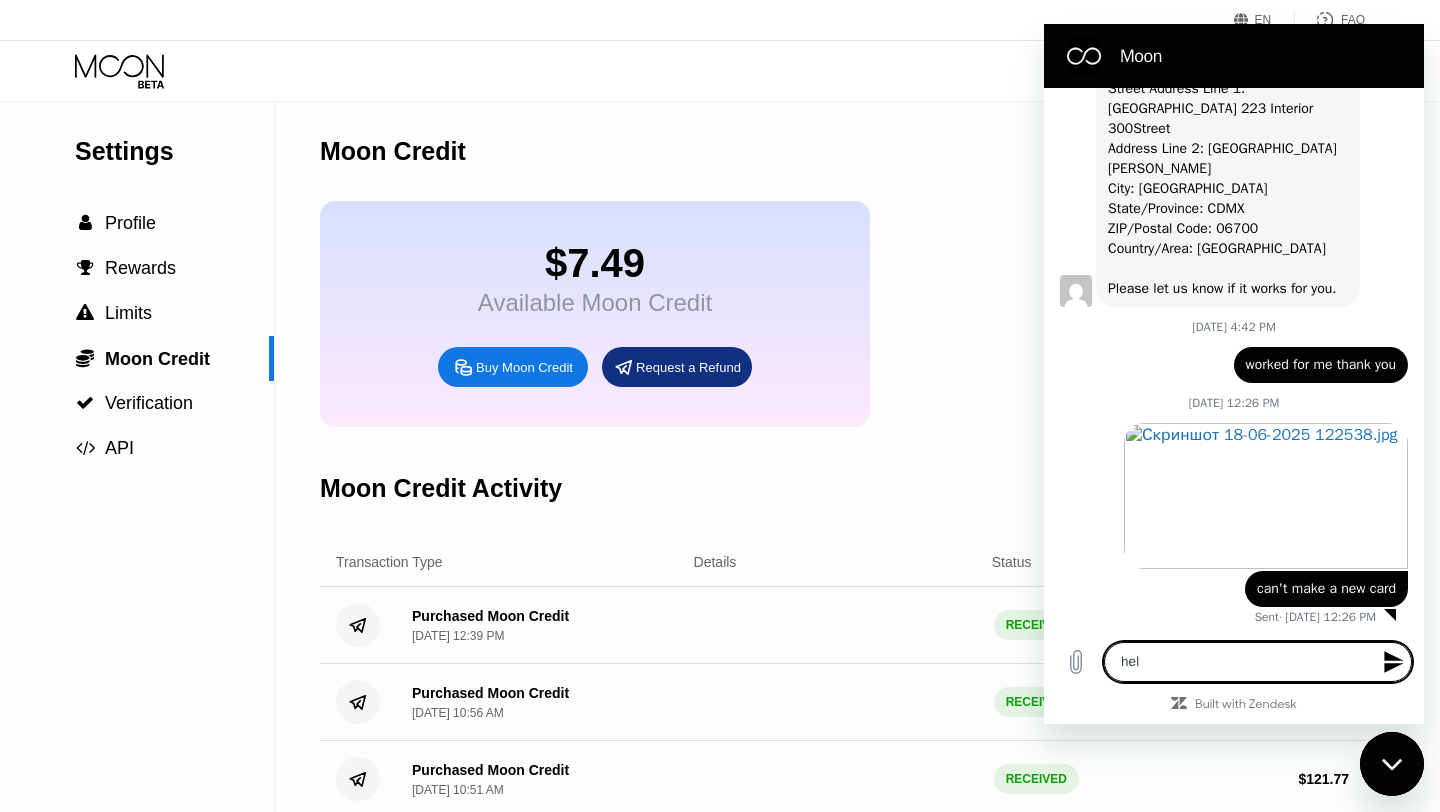 type on "helo" 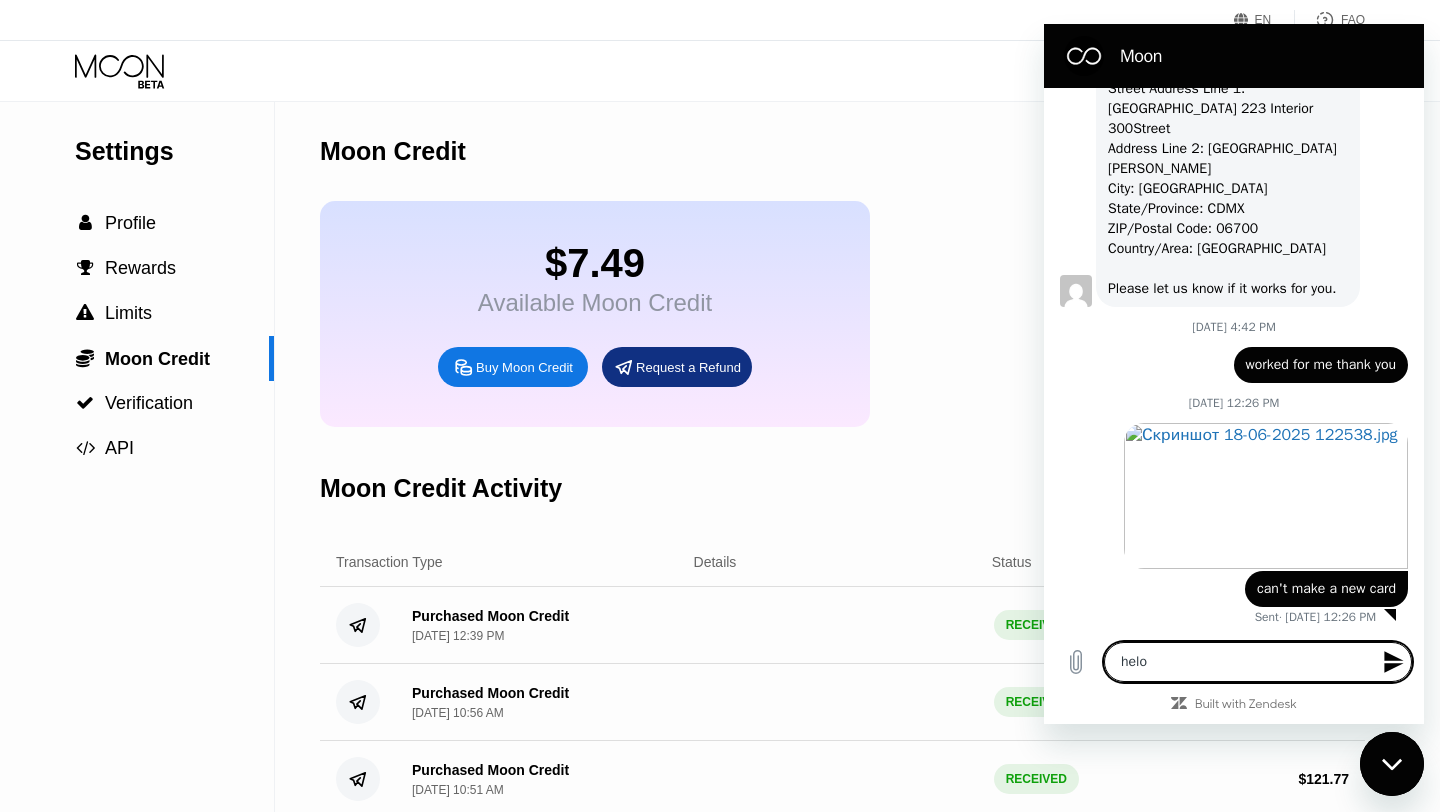 type on "heloo" 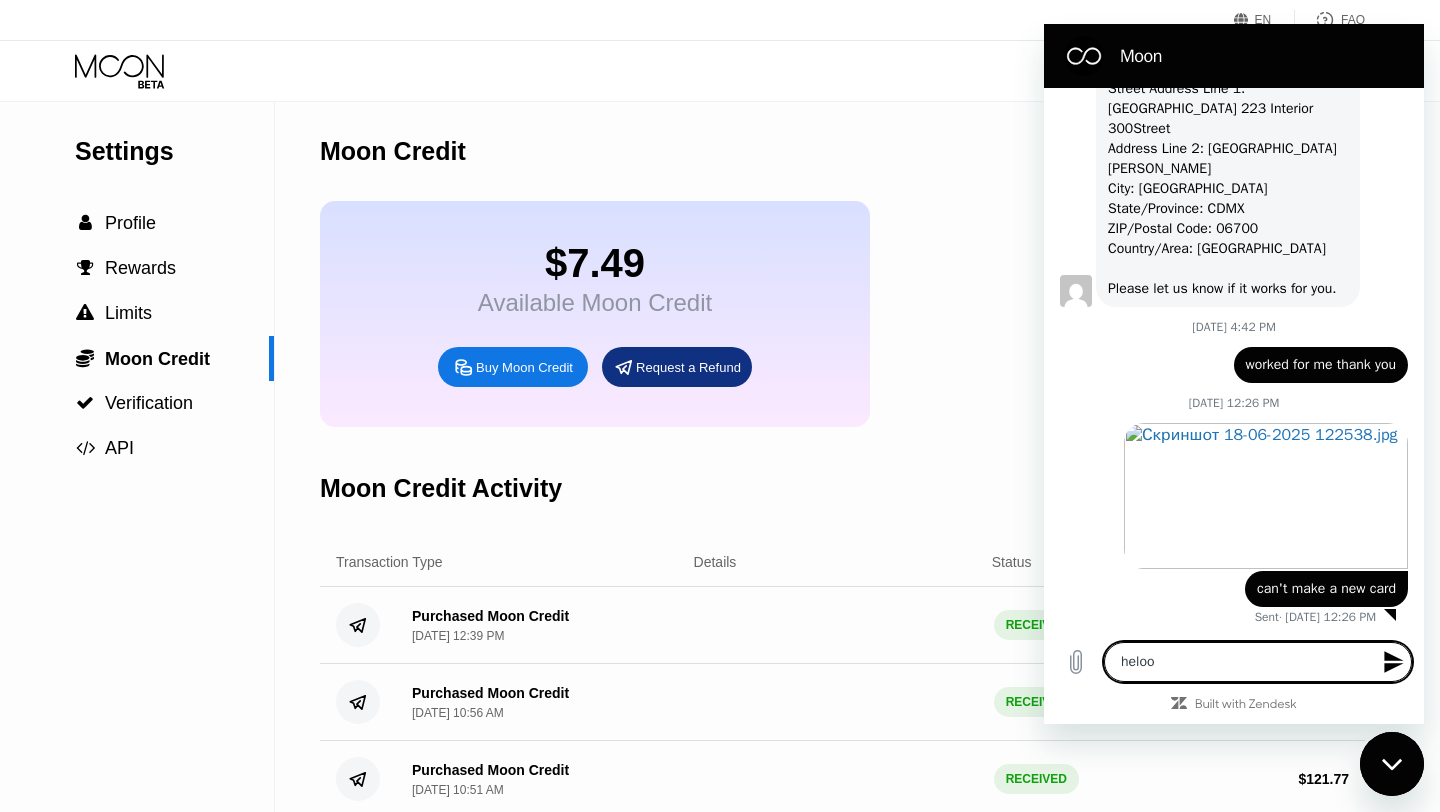 type on "heloo" 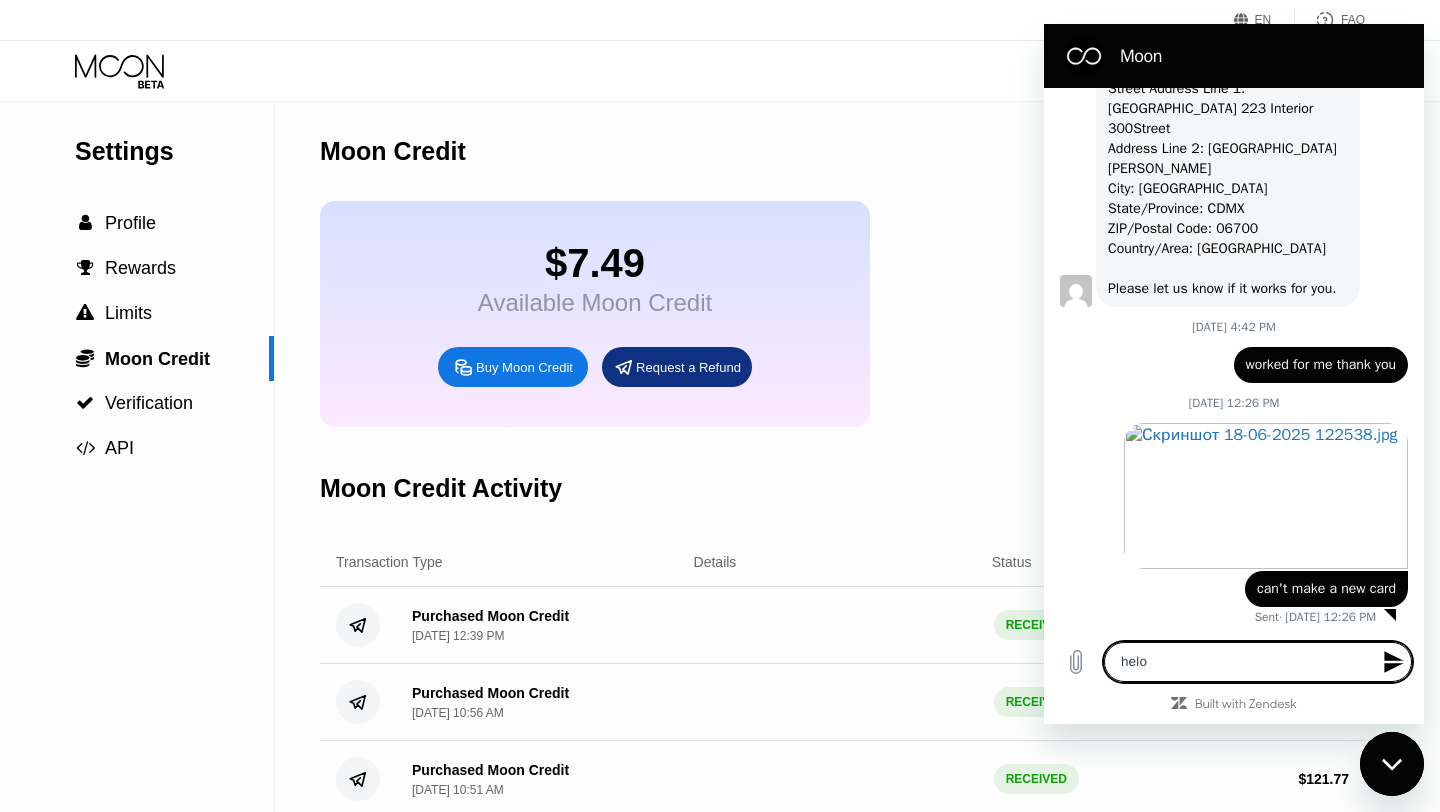 type on "hel" 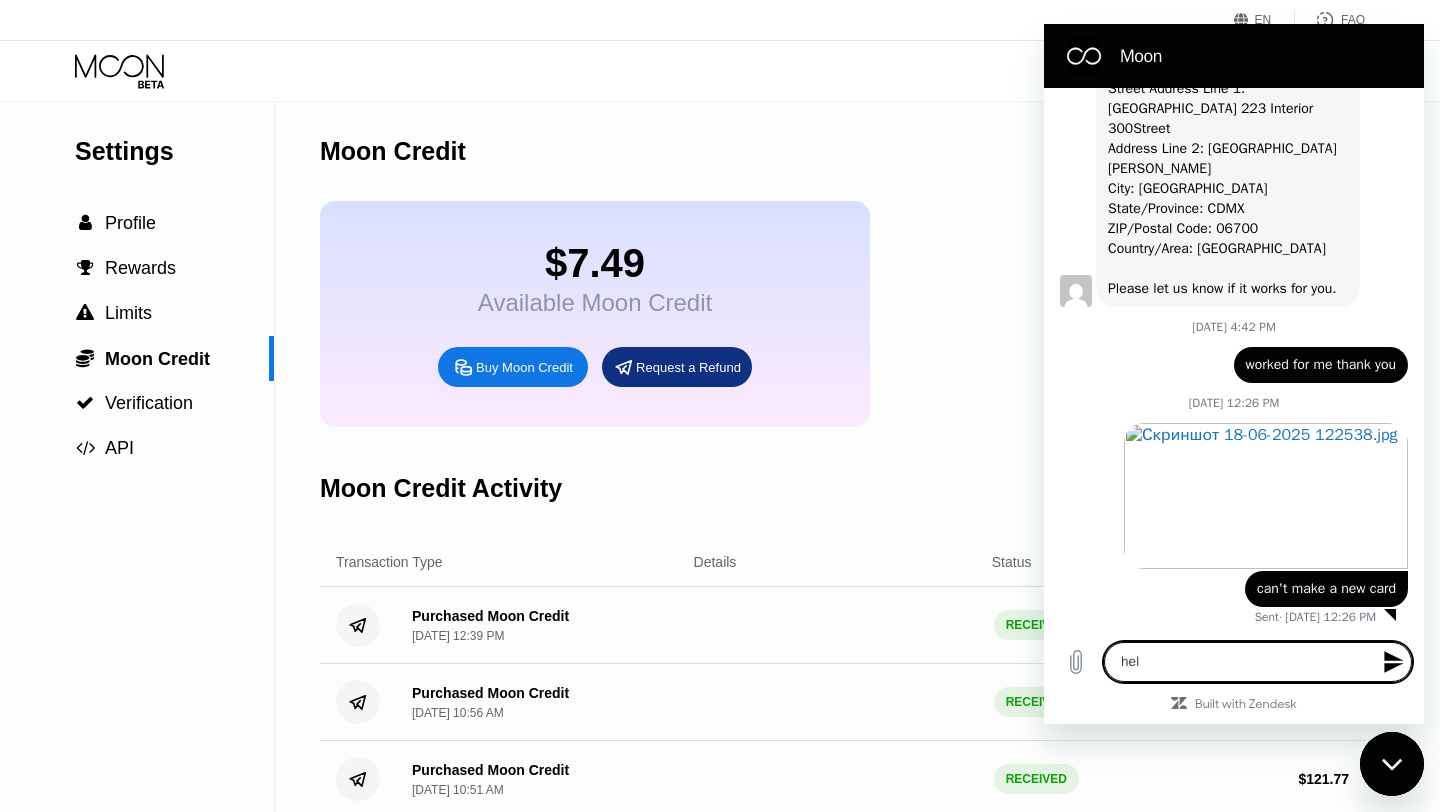 type on "hell" 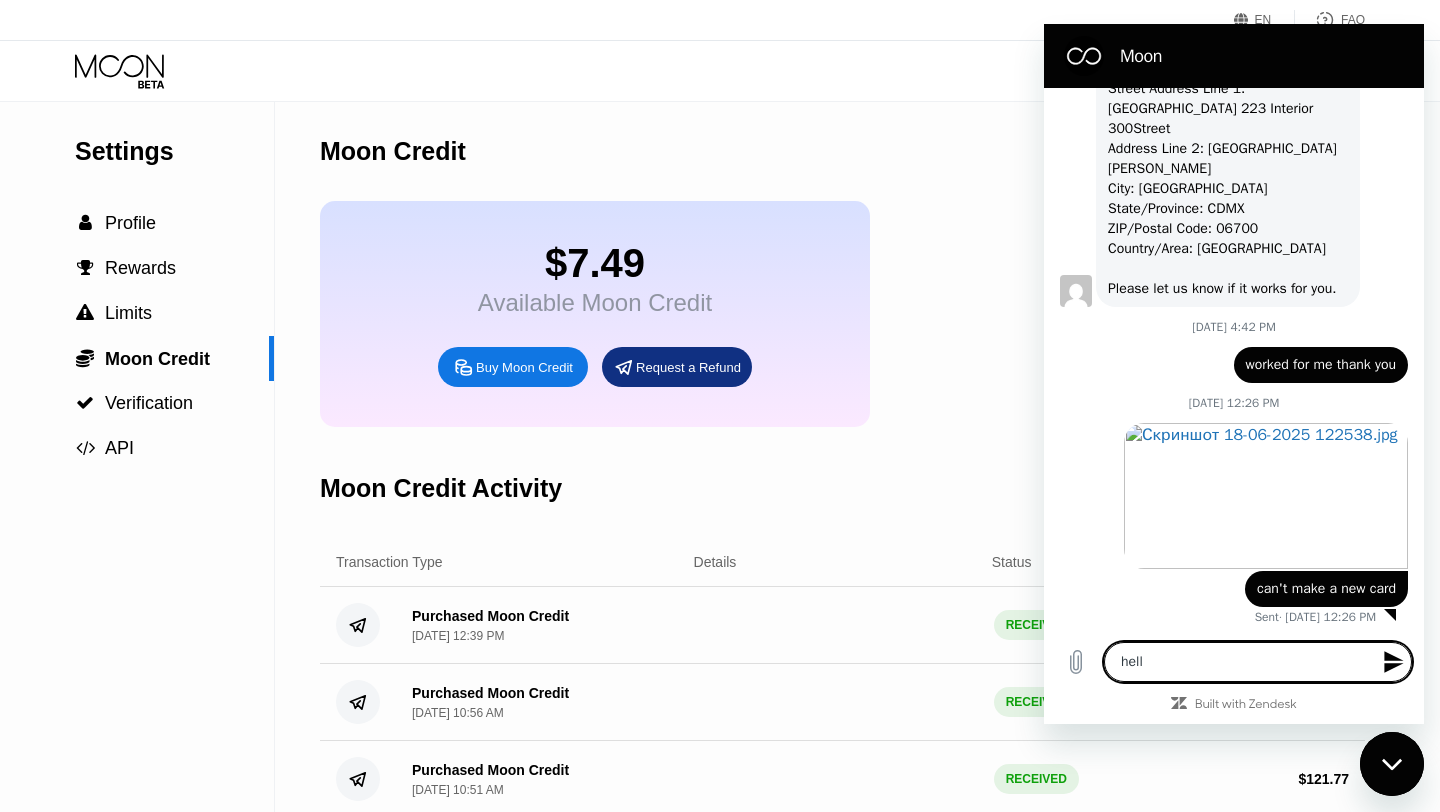 type on "hello" 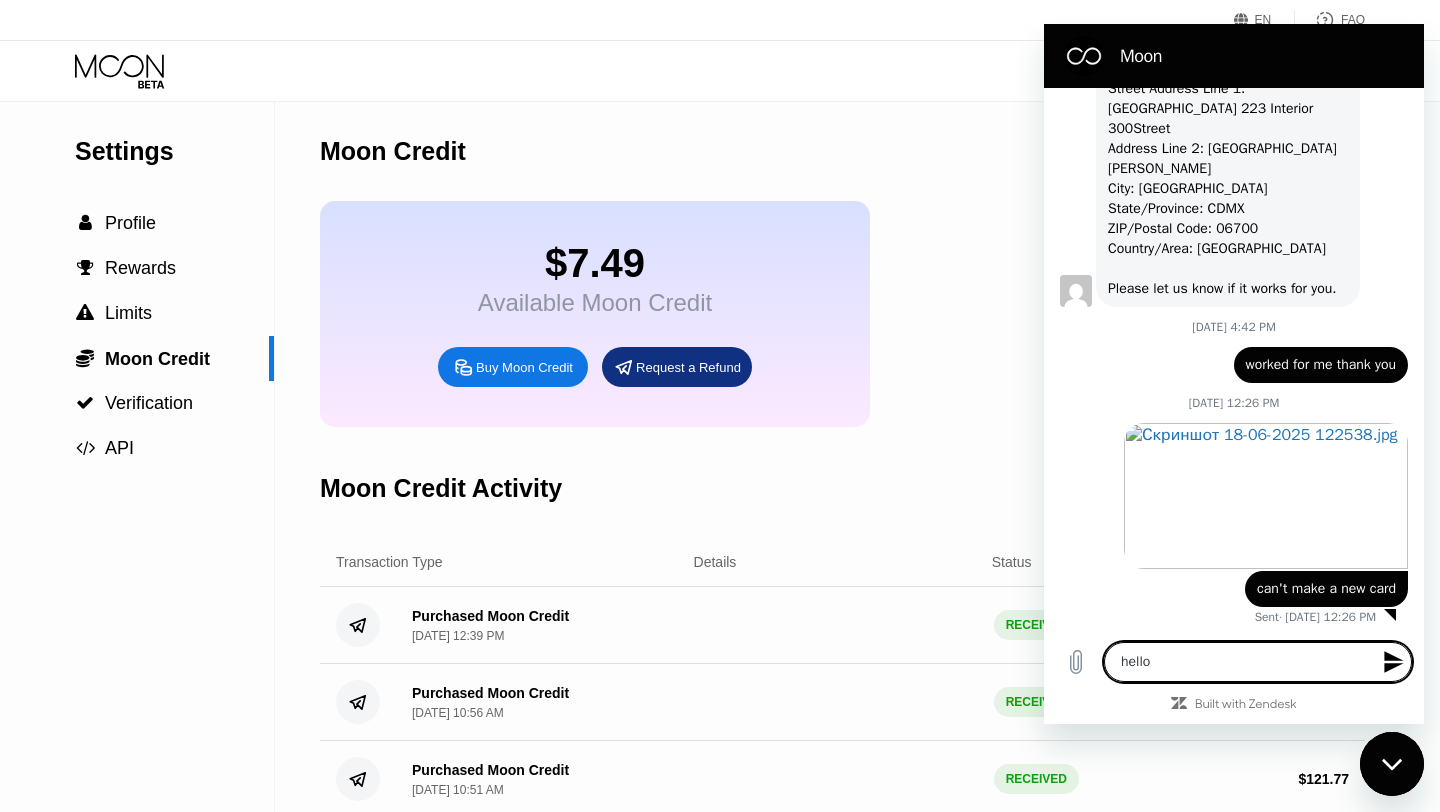type on "hello" 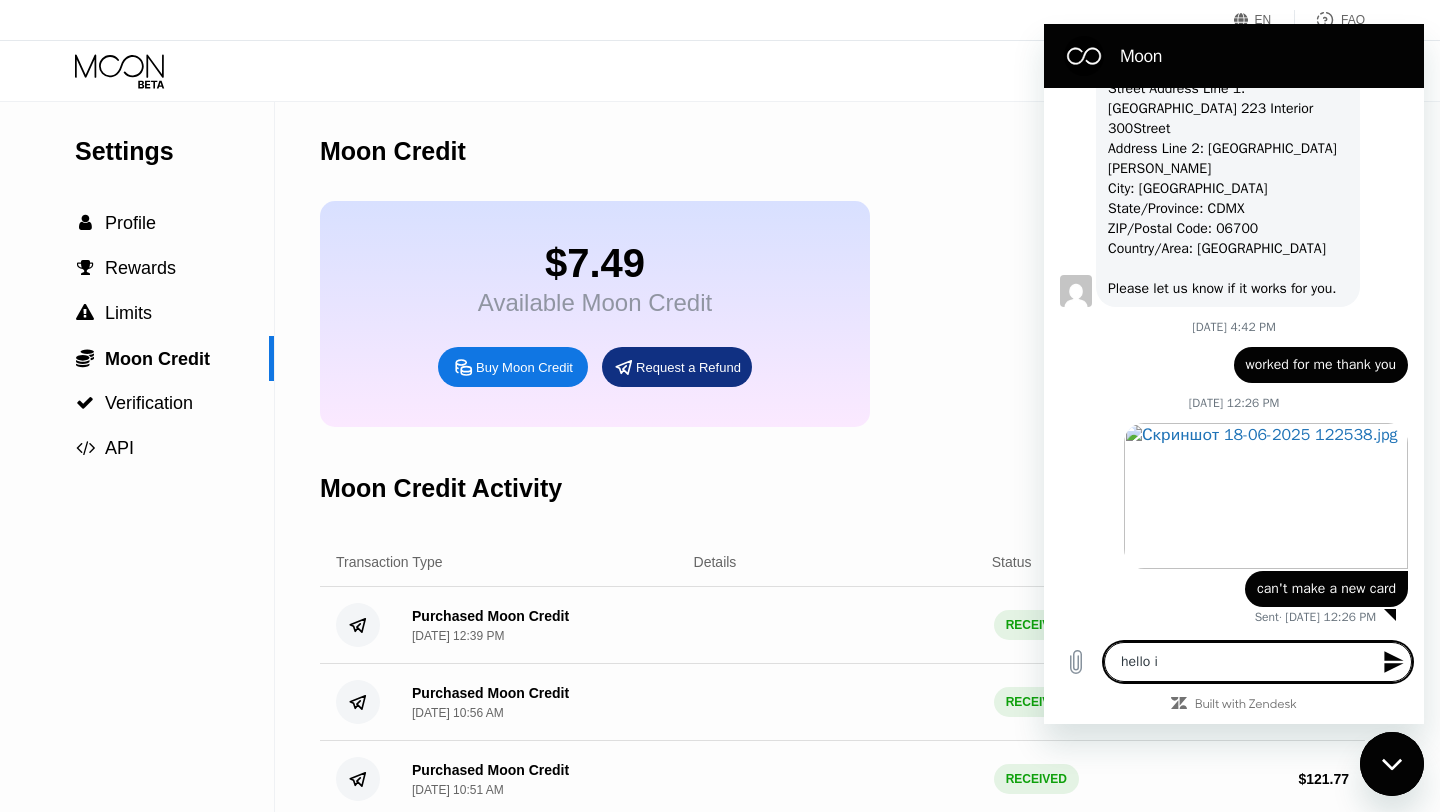 type on "hello i'" 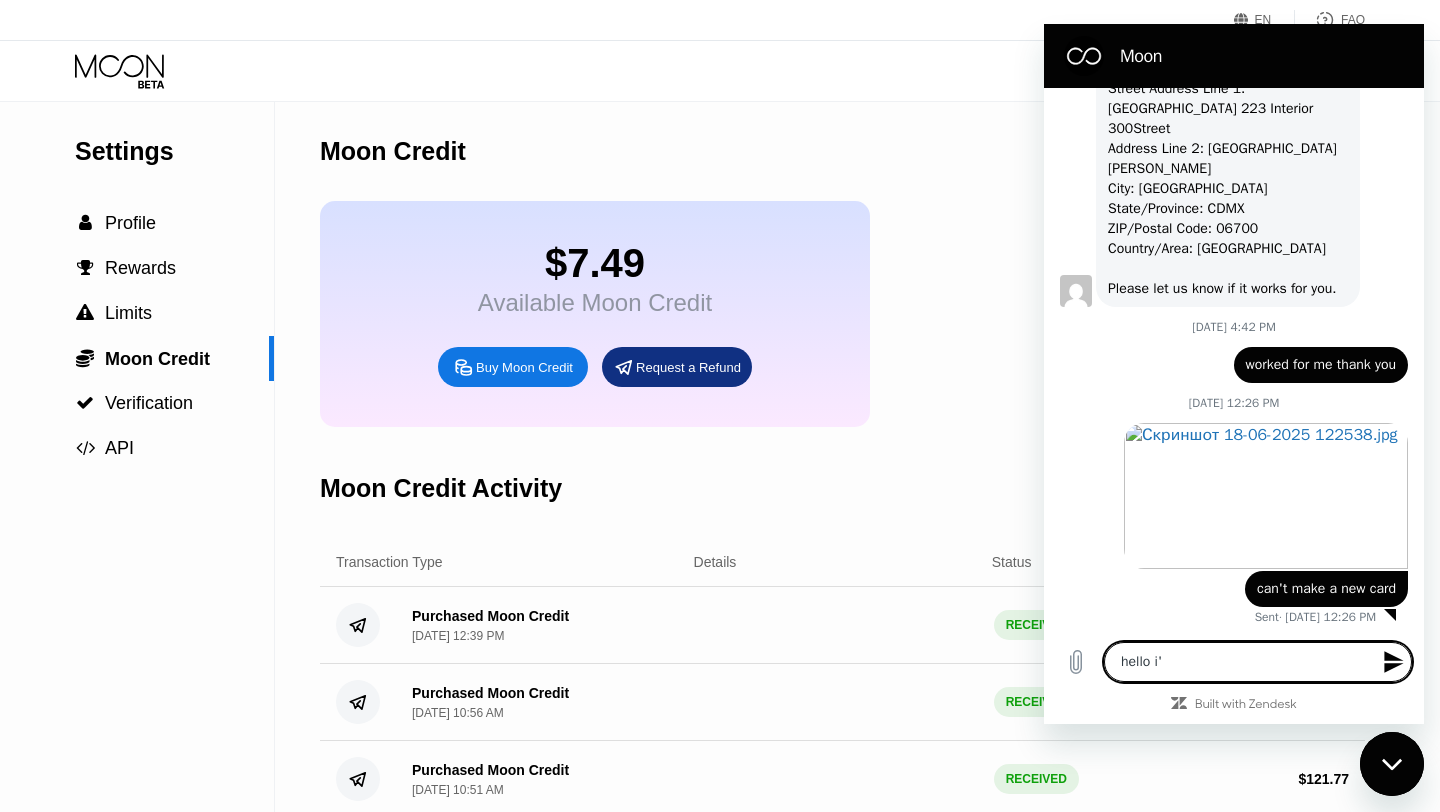 type on "hello i'v" 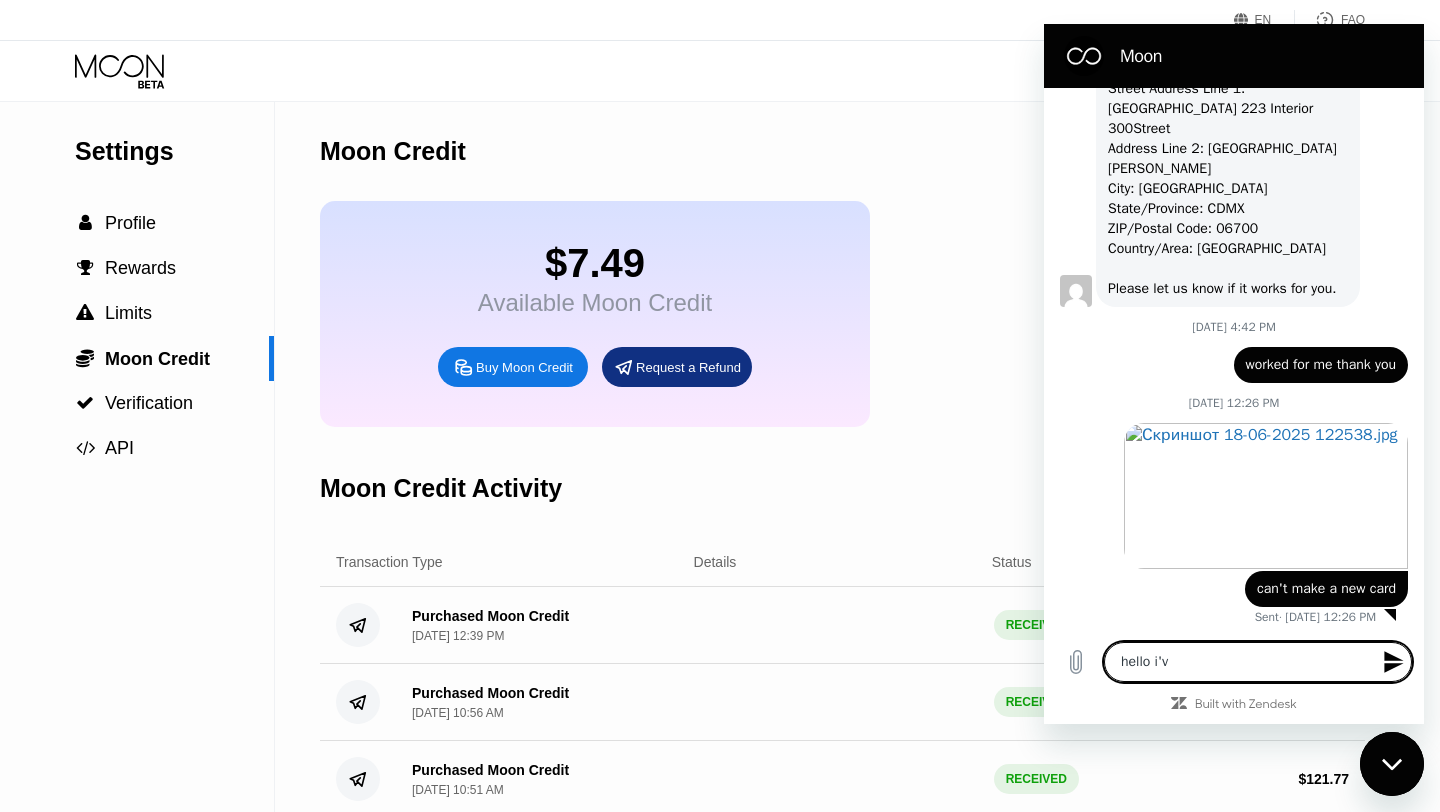type on "hello i've" 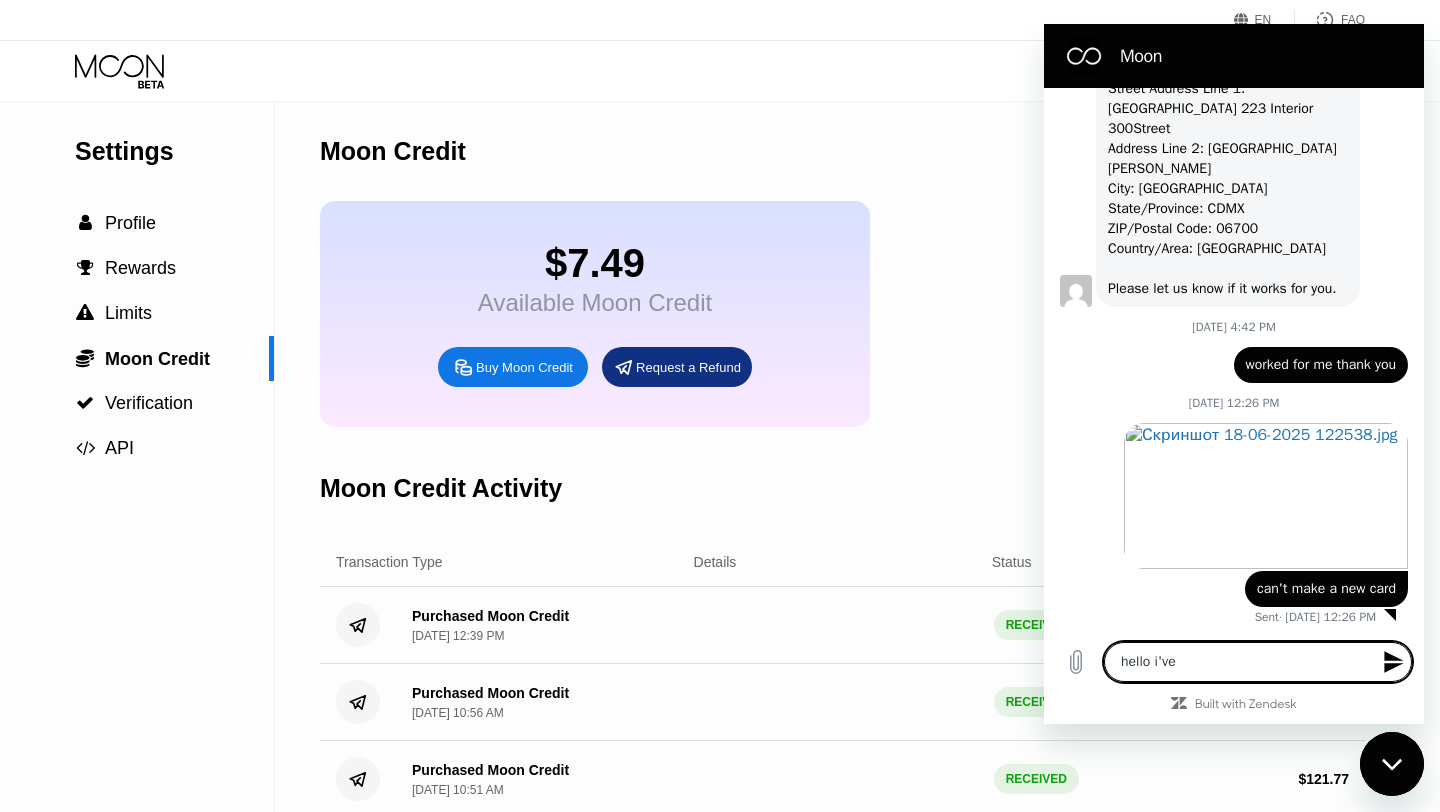 type on "hello i've" 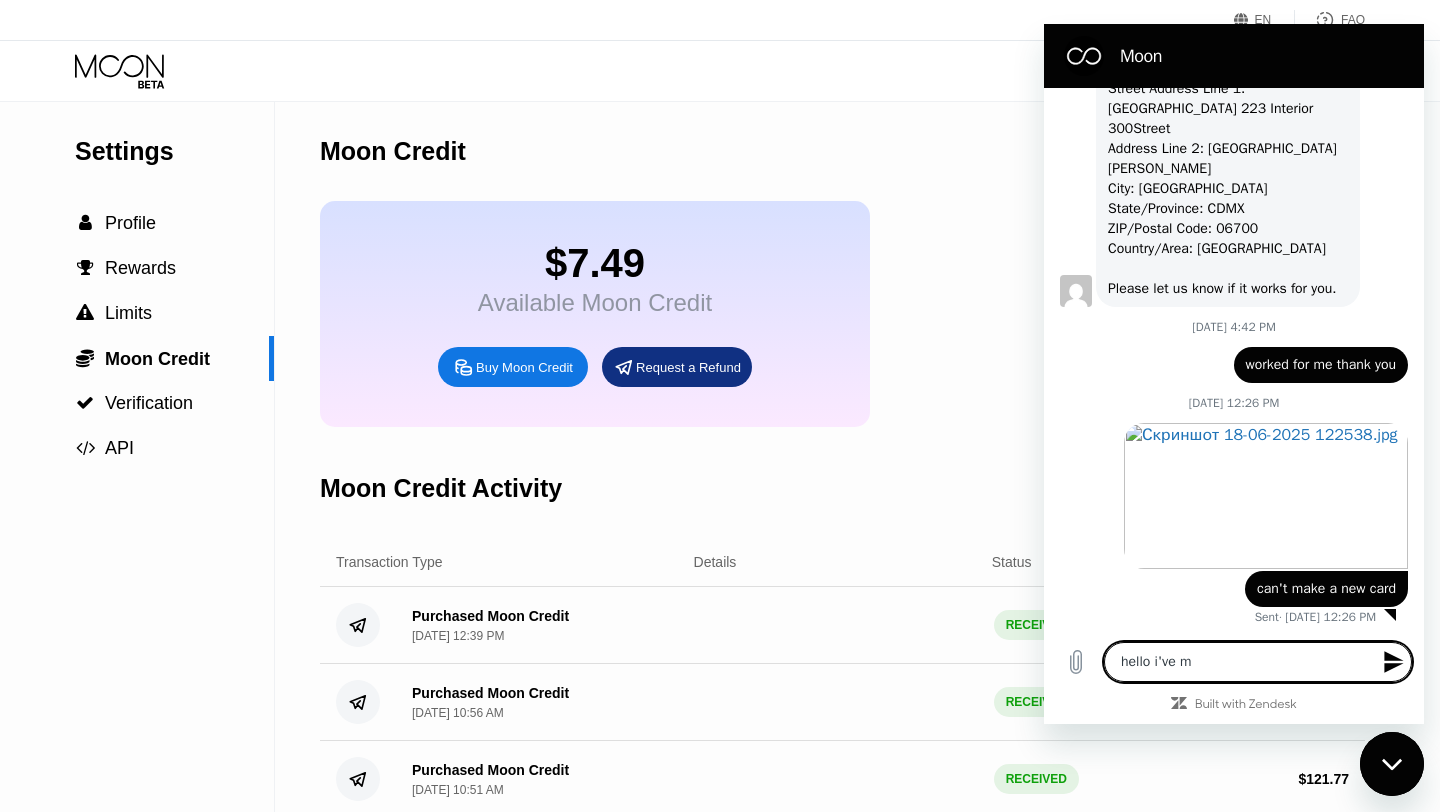 type on "hello i've ma" 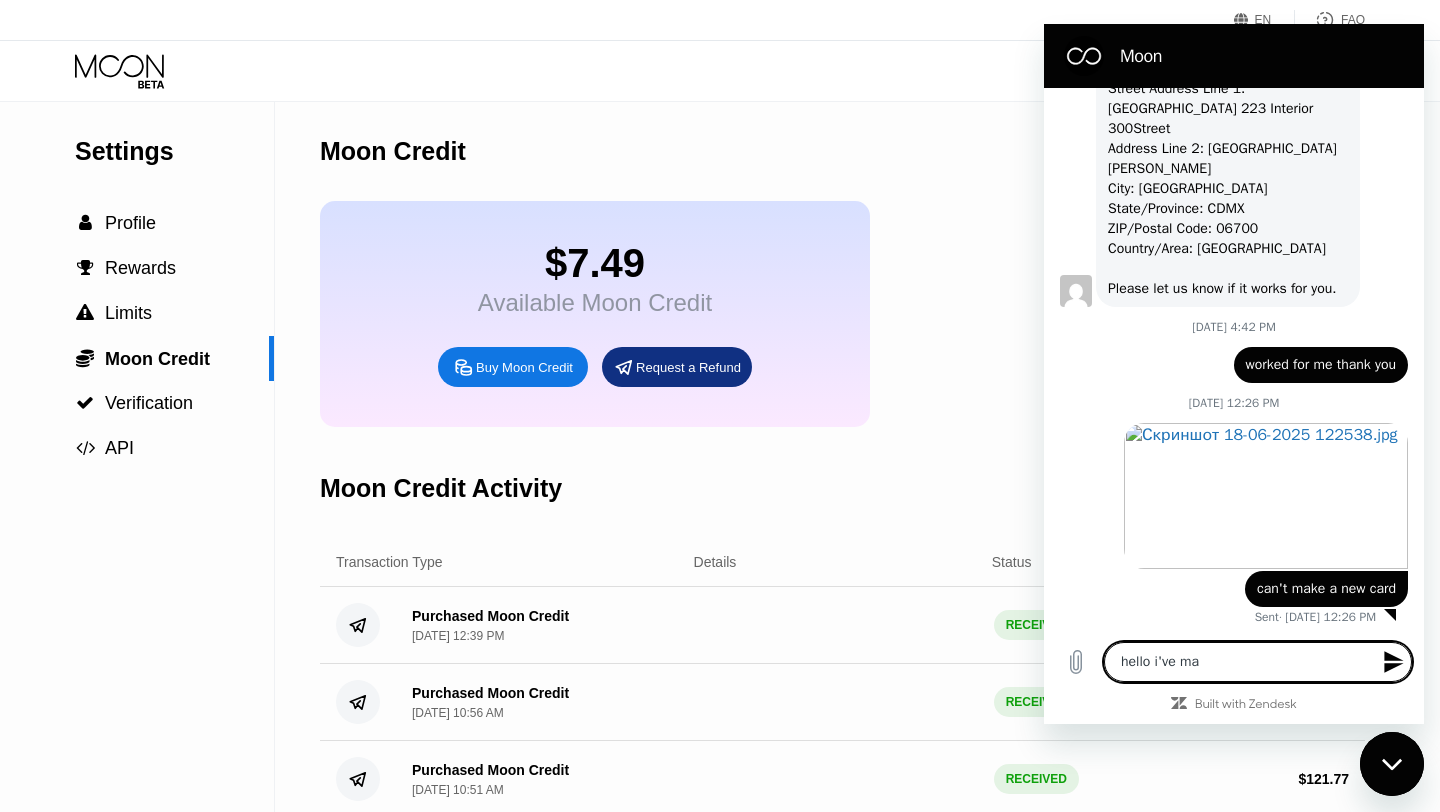 type on "hello i've mad" 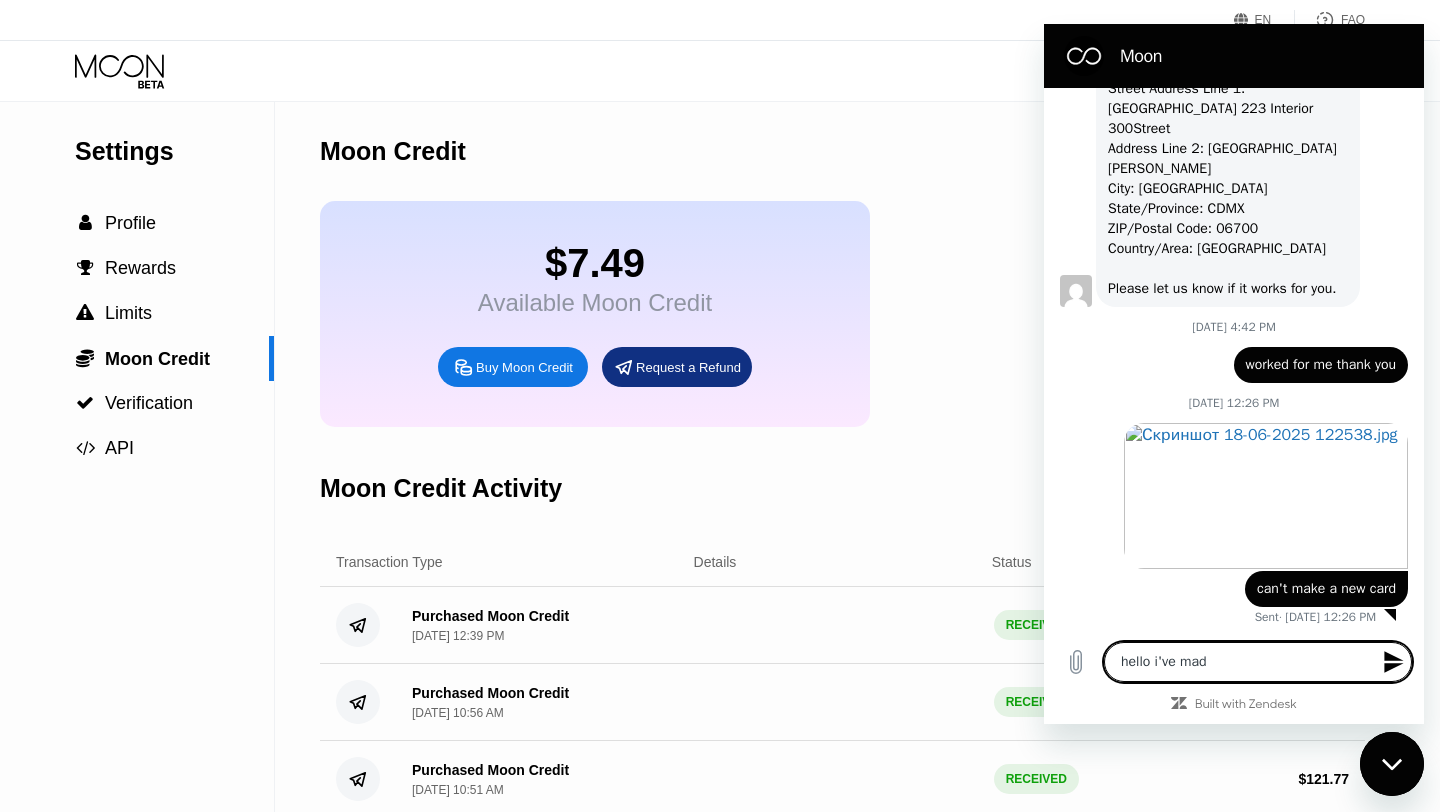 type on "hello i've made" 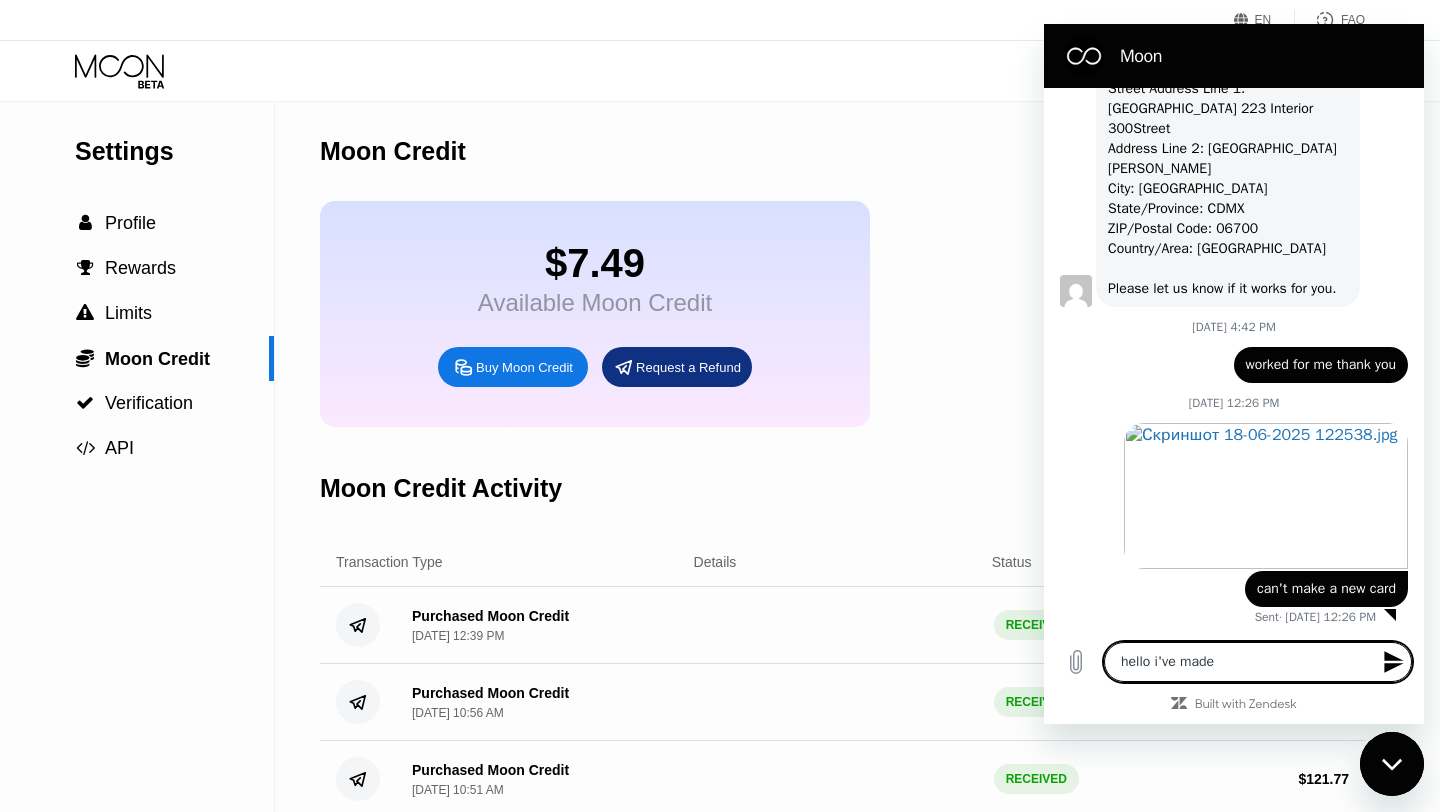 type on "hello i've made" 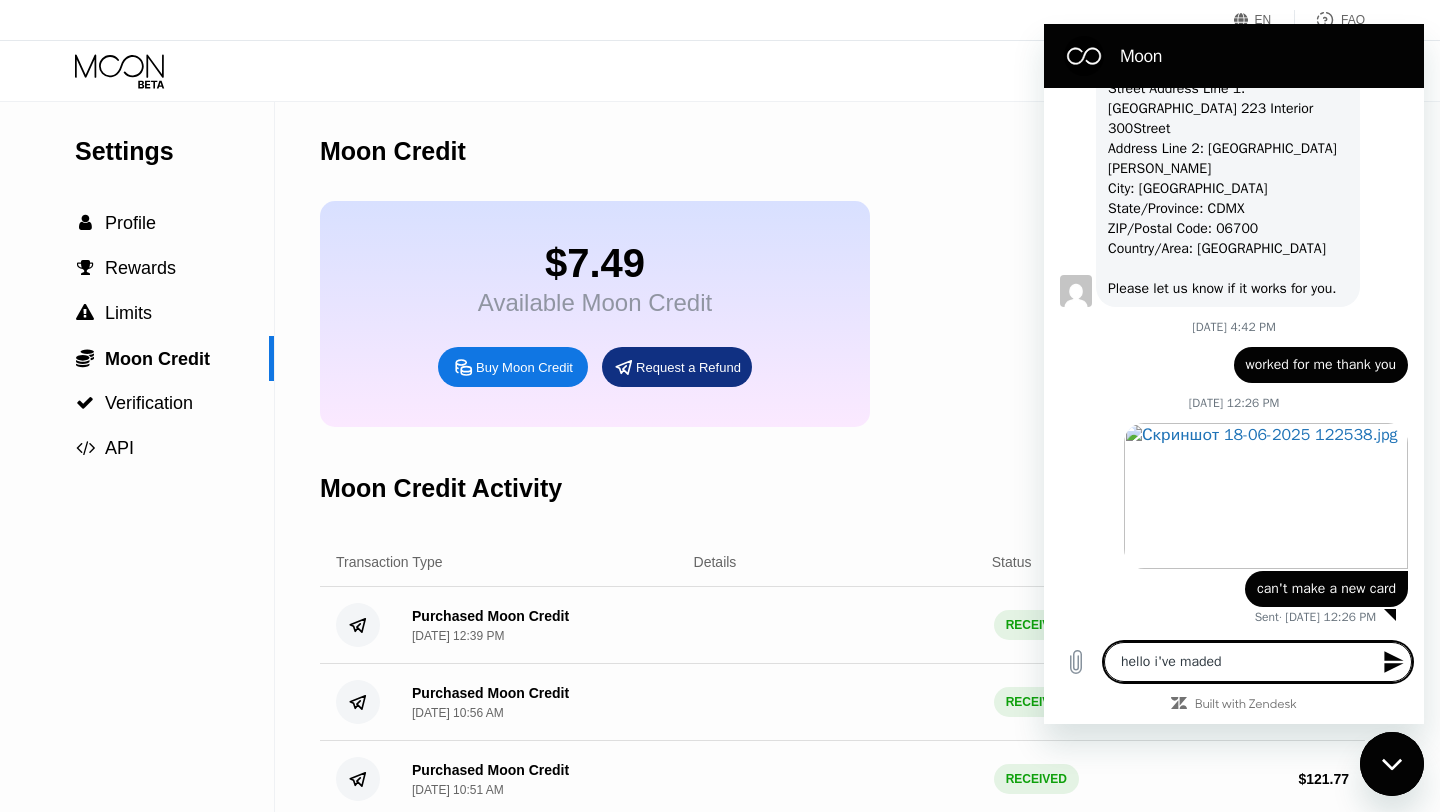 type on "x" 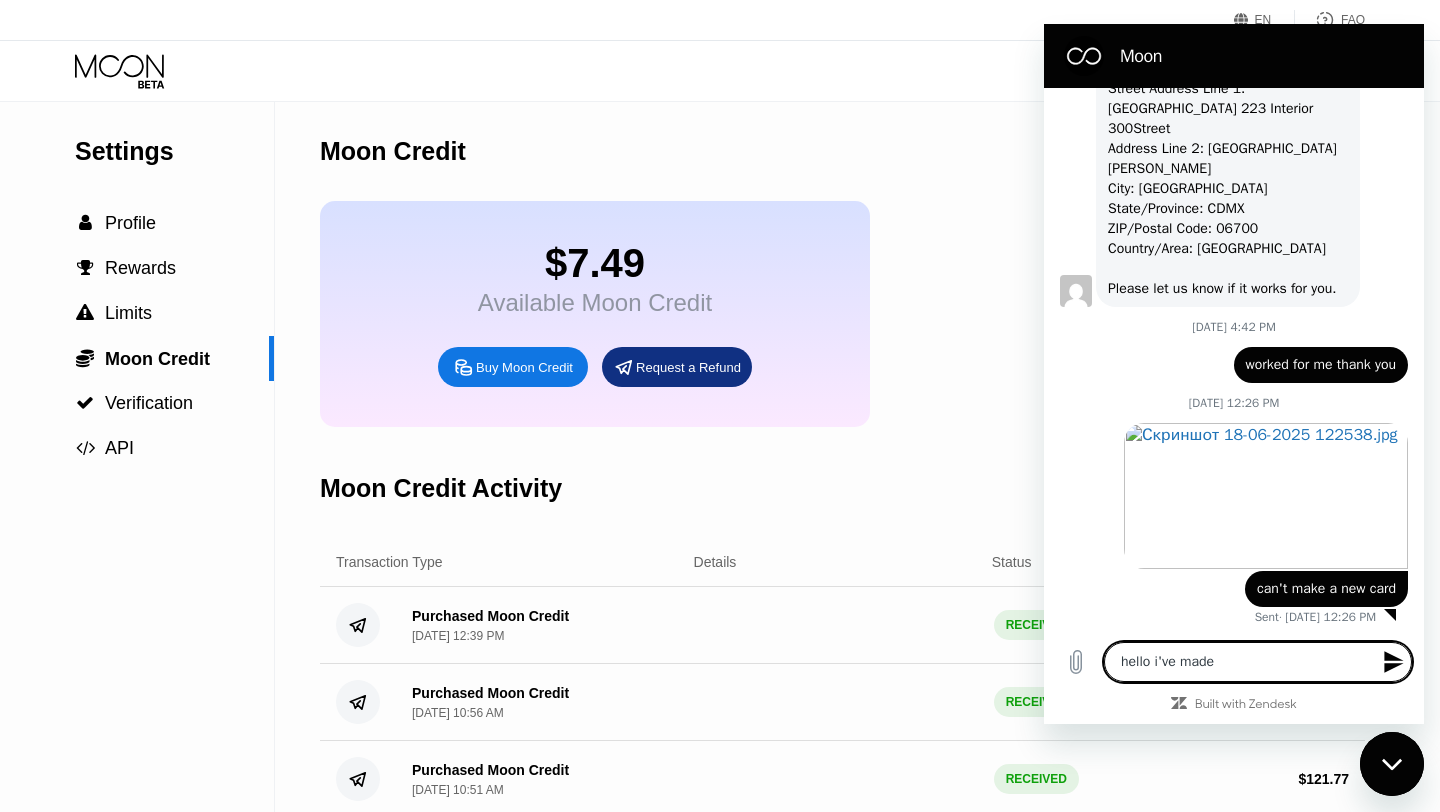 type on "hello i've made" 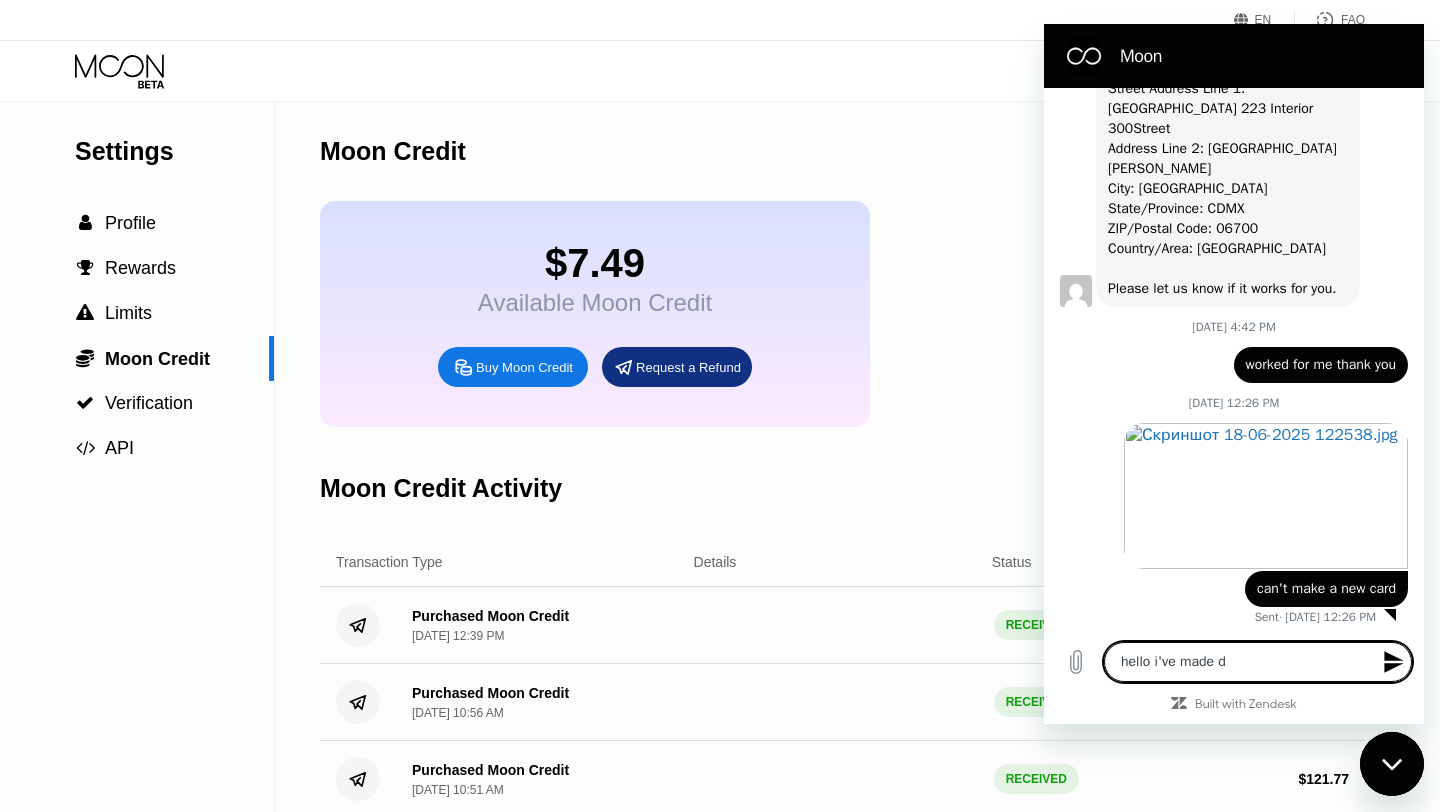type on "x" 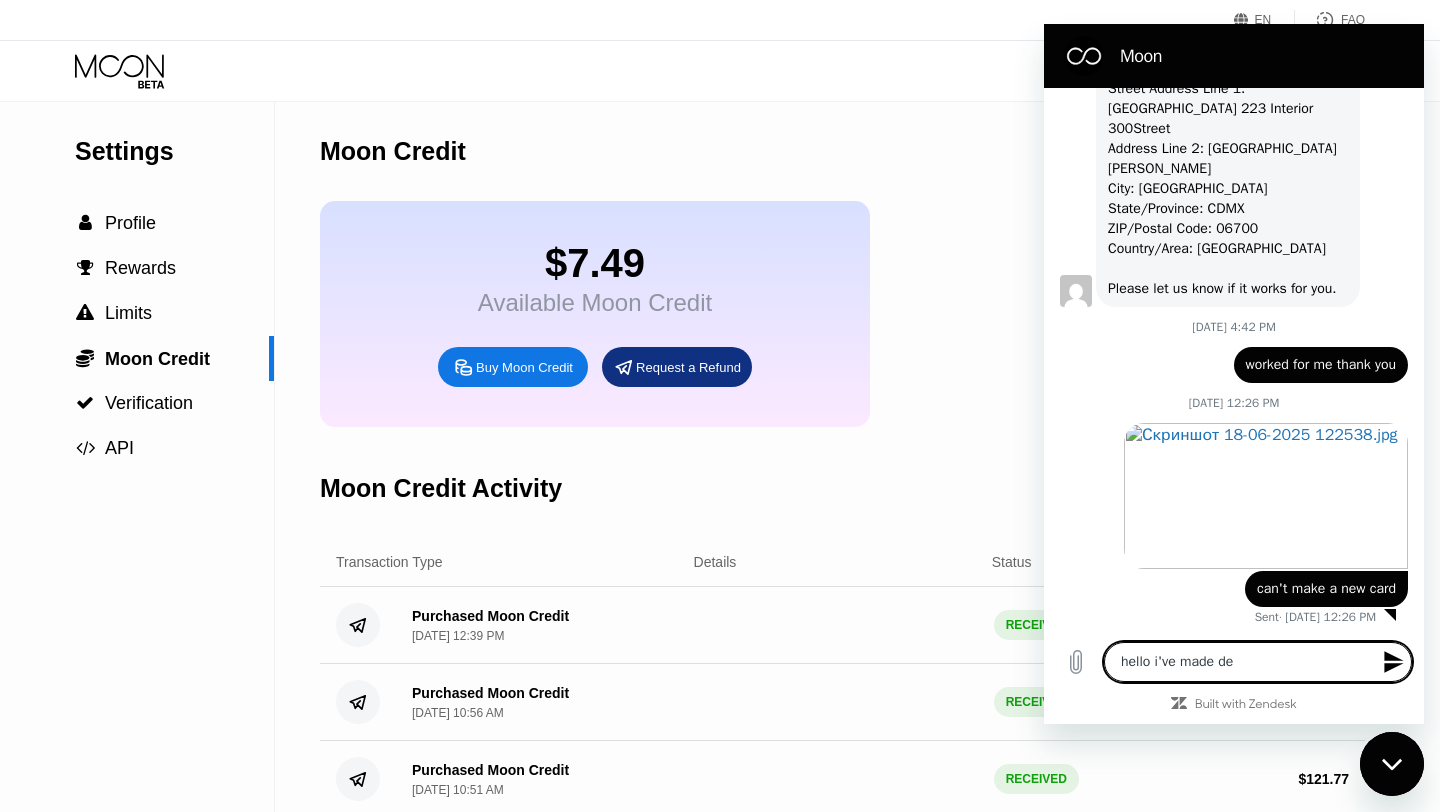 type on "hello i've made deo" 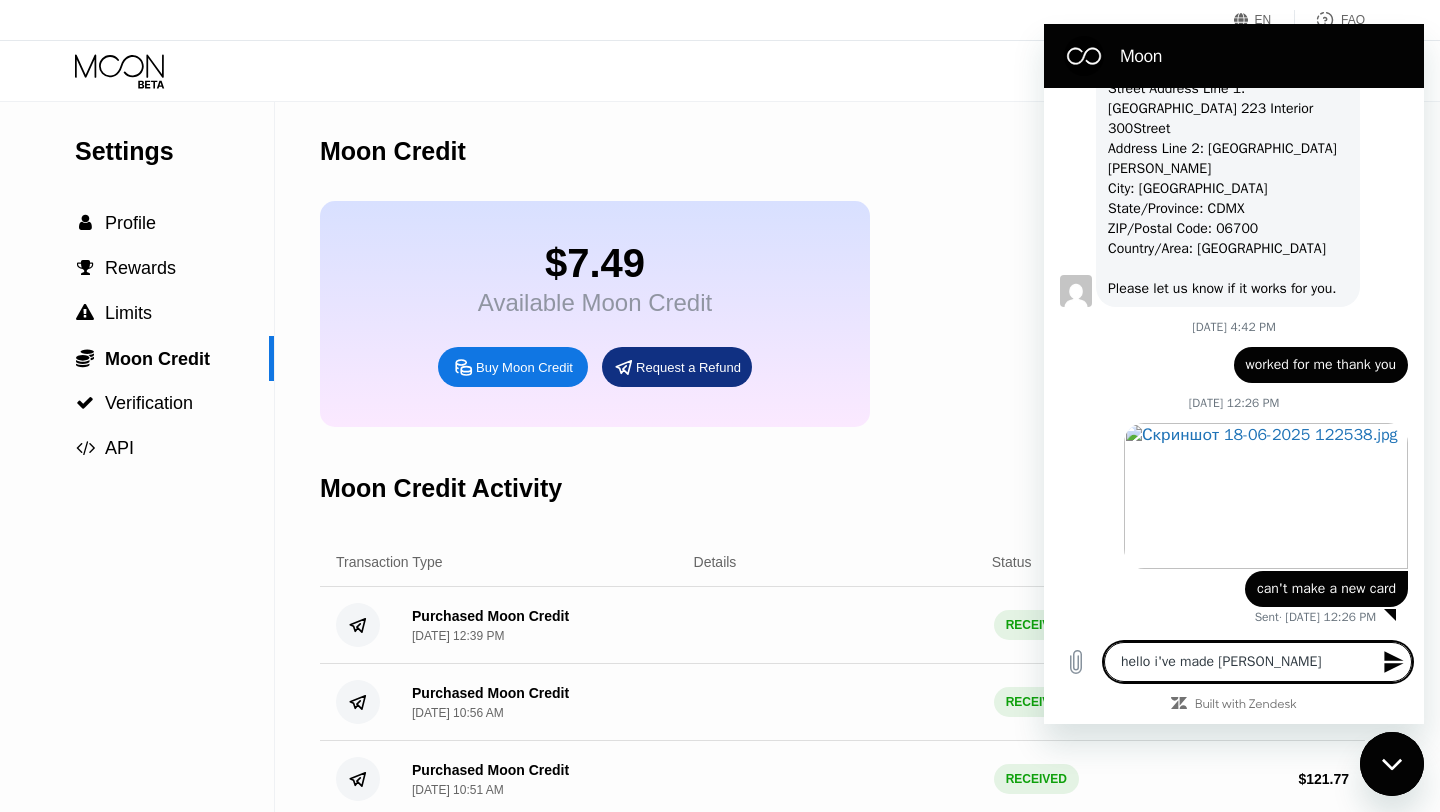 type on "hello i've made de" 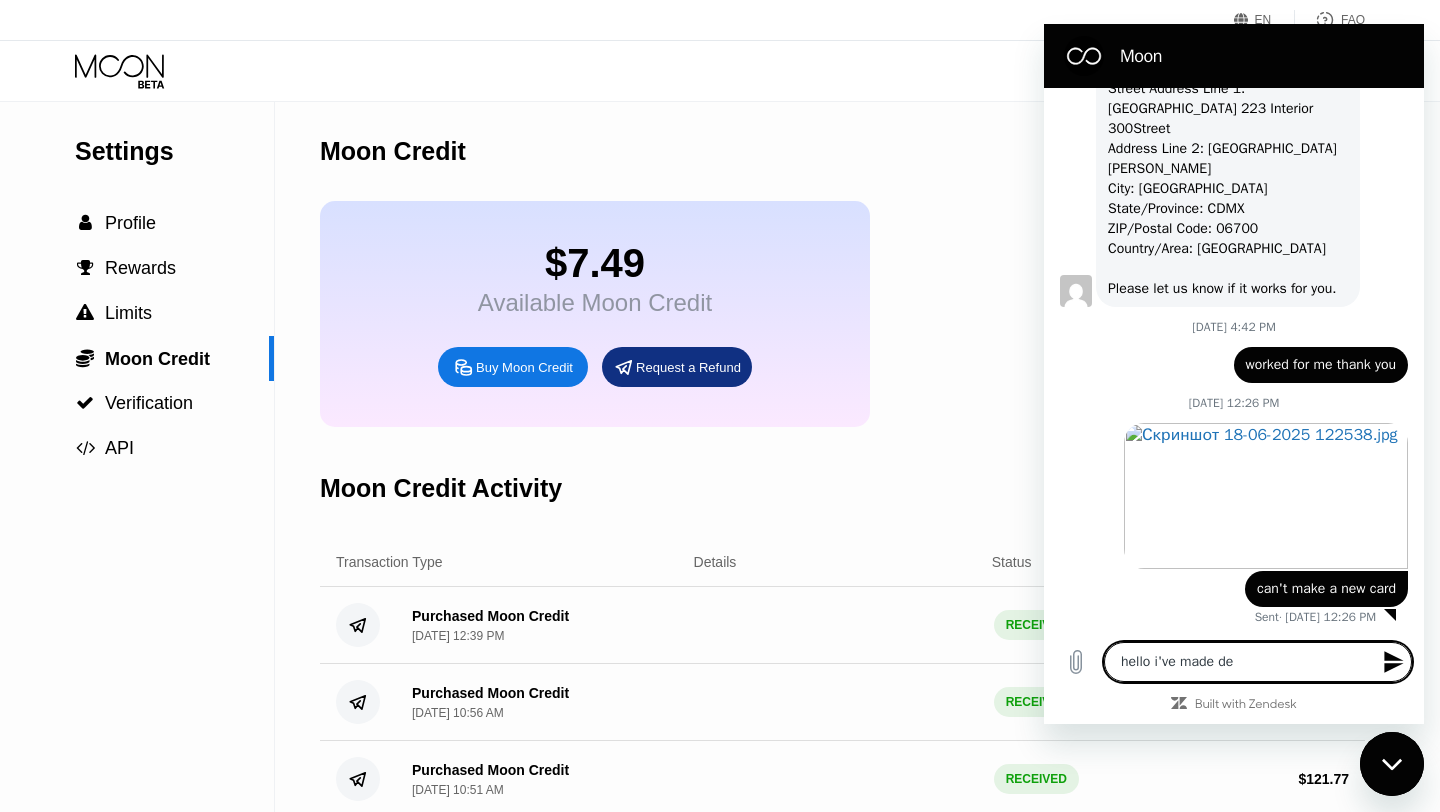 type on "hello i've made dep" 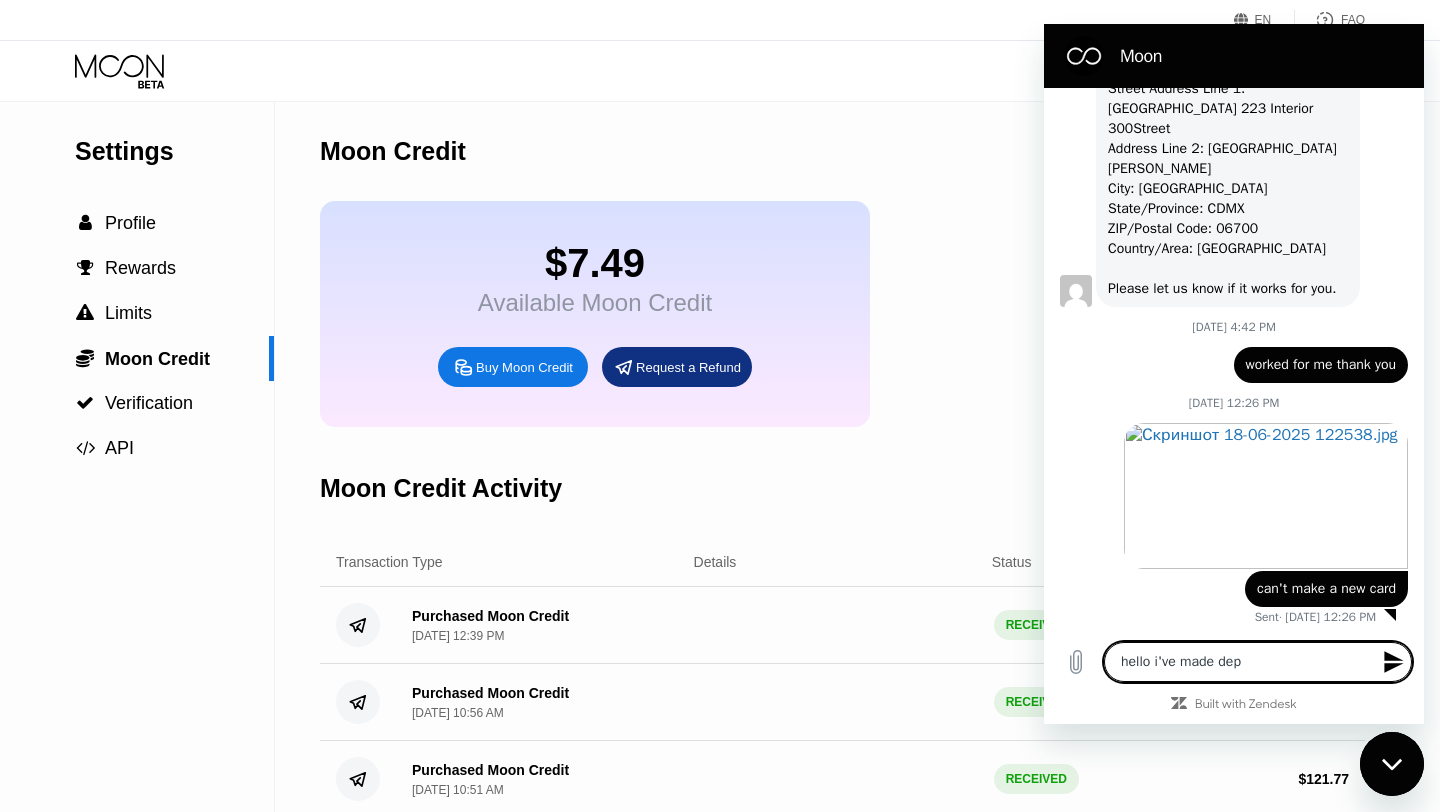 type on "hello i've made depo" 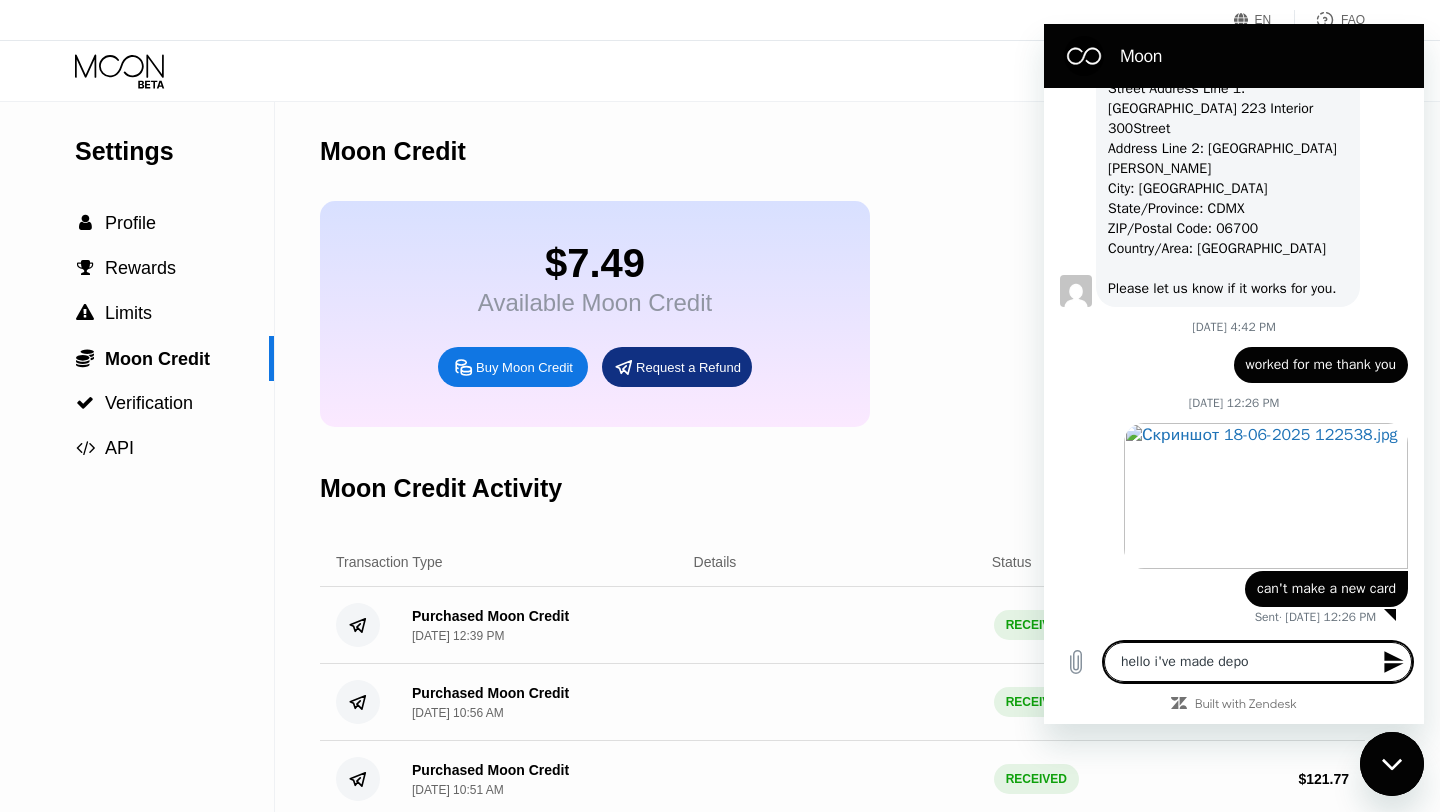 type on "hello i've made depos" 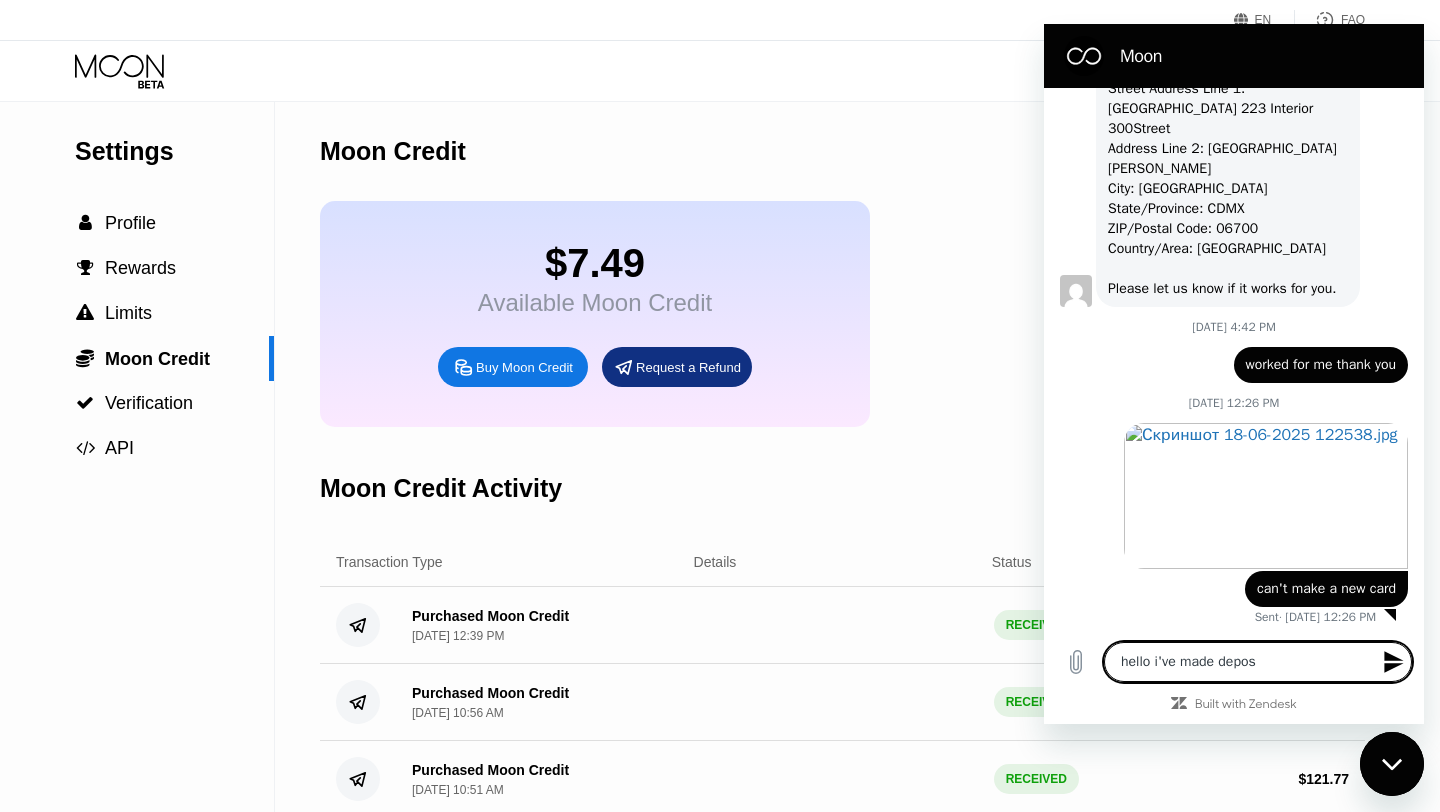 type on "x" 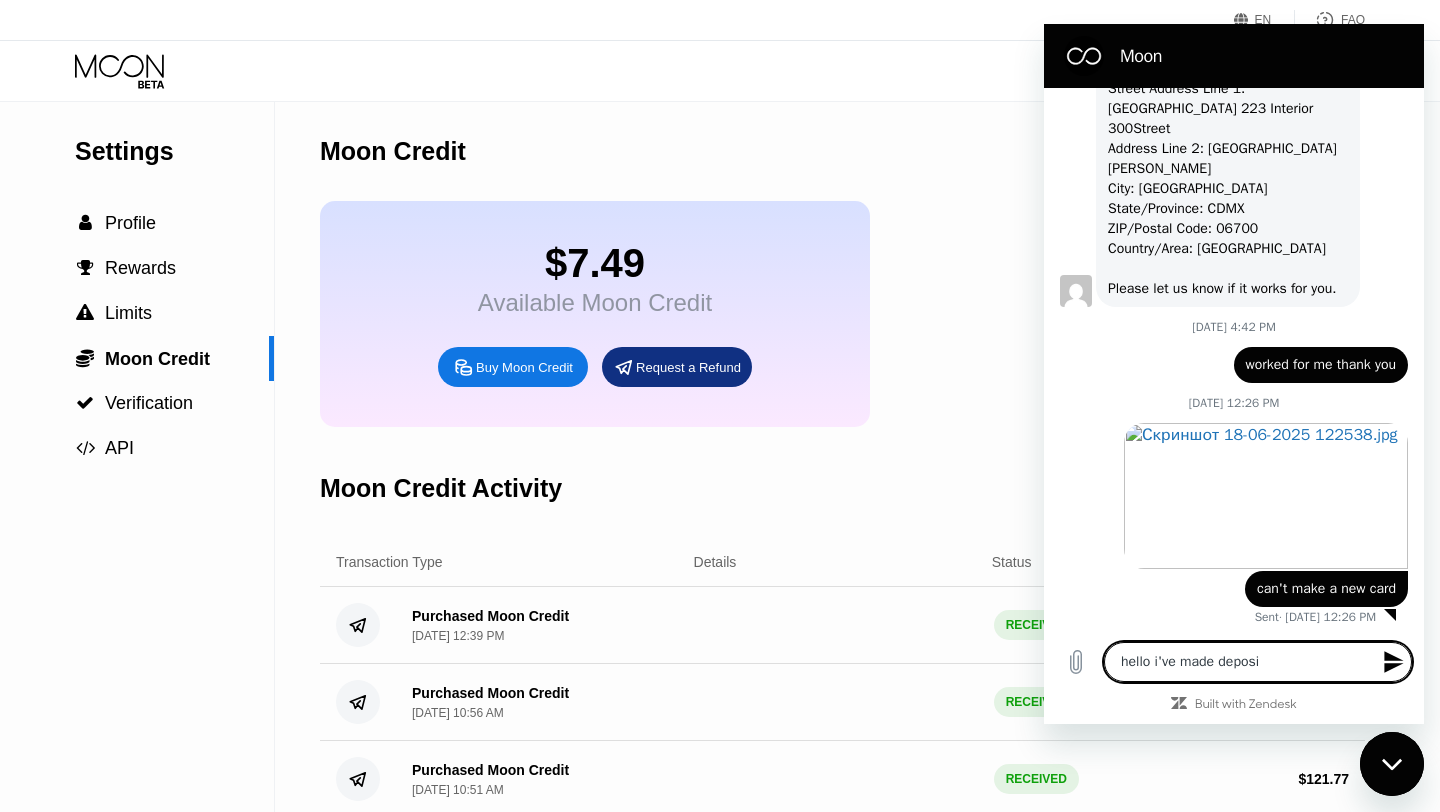 type on "hello i've made deposit" 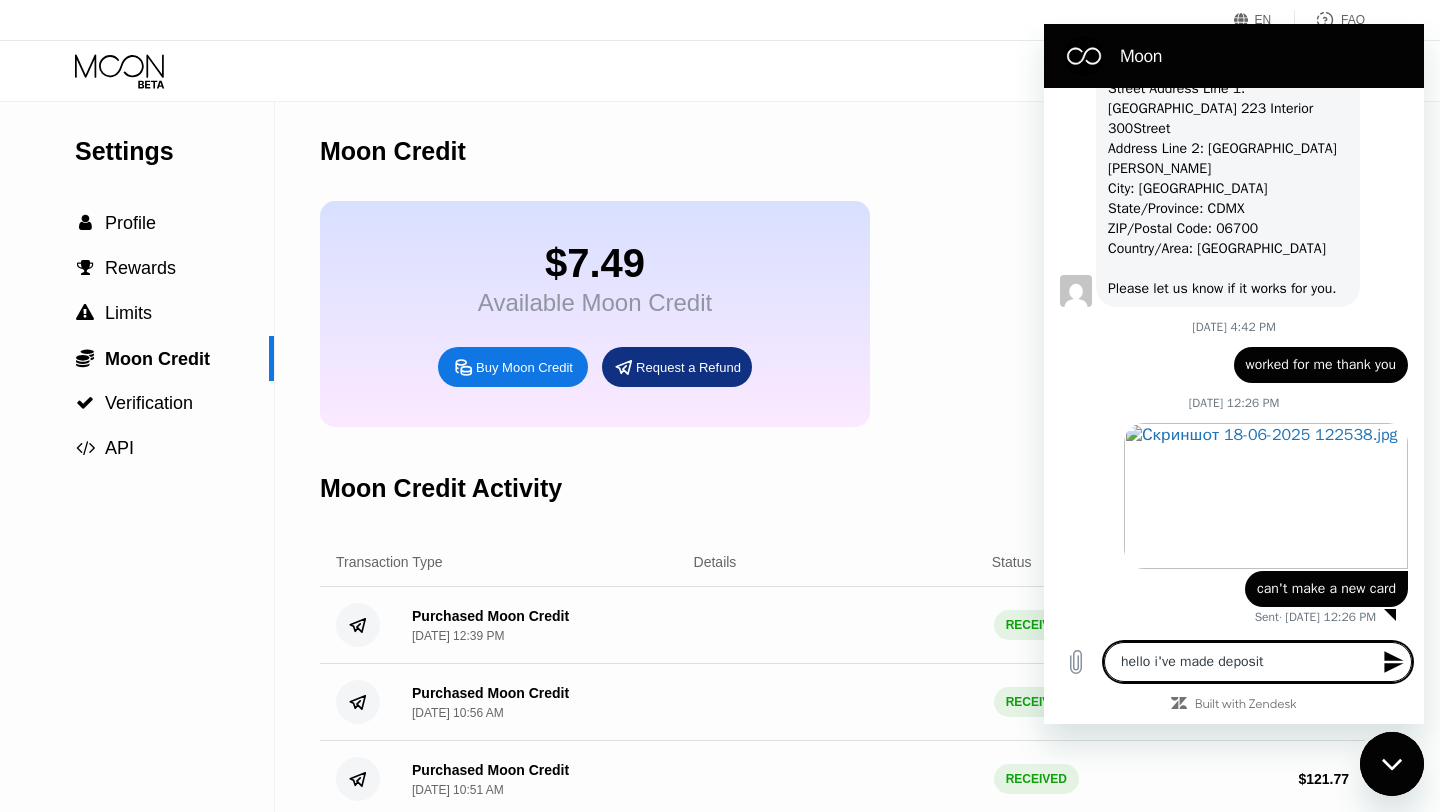 type on "hello i've made deposit" 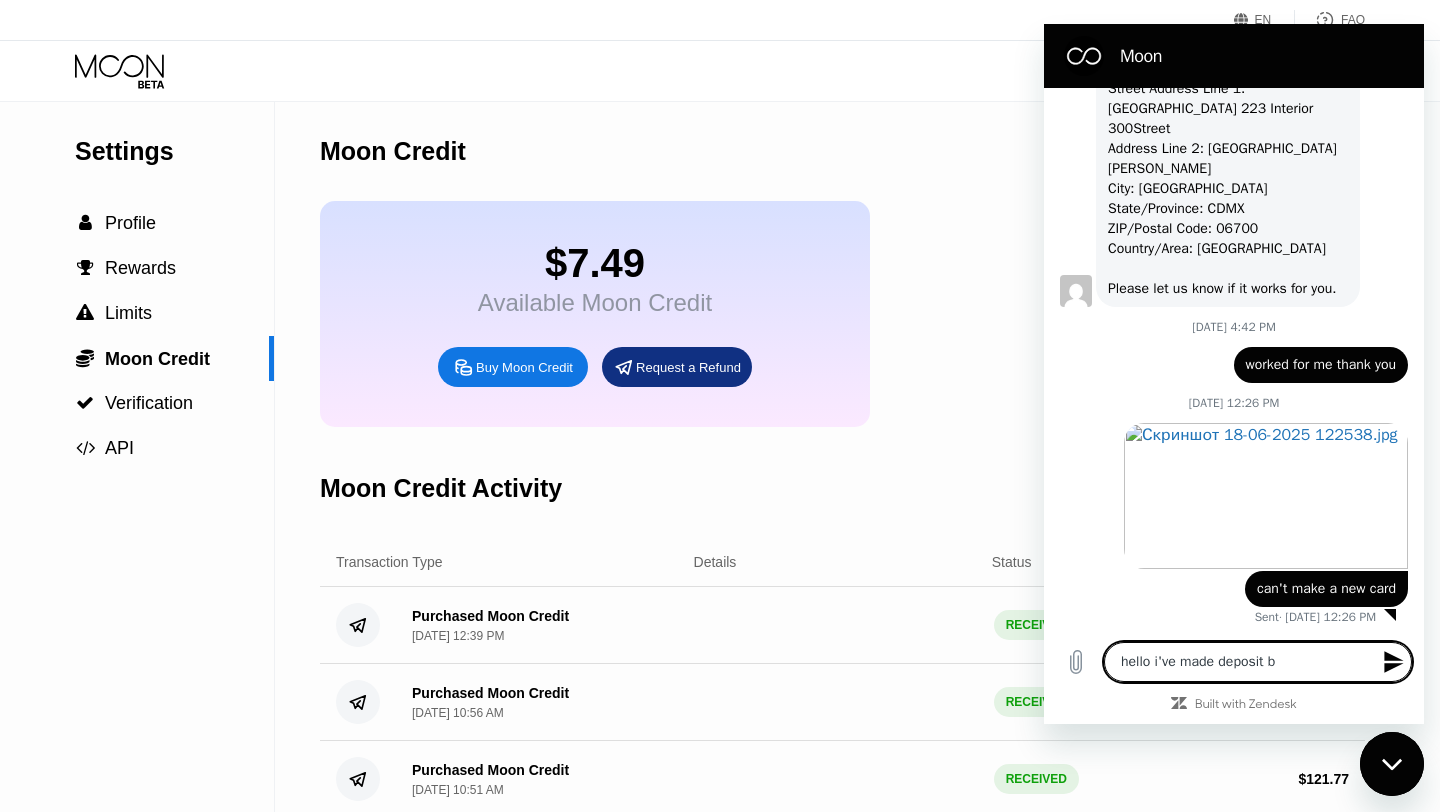 type on "hello i've made deposit bu" 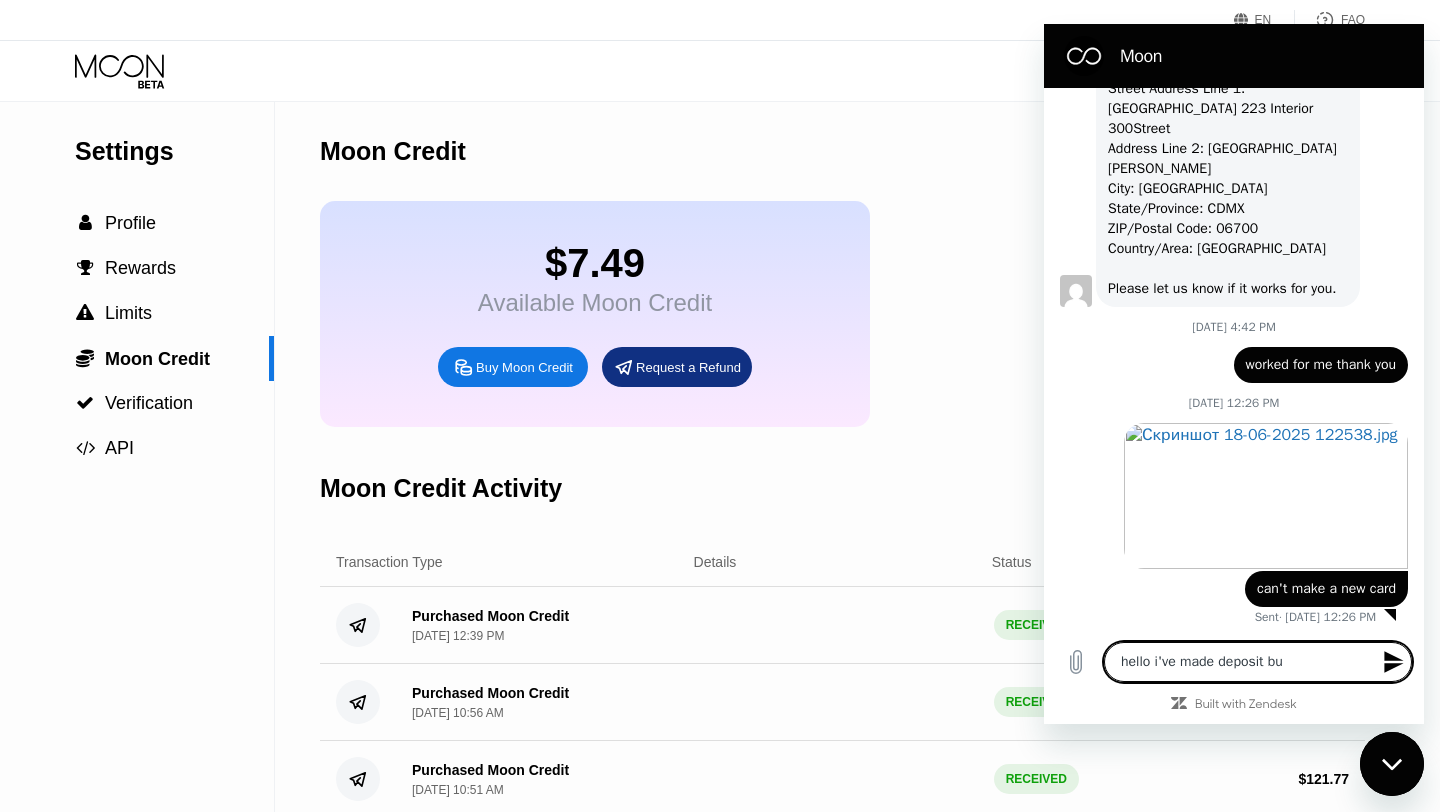type on "hello i've made deposit but" 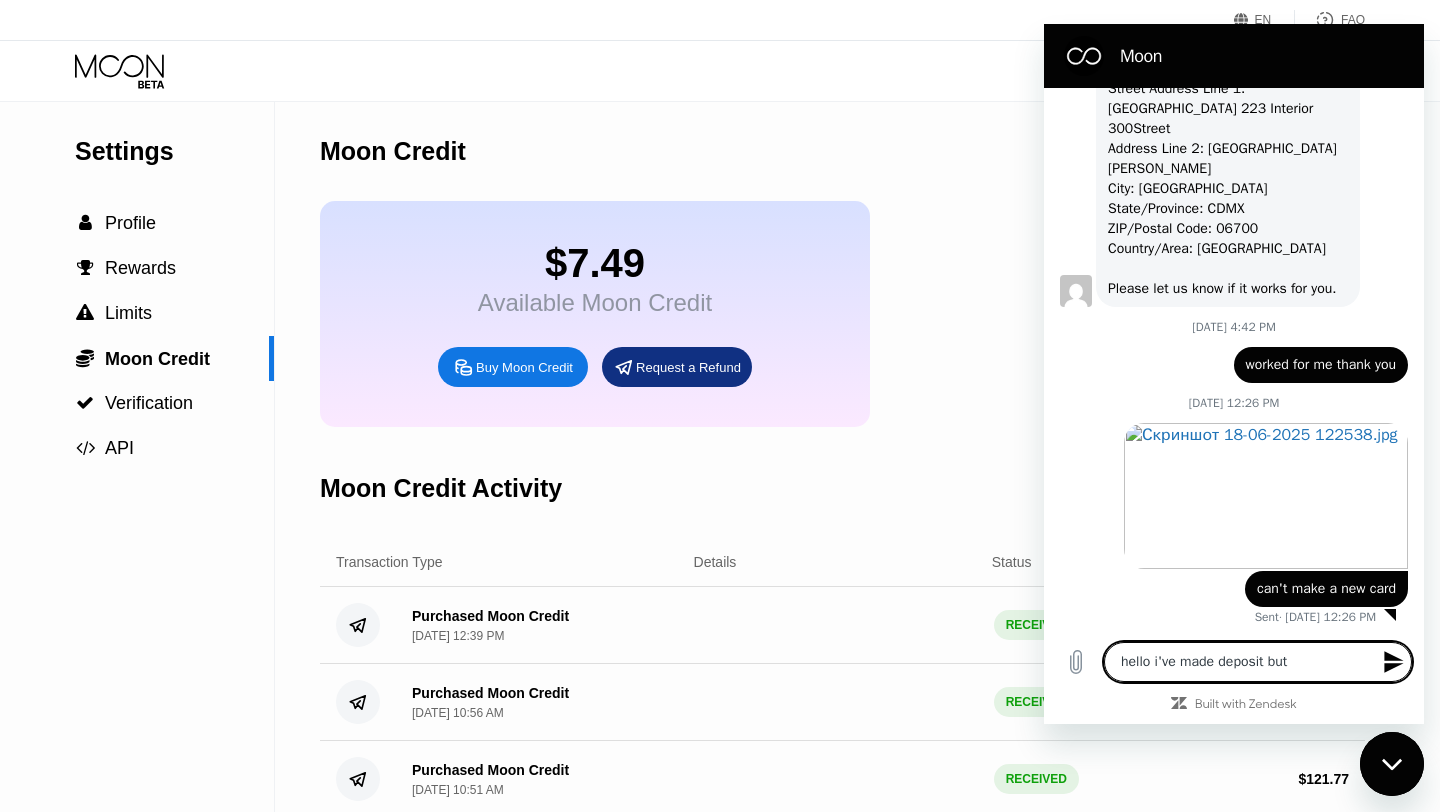 type on "hello i've made deposit but" 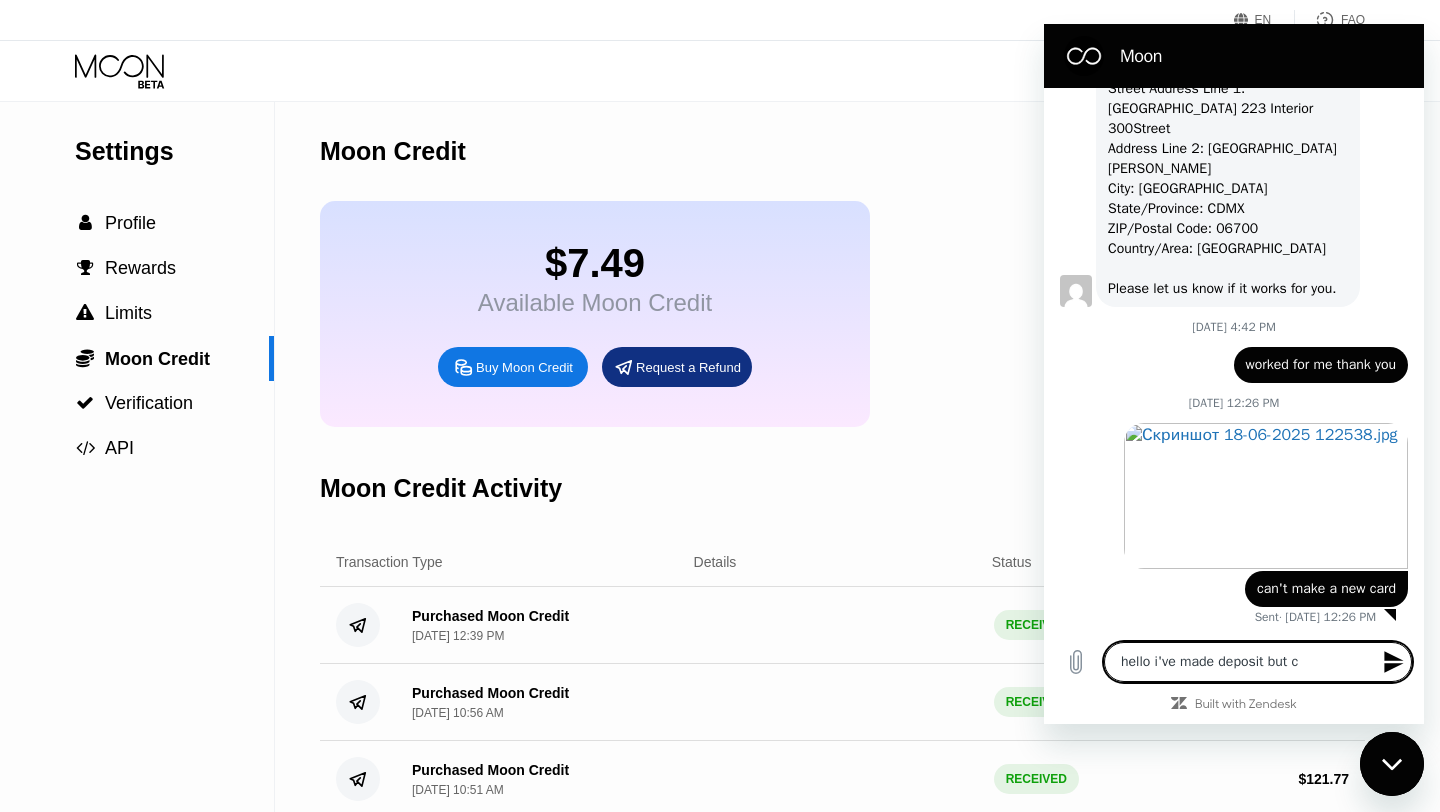 type on "hello i've made deposit but ca" 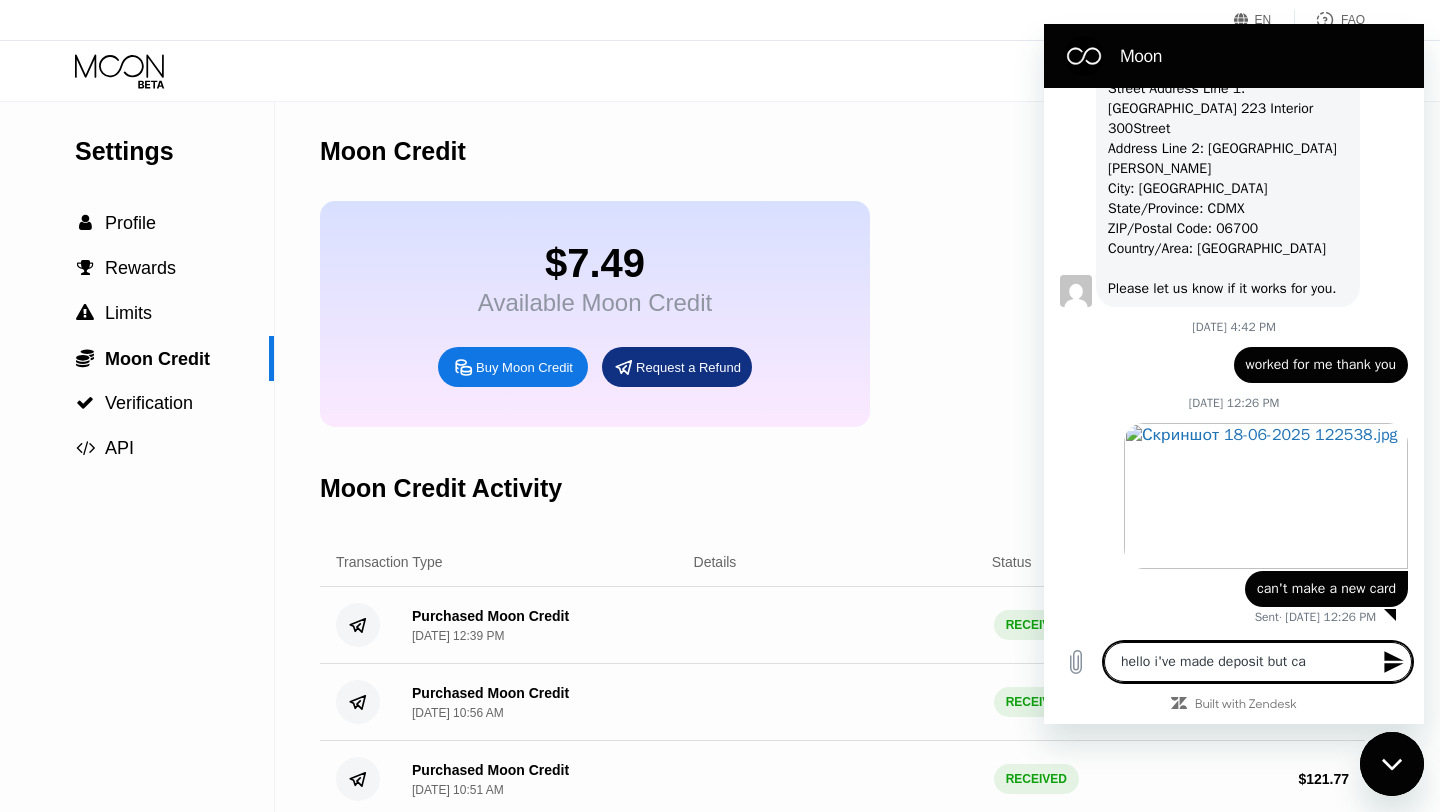 type on "hello i've made deposit but can" 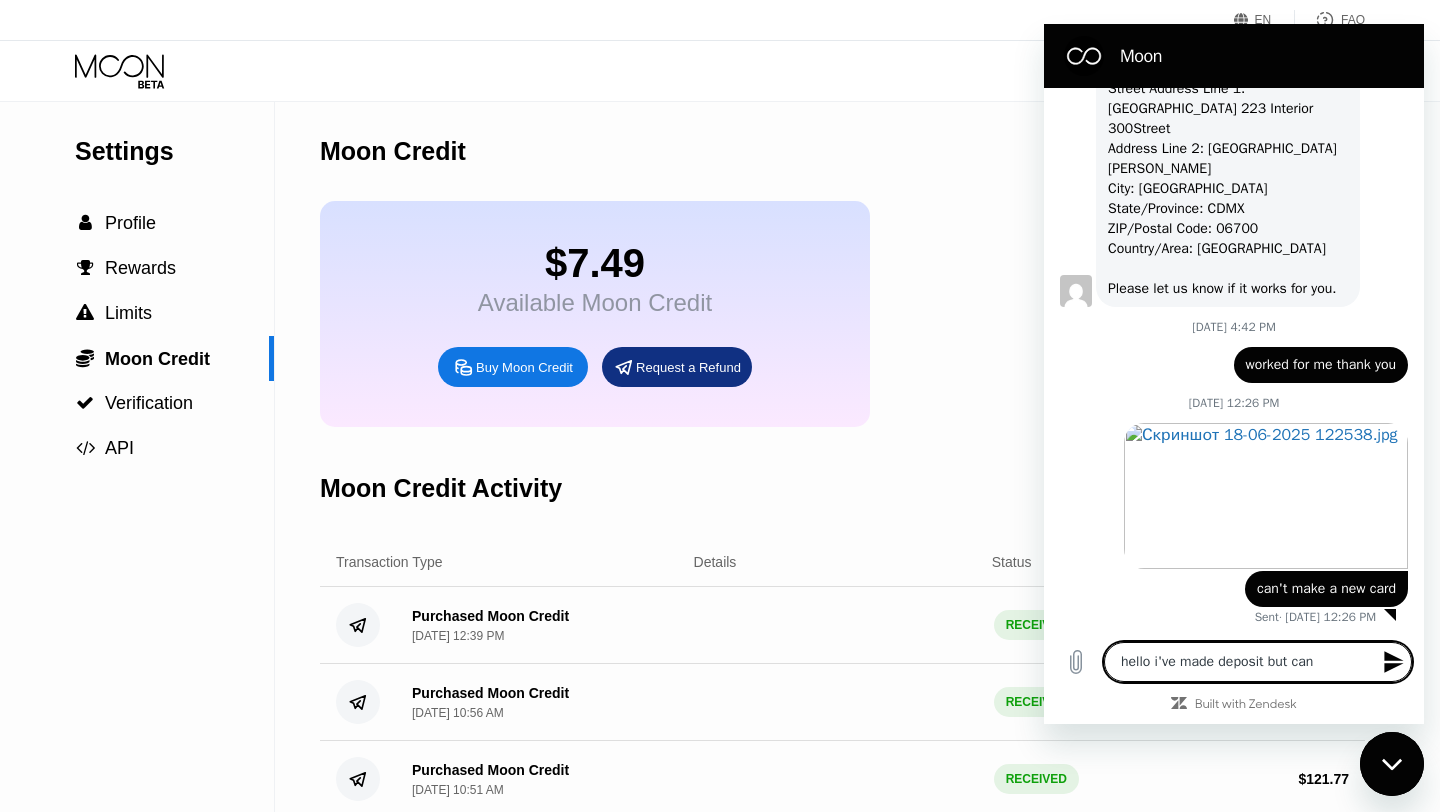 type on "hello i've made deposit but can'" 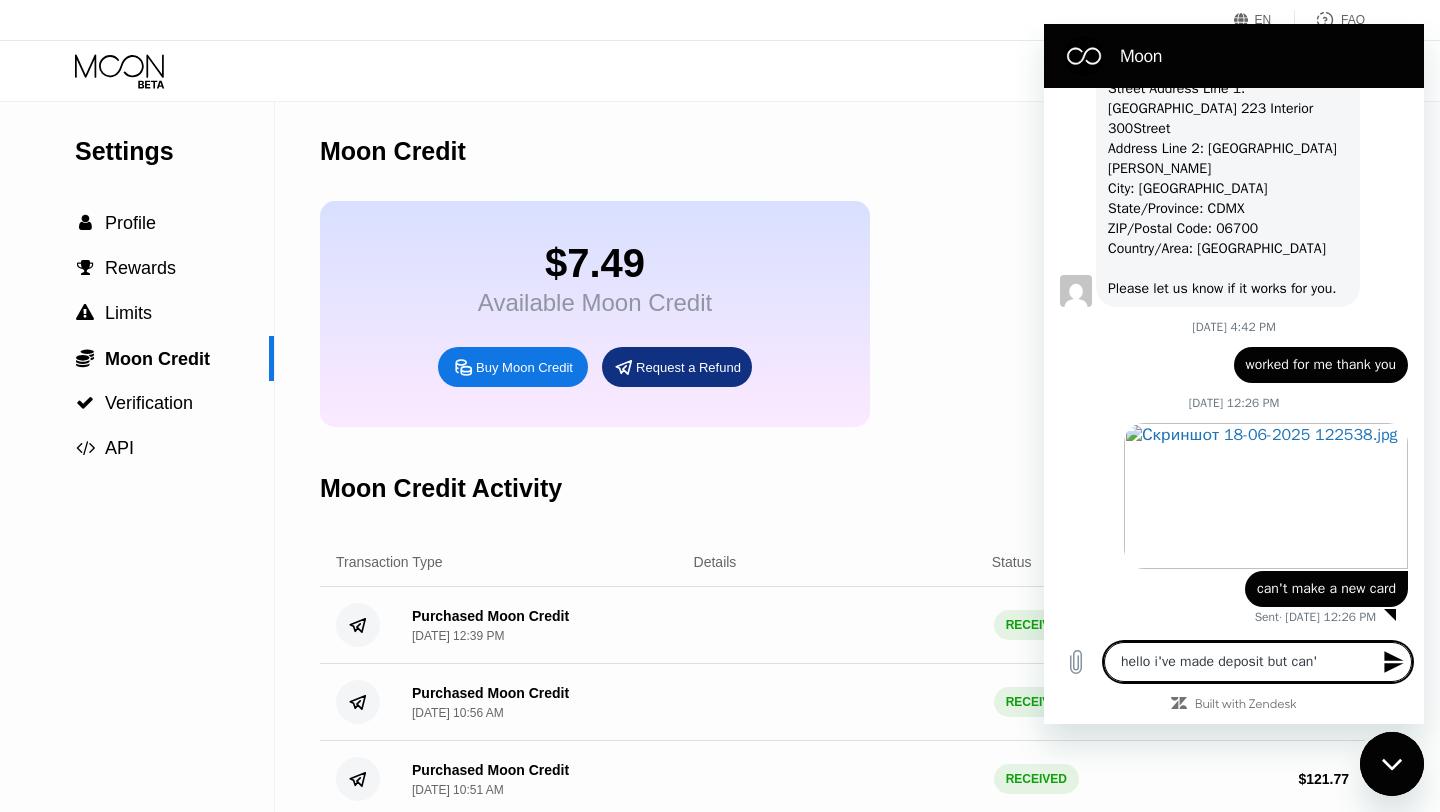 type on "hello i've made deposit but can't" 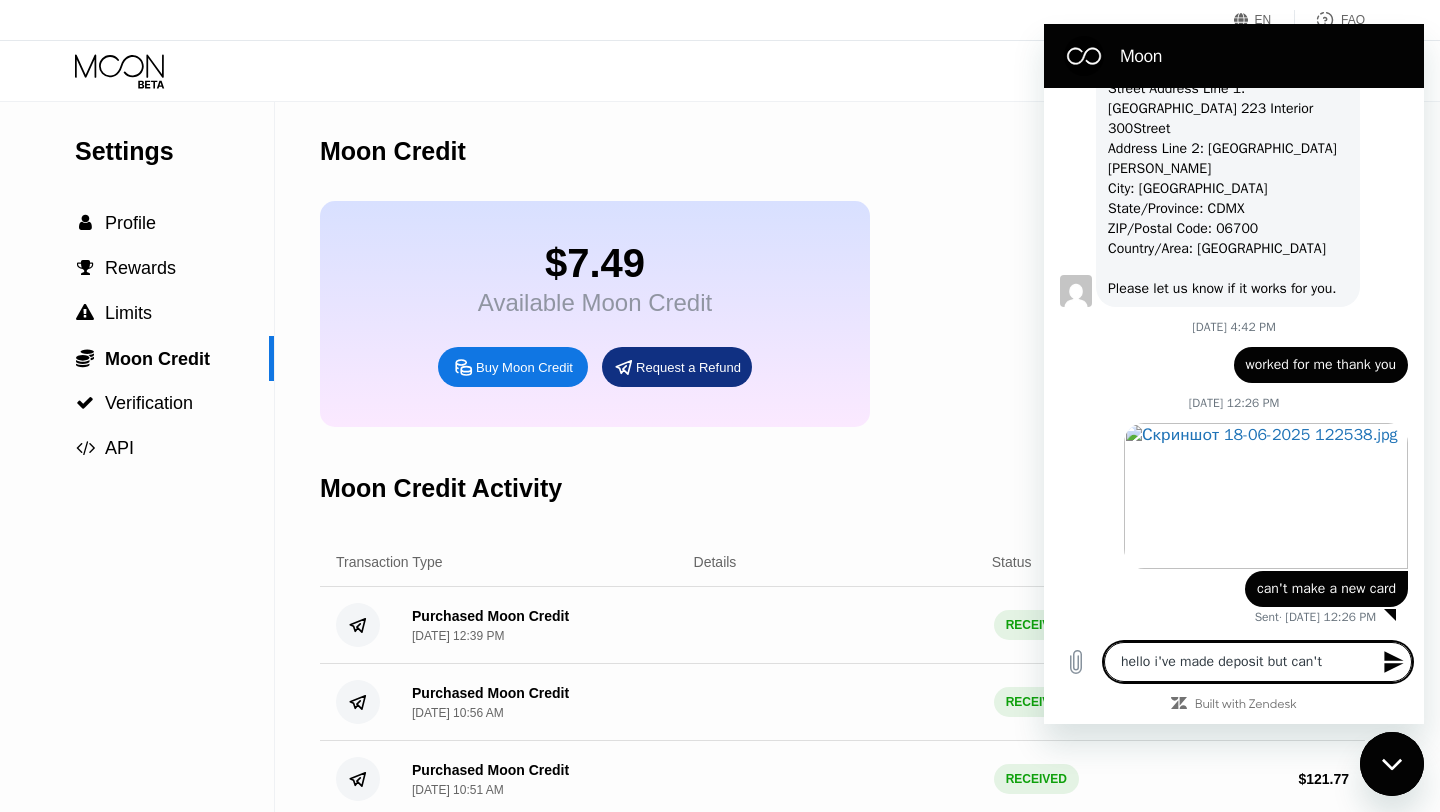type on "hello i've made deposit but can't" 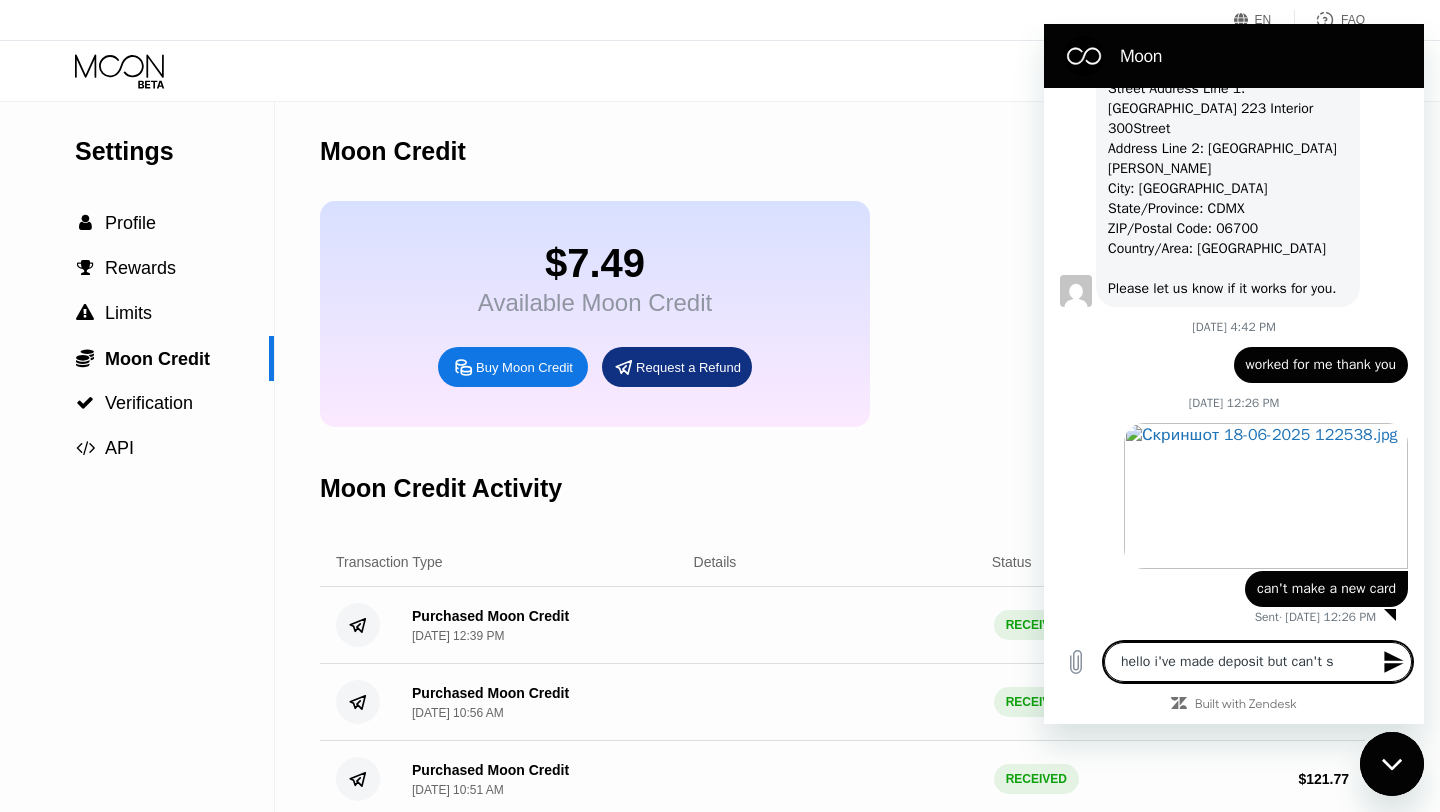 type on "hello i've made deposit but can't se" 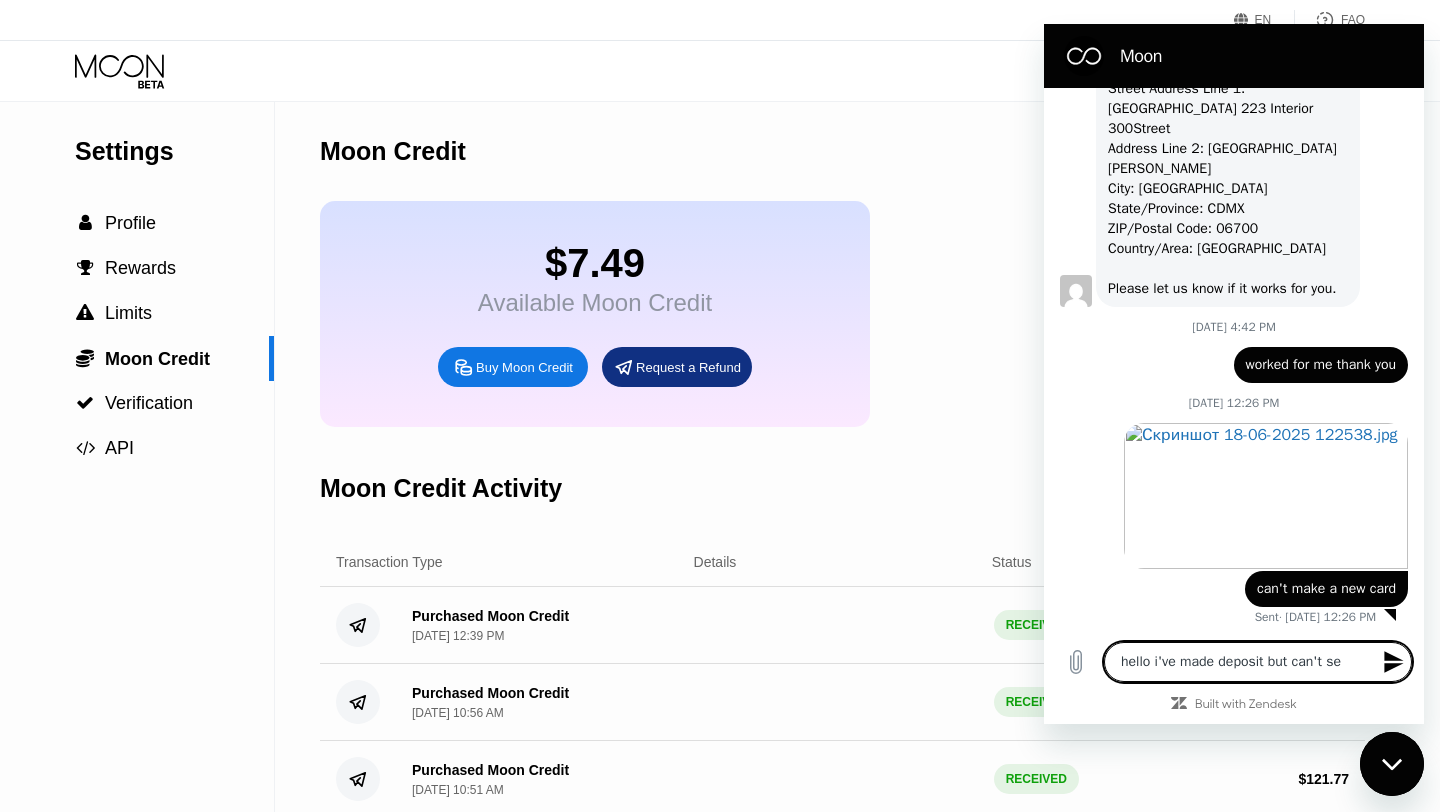 type on "hello i've made deposit but can't see" 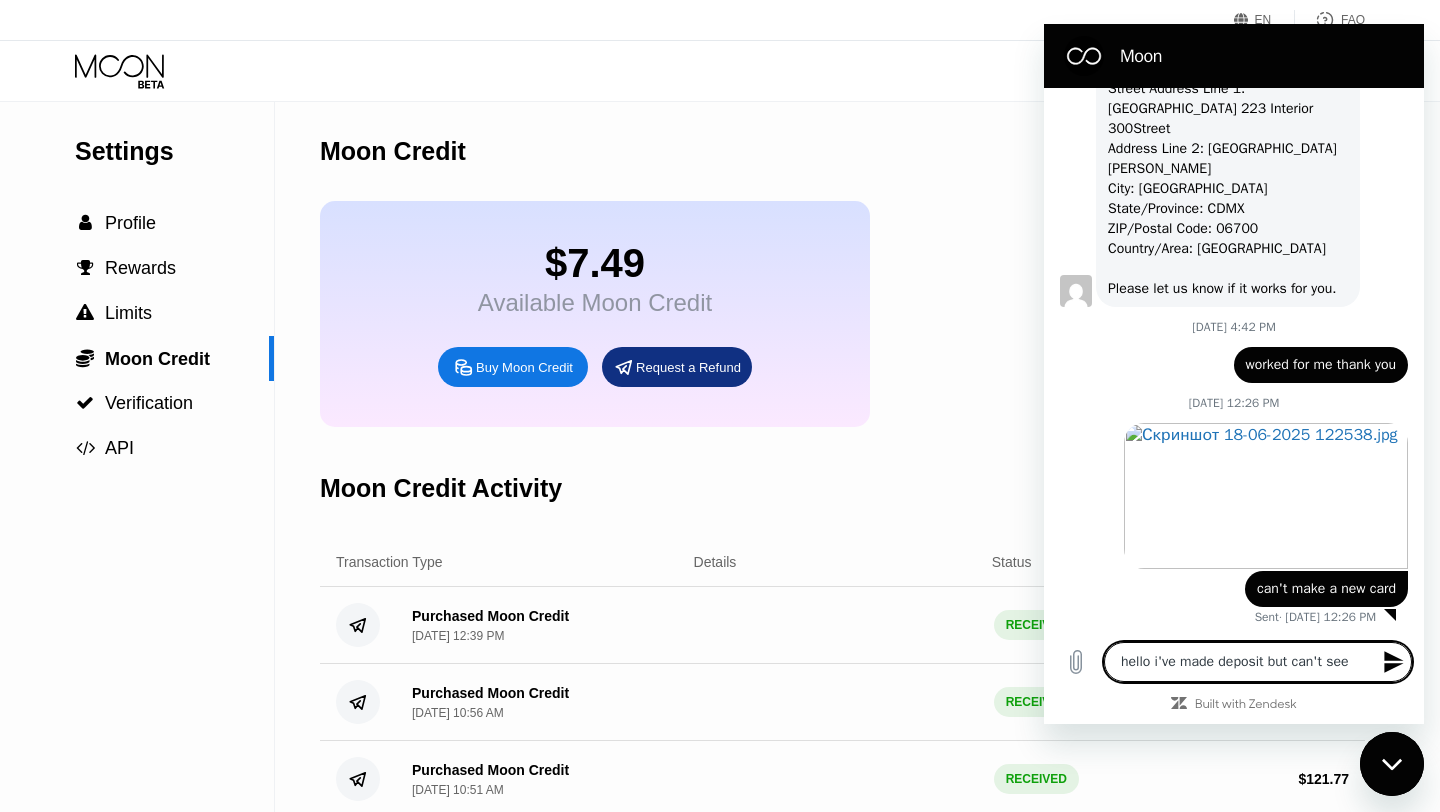 type on "hello i've made deposit but can't see" 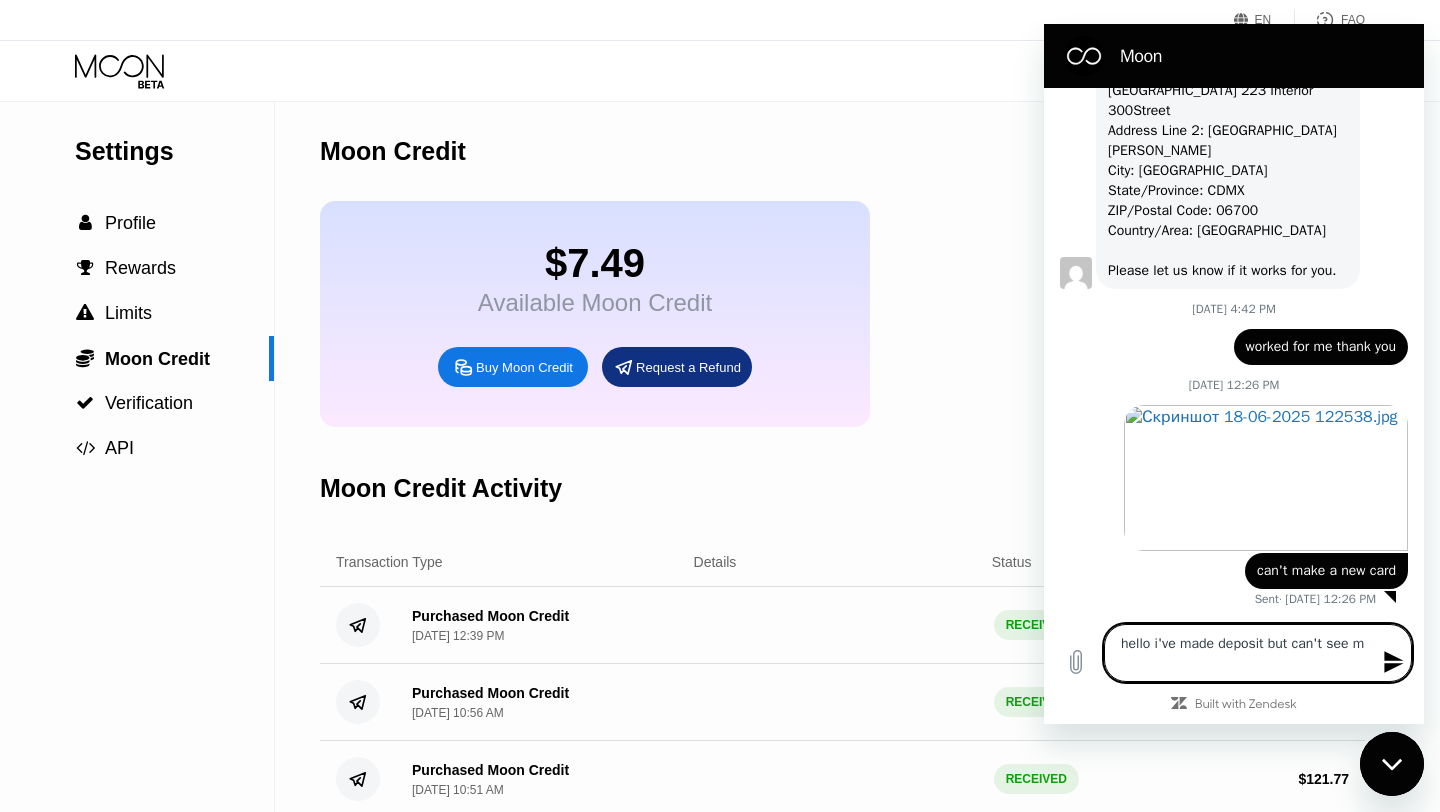 type on "hello i've made deposit but can't see" 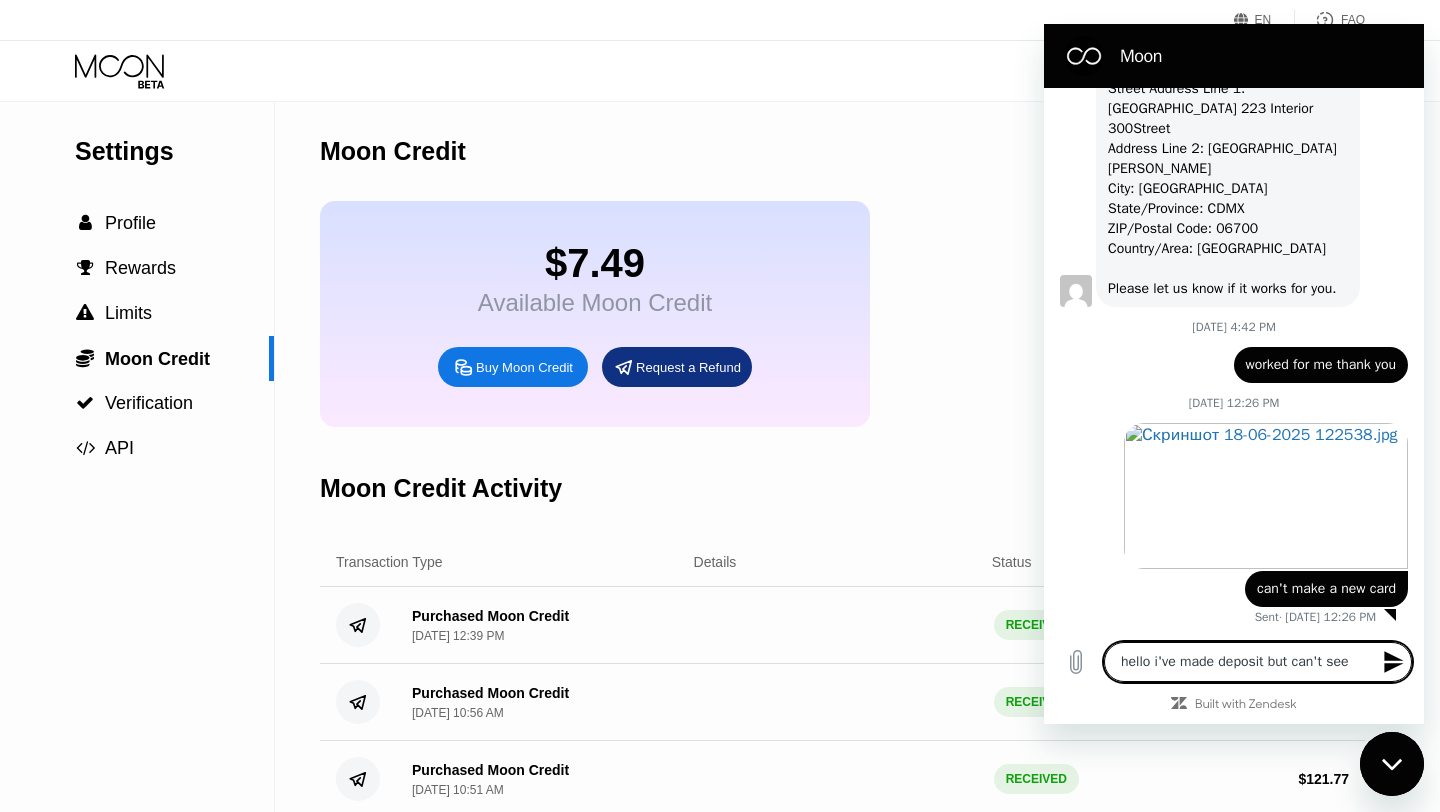 type on "hello i've made deposit but can't see ," 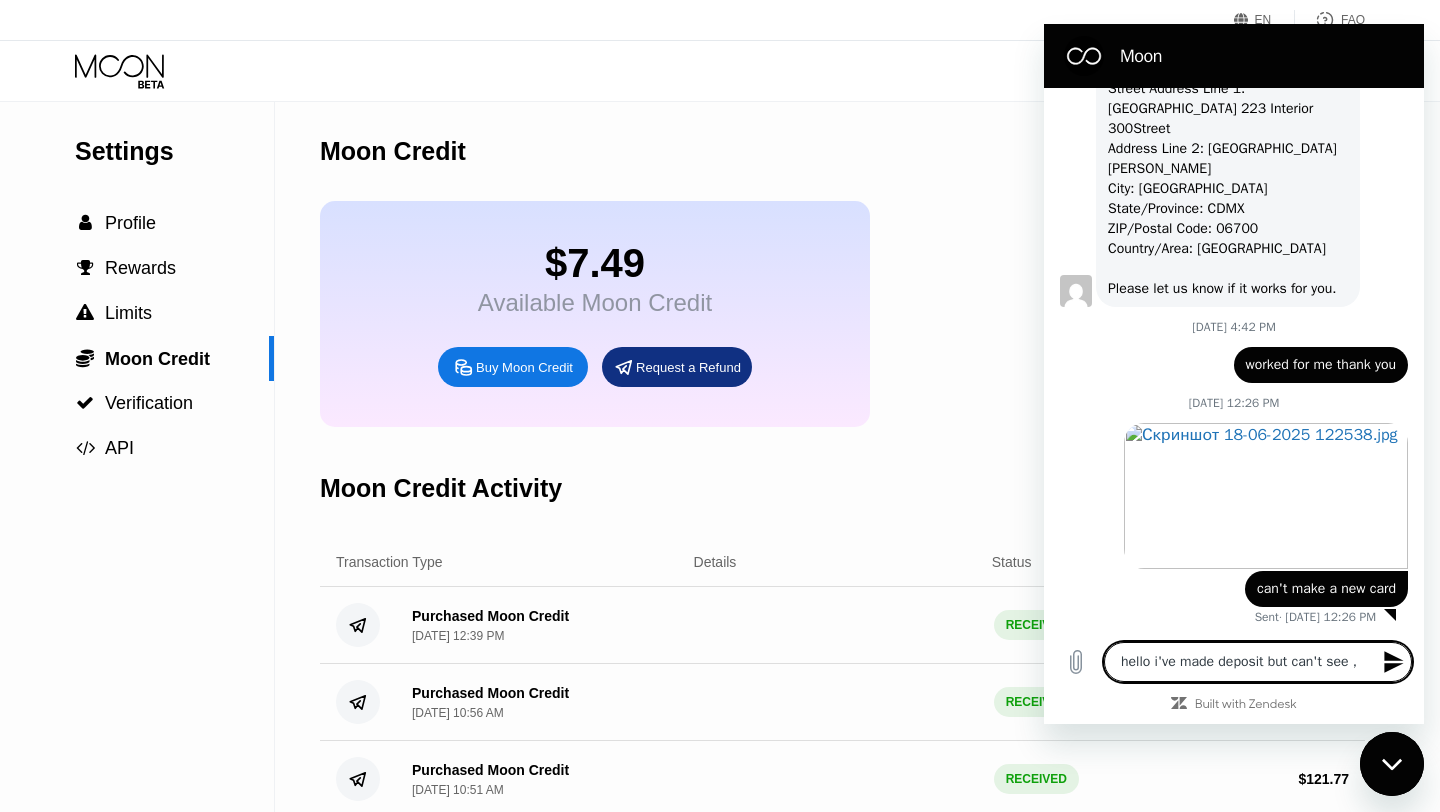 type on "hello i've made deposit but can't see ,p" 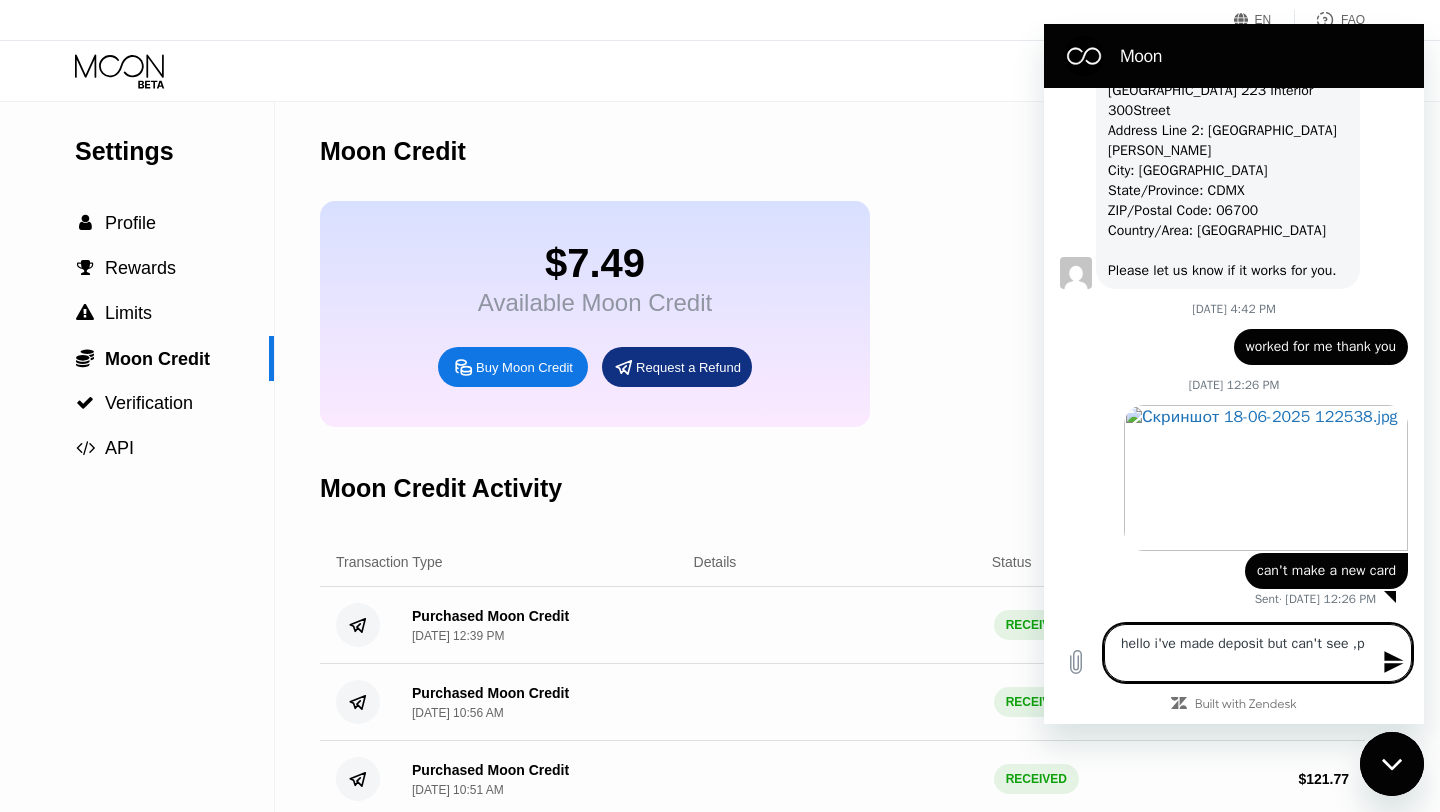 type on "hello i've made deposit but can't see ," 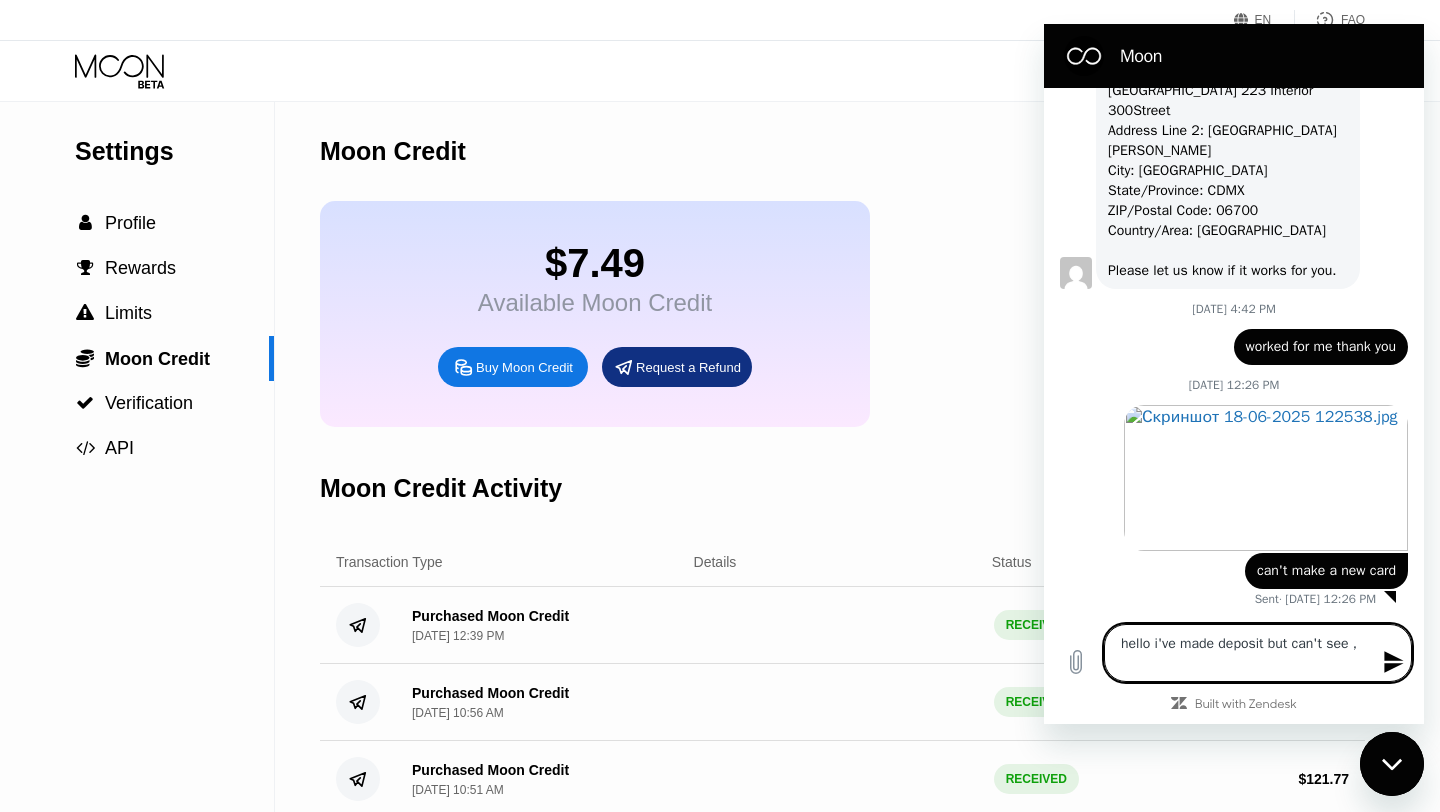 type on "hello i've made deposit but can't see" 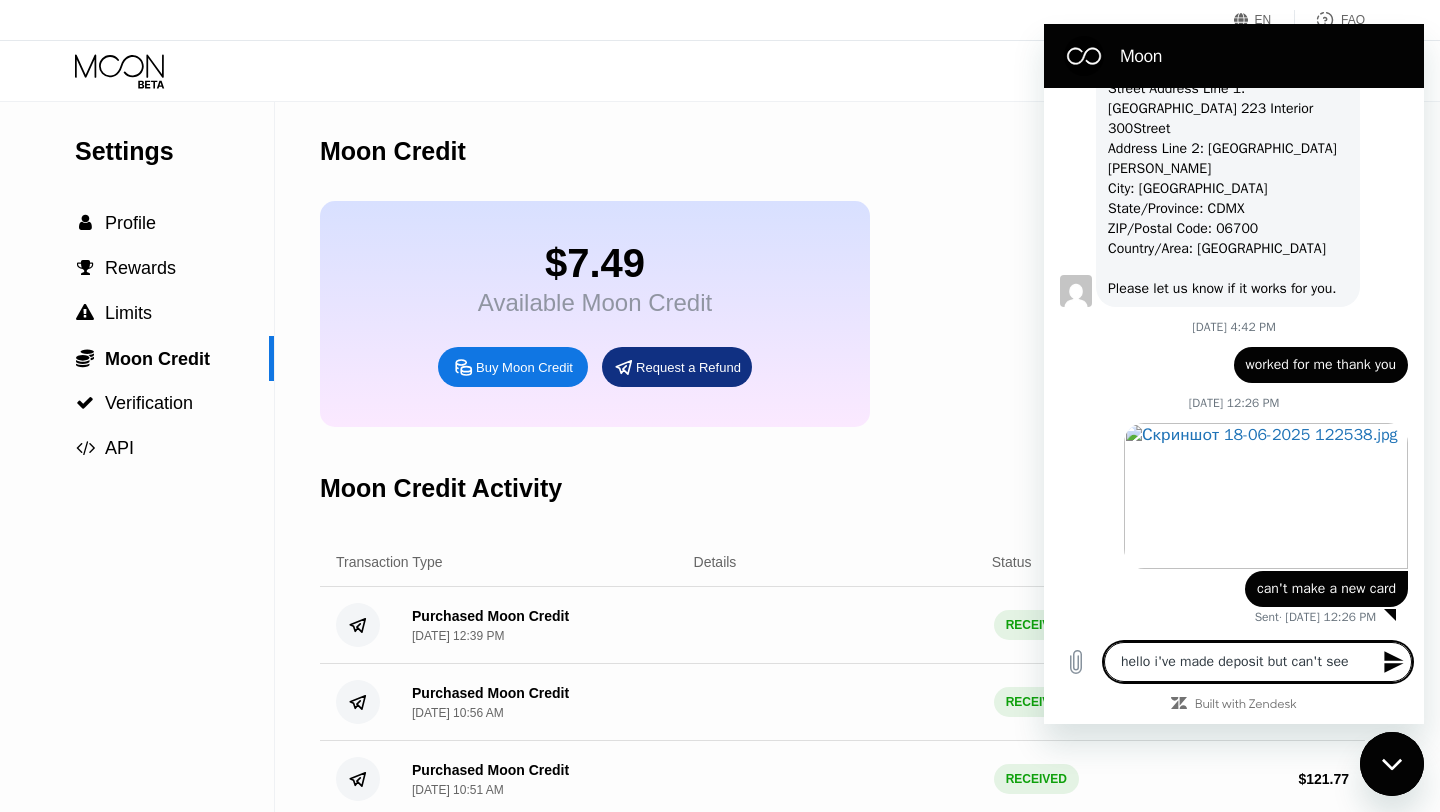 type on "hello i've made deposit but can't see m" 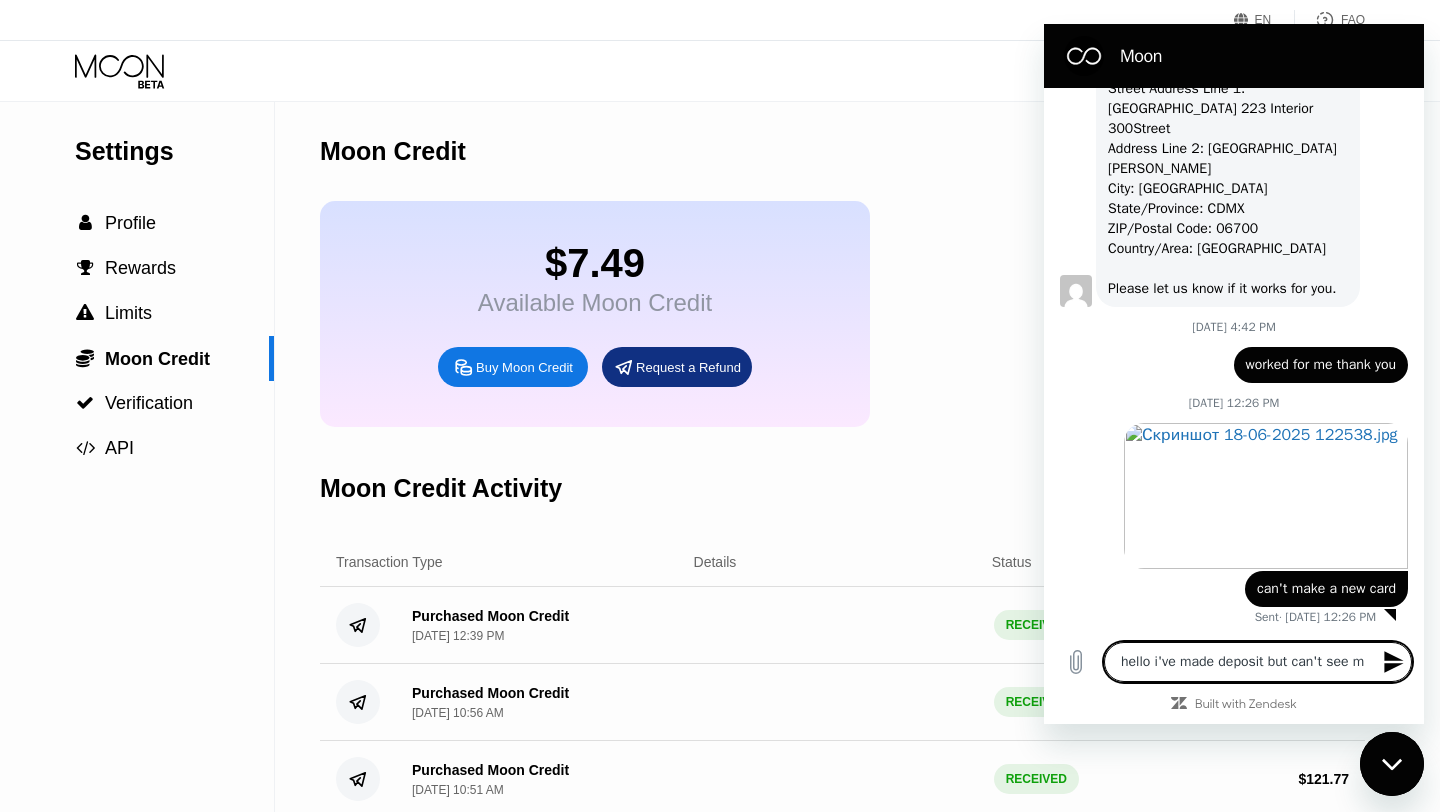 type on "hello i've made deposit but can't see mo" 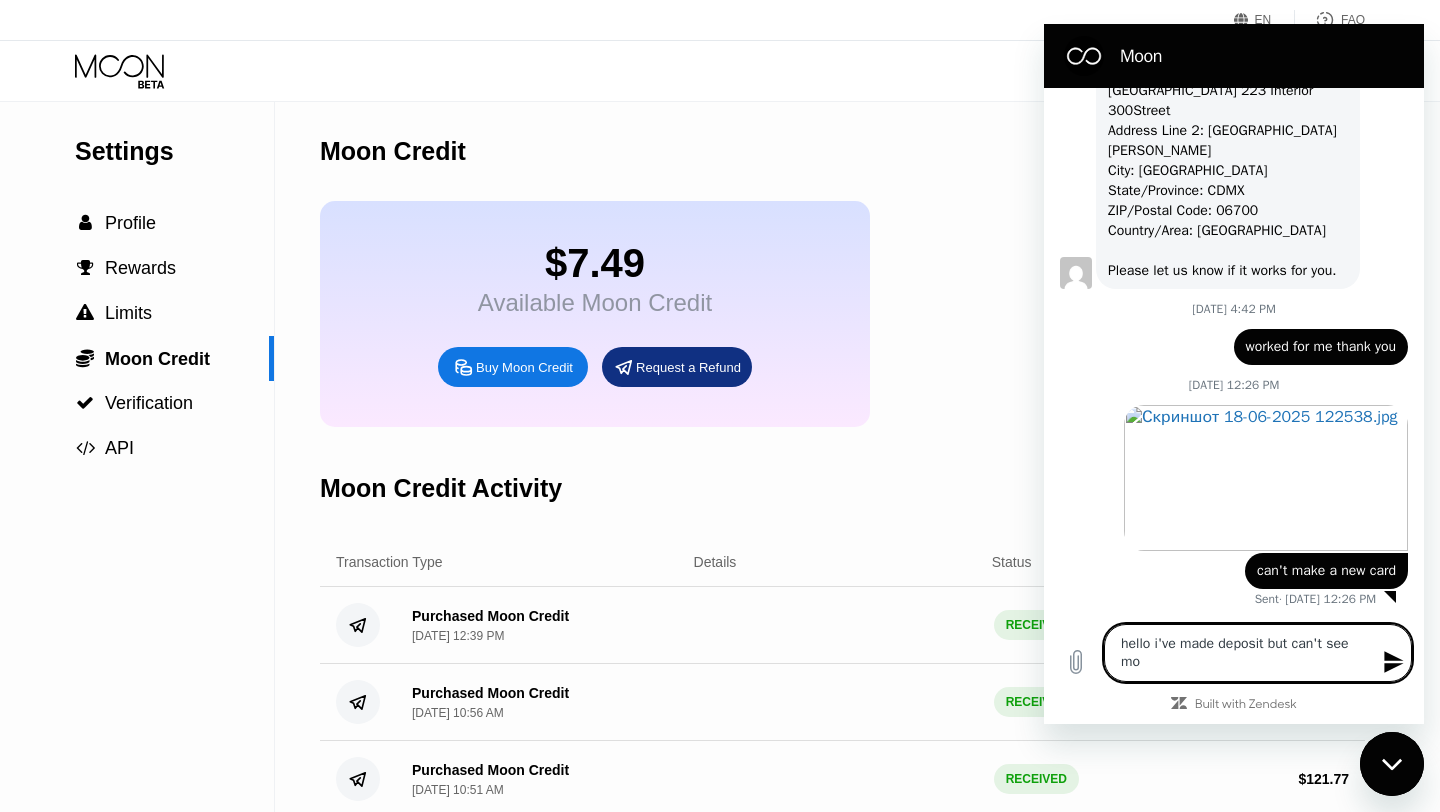 type on "hello i've made deposit but can't see mon" 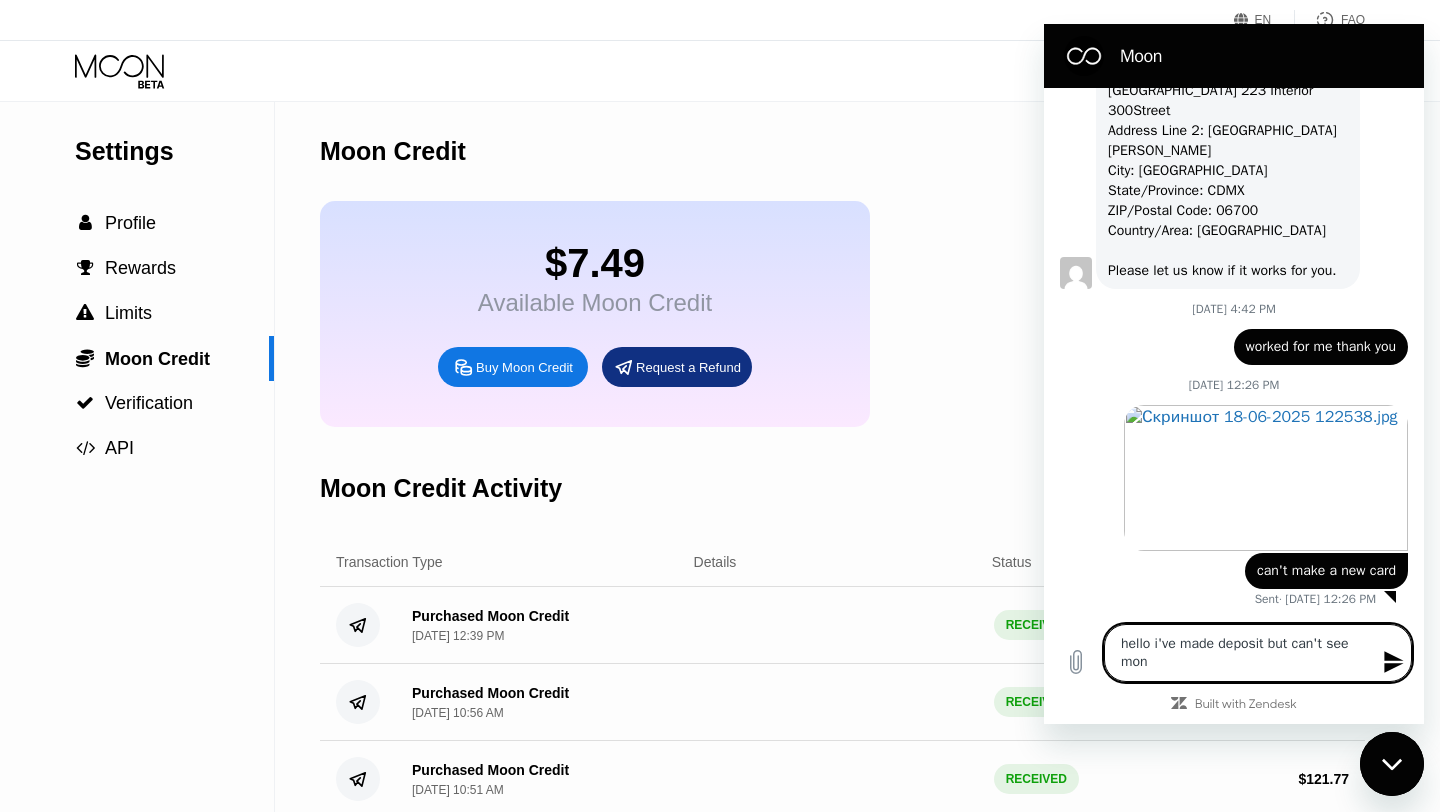 type on "hello i've made deposit but can't see mone" 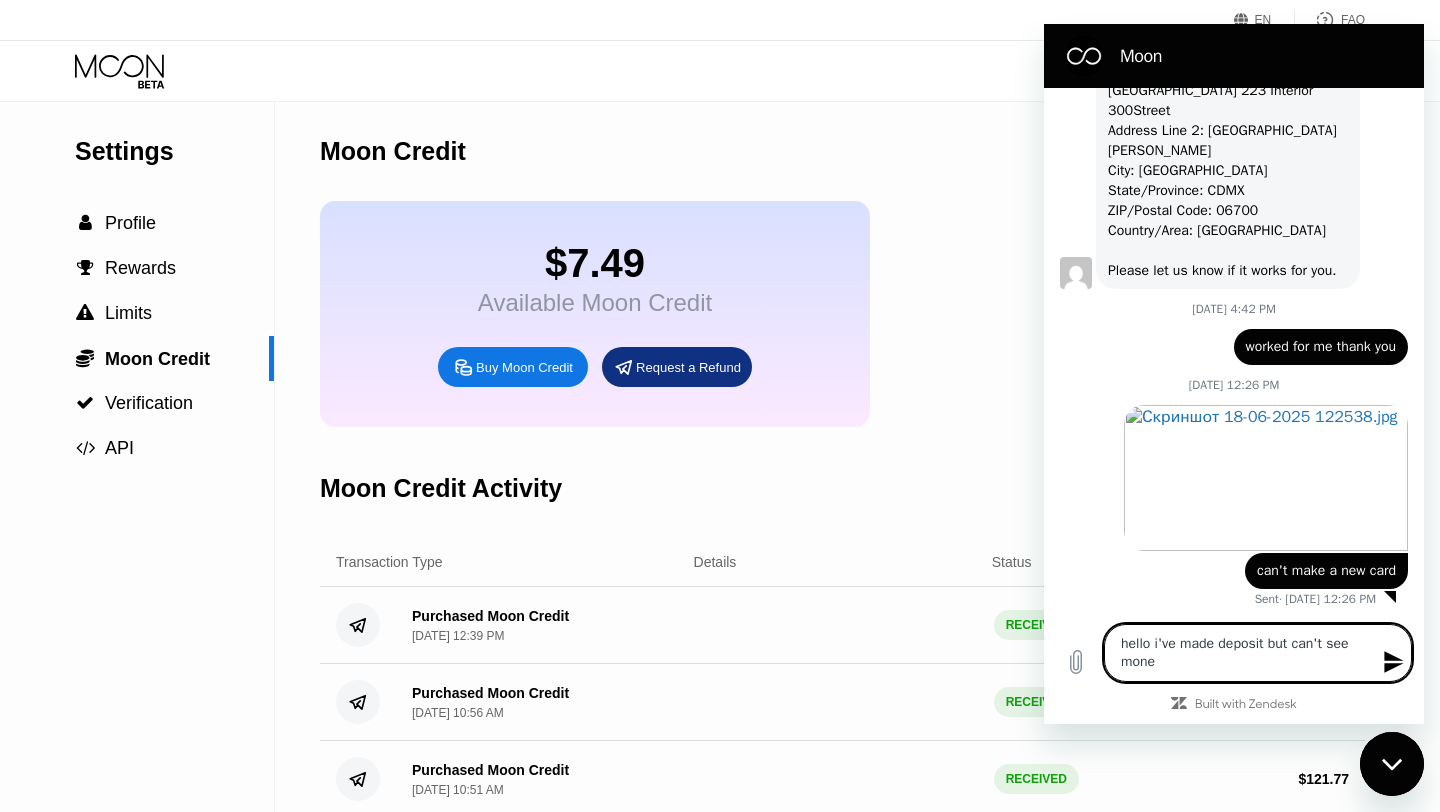 type on "x" 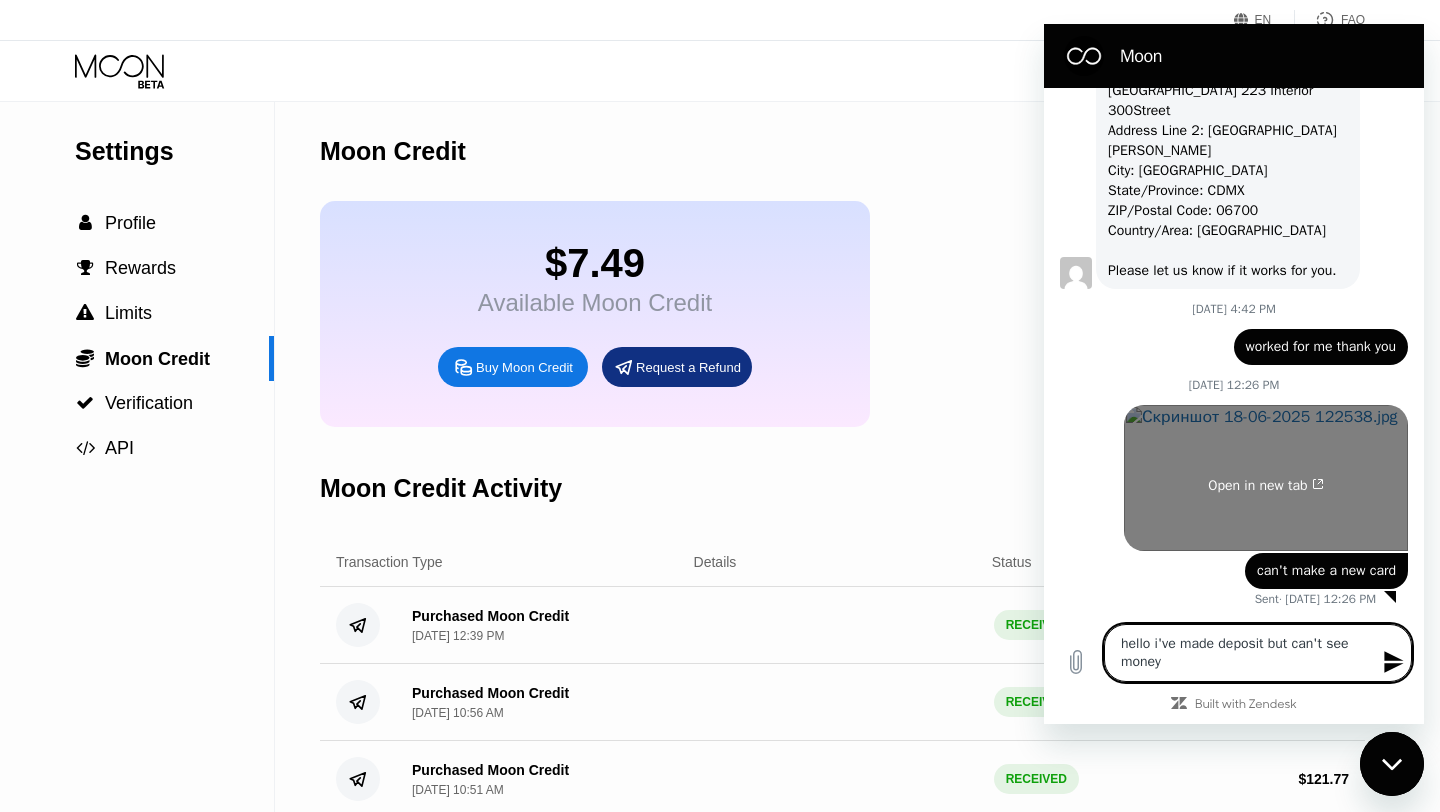 type on "hello i've made deposit but can't see money" 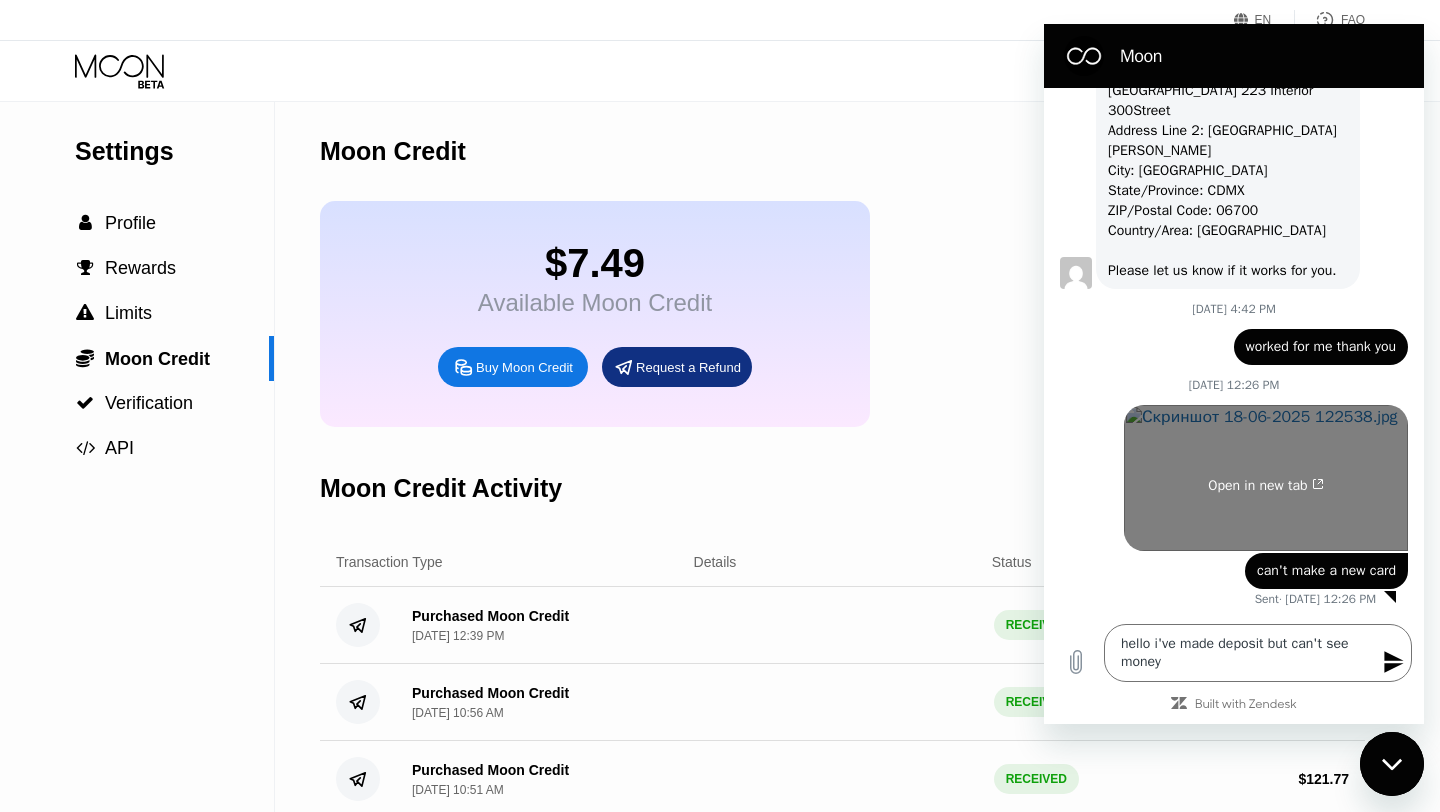 scroll, scrollTop: 1303, scrollLeft: 0, axis: vertical 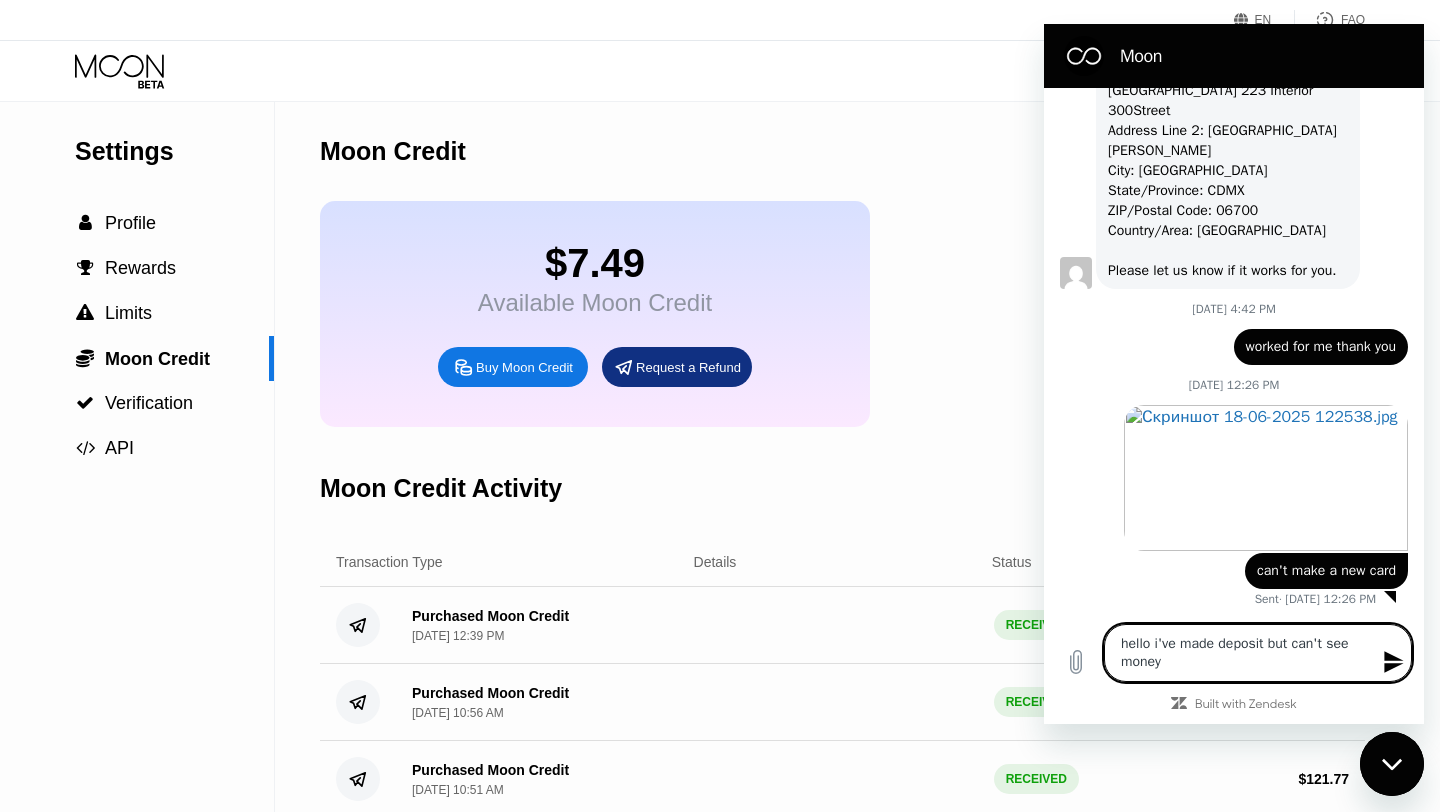 type on "x" 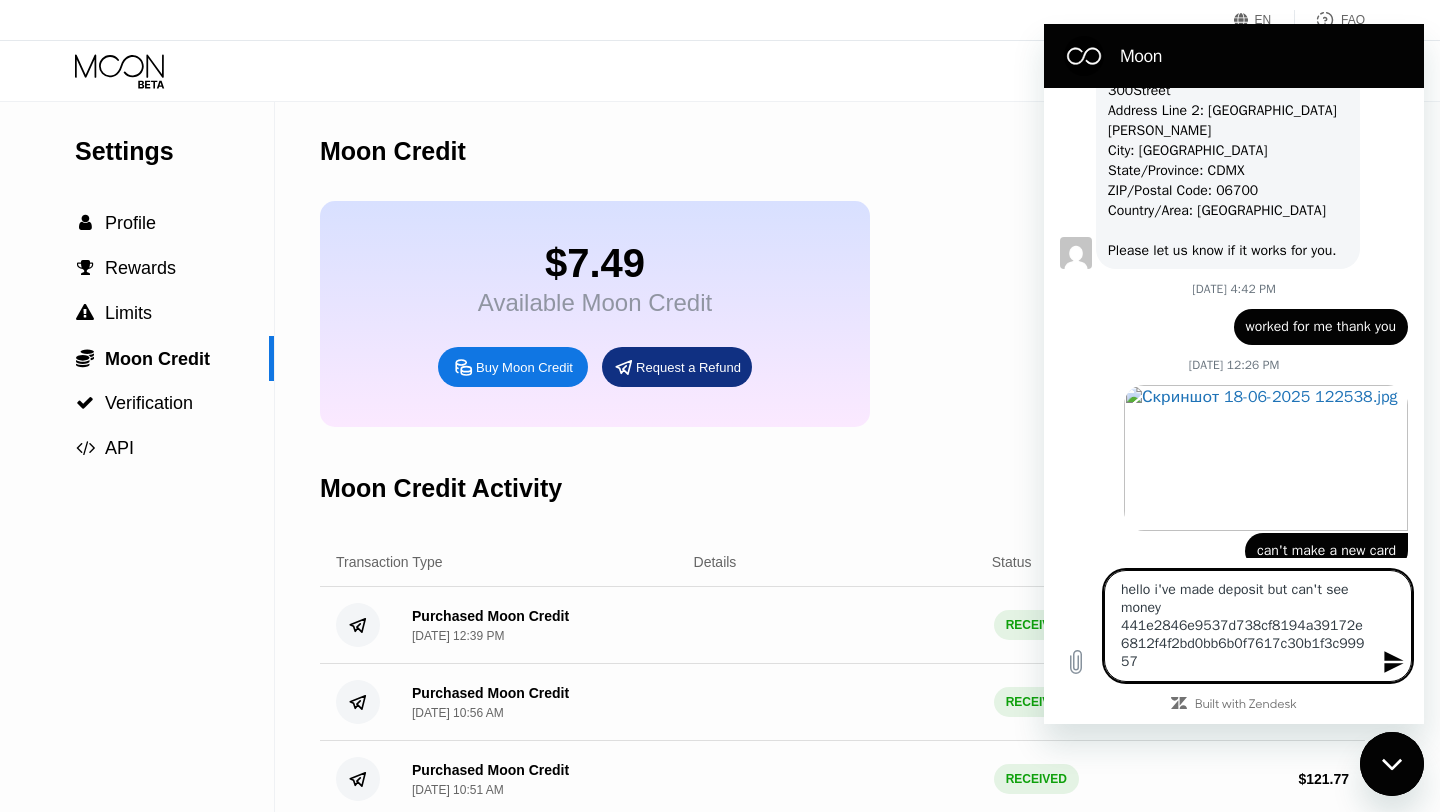 type 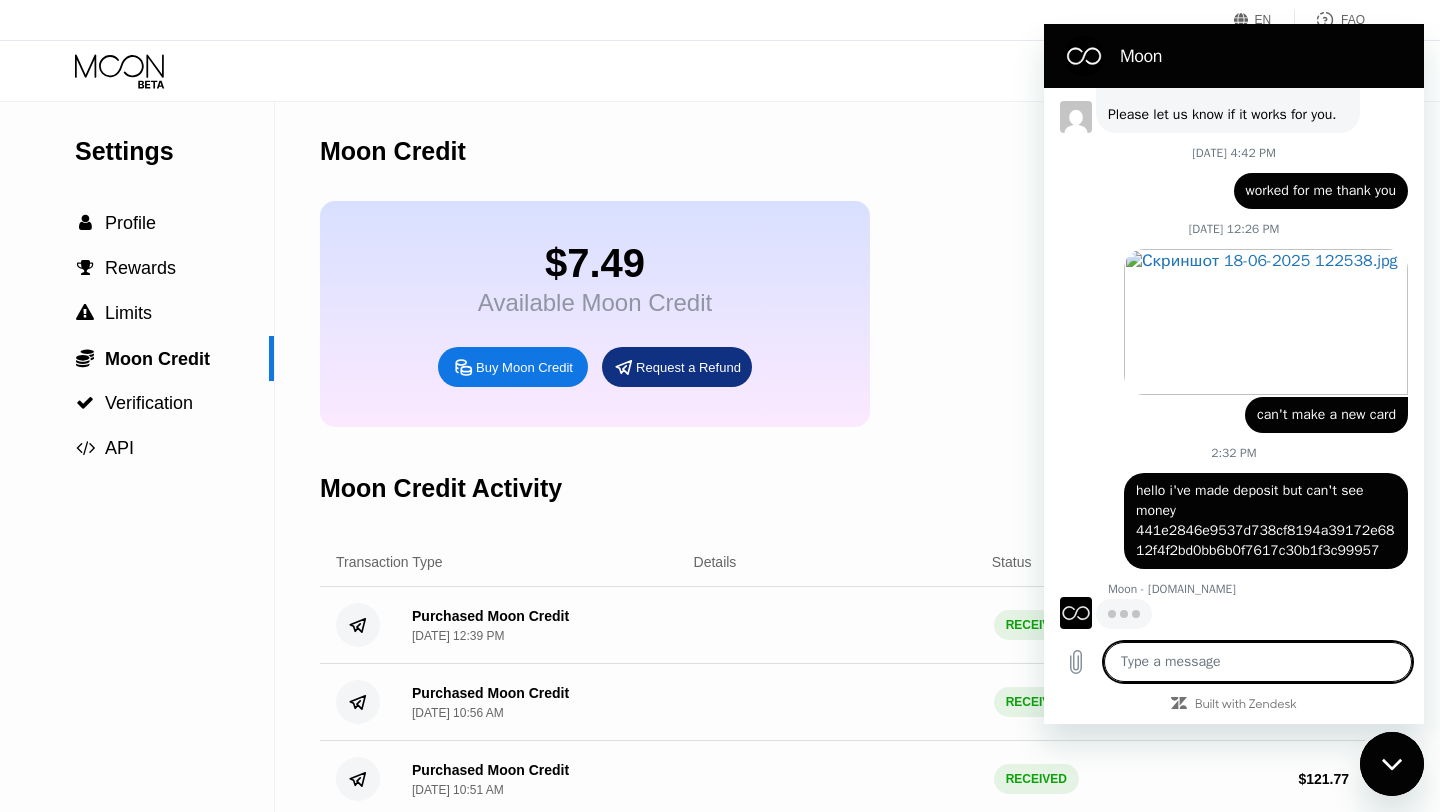 scroll, scrollTop: 1459, scrollLeft: 0, axis: vertical 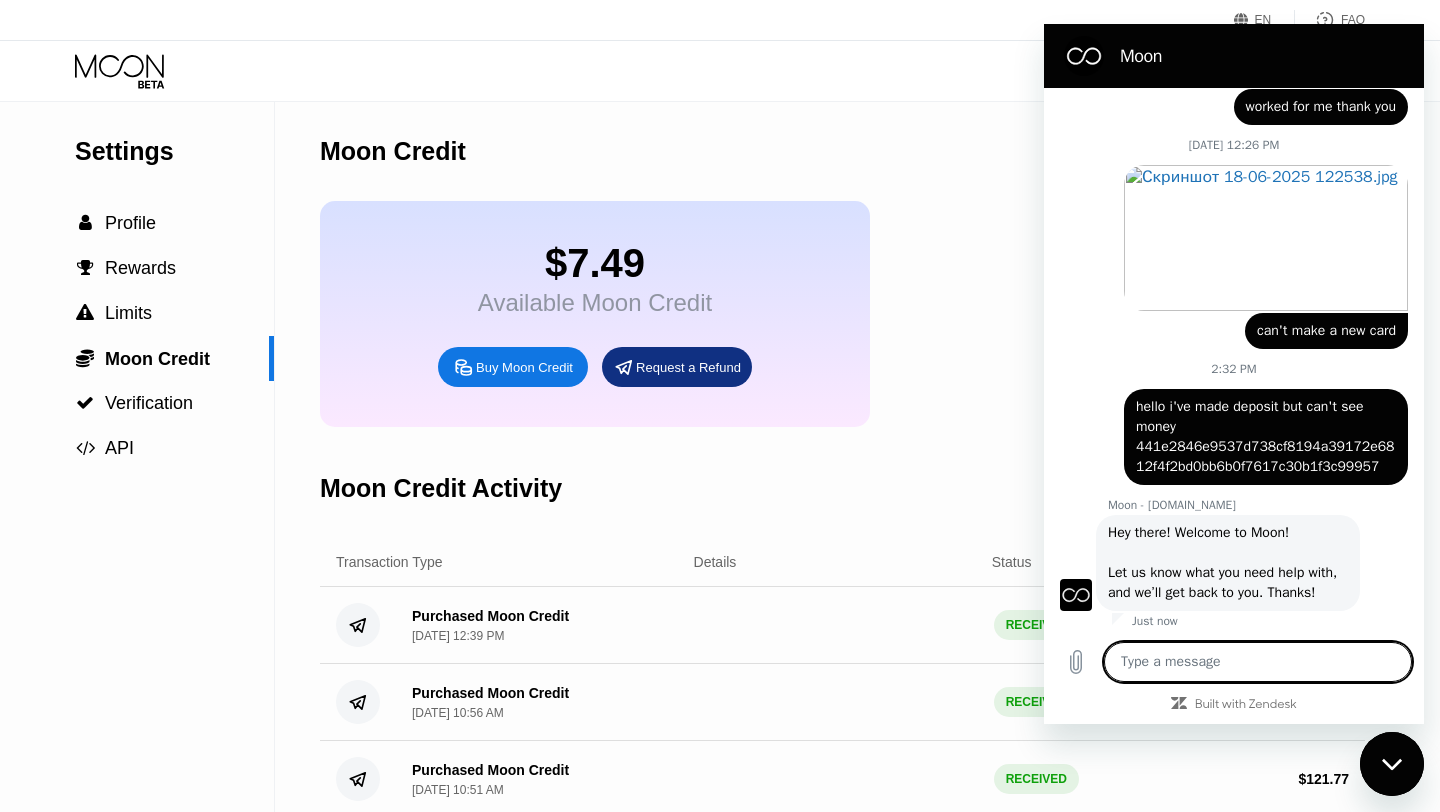 type on "x" 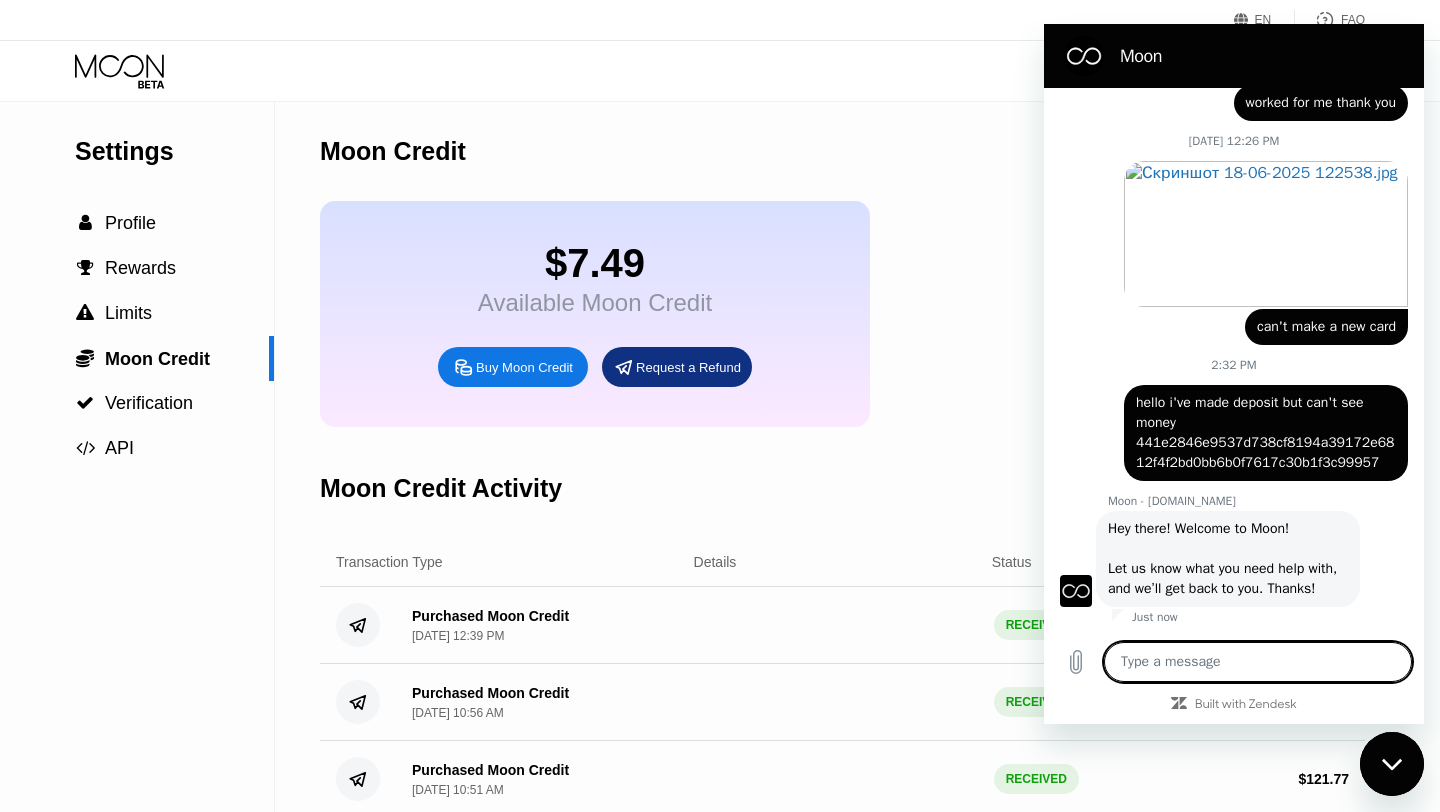 type 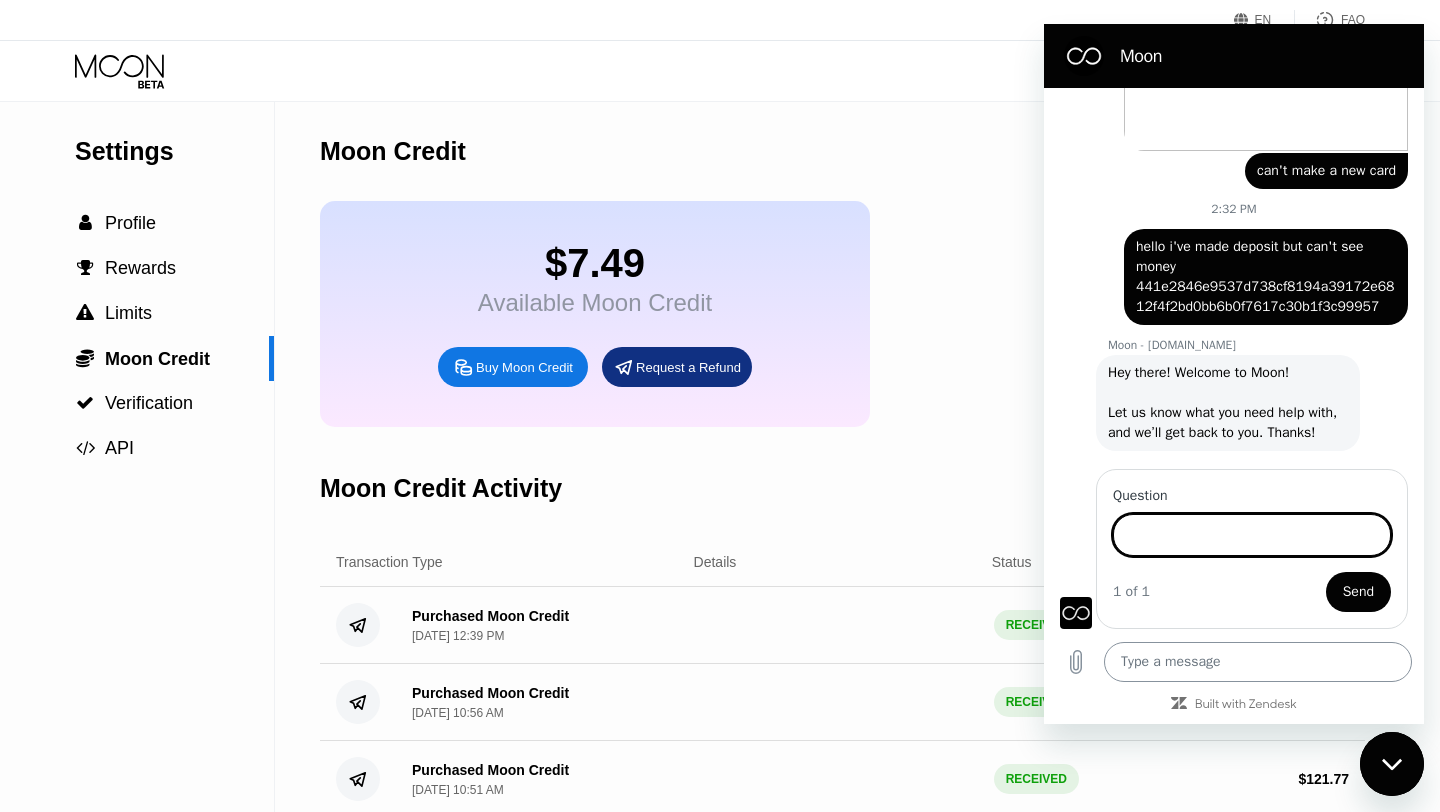 scroll, scrollTop: 1721, scrollLeft: 0, axis: vertical 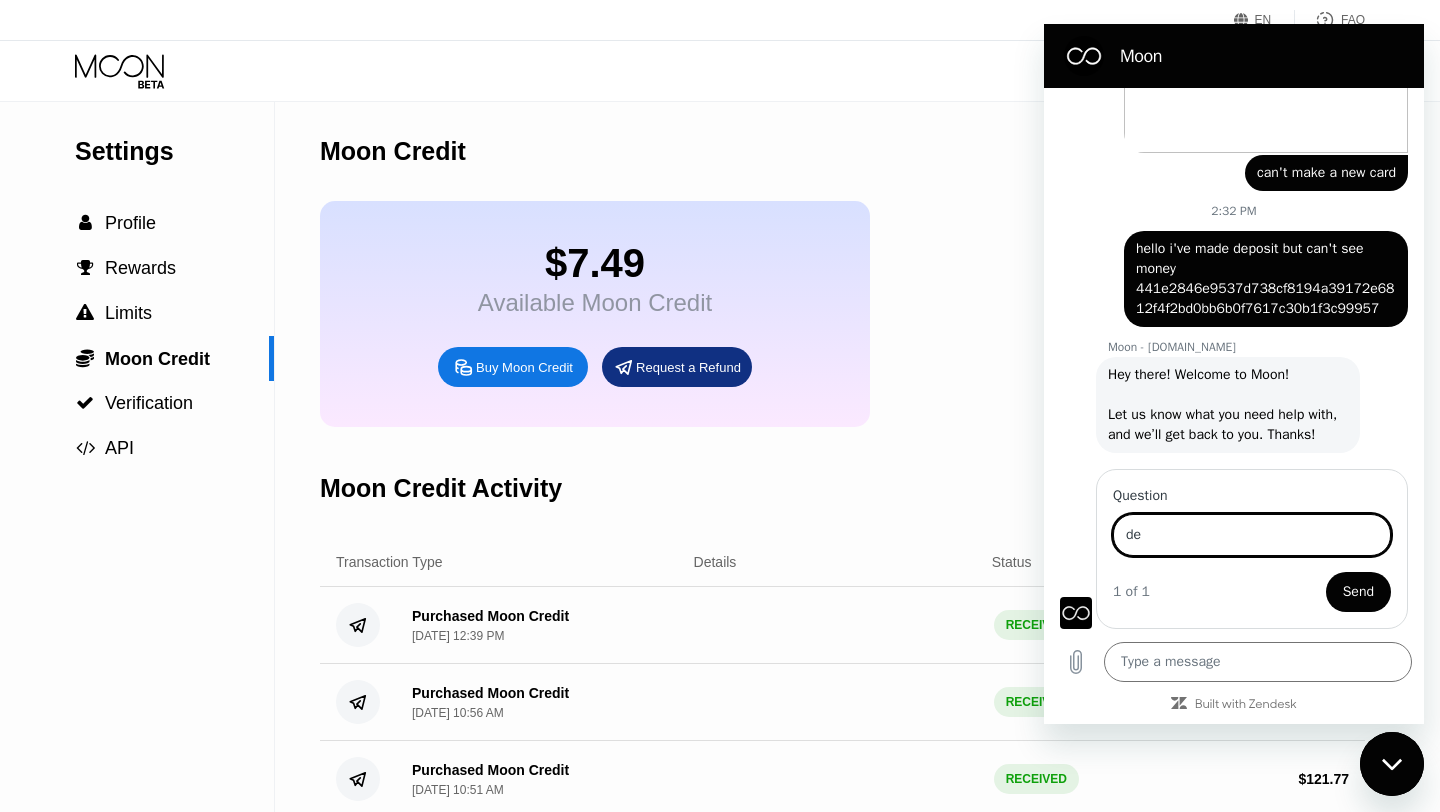 type on "d" 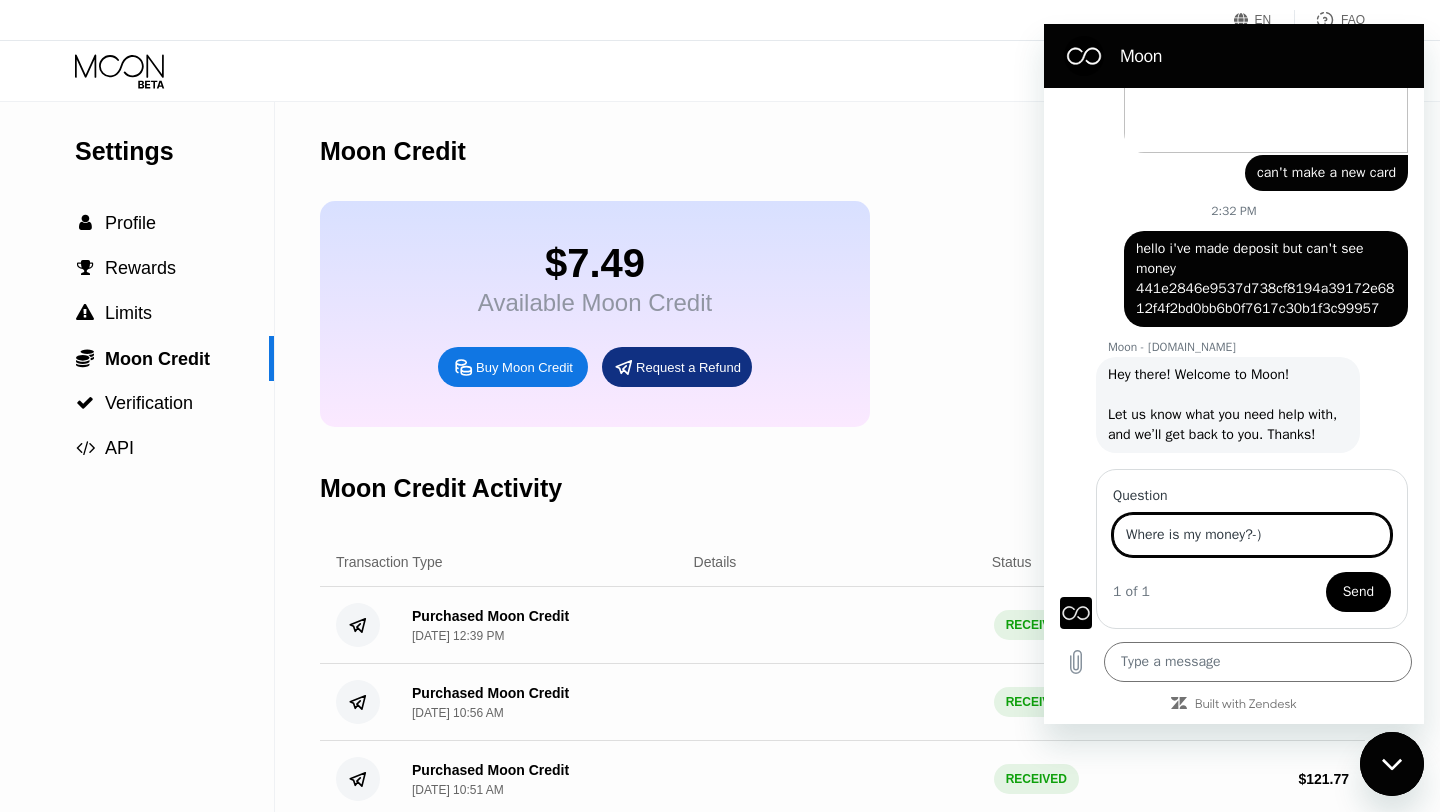 type on "Where is my money?-)" 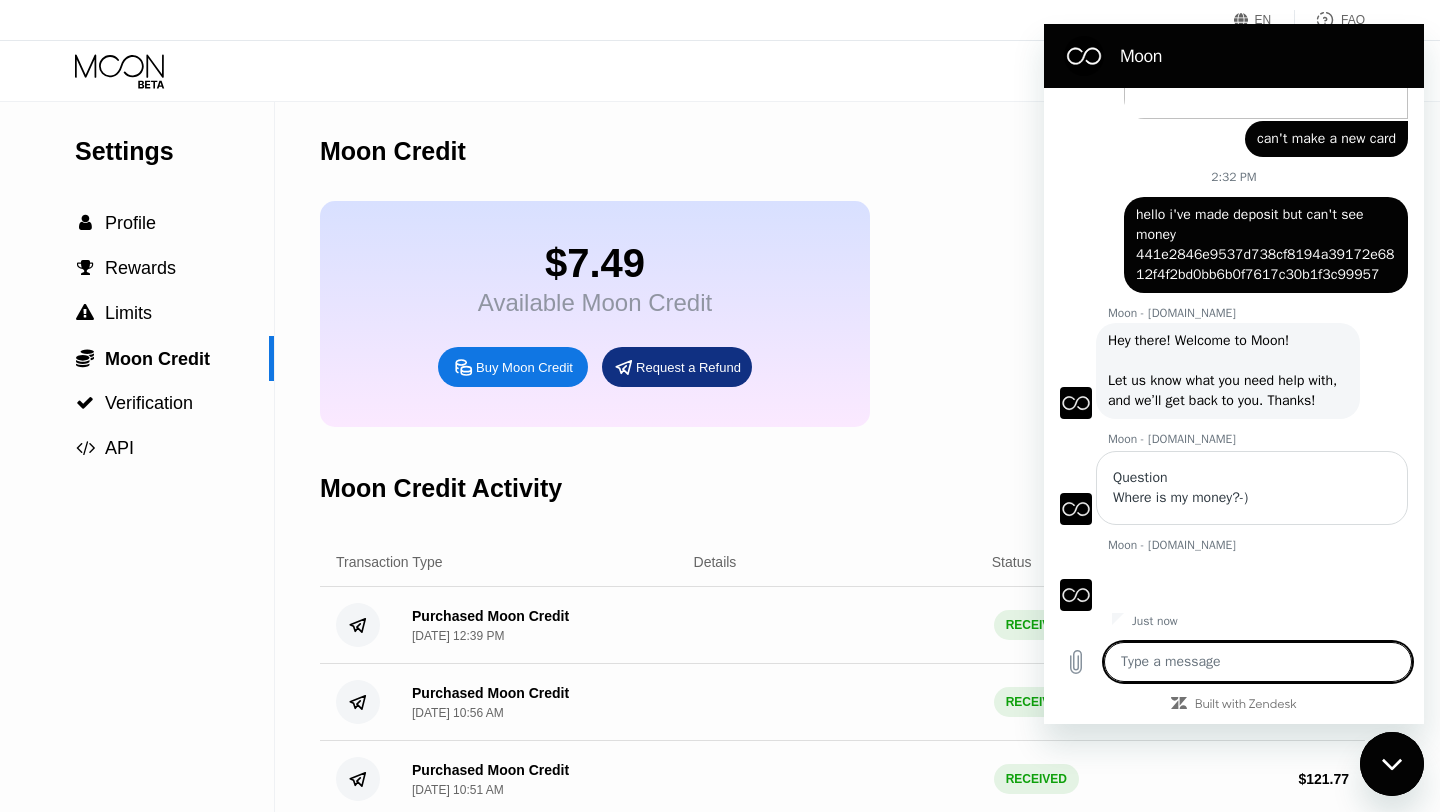 scroll, scrollTop: 1759, scrollLeft: 0, axis: vertical 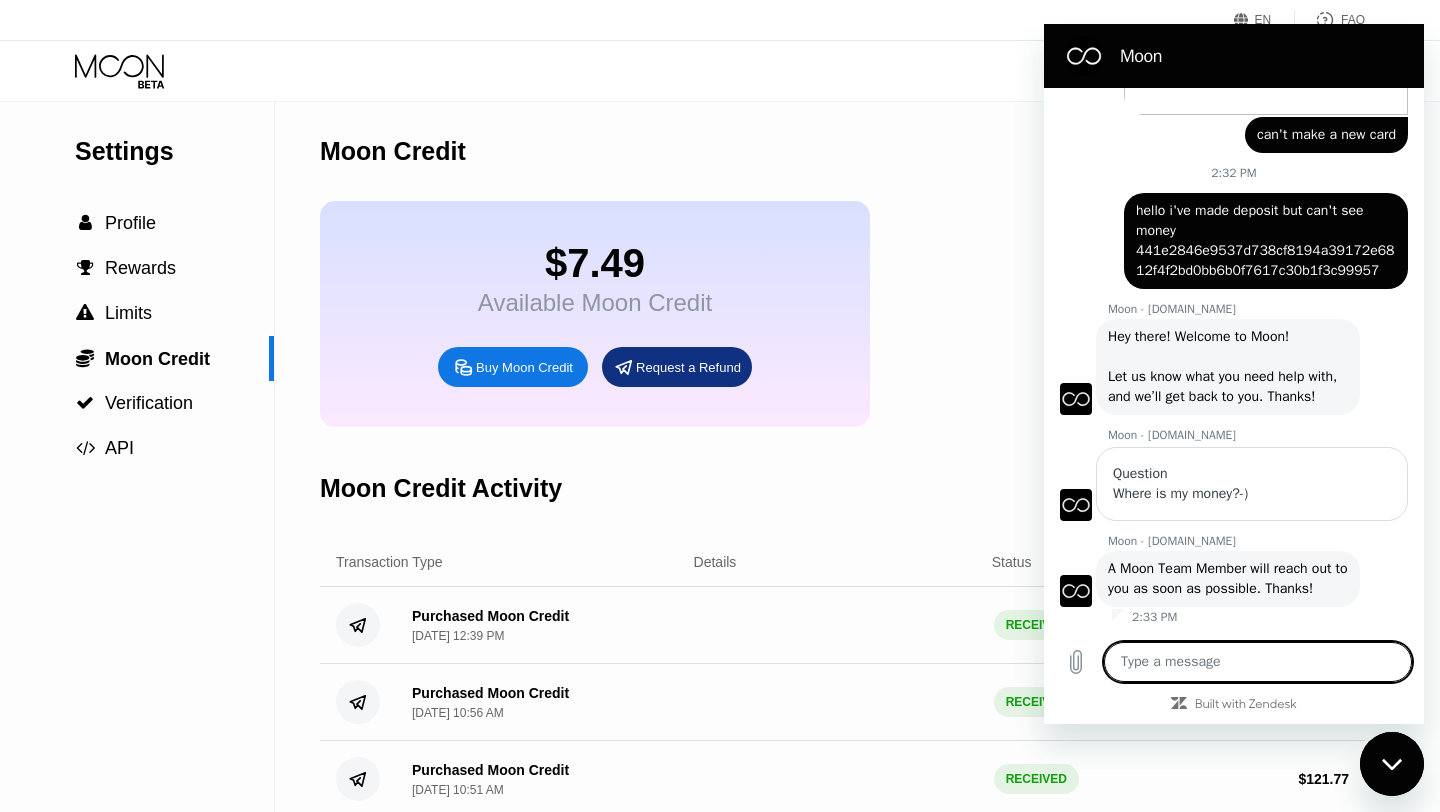 type on "x" 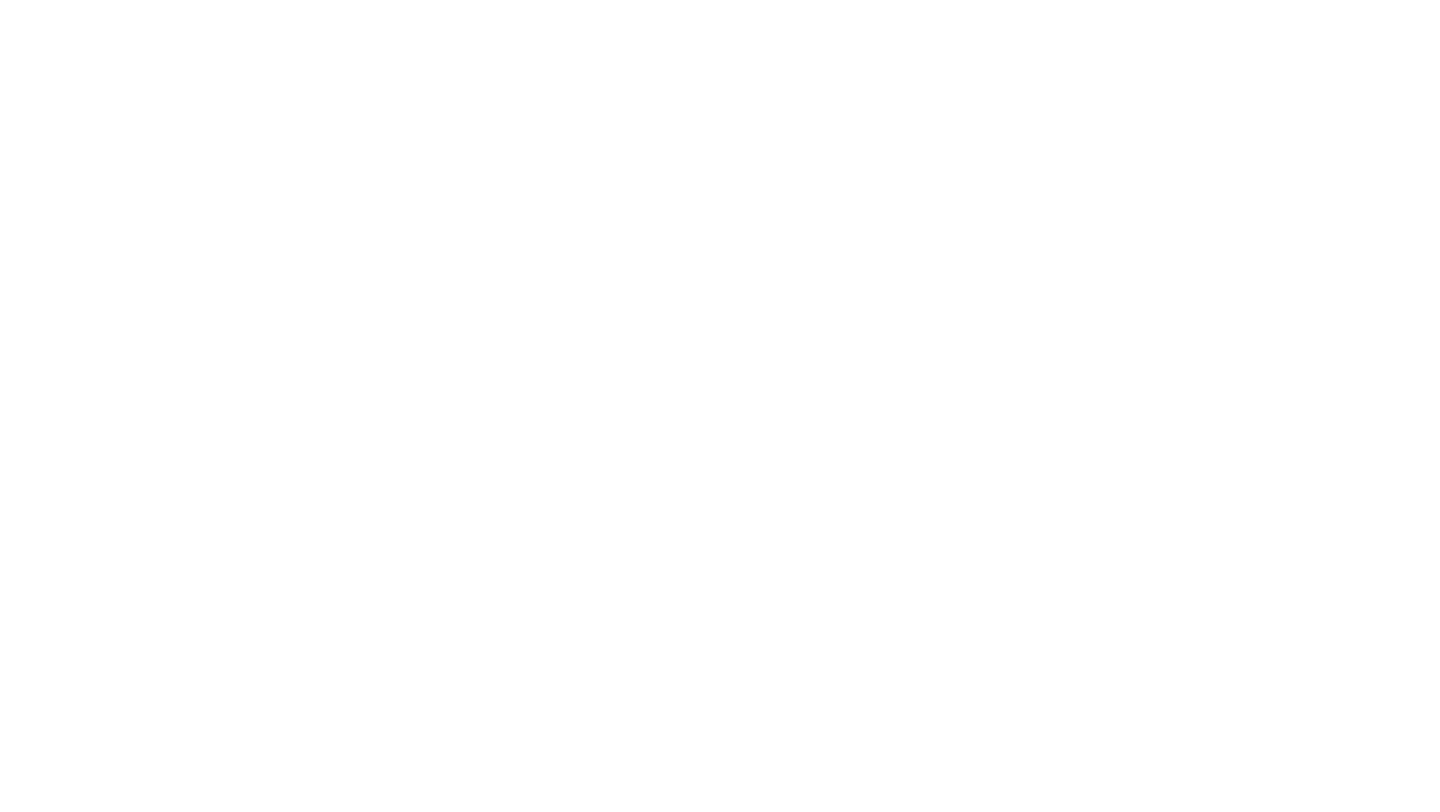 scroll, scrollTop: 0, scrollLeft: 0, axis: both 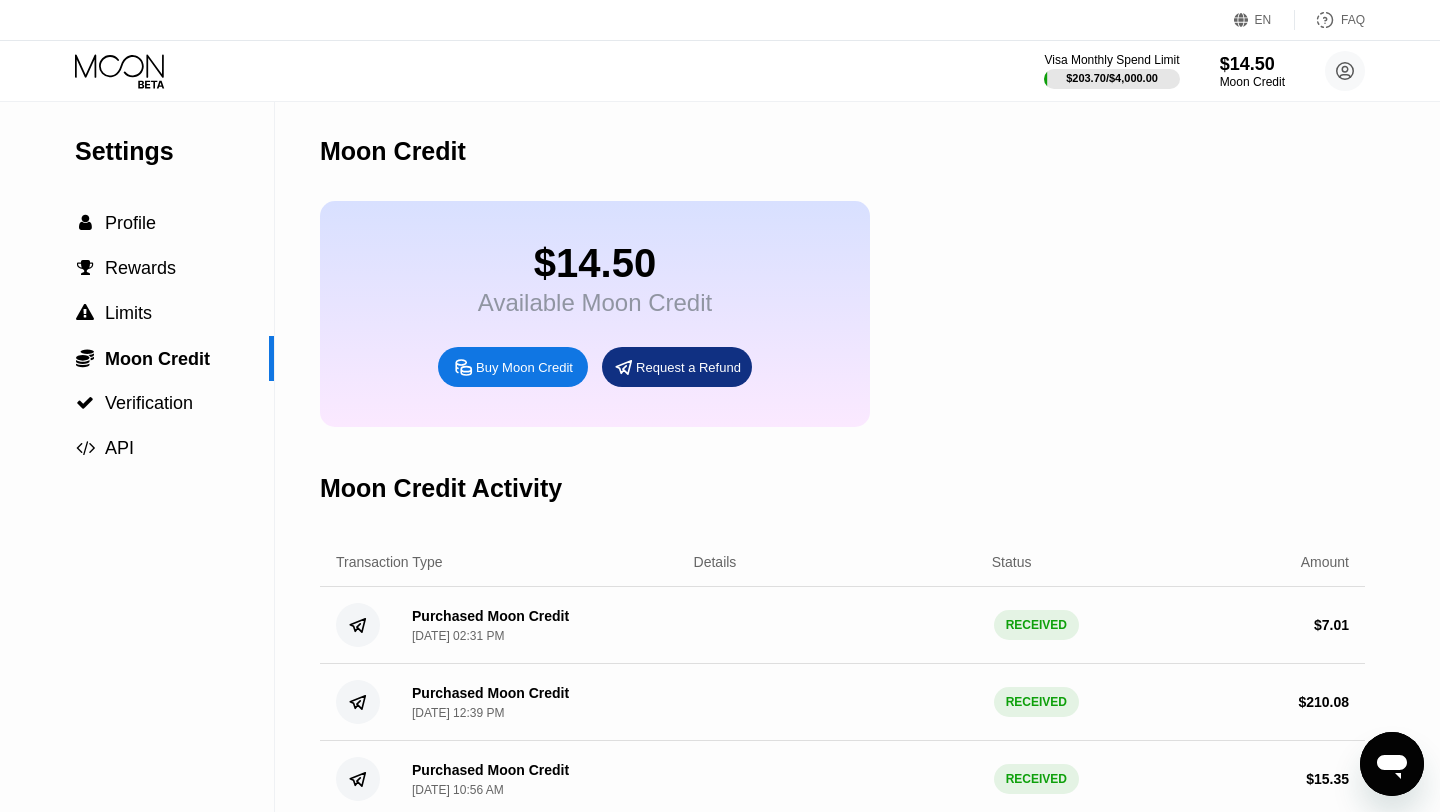 click at bounding box center (1392, 764) 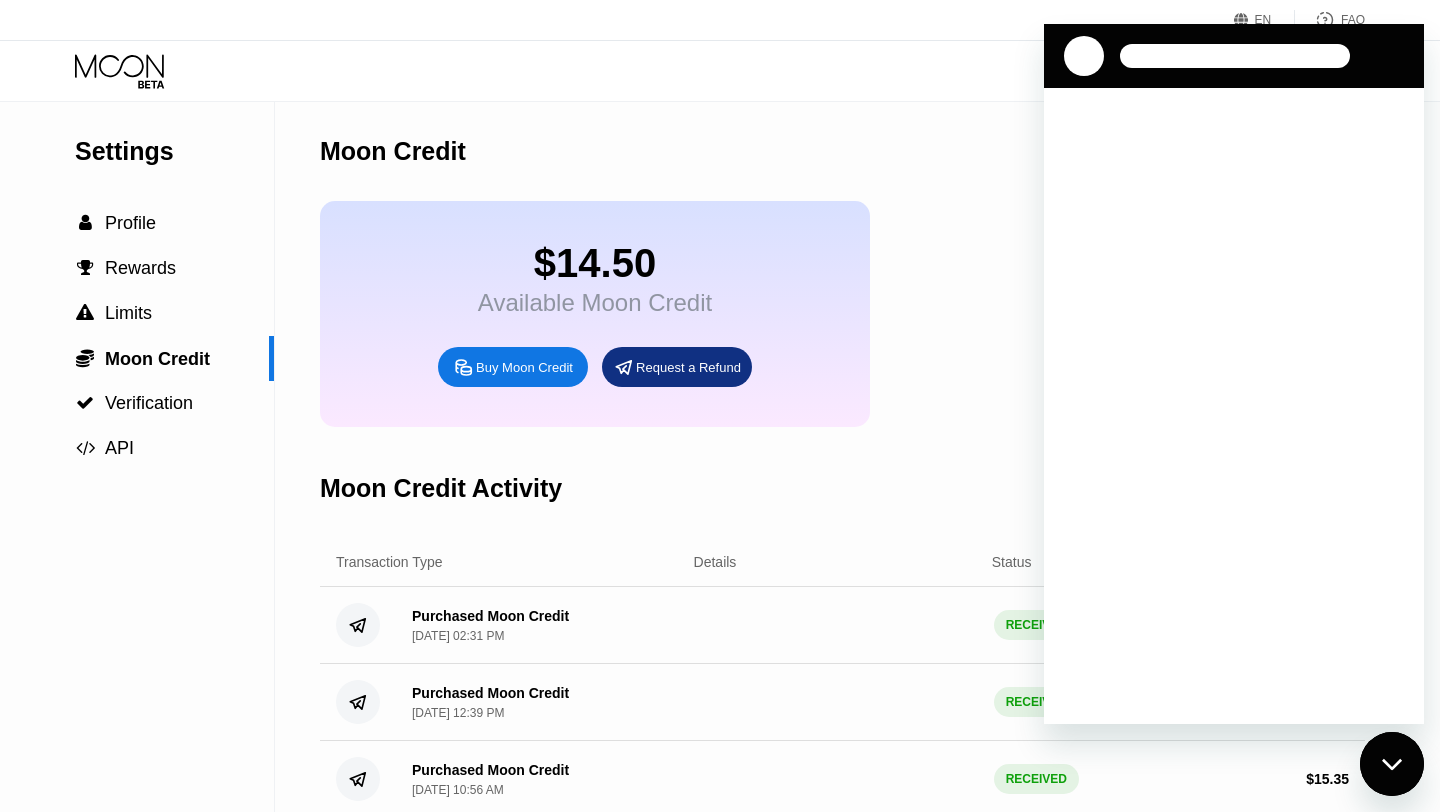 scroll, scrollTop: 0, scrollLeft: 0, axis: both 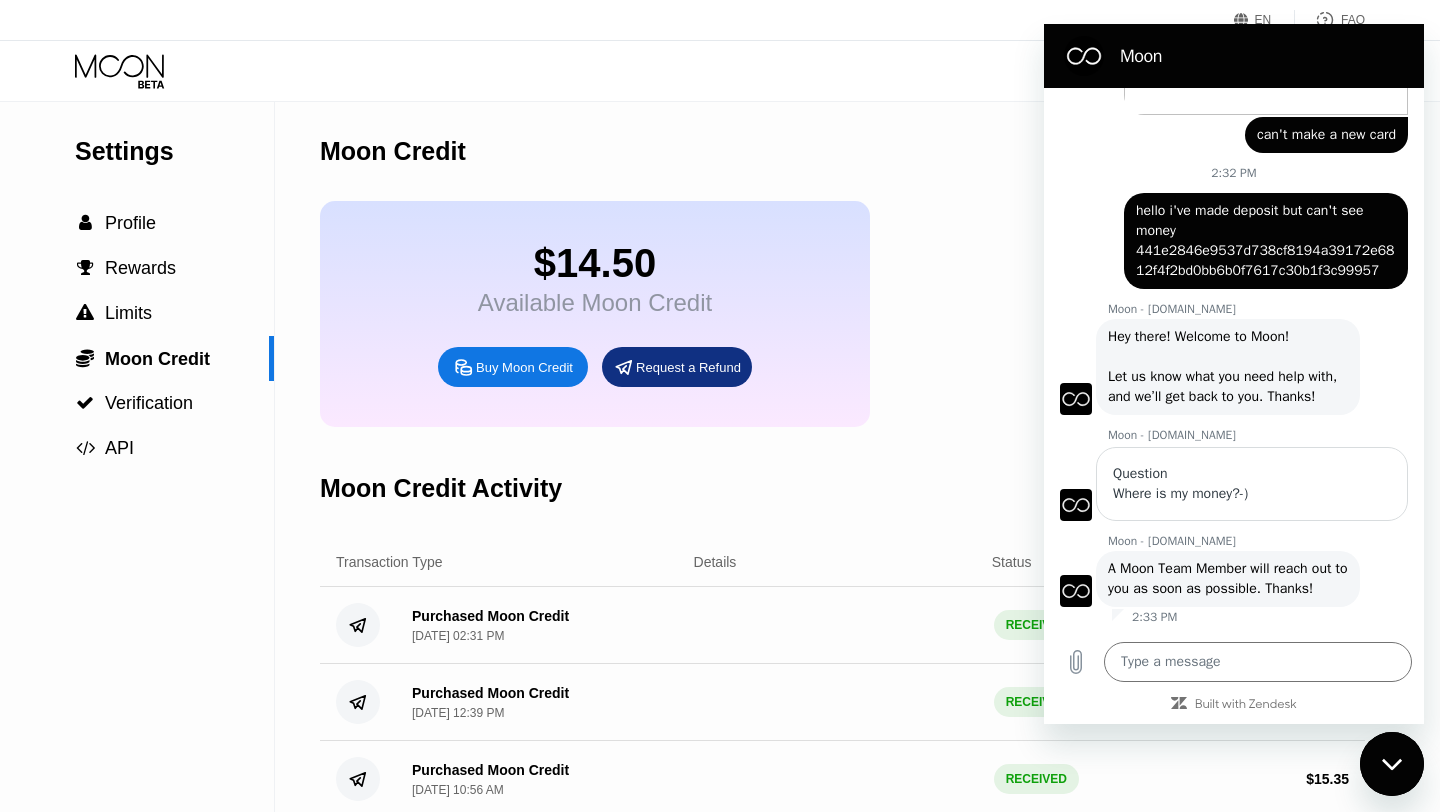 click on "$14.50 Available Moon Credit Buy Moon Credit Request a Refund" at bounding box center [842, 314] 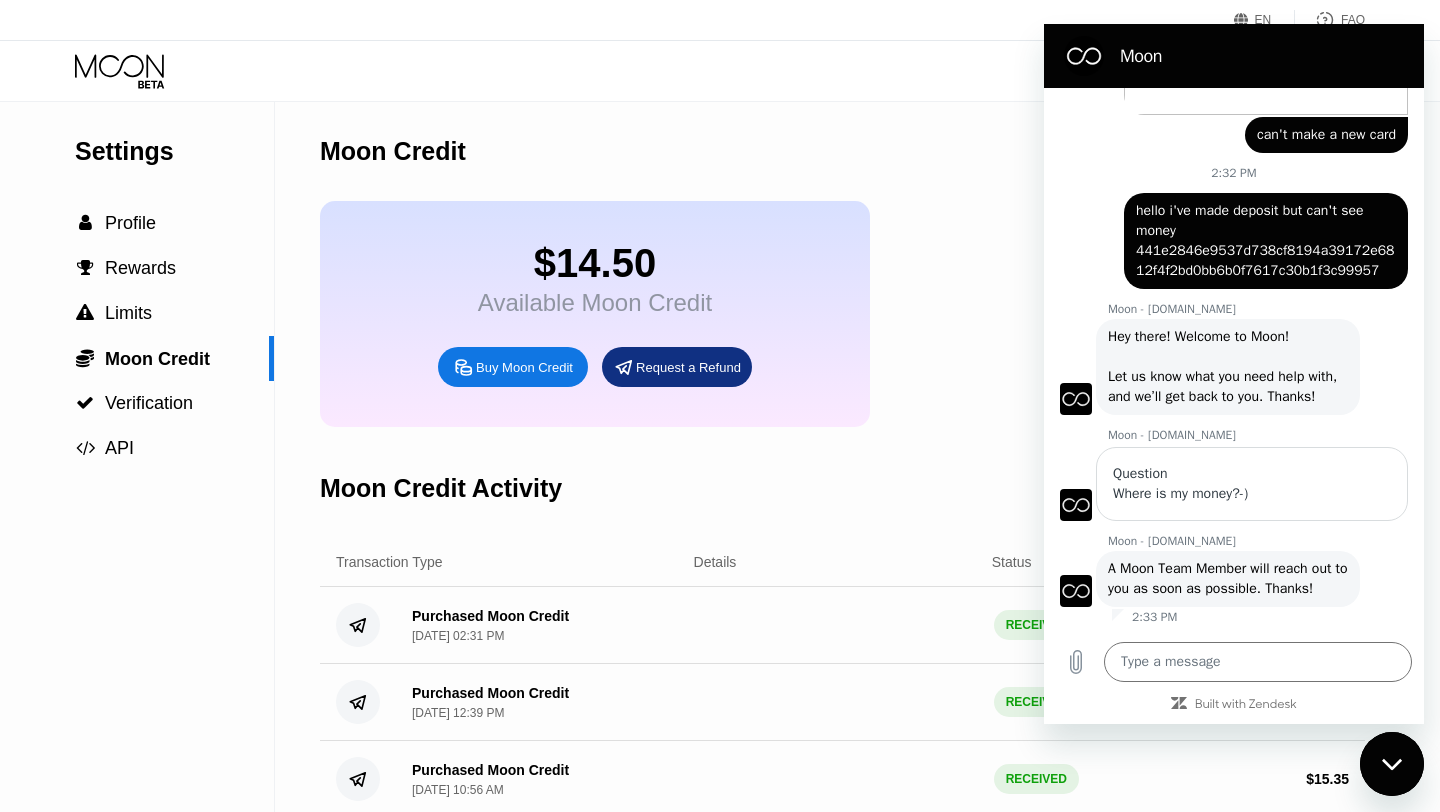 type on "x" 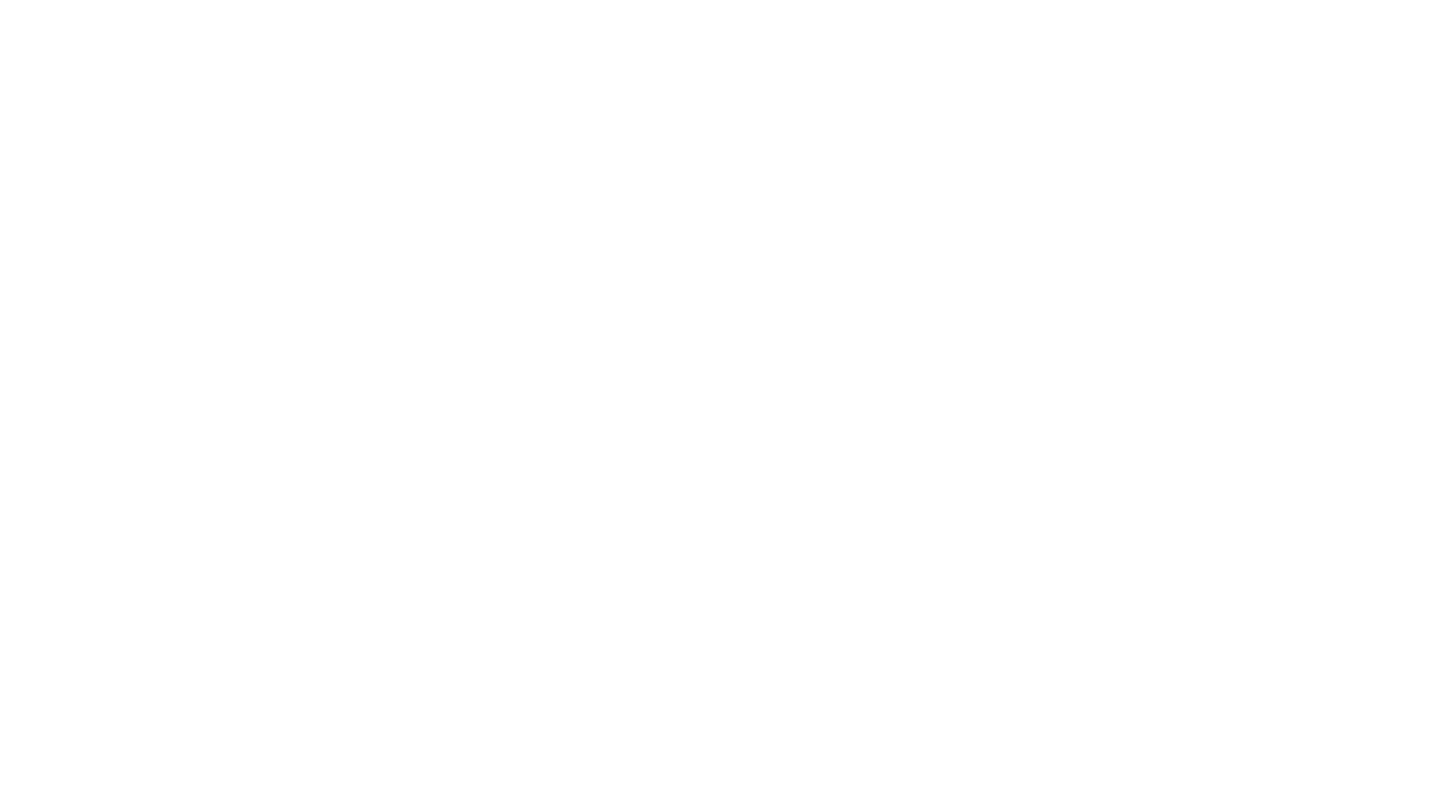 scroll, scrollTop: 0, scrollLeft: 0, axis: both 